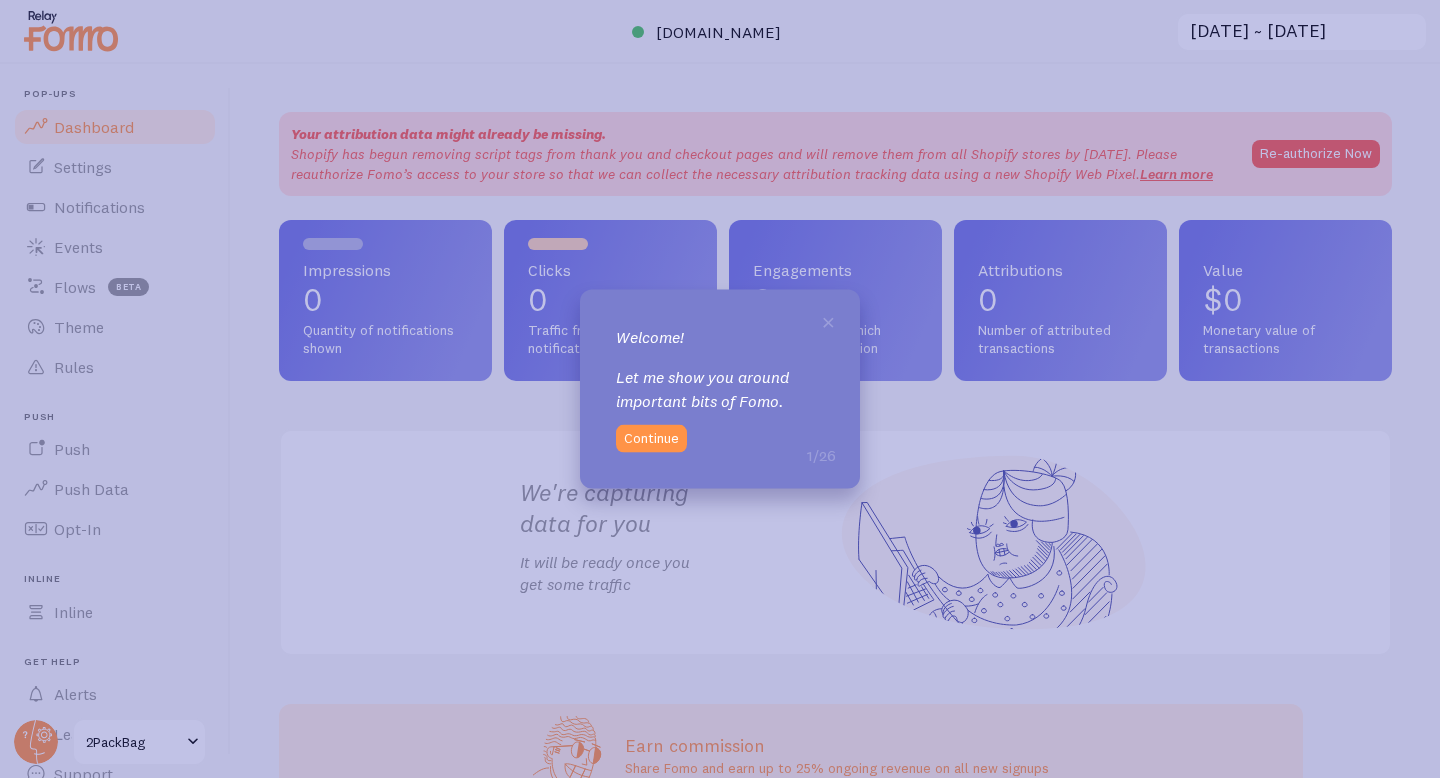 scroll, scrollTop: 0, scrollLeft: 0, axis: both 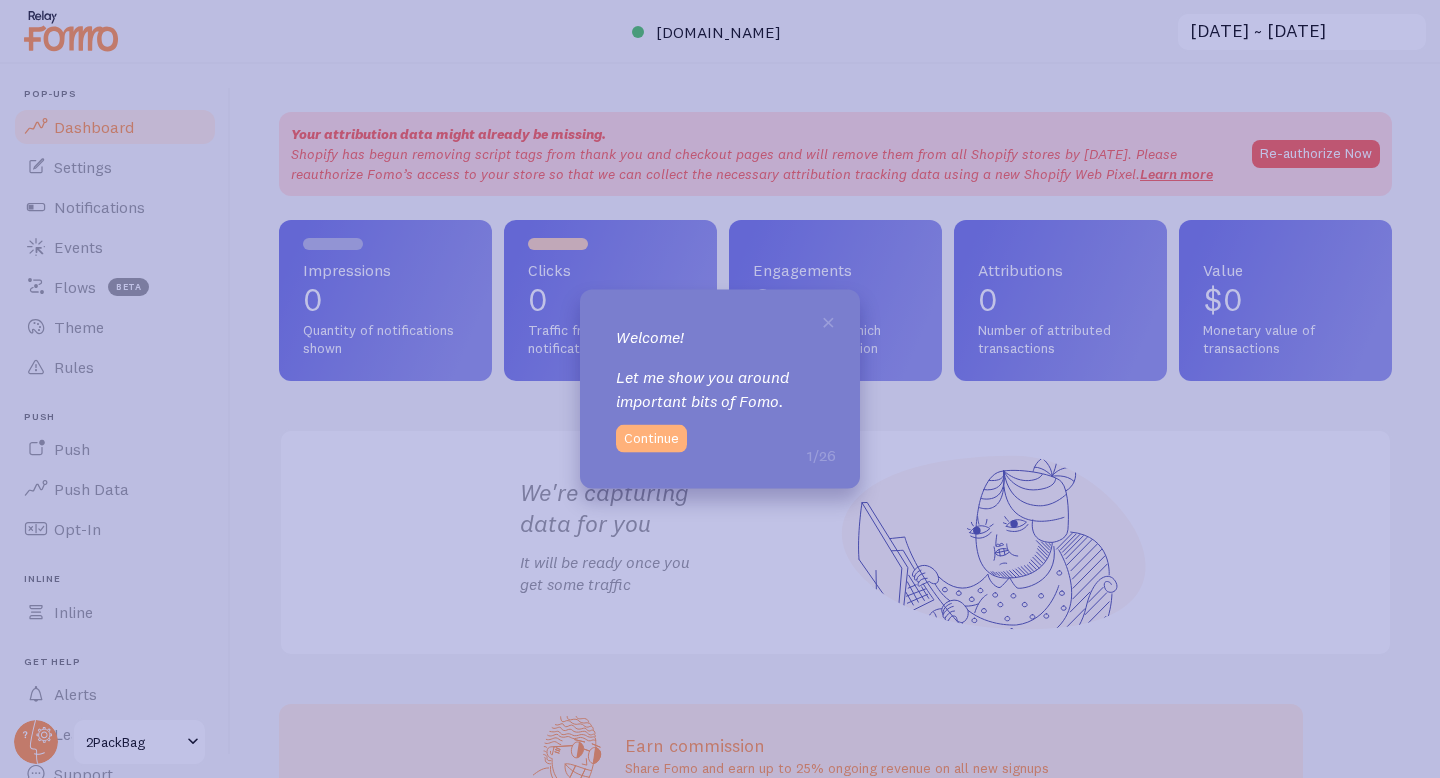 click on "Continue" at bounding box center (651, 438) 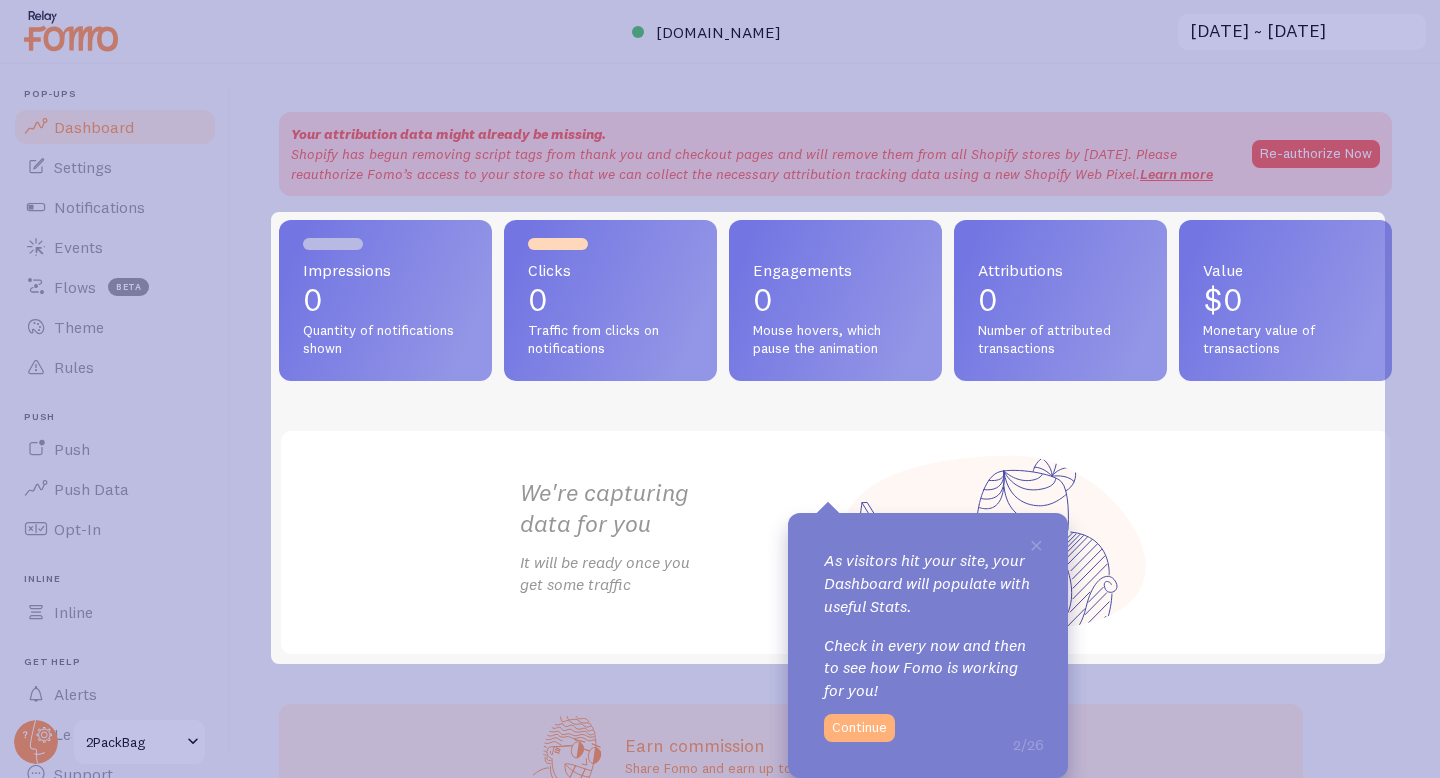 click on "Continue" at bounding box center [859, 728] 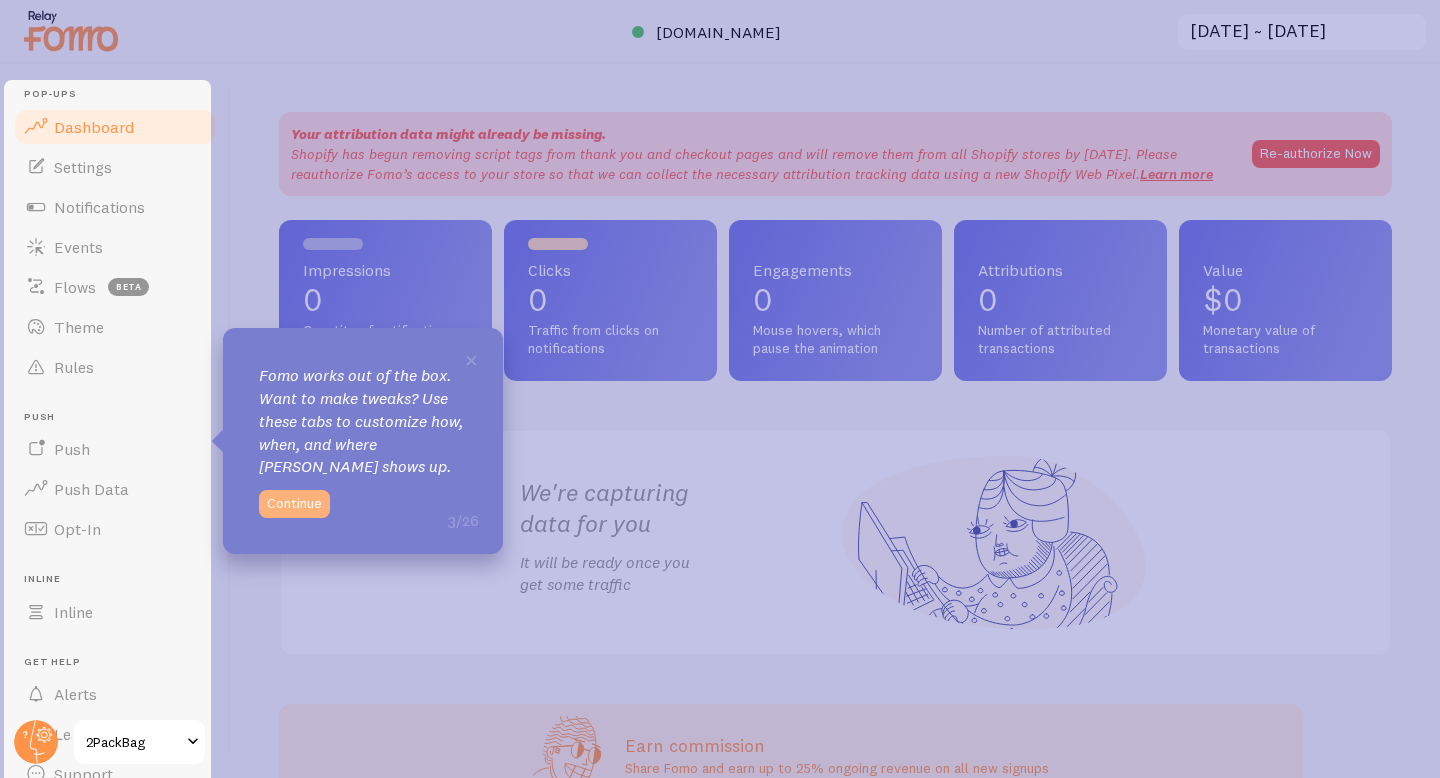 click on "Continue" at bounding box center (294, 504) 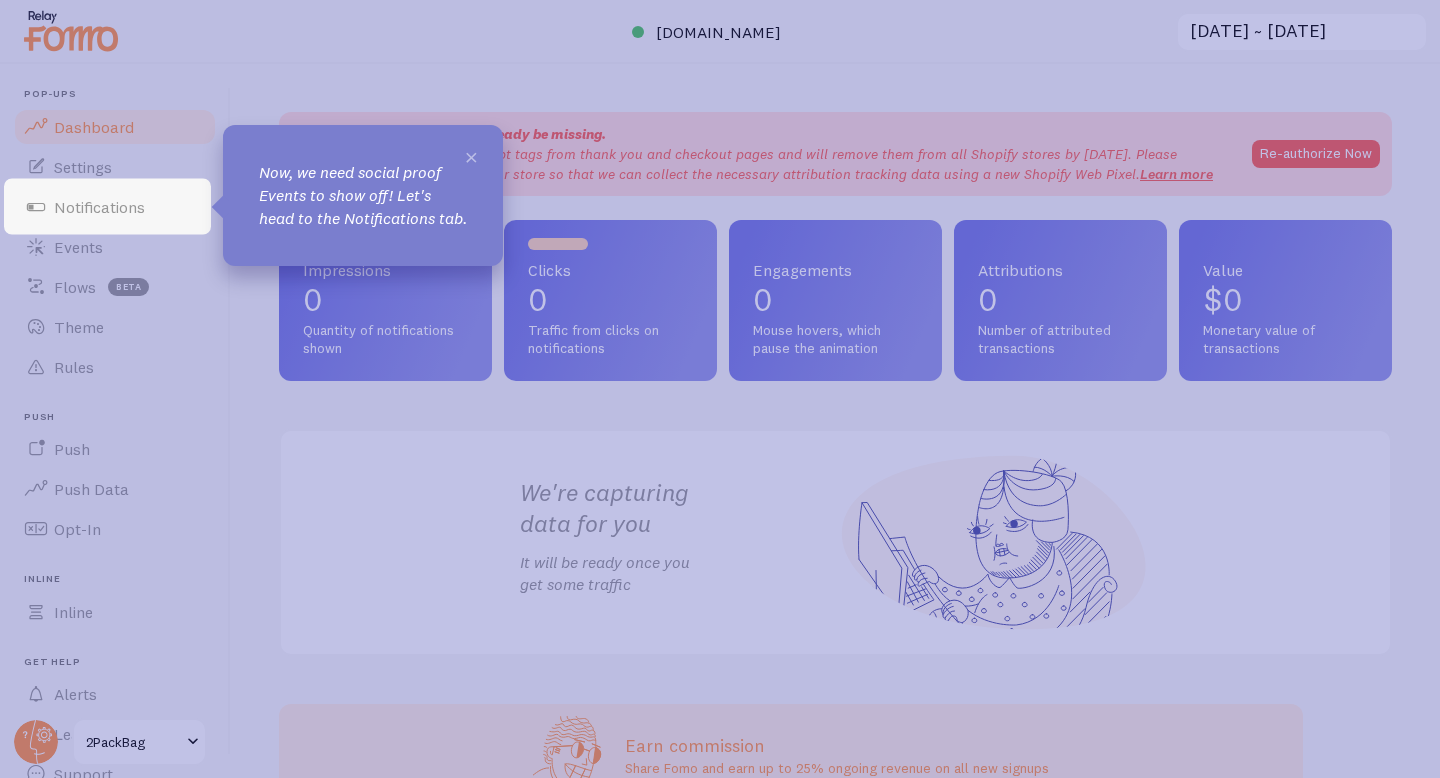 click on "×" at bounding box center [471, 156] 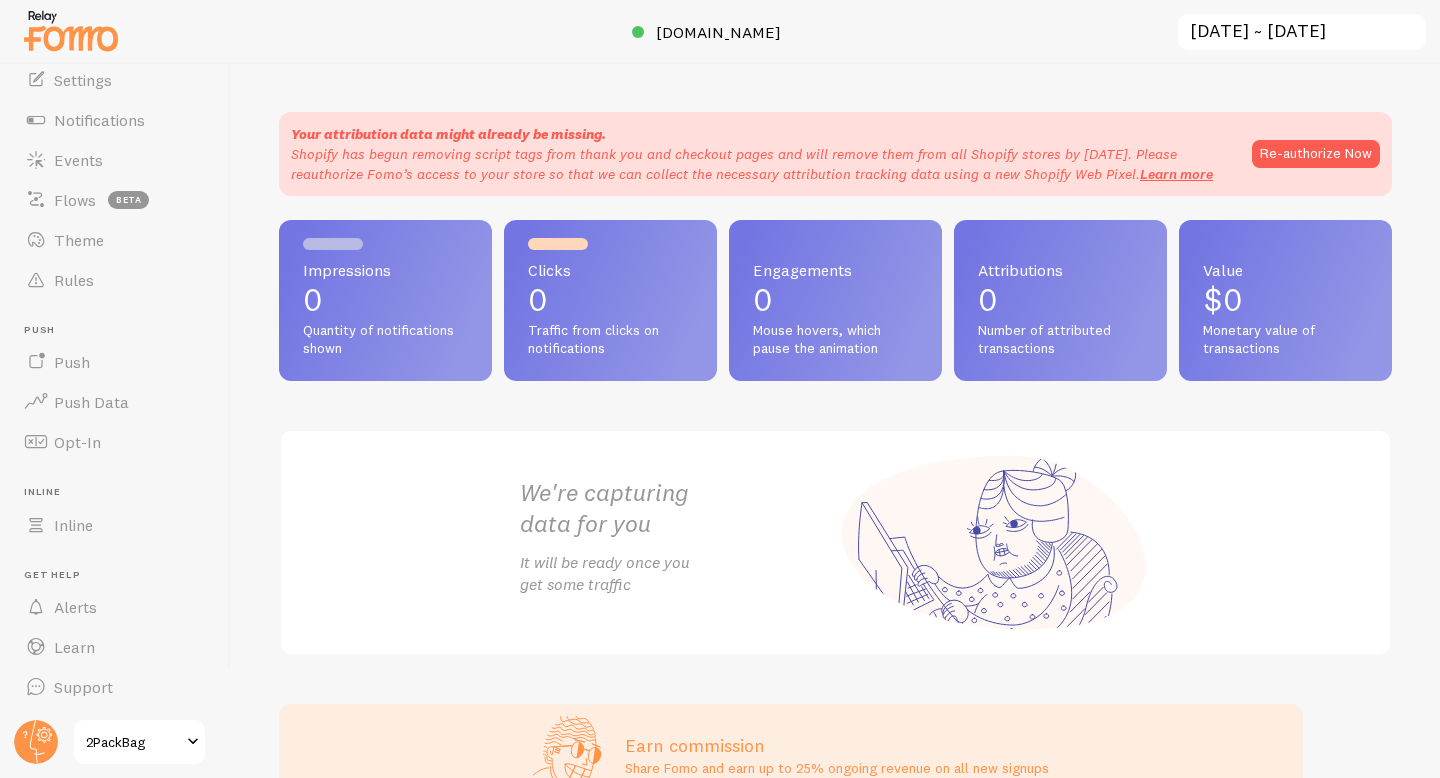 scroll, scrollTop: 88, scrollLeft: 0, axis: vertical 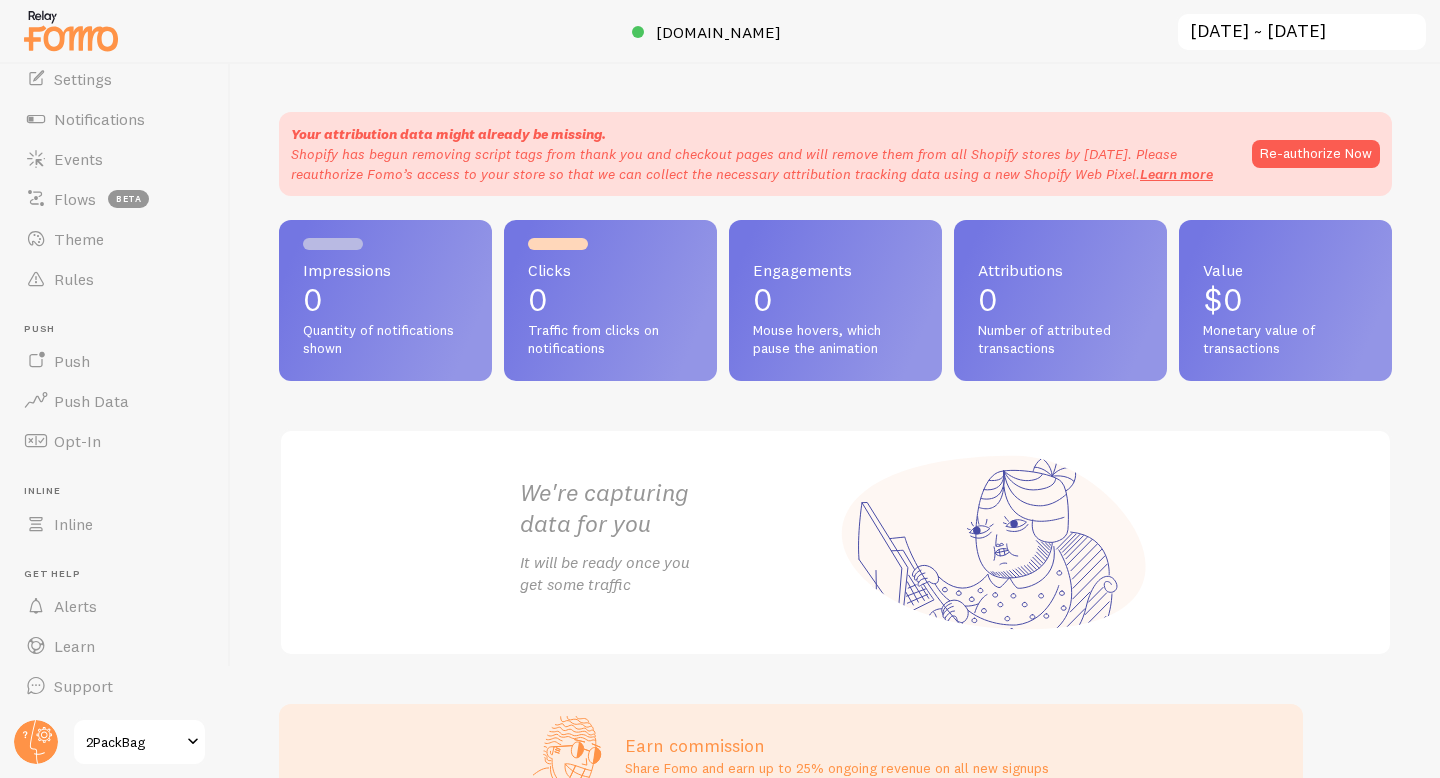 click on "2PackBag" at bounding box center (133, 742) 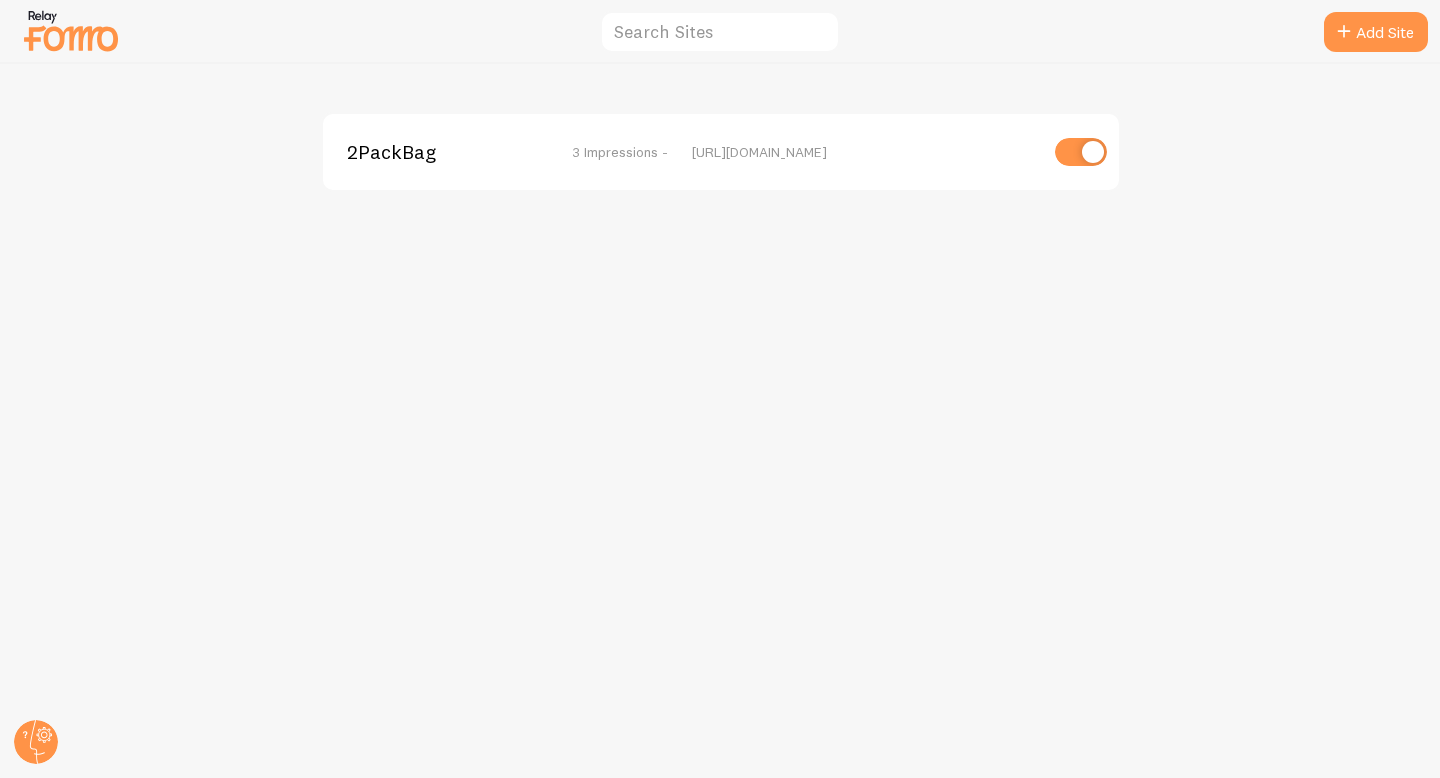 click at bounding box center (71, 30) 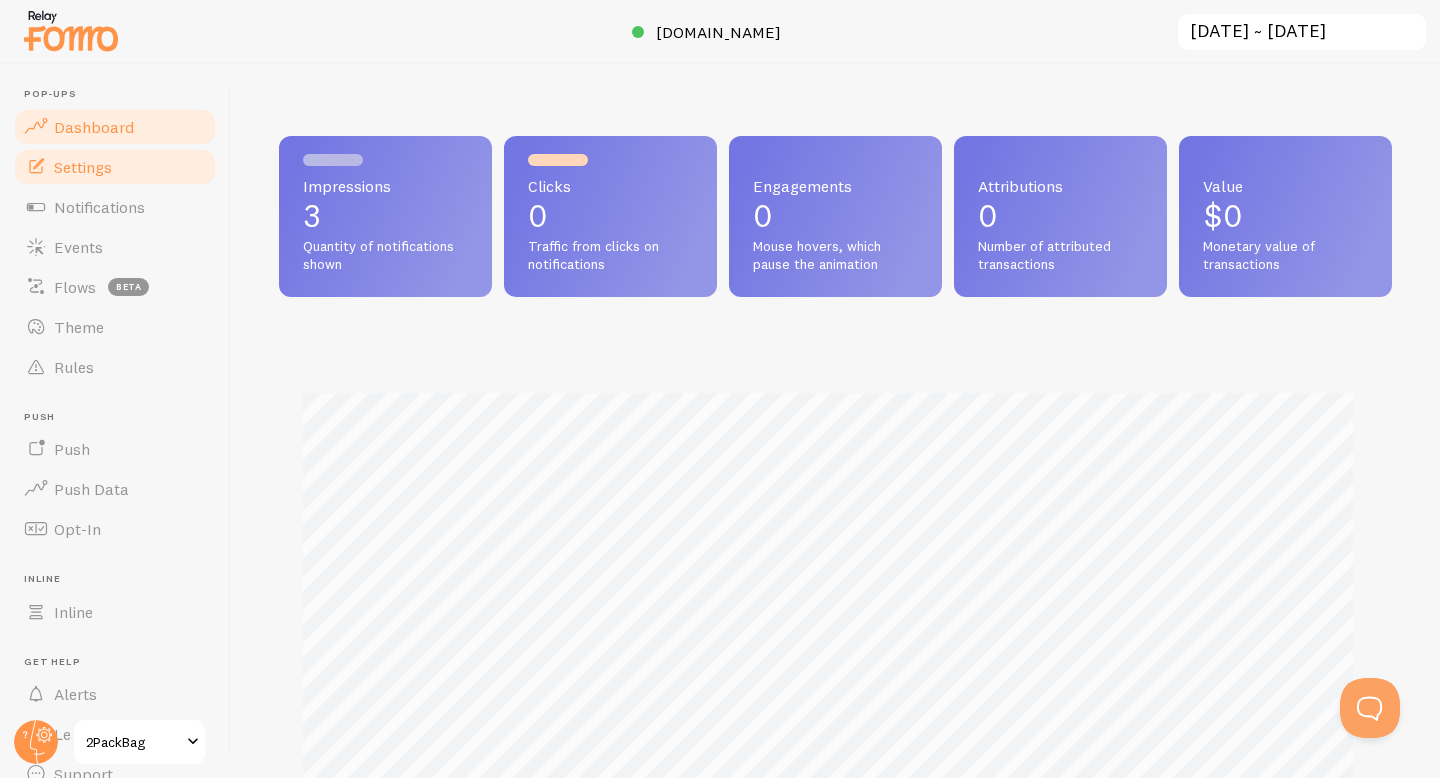 click on "Settings" at bounding box center (83, 167) 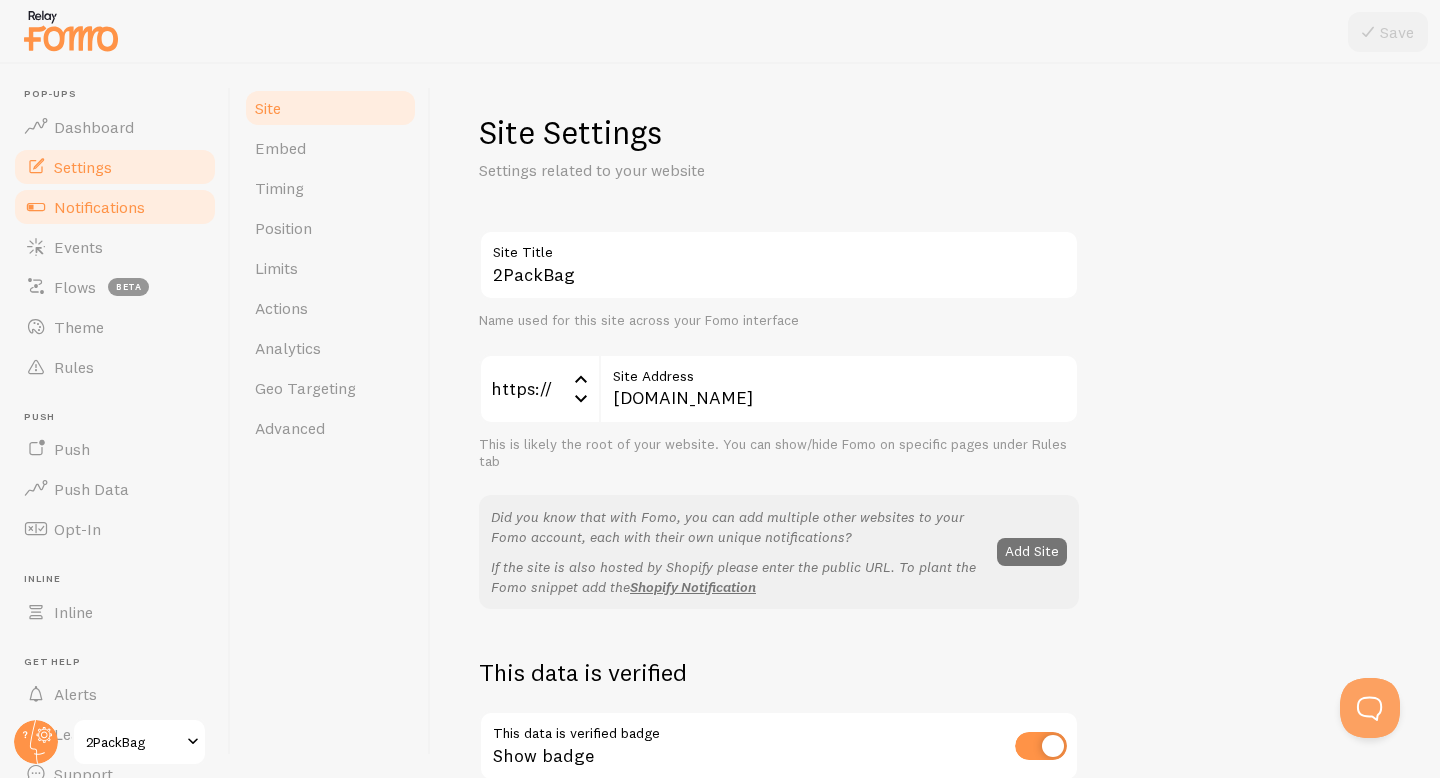 click on "Notifications" at bounding box center [115, 207] 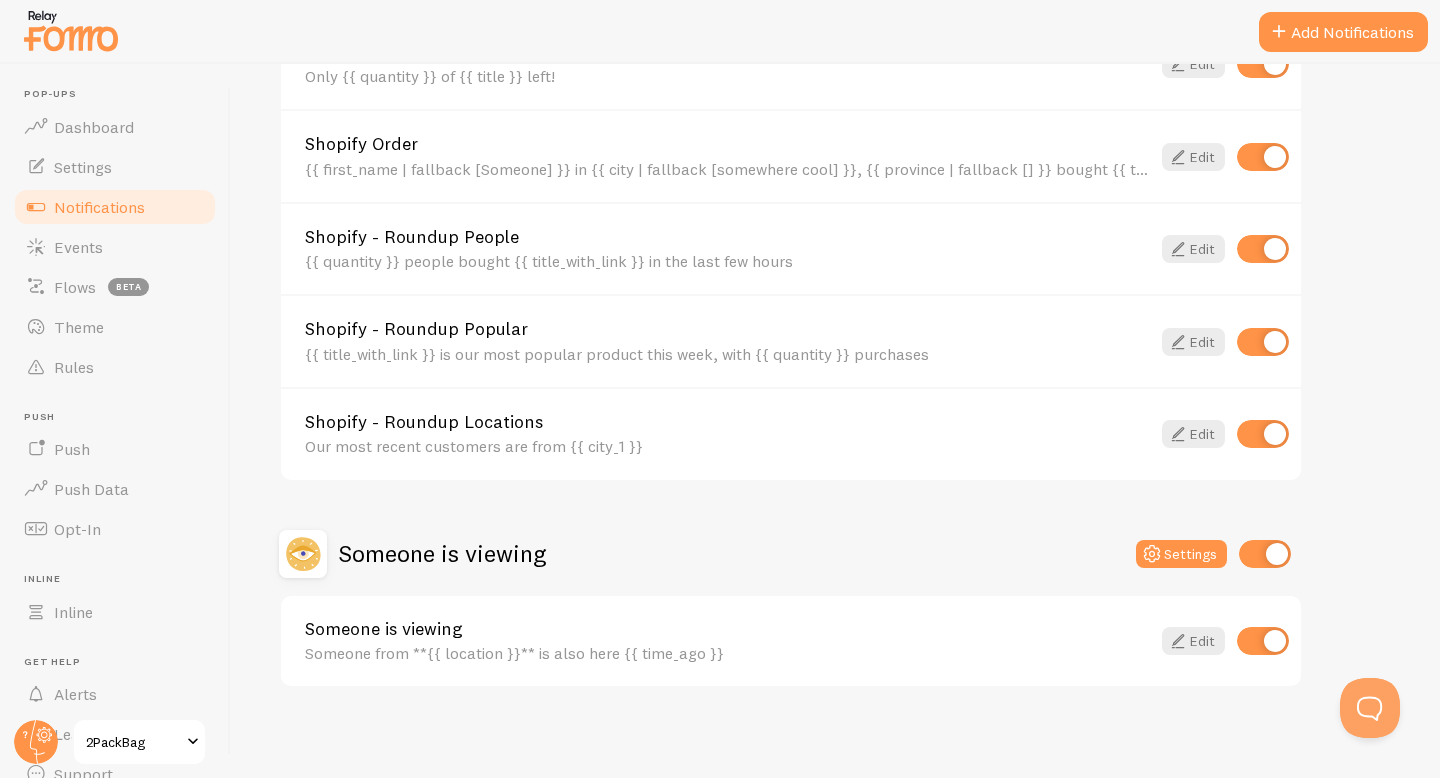 scroll, scrollTop: 833, scrollLeft: 0, axis: vertical 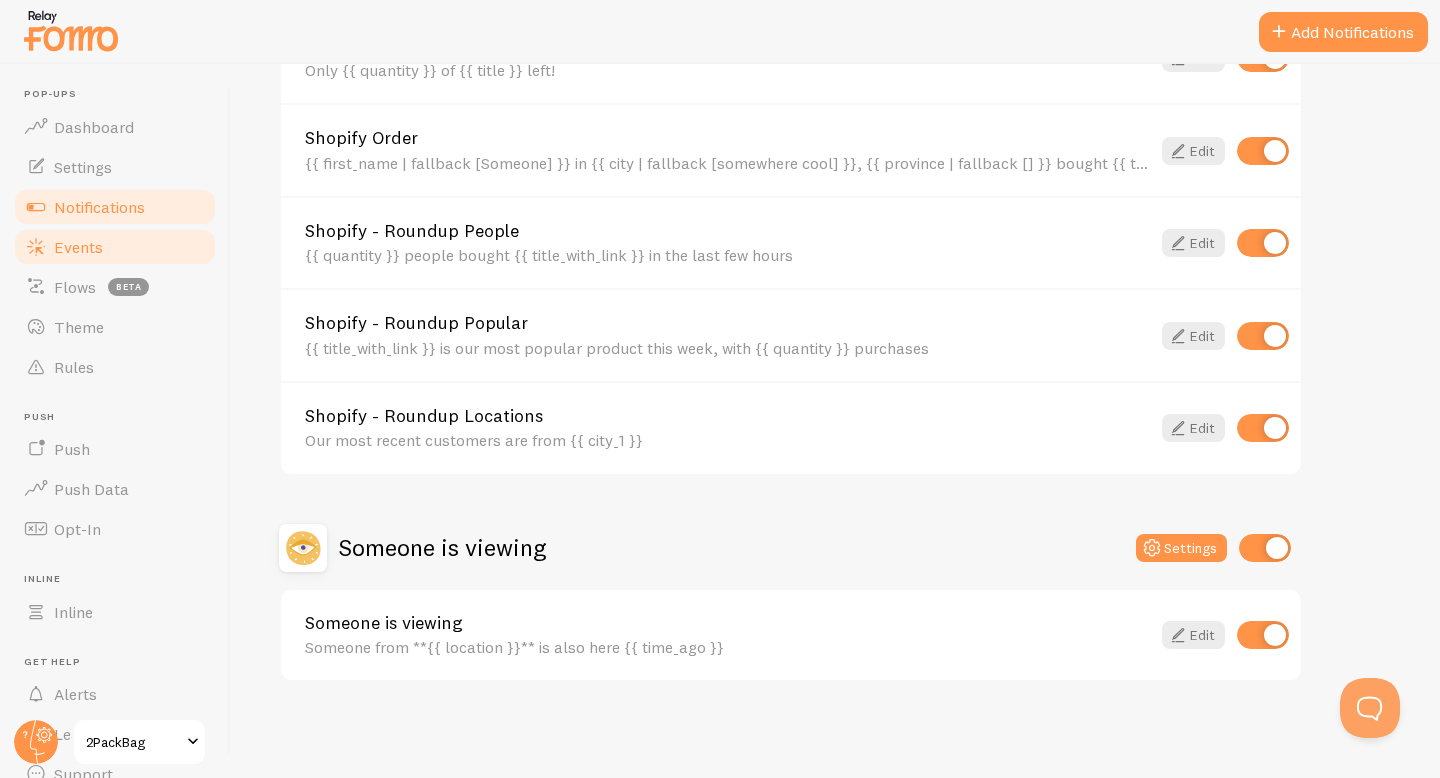 click on "Events" at bounding box center [115, 247] 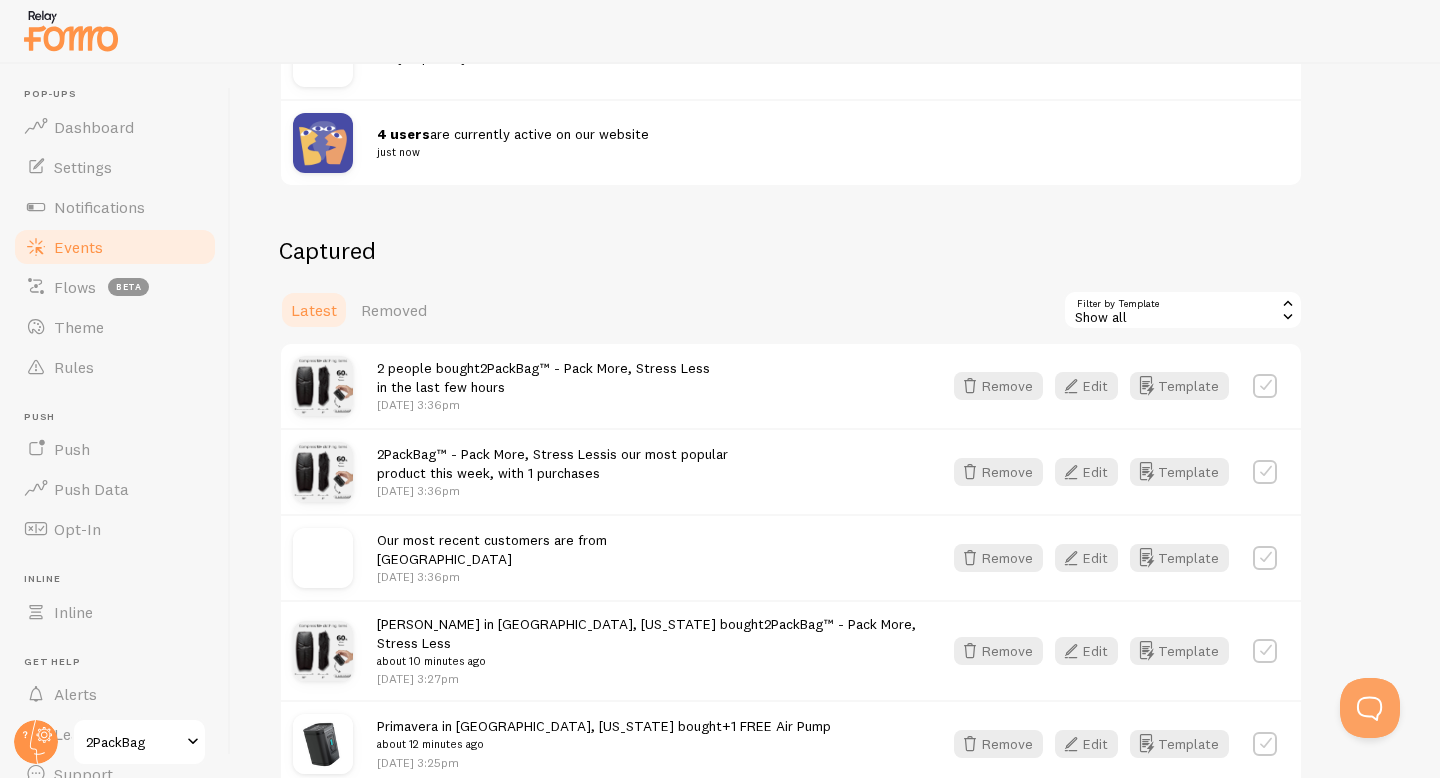 scroll, scrollTop: 339, scrollLeft: 0, axis: vertical 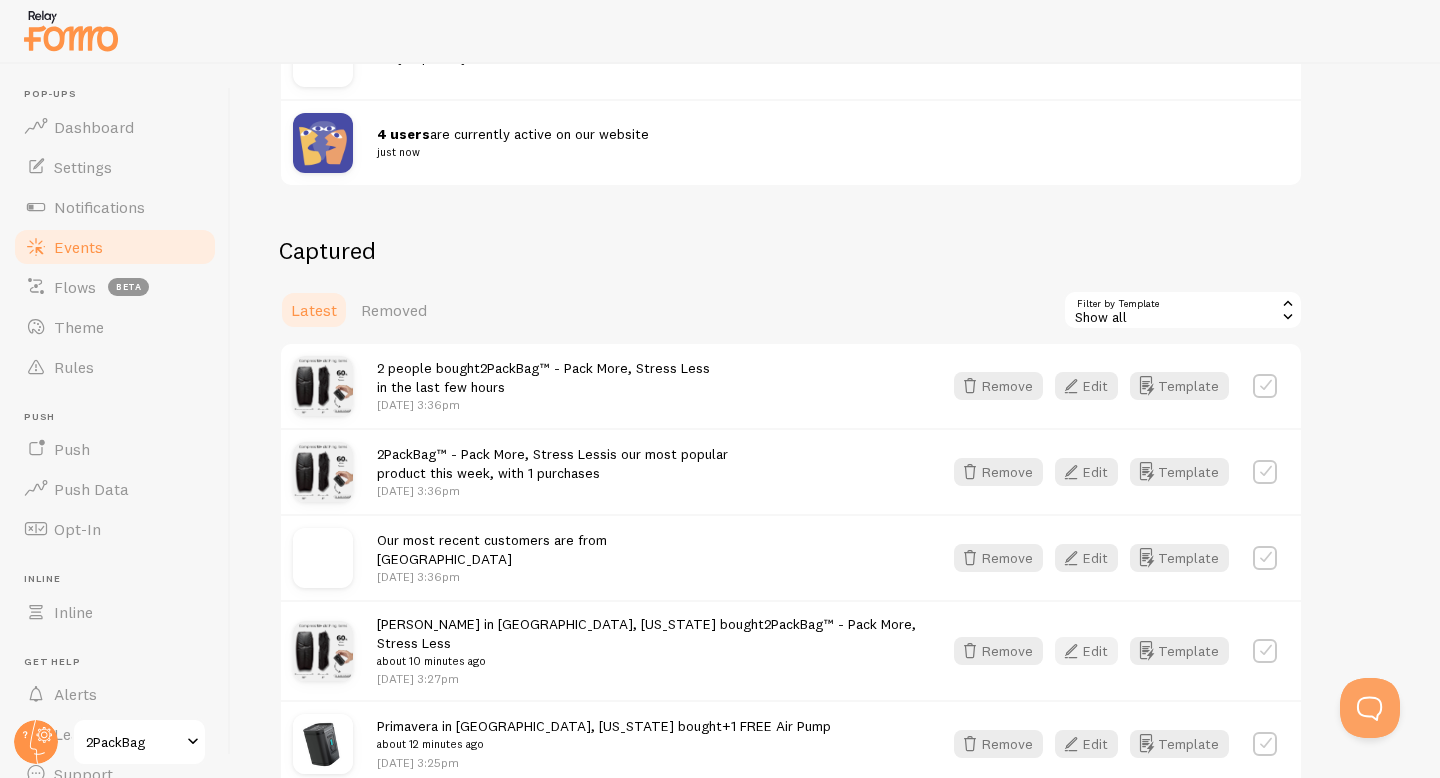 click at bounding box center (1071, 651) 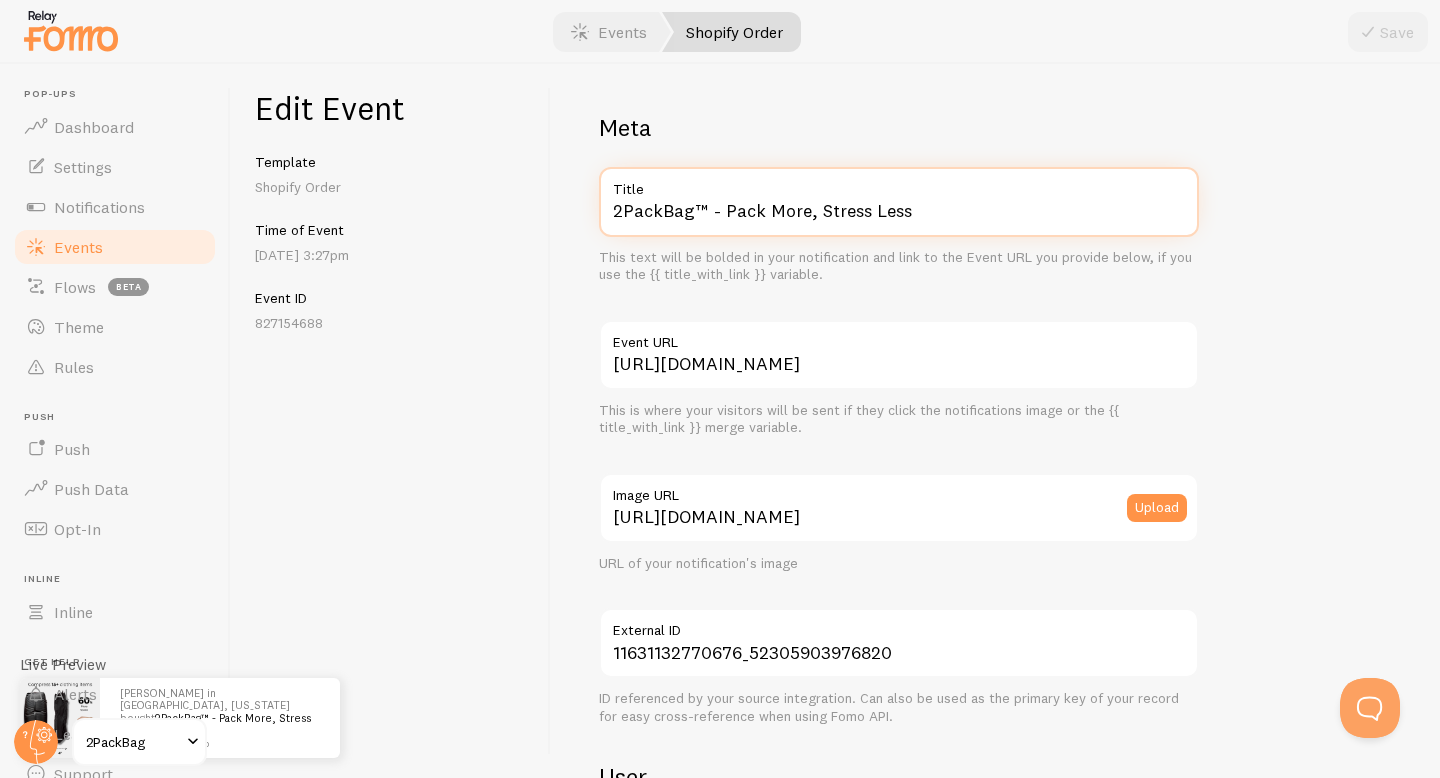 drag, startPoint x: 913, startPoint y: 220, endPoint x: 710, endPoint y: 205, distance: 203.55344 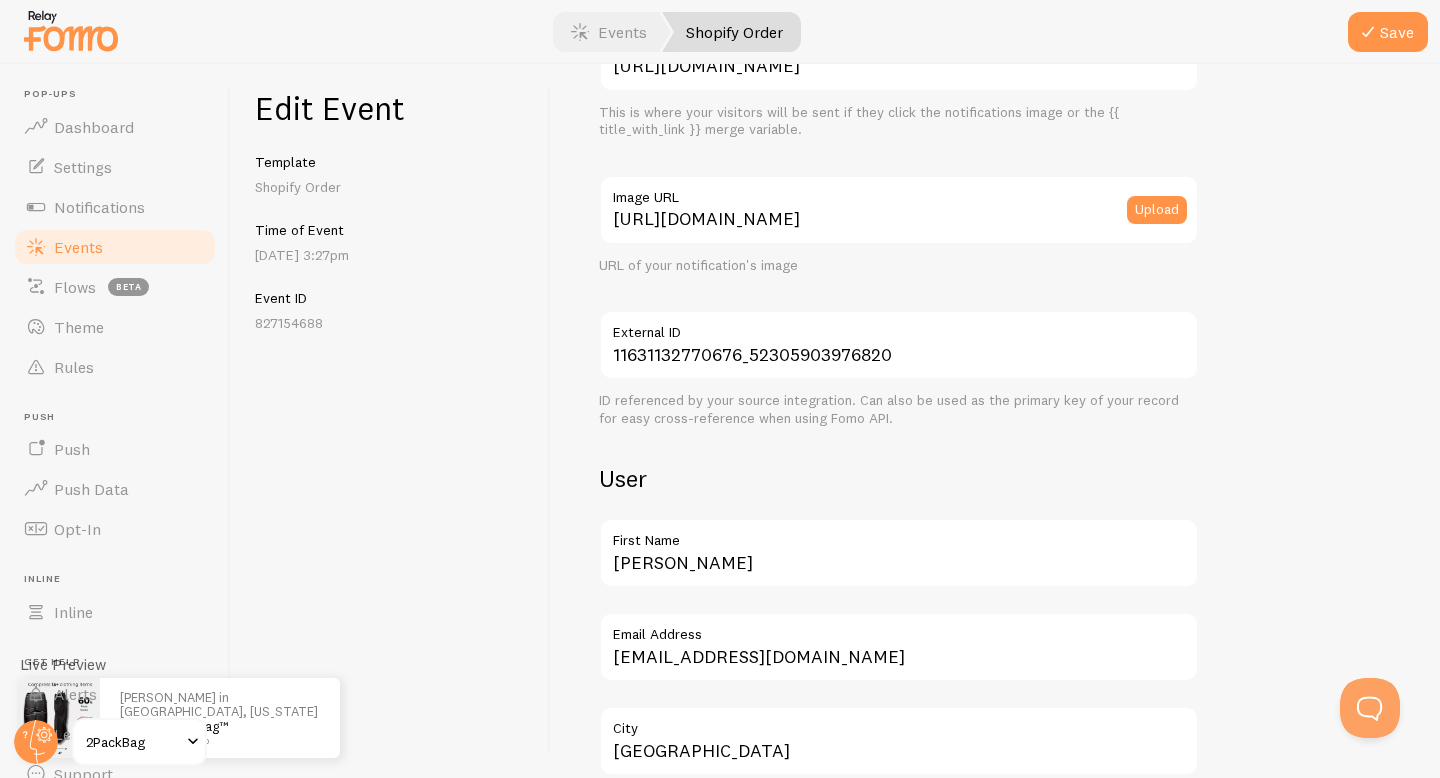 scroll, scrollTop: 152, scrollLeft: 0, axis: vertical 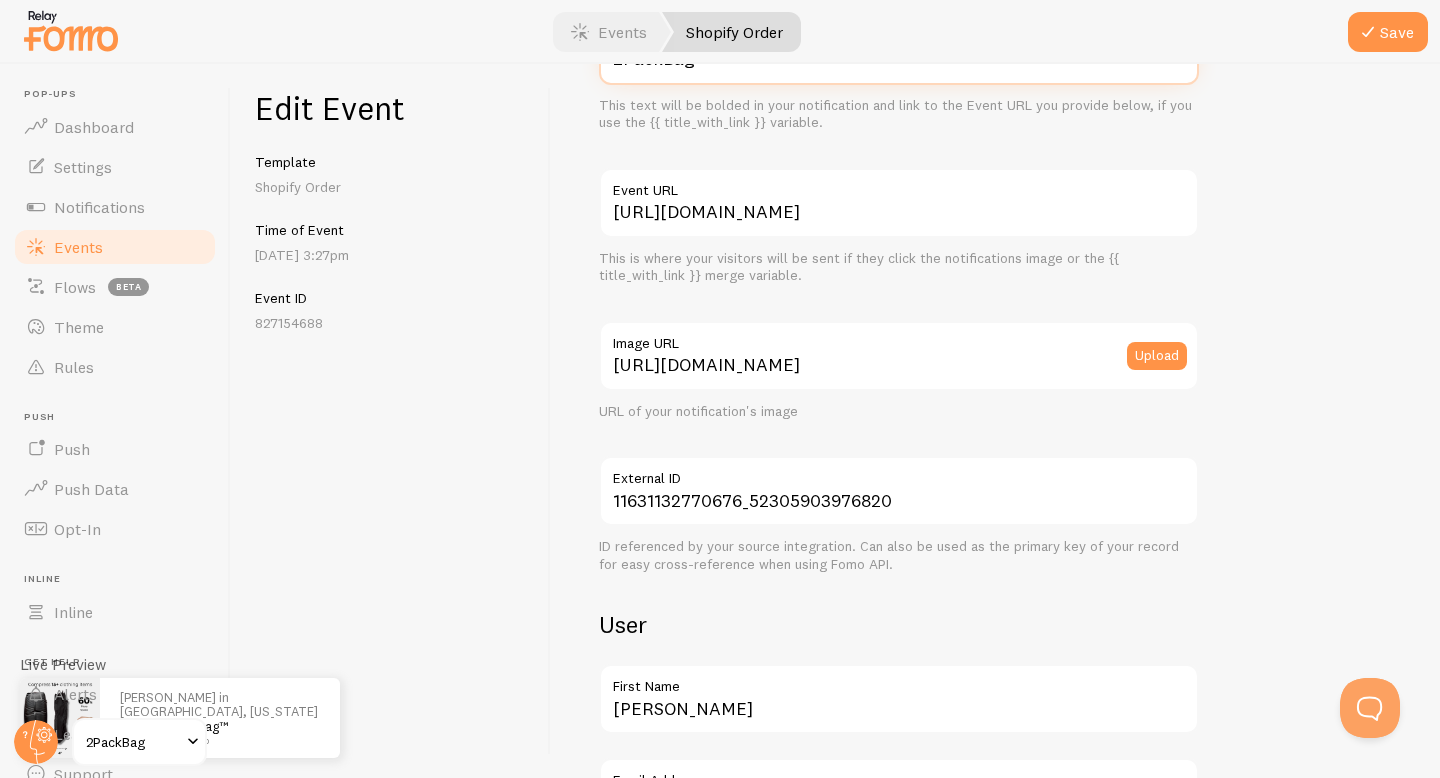 type on "2PackBag™" 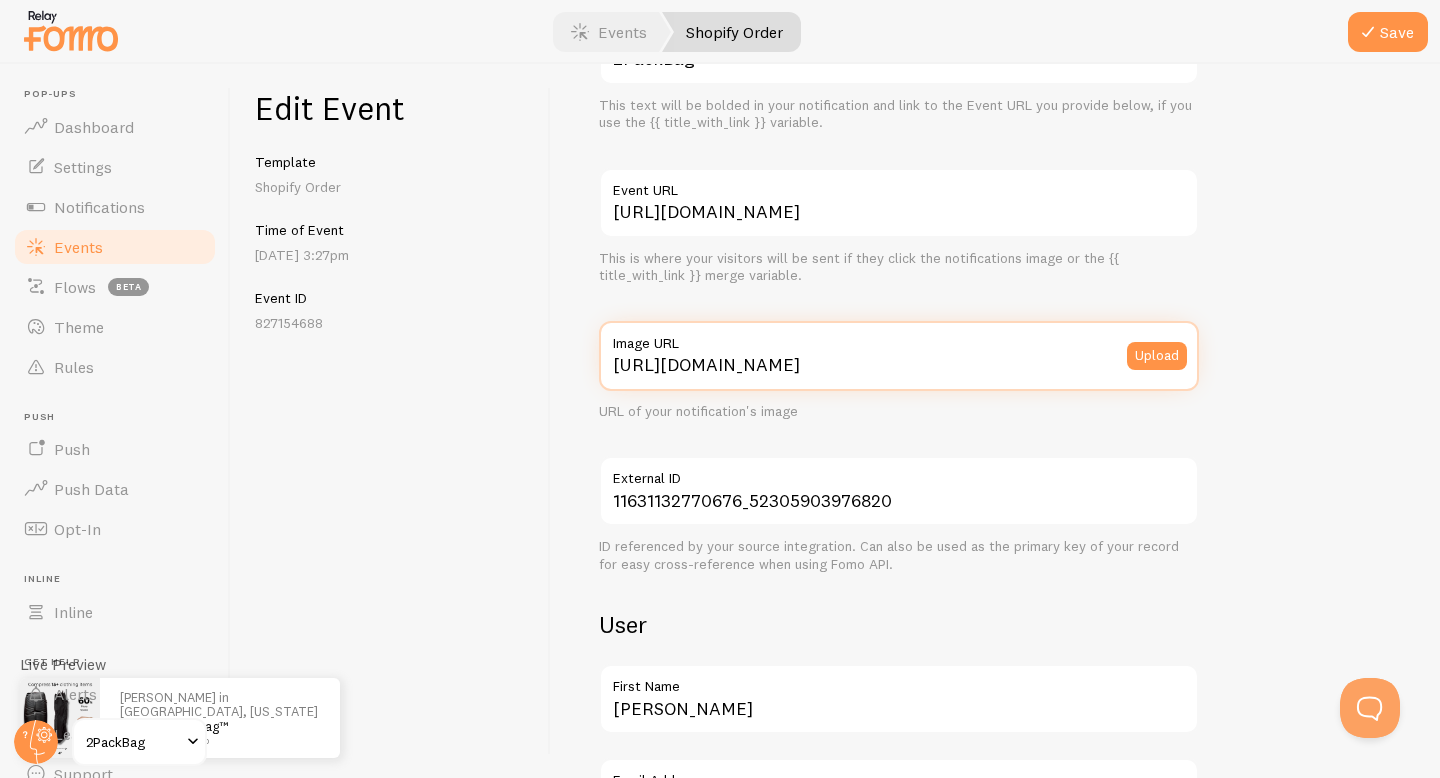 click on "https://cdn.shopify.com/s/files/1/0919/8413/4516/files/8.webp?v=1752690164" at bounding box center [899, 356] 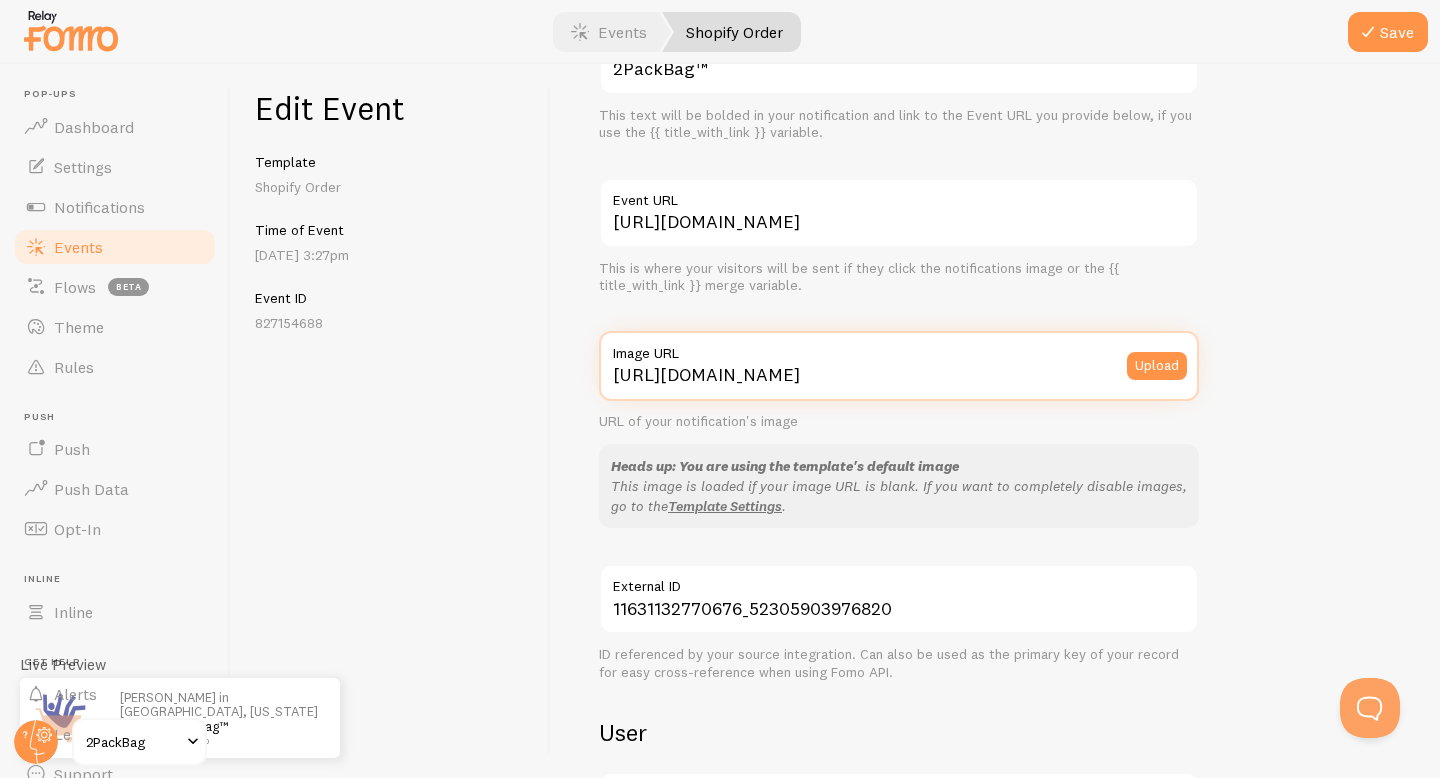 scroll, scrollTop: 51, scrollLeft: 0, axis: vertical 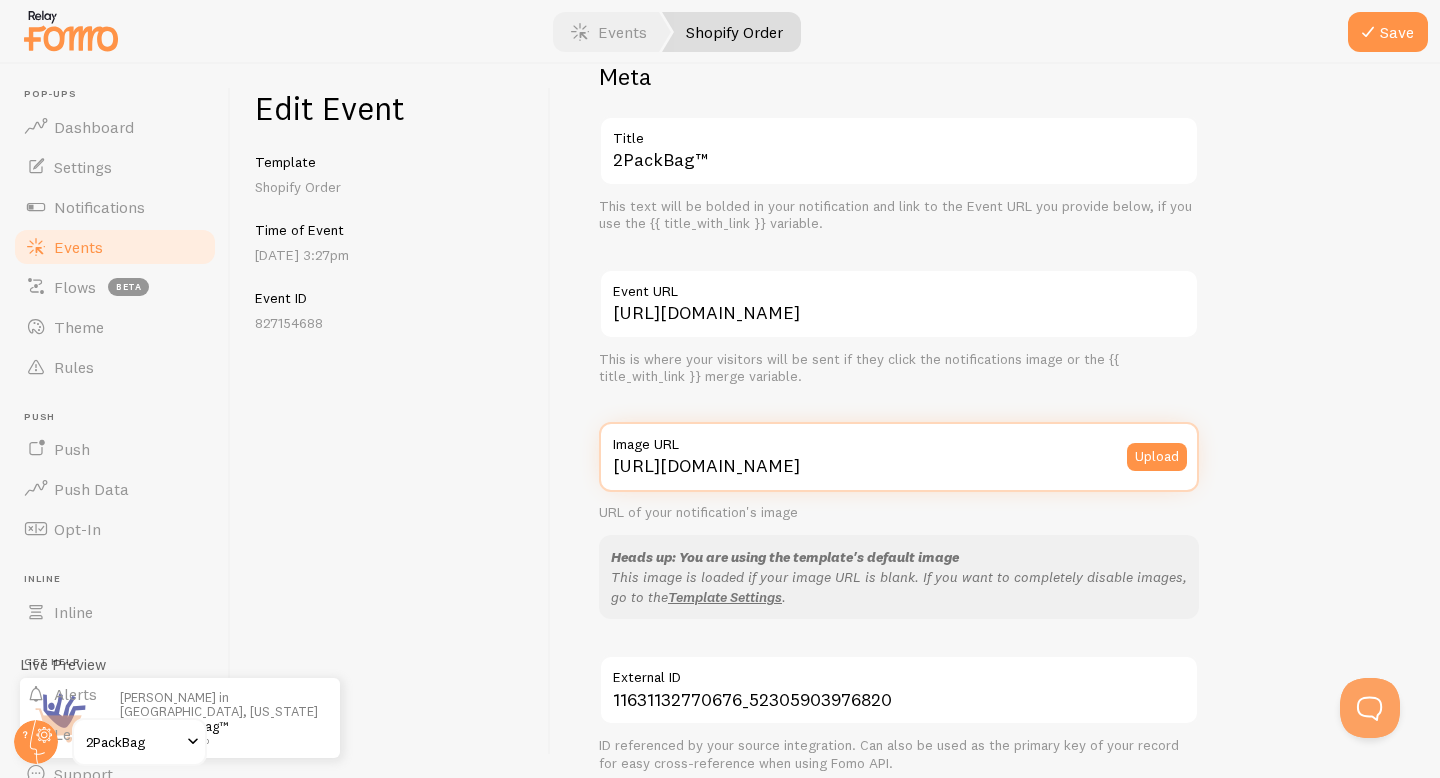 click on "https://fomo.com/images/widget/template_defaults/purchase.jpg" at bounding box center (899, 457) 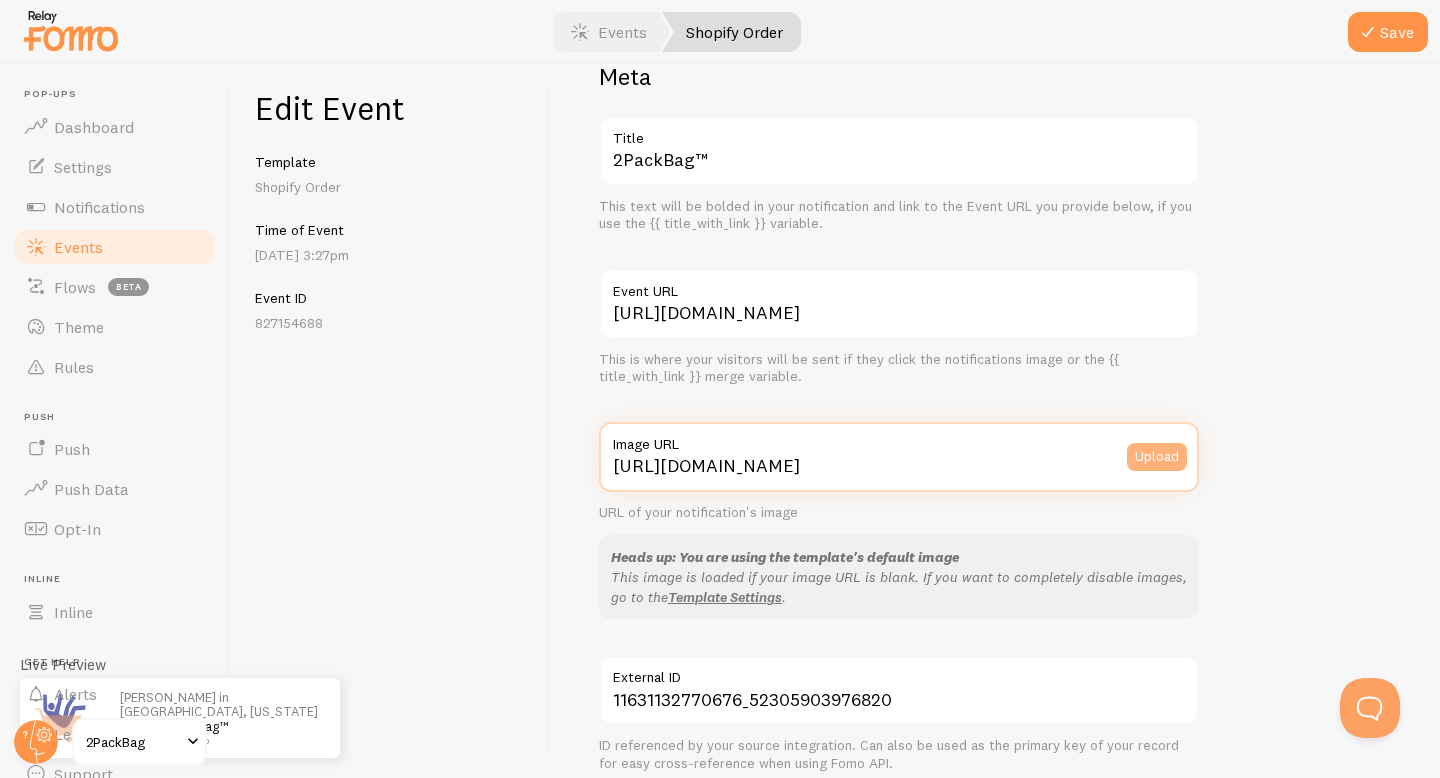type on "https://fomo.com/images/widget/template_defaults/purchase.jpg" 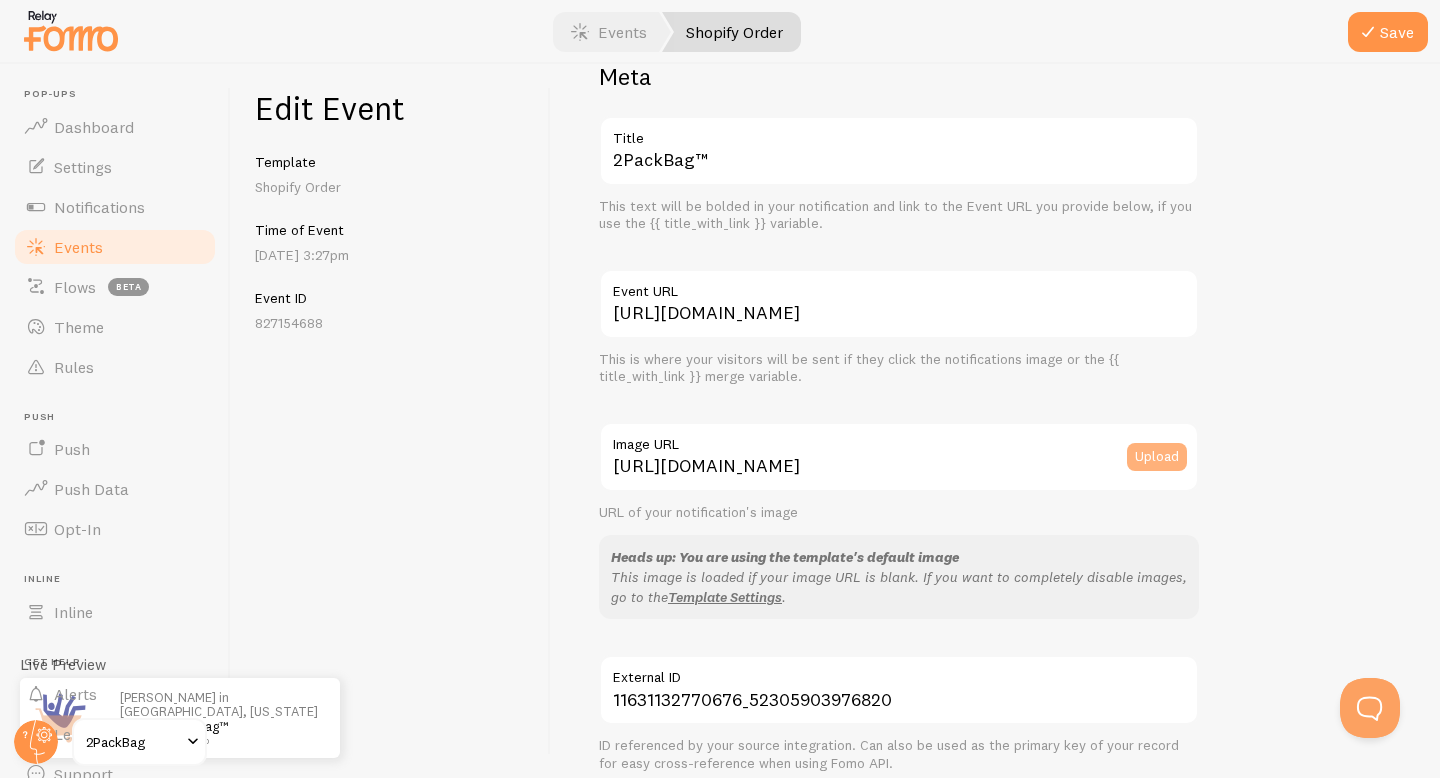 click on "Upload" at bounding box center [1157, 457] 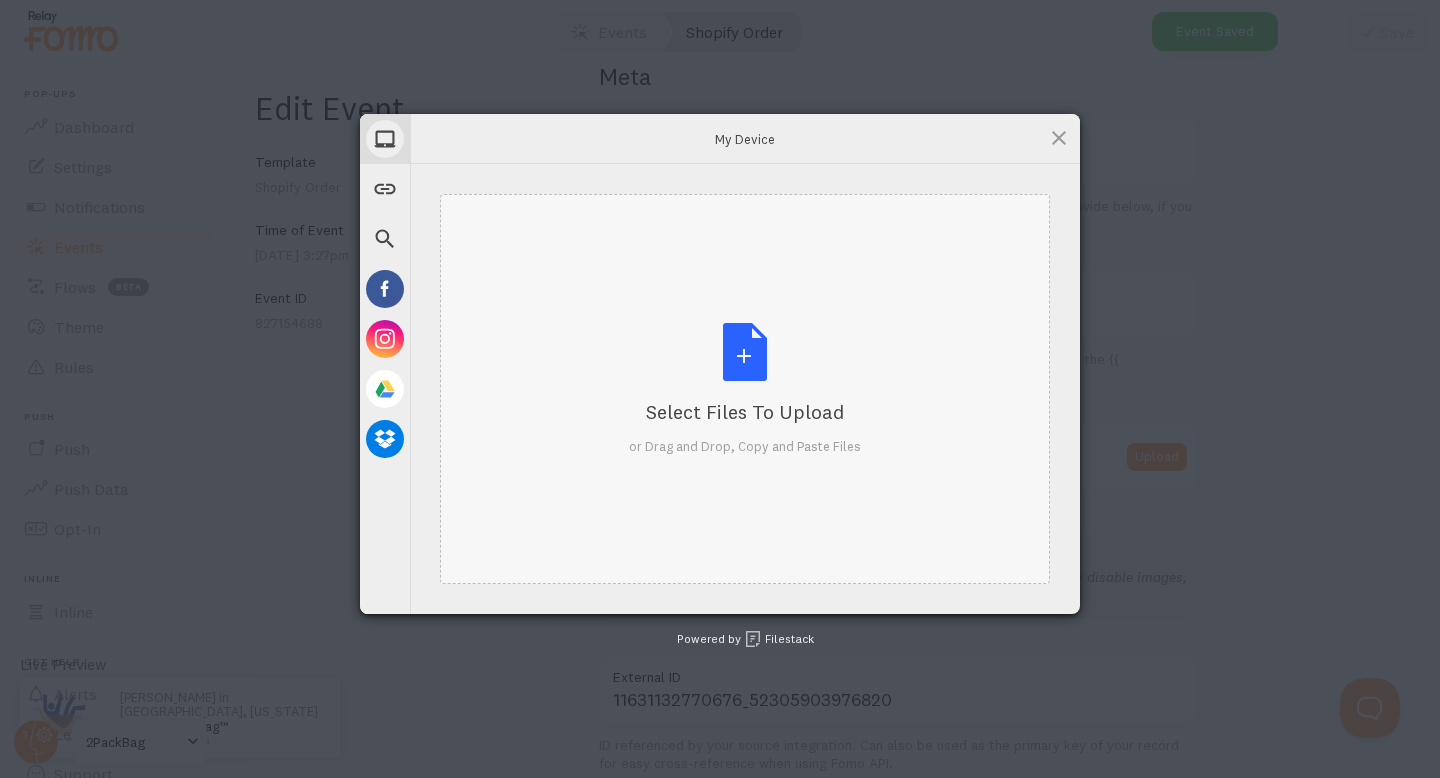 click on "Select Files to Upload     or Drag and Drop, Copy and Paste Files" at bounding box center [745, 389] 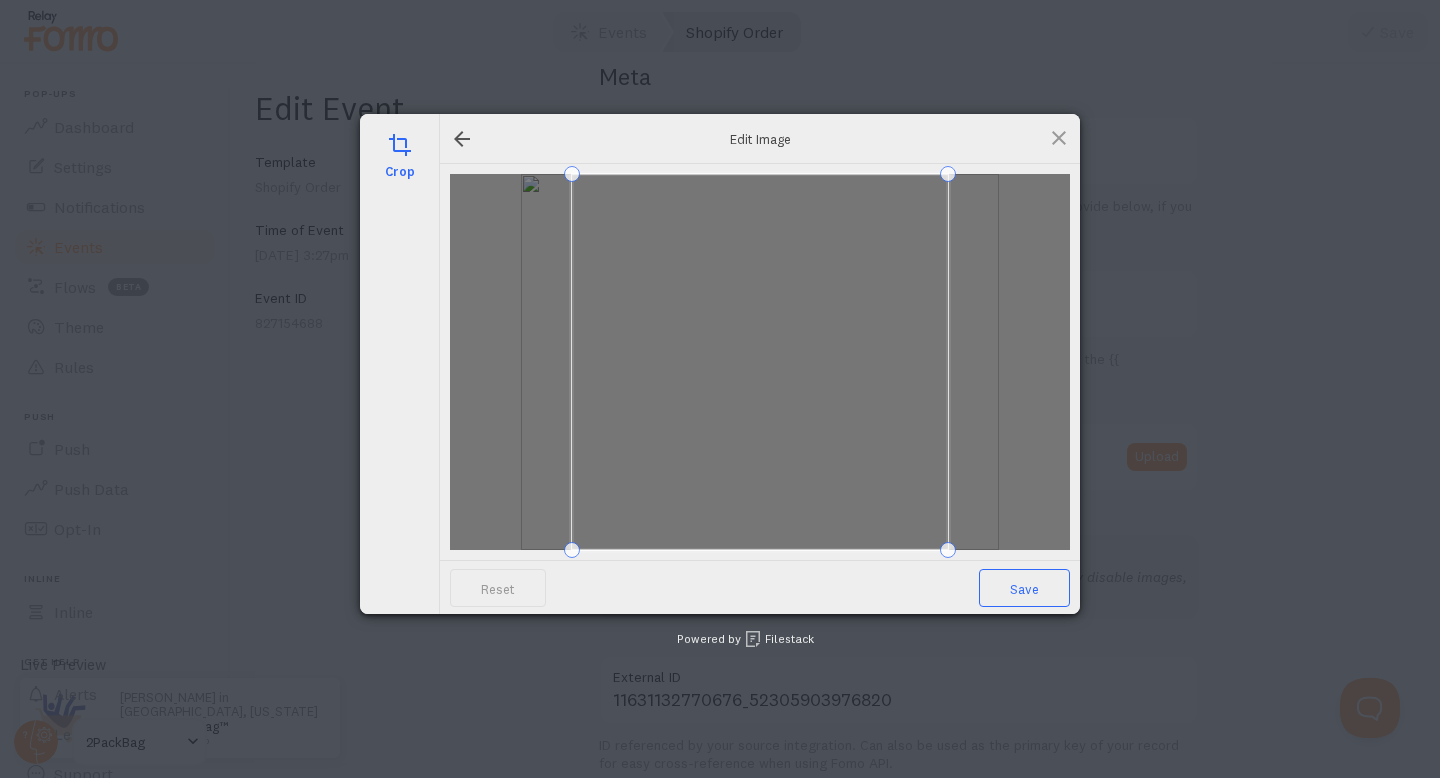 click on "Save" at bounding box center (1024, 588) 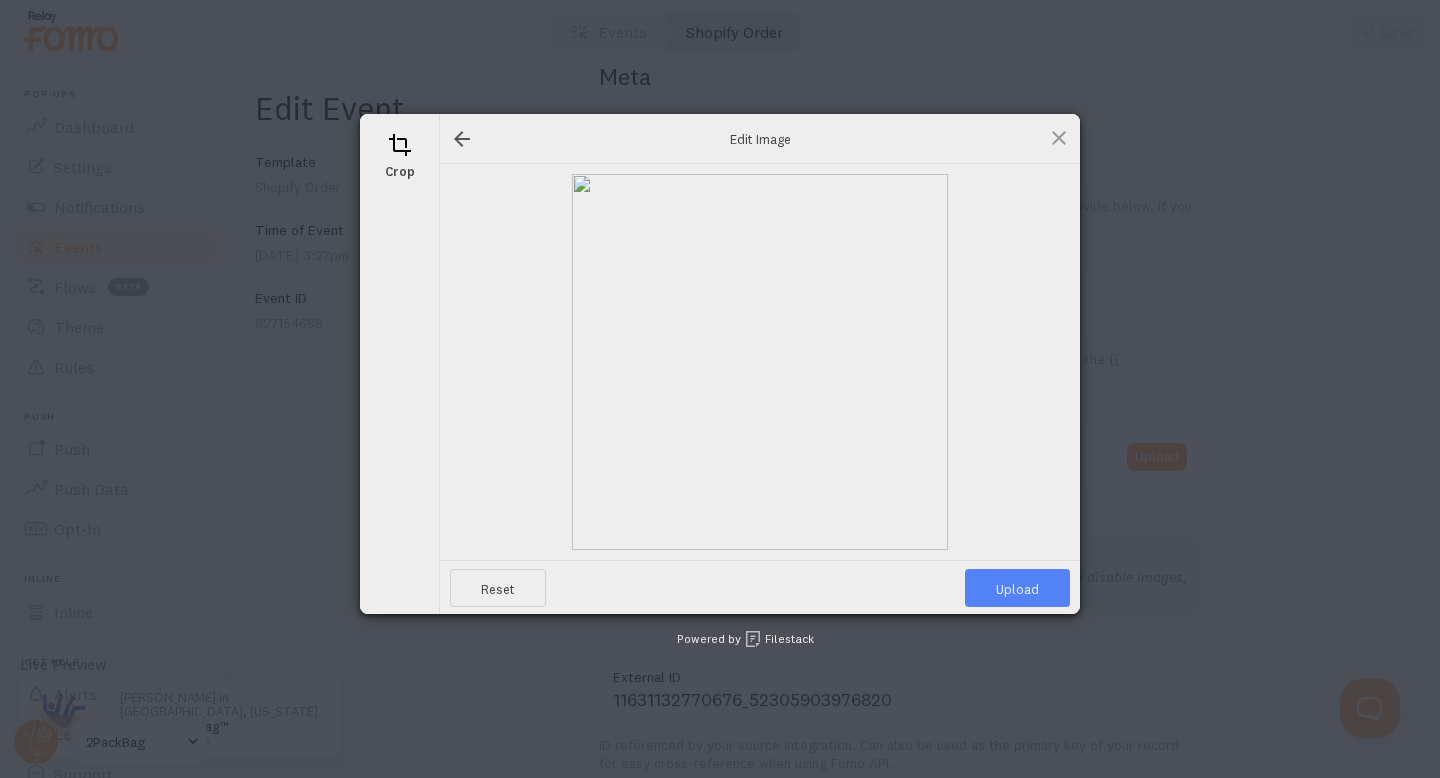 click on "Upload" at bounding box center [1017, 588] 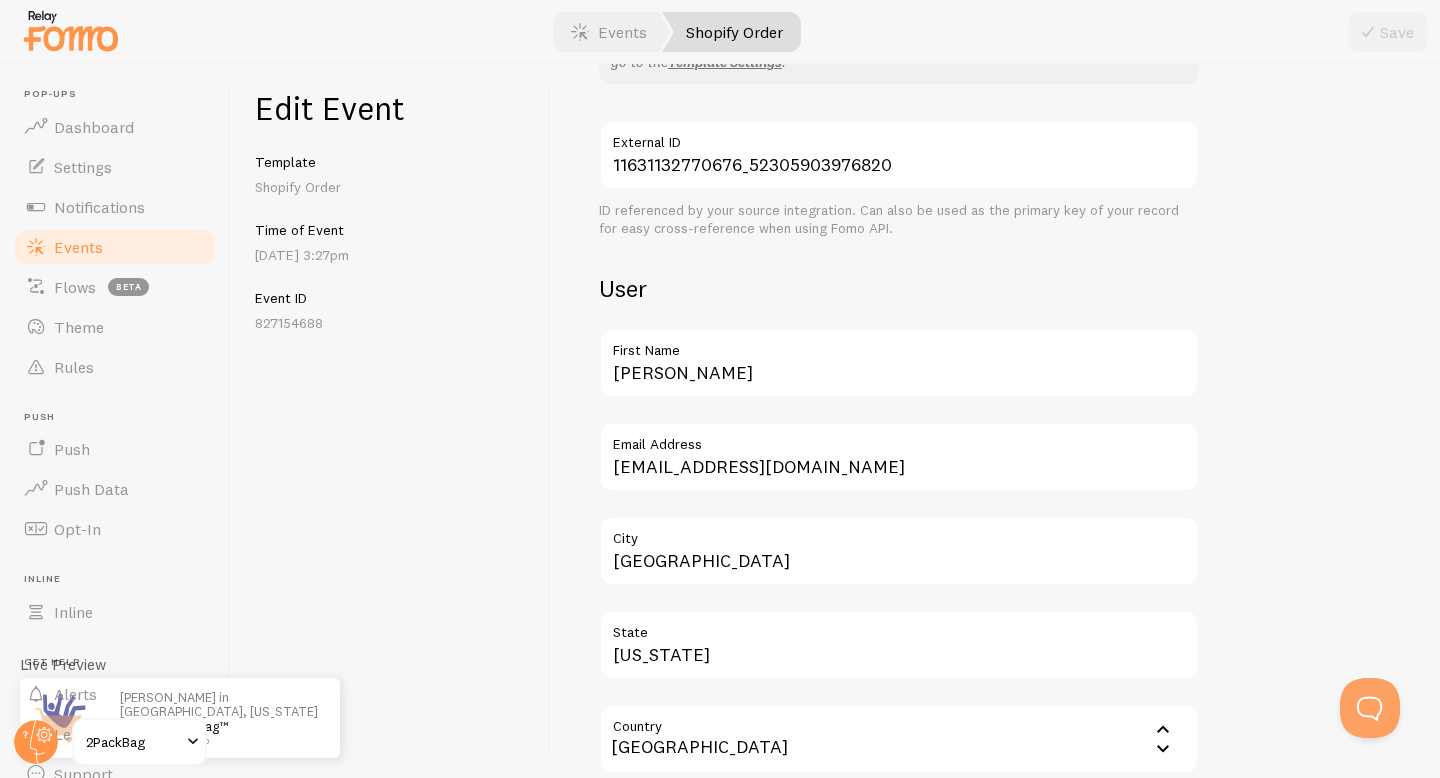 scroll, scrollTop: 0, scrollLeft: 0, axis: both 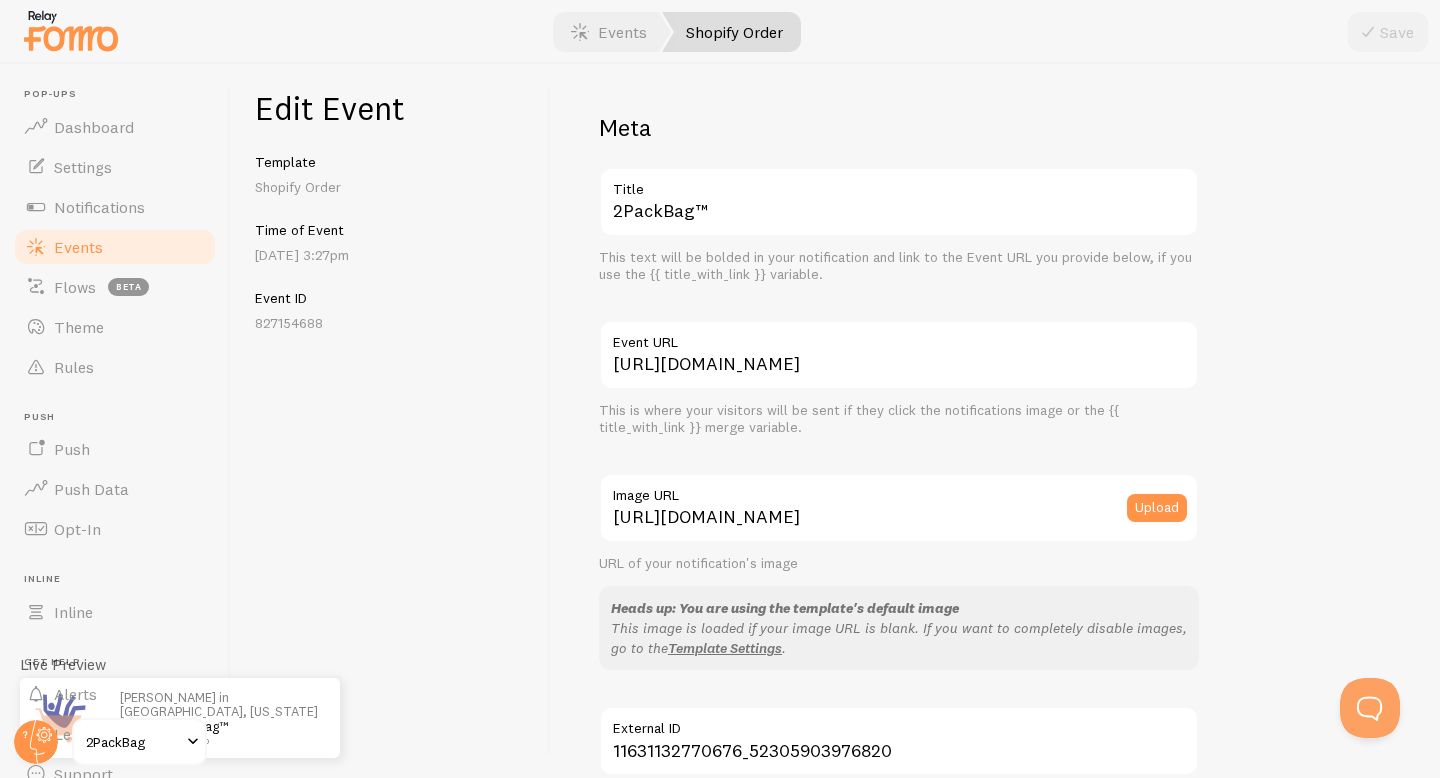 click on "Save" at bounding box center [1388, 32] 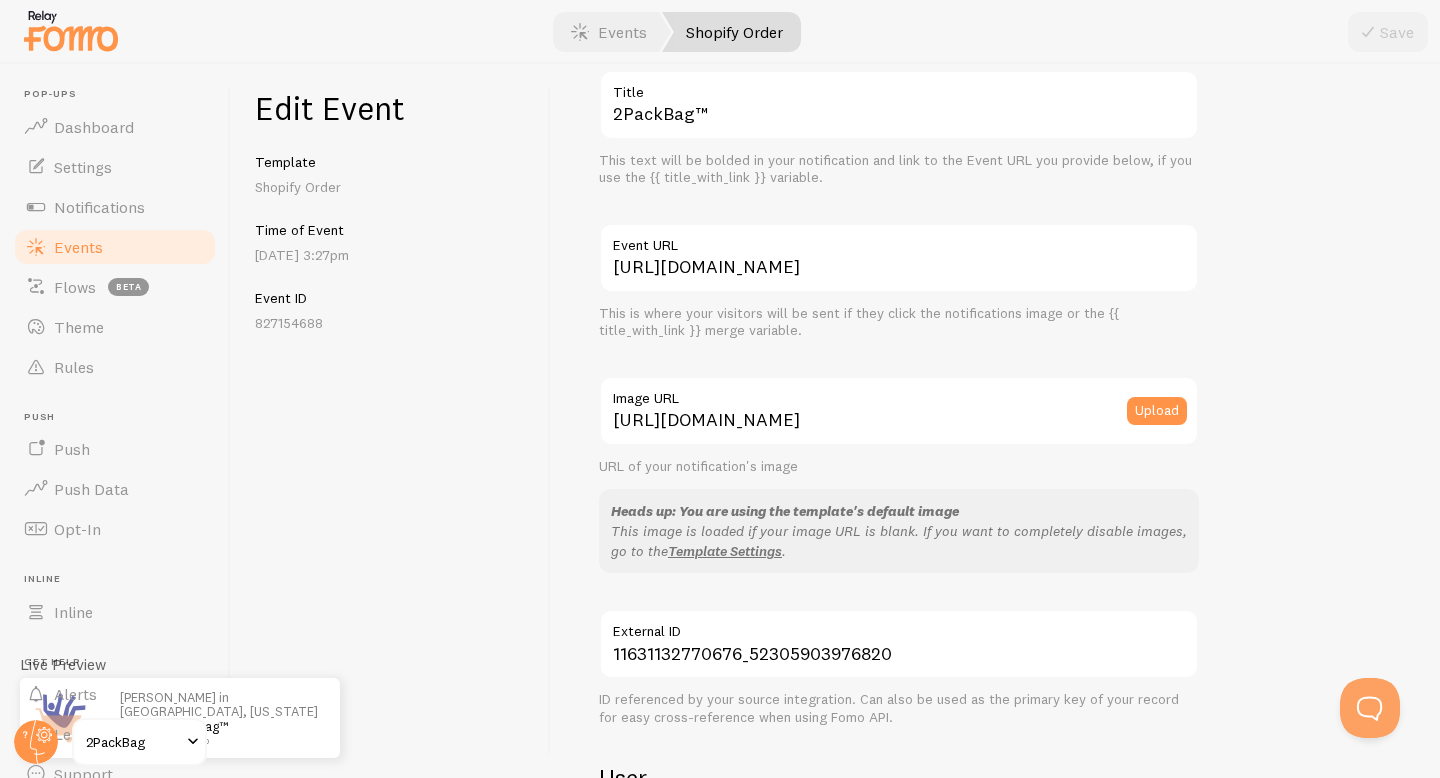 scroll, scrollTop: 112, scrollLeft: 0, axis: vertical 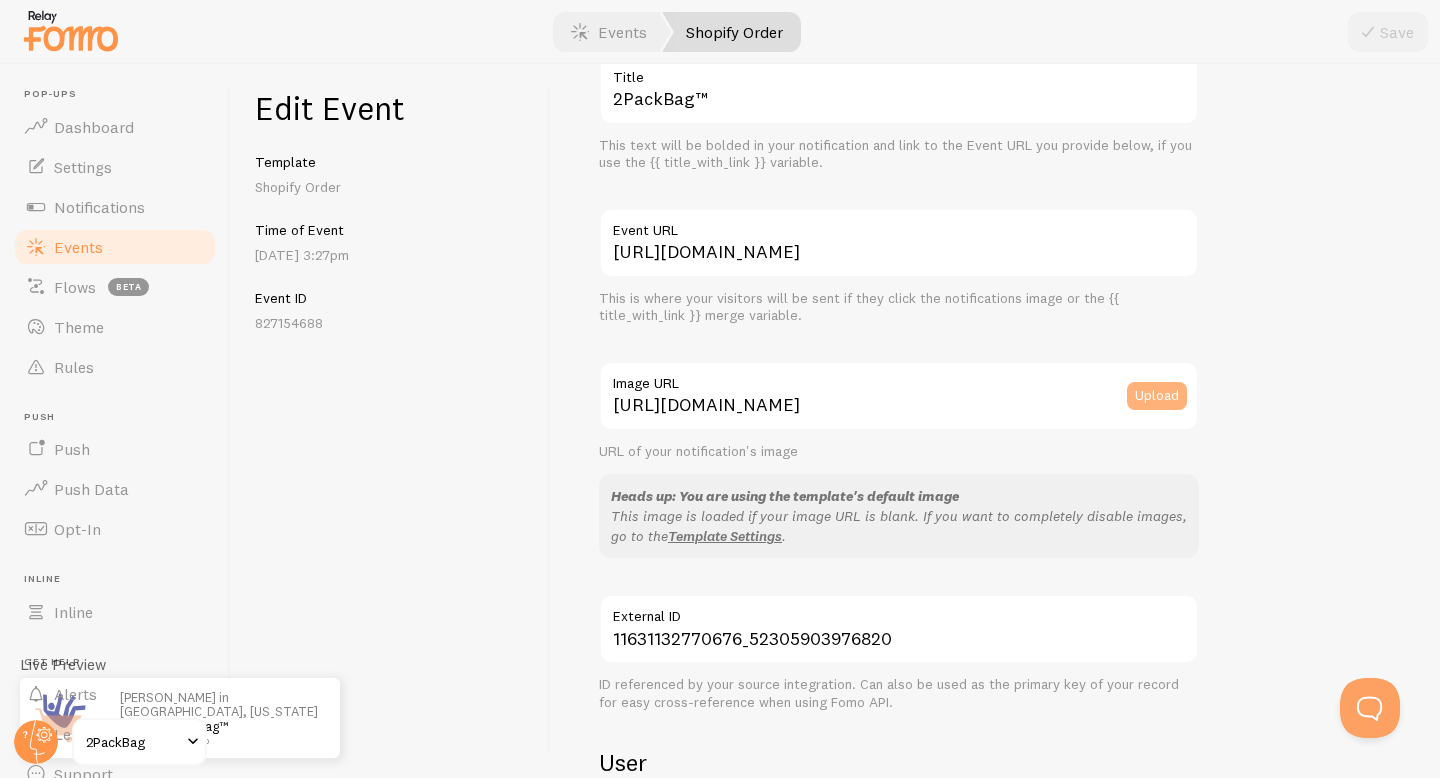 click on "Upload" at bounding box center (1157, 396) 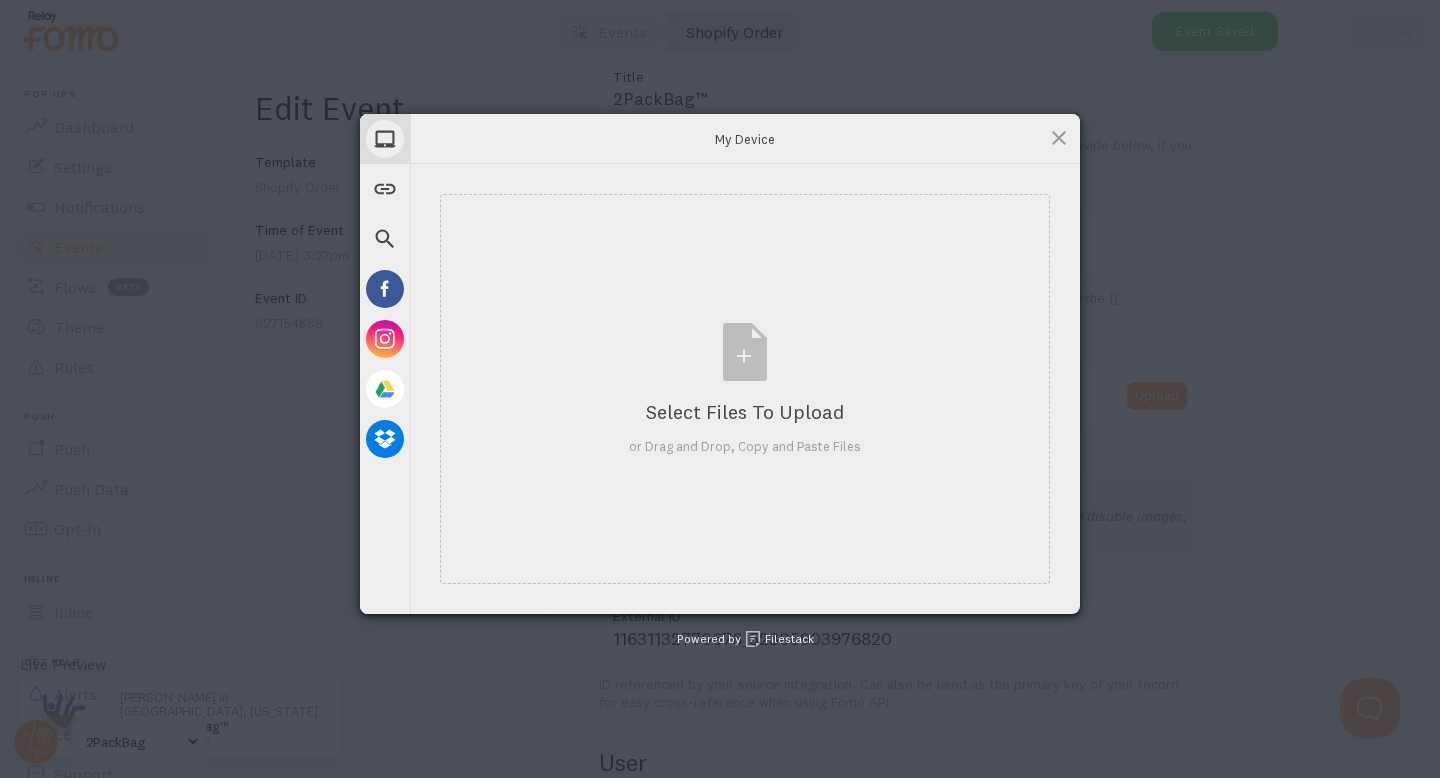 click on "My Device" at bounding box center (745, 139) 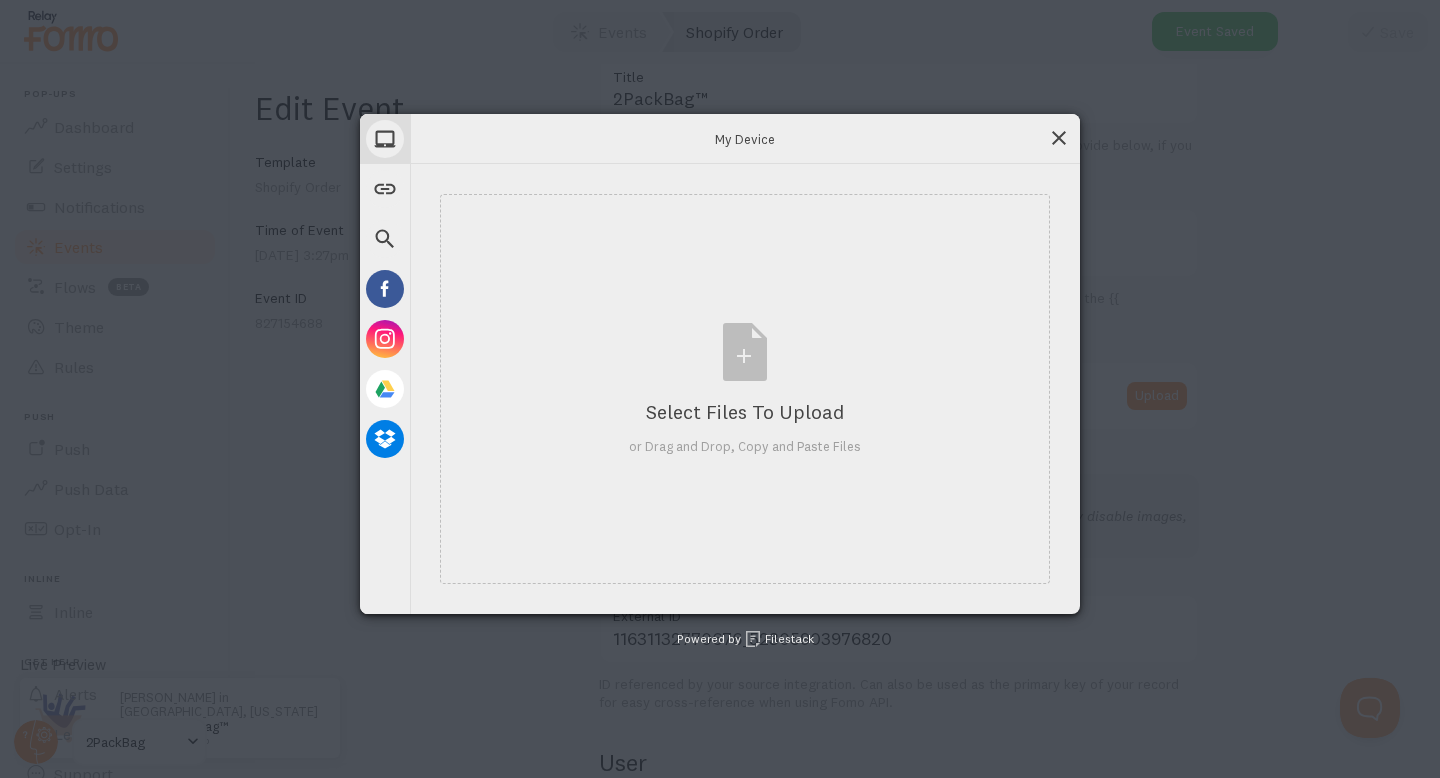 click at bounding box center [1059, 138] 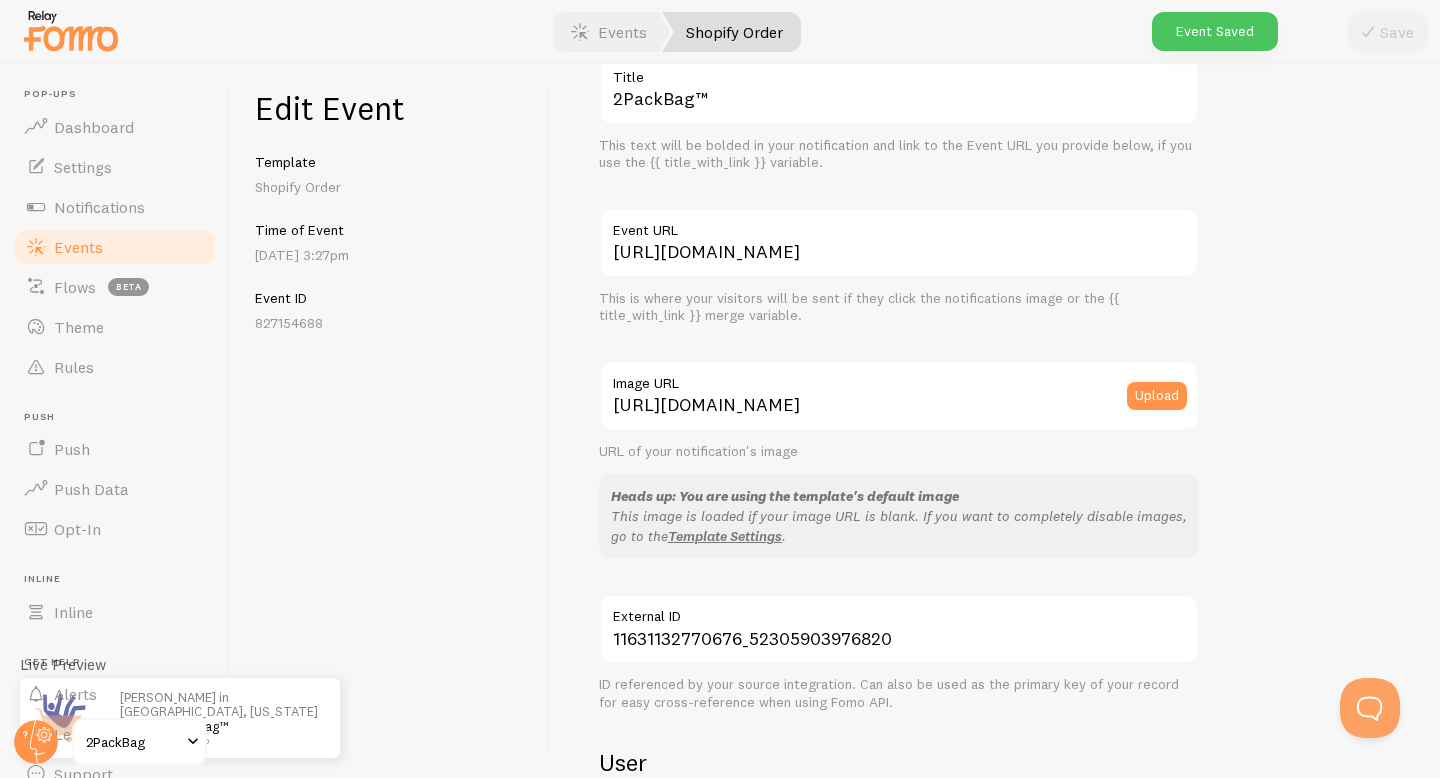 click on "Event Saved" at bounding box center (1215, 31) 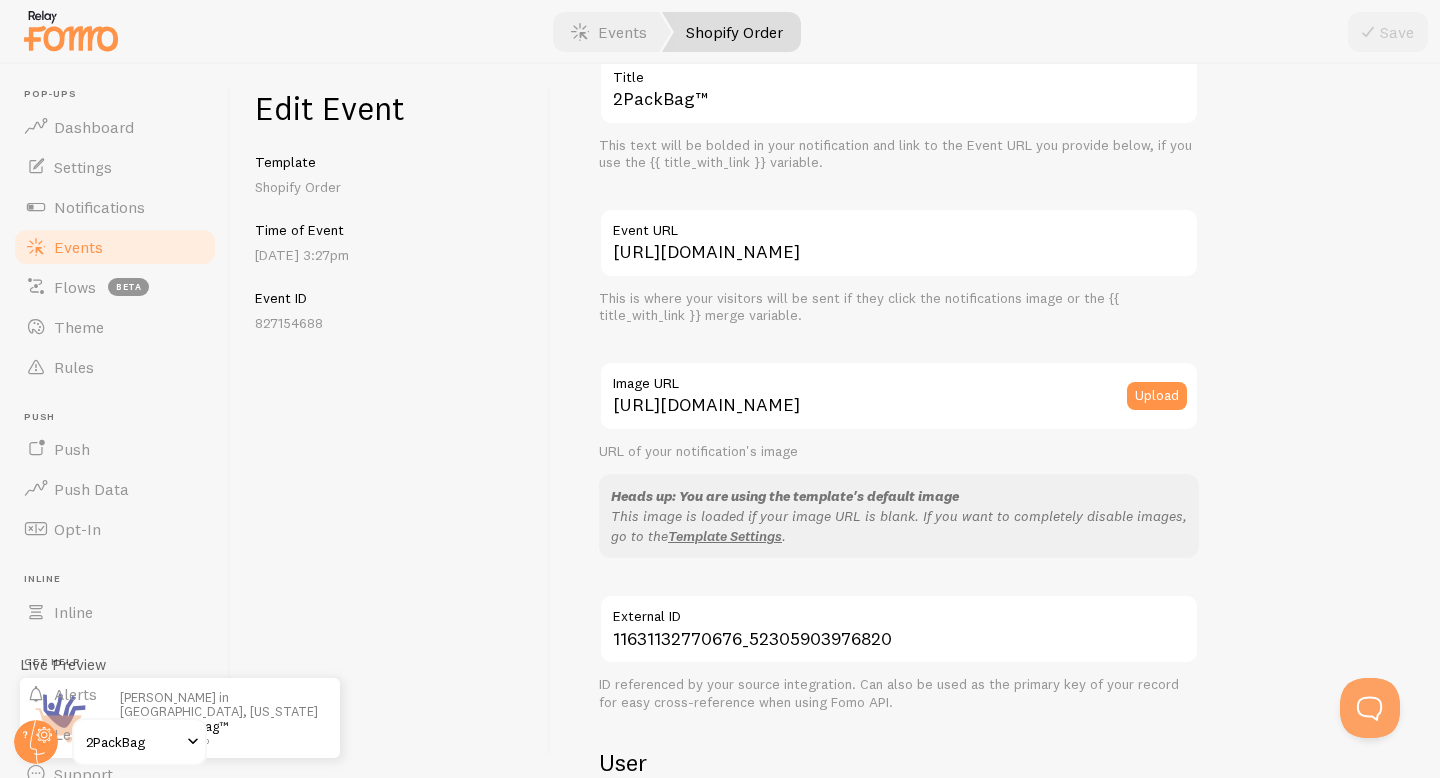 click on "Events" at bounding box center [115, 247] 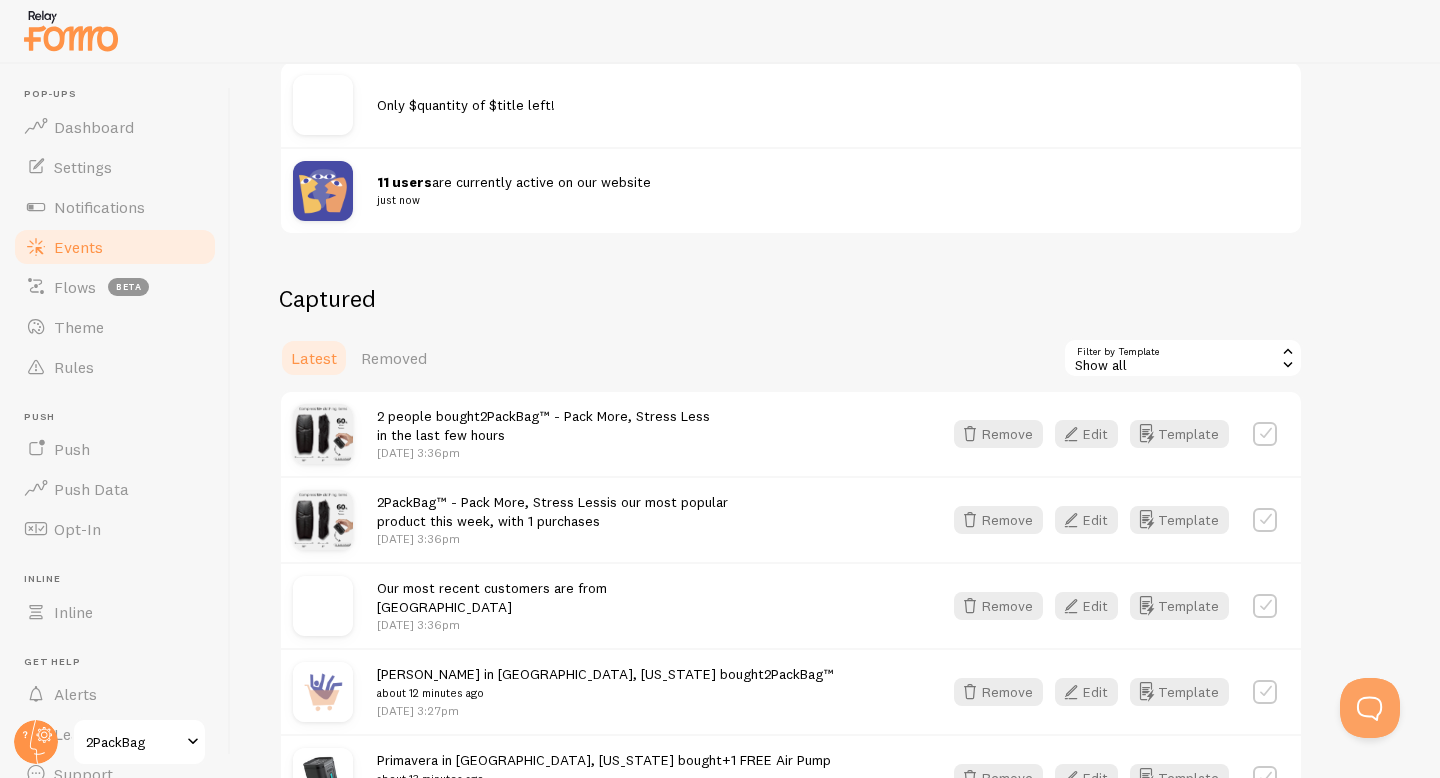 scroll, scrollTop: 447, scrollLeft: 0, axis: vertical 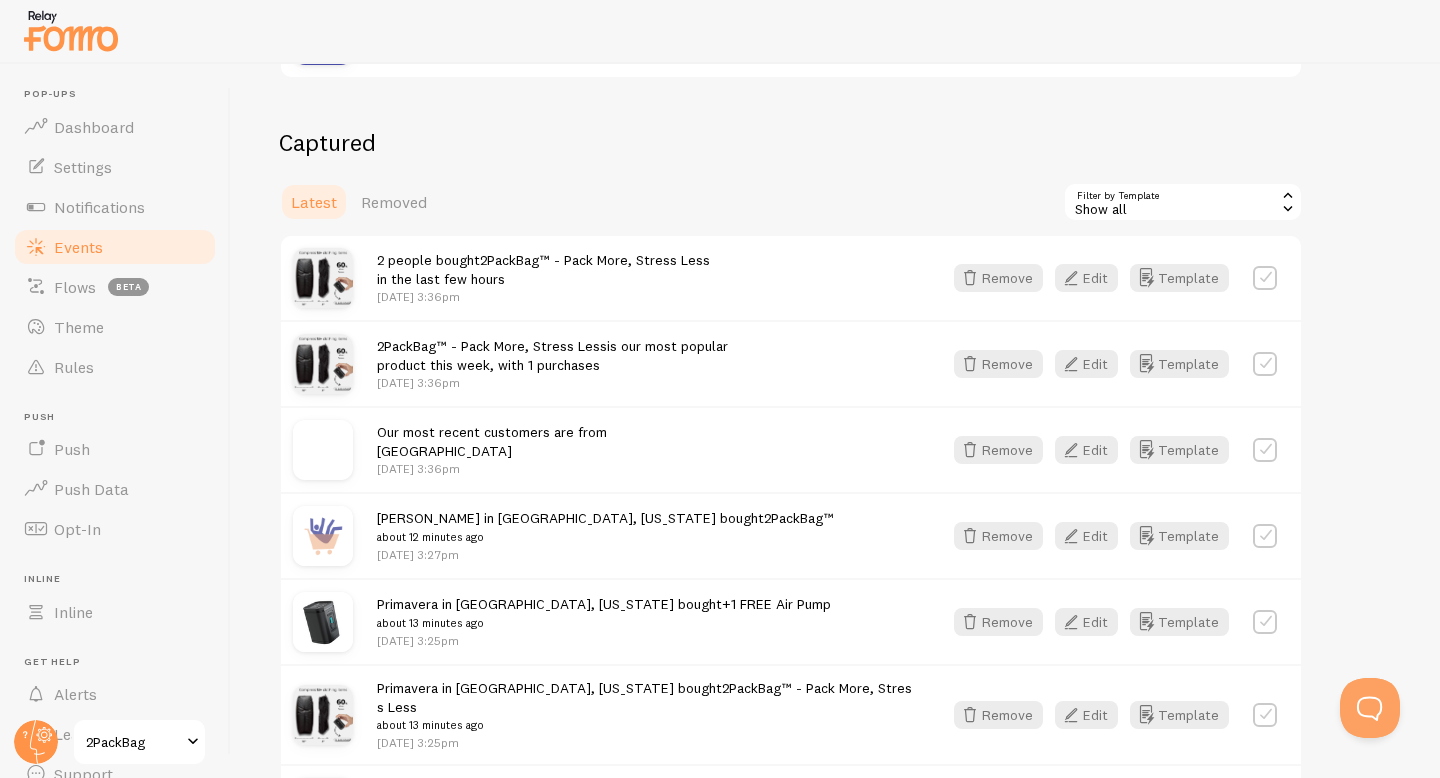 click at bounding box center [323, 536] 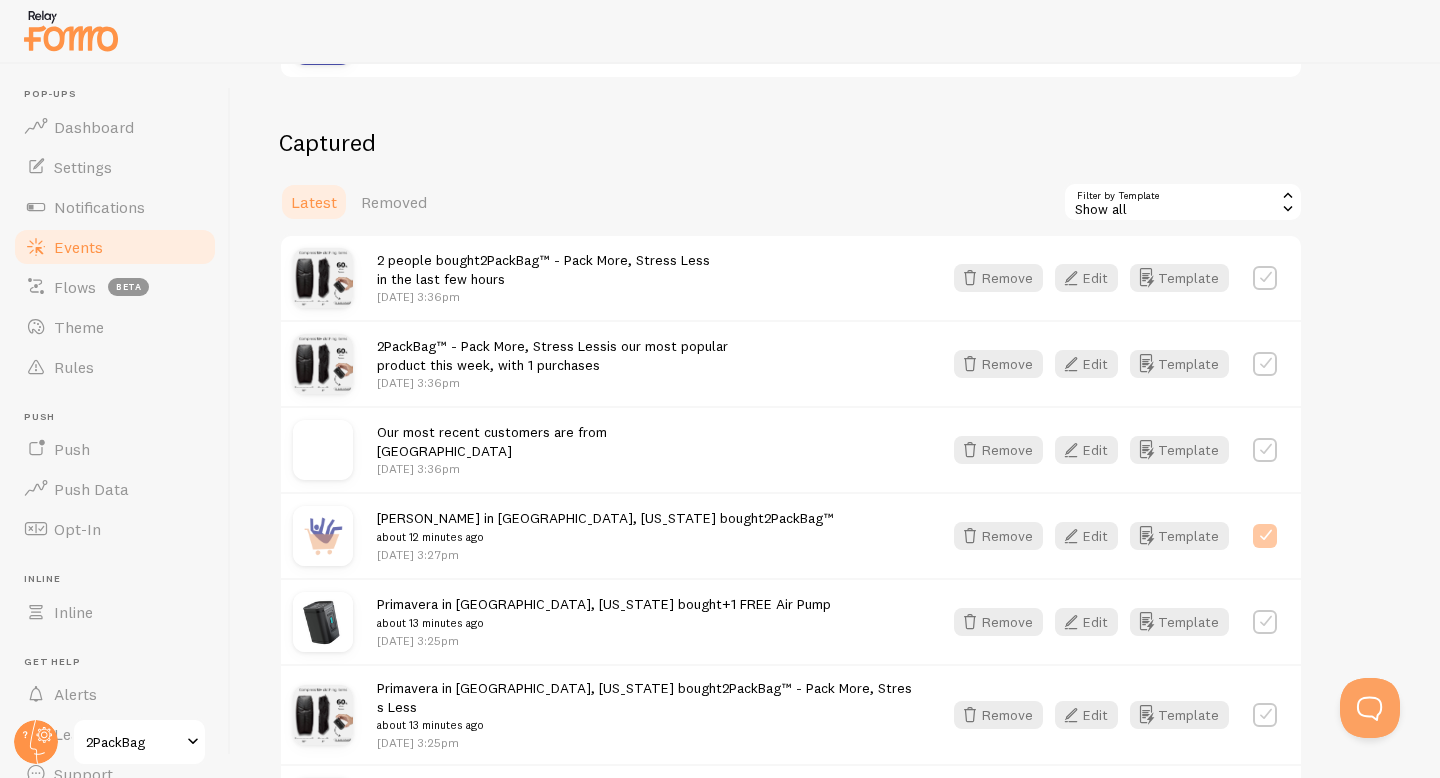 checkbox on "true" 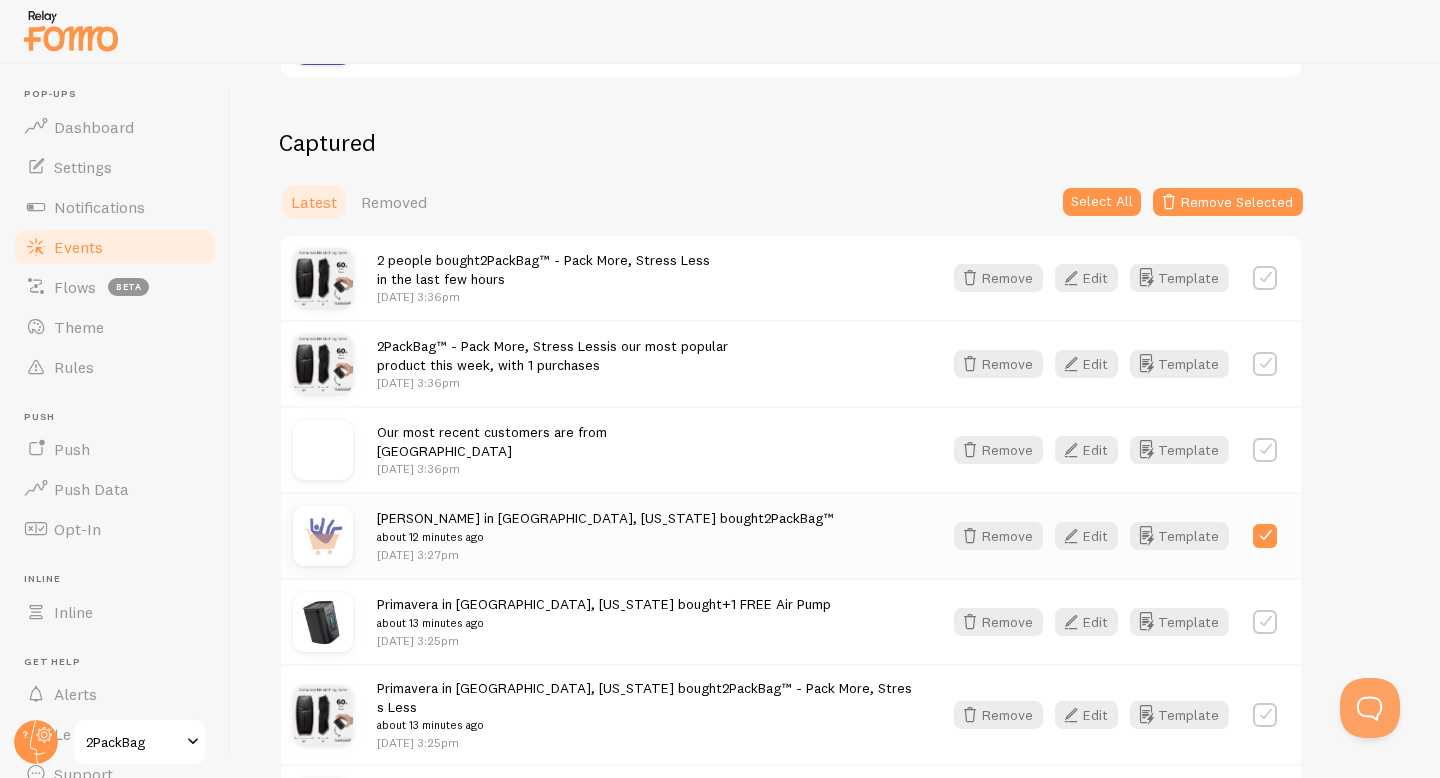 click on "Lynne in Pittsburgh, Pennsylvania bought  2PackBag™    about 12 minutes ago" at bounding box center (605, 527) 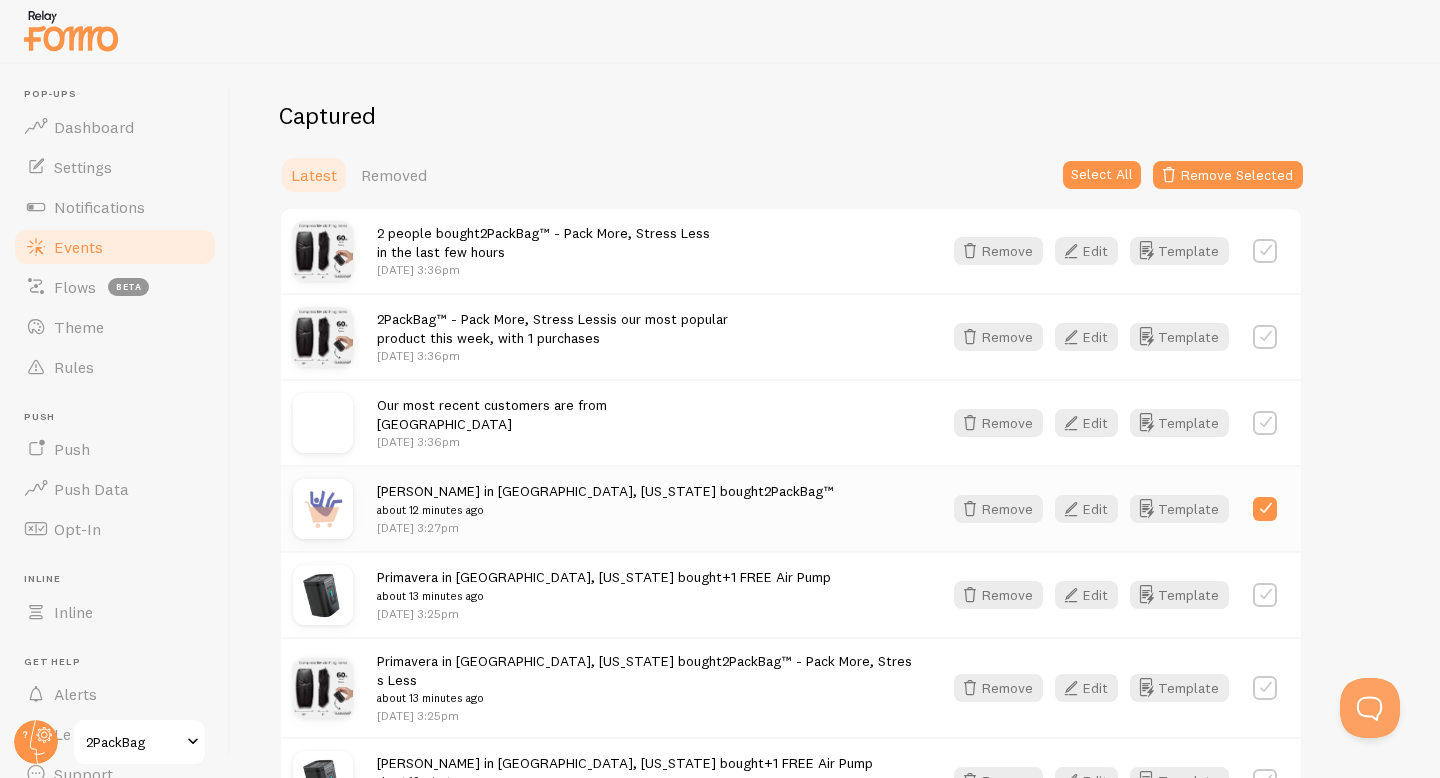 scroll, scrollTop: 598, scrollLeft: 0, axis: vertical 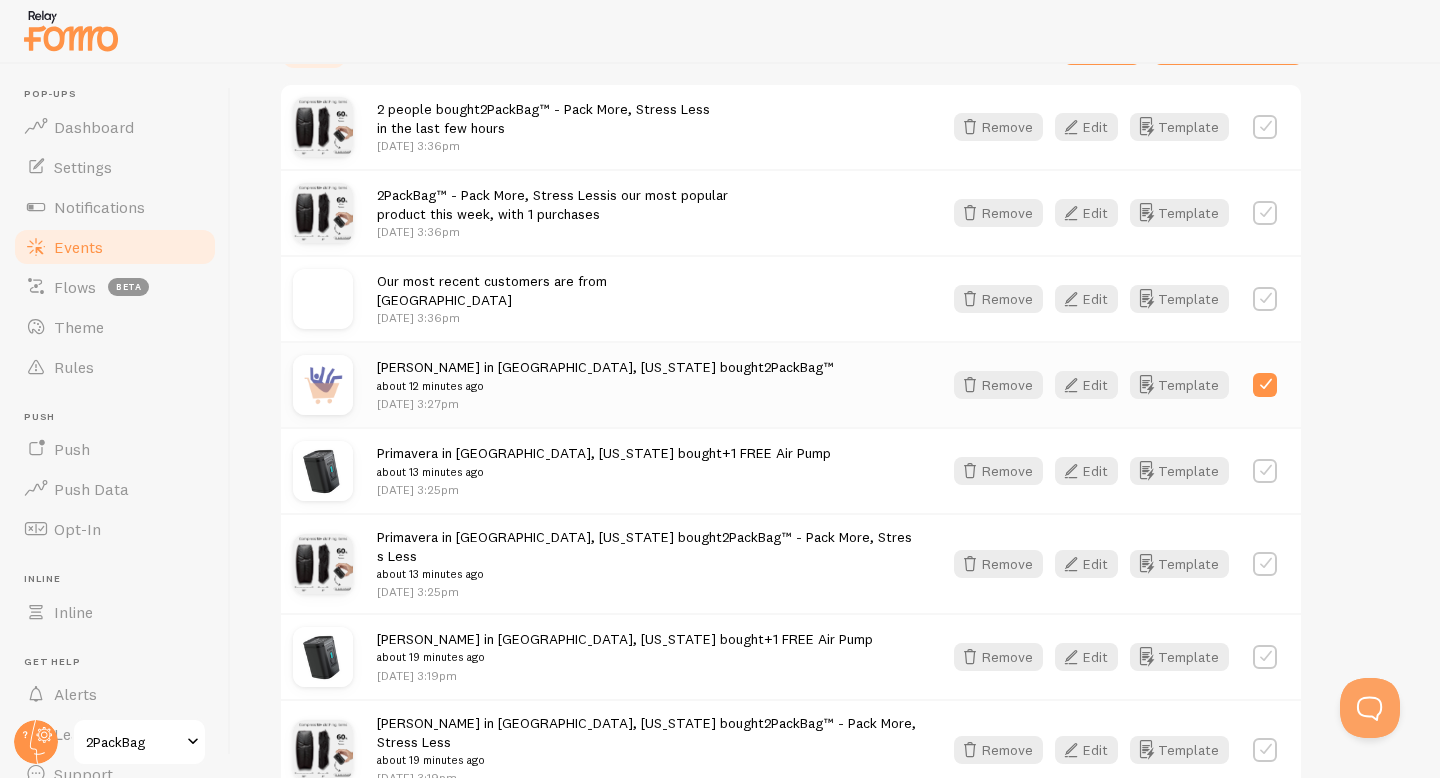 click at bounding box center (323, 385) 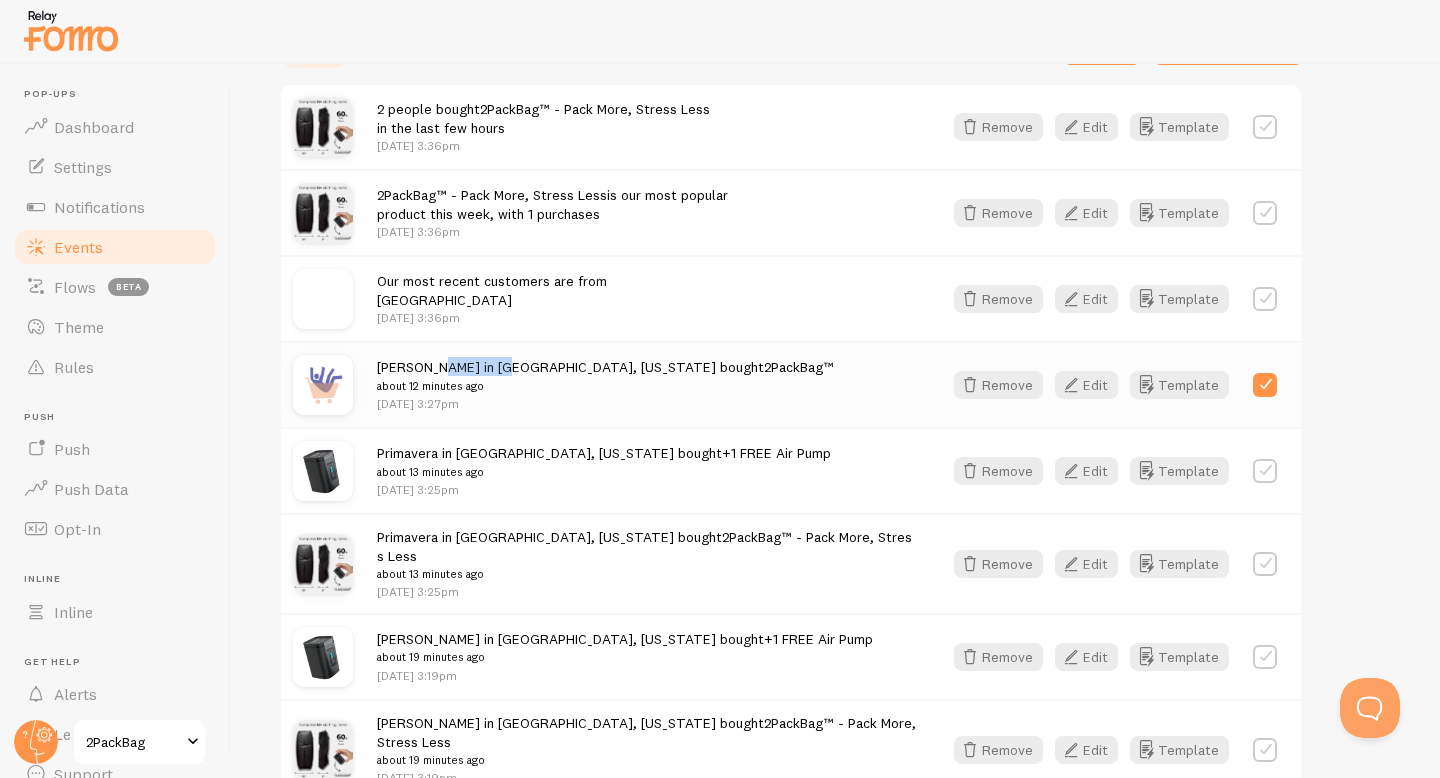 click on "Lynne in Pittsburgh, Pennsylvania bought  2PackBag™    about 12 minutes ago" at bounding box center (605, 376) 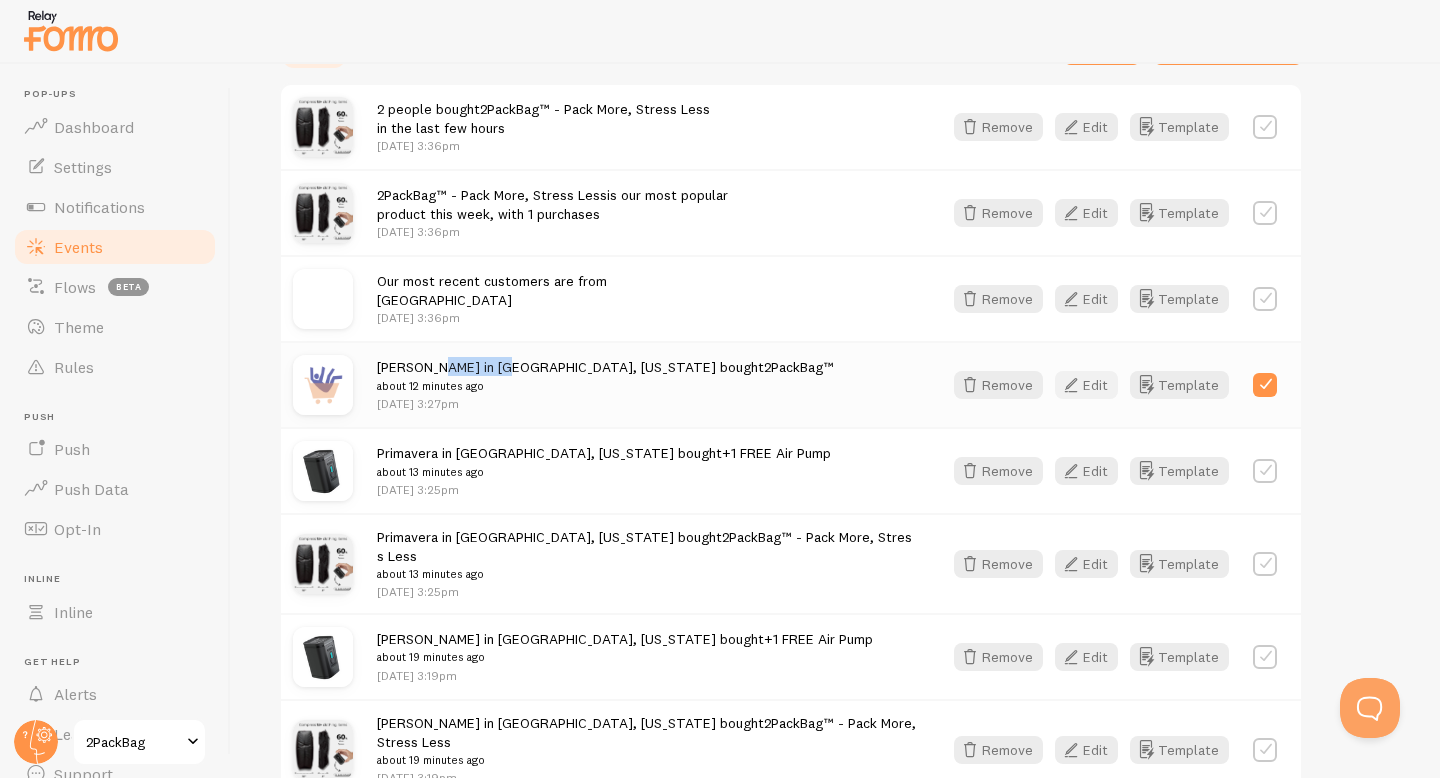 click on "Edit" at bounding box center (1086, 385) 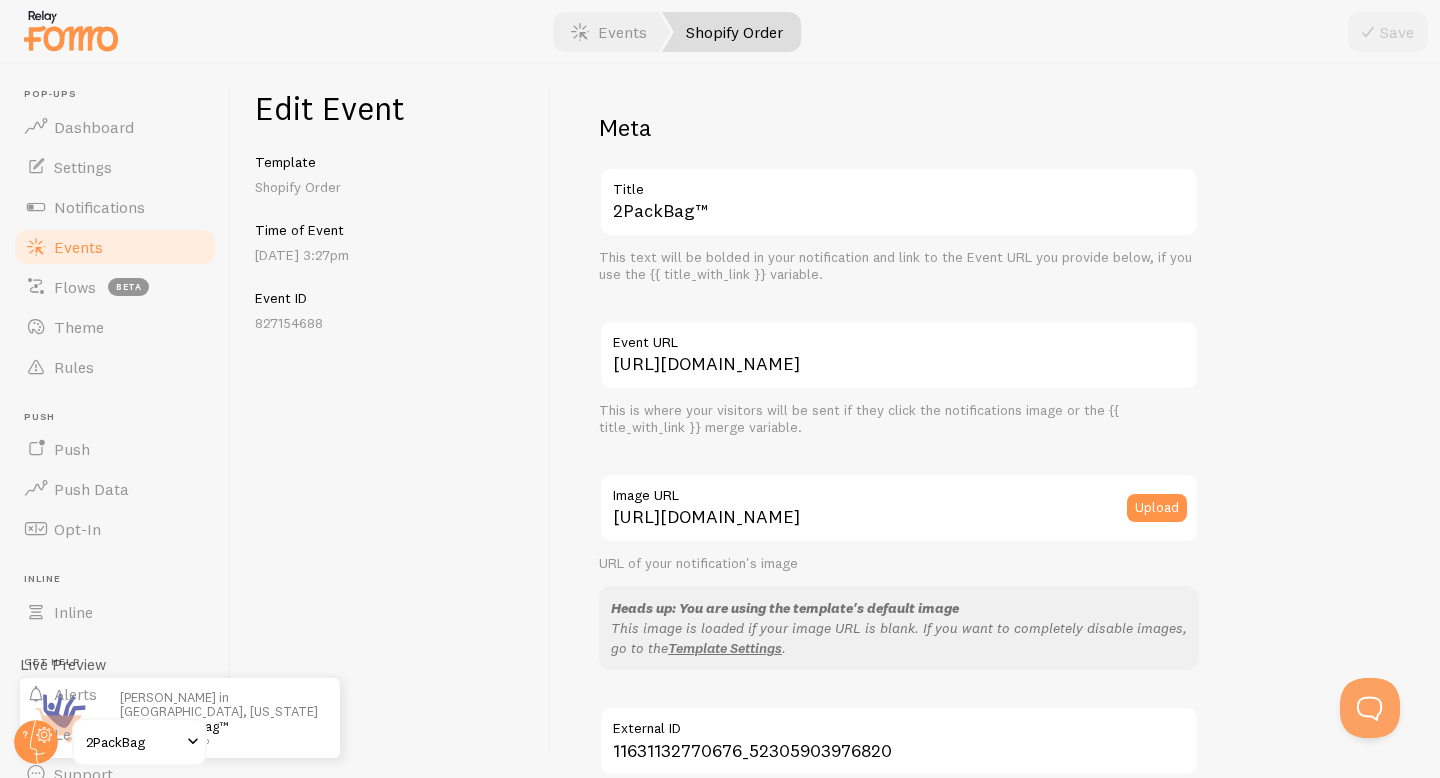 scroll, scrollTop: 163, scrollLeft: 0, axis: vertical 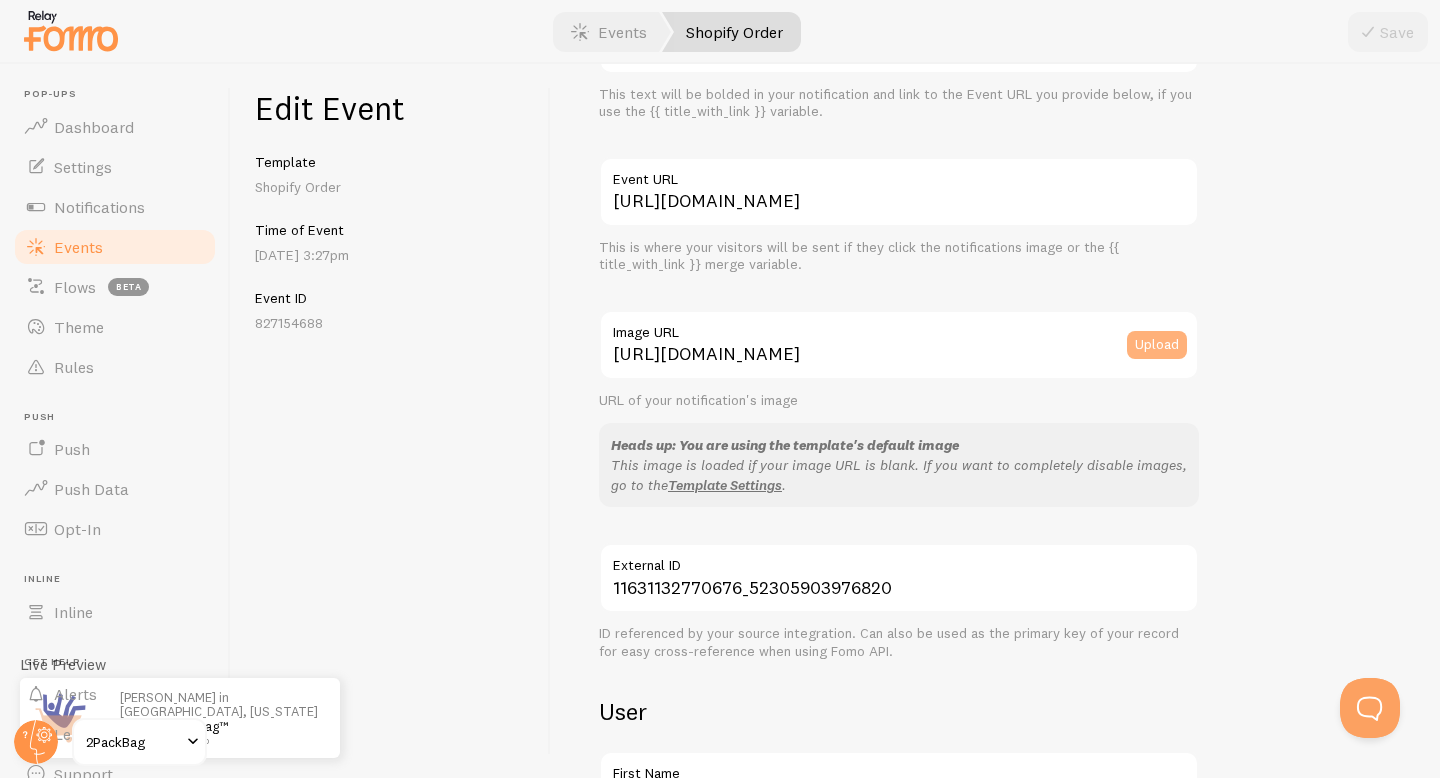 click on "Upload" at bounding box center [1157, 345] 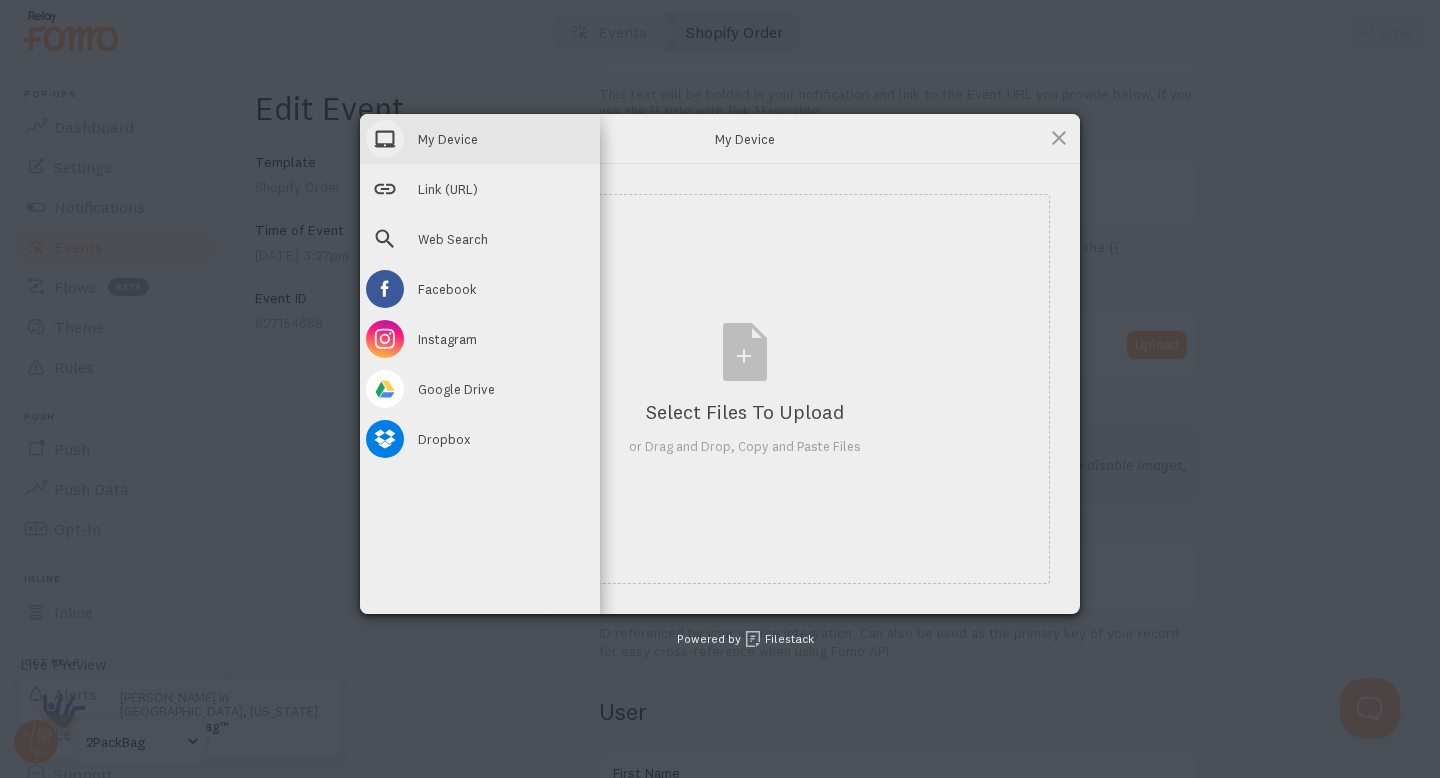 click on "My Device" at bounding box center (448, 139) 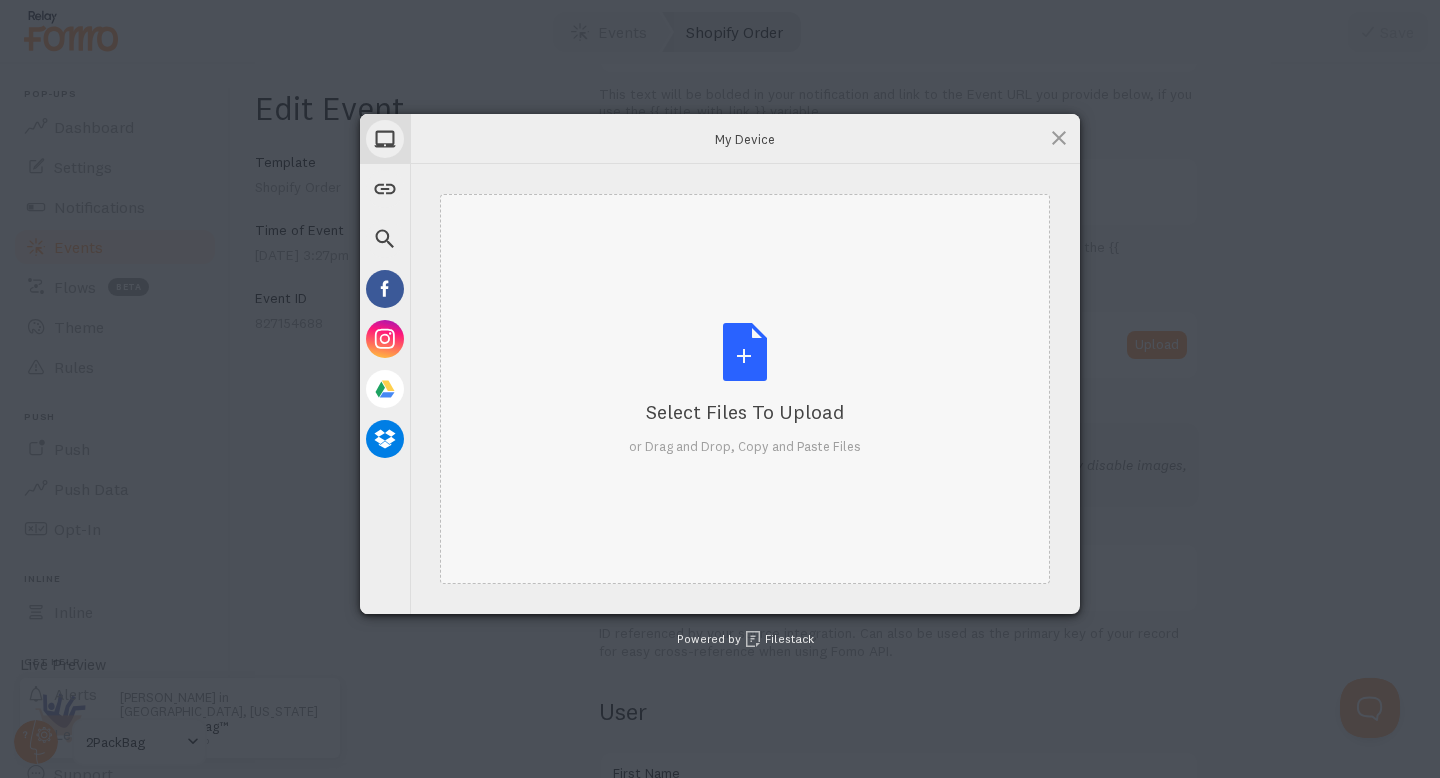 click on "Select Files to Upload     or Drag and Drop, Copy and Paste Files" at bounding box center (745, 389) 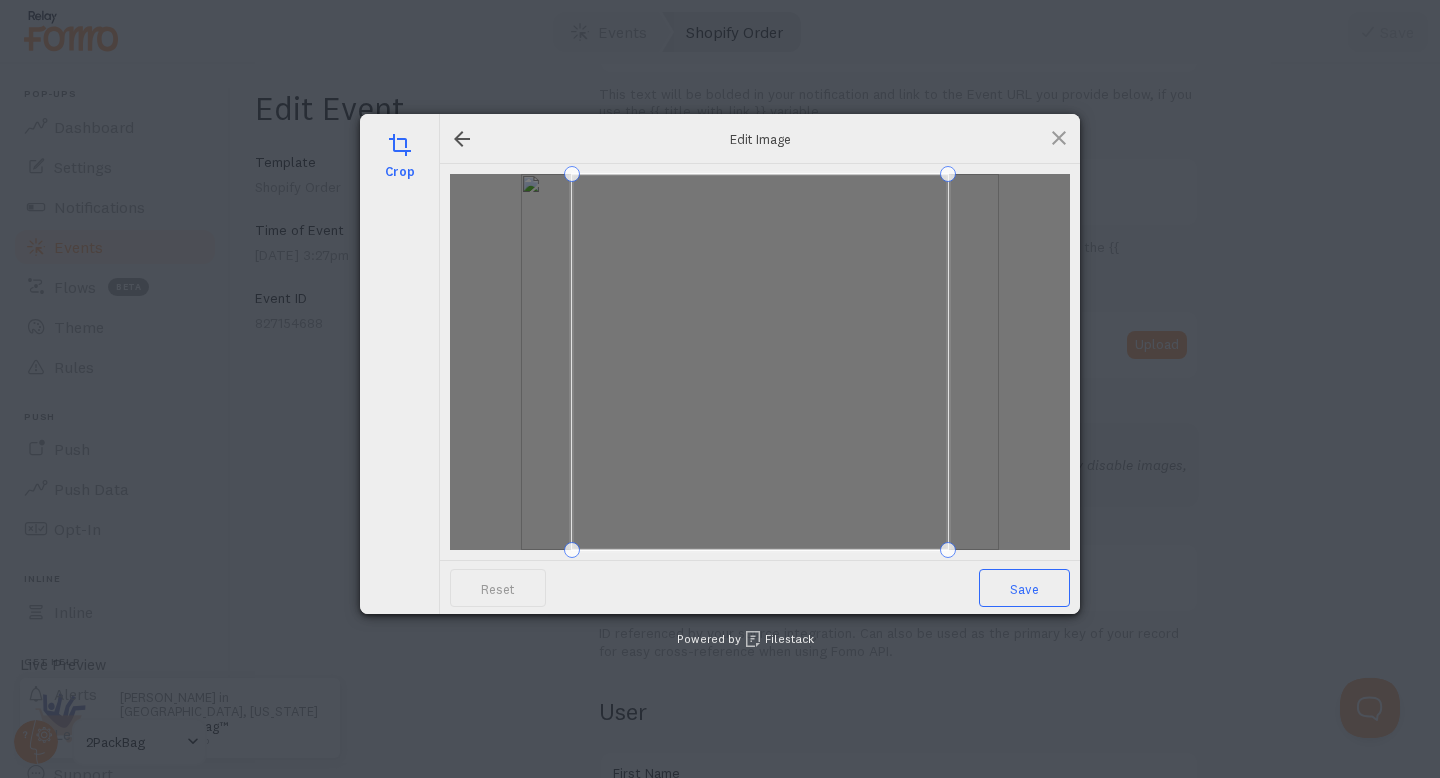 click on "Save" at bounding box center (1024, 588) 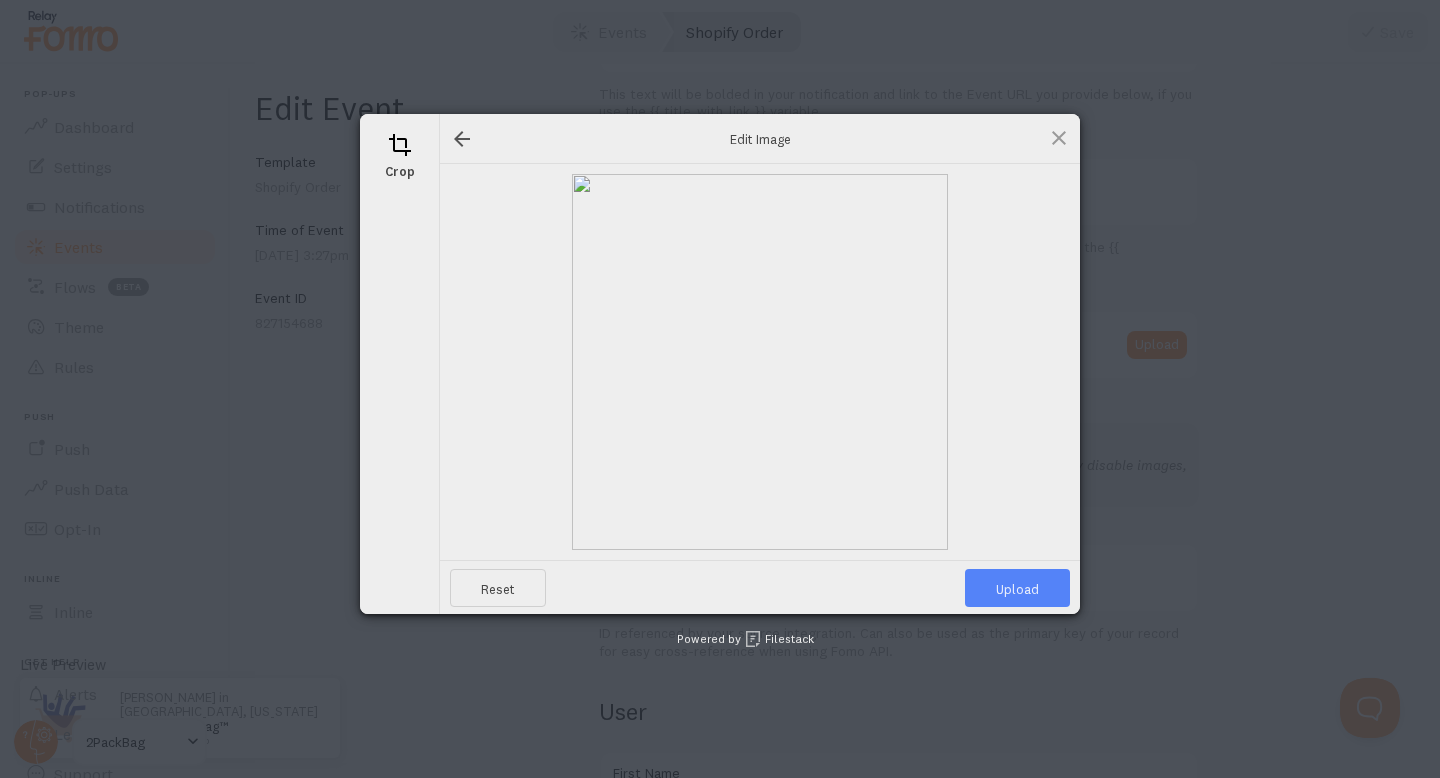 click on "Upload" at bounding box center [1017, 588] 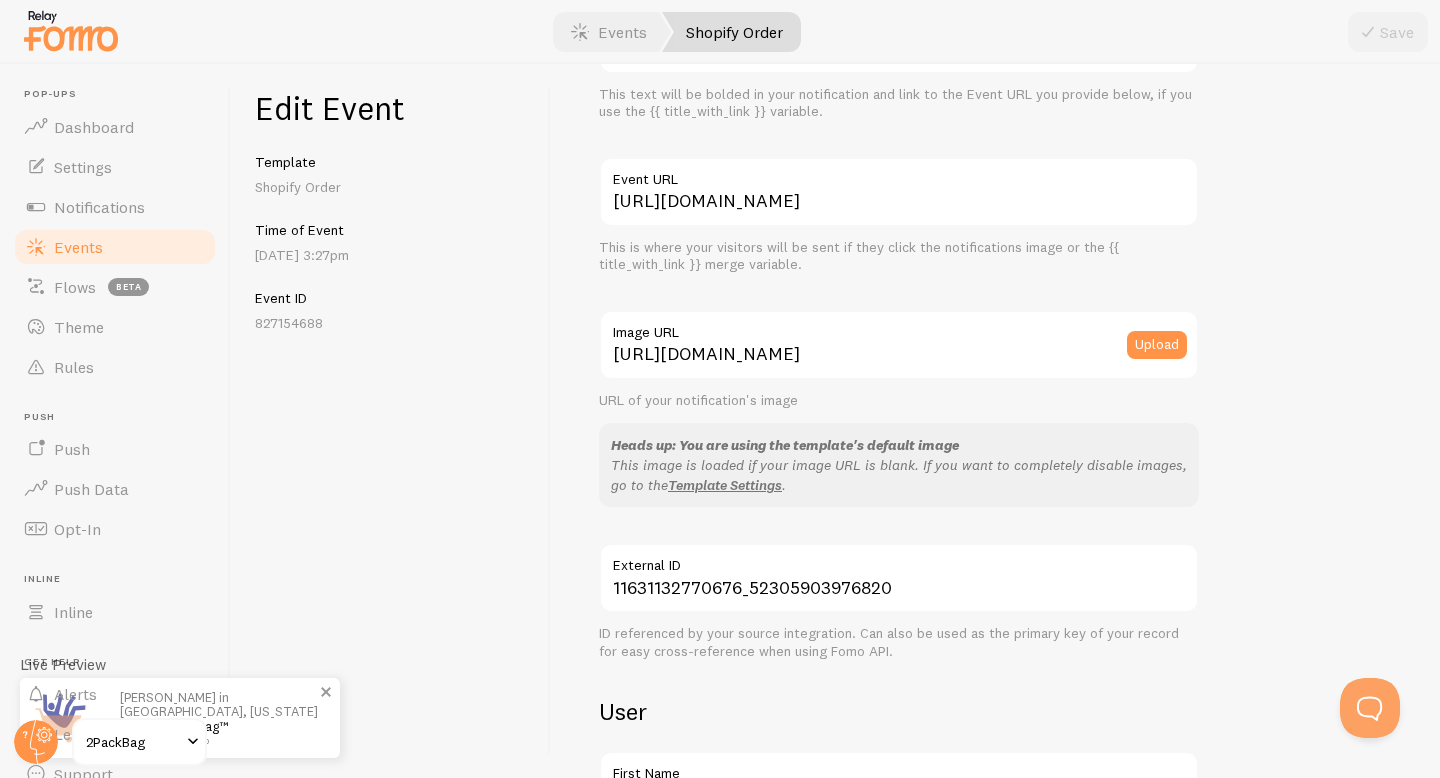 click on "Lynne in Pittsburgh, Pennsylvania bought  2PackBag™    about 12 minutes ago" at bounding box center [220, 718] 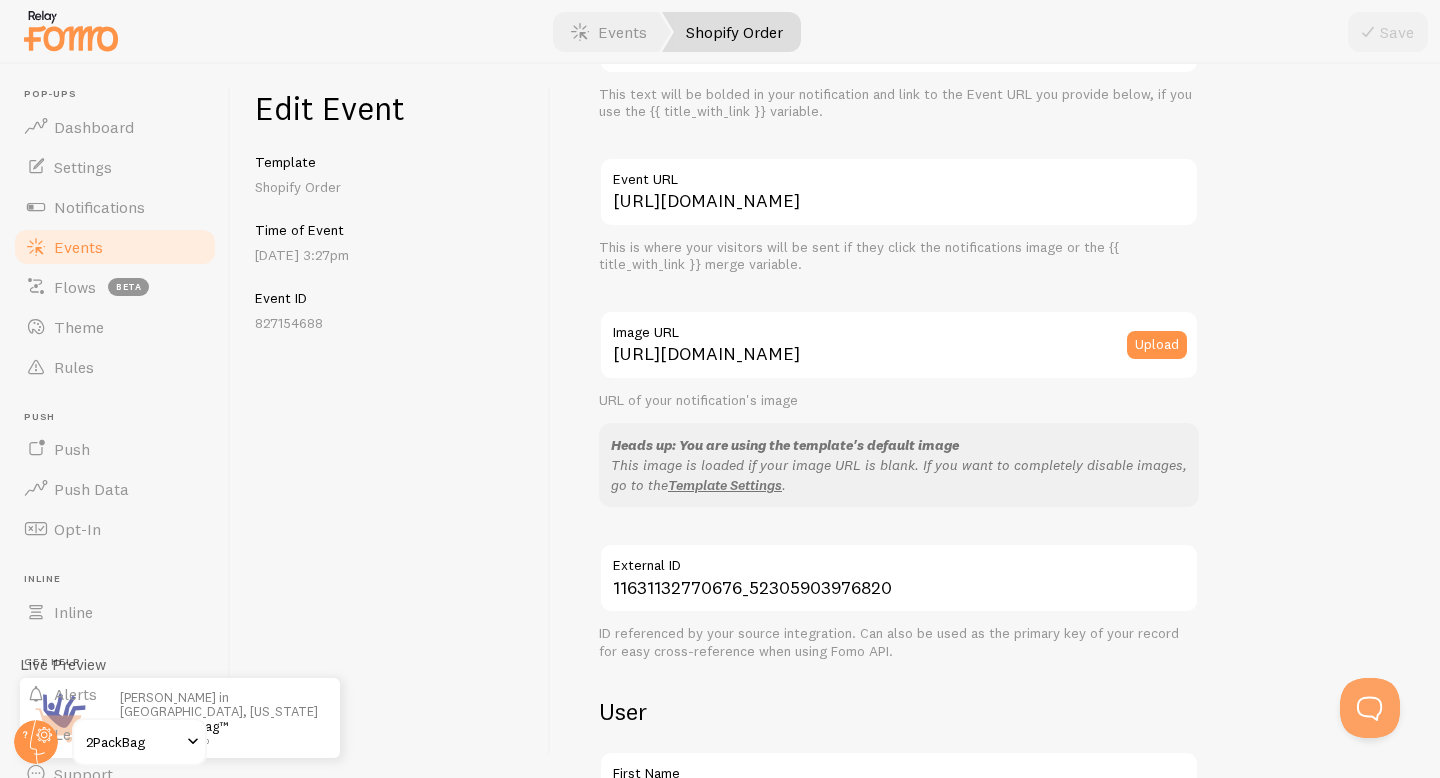 click on "Shopify Order" at bounding box center [731, 32] 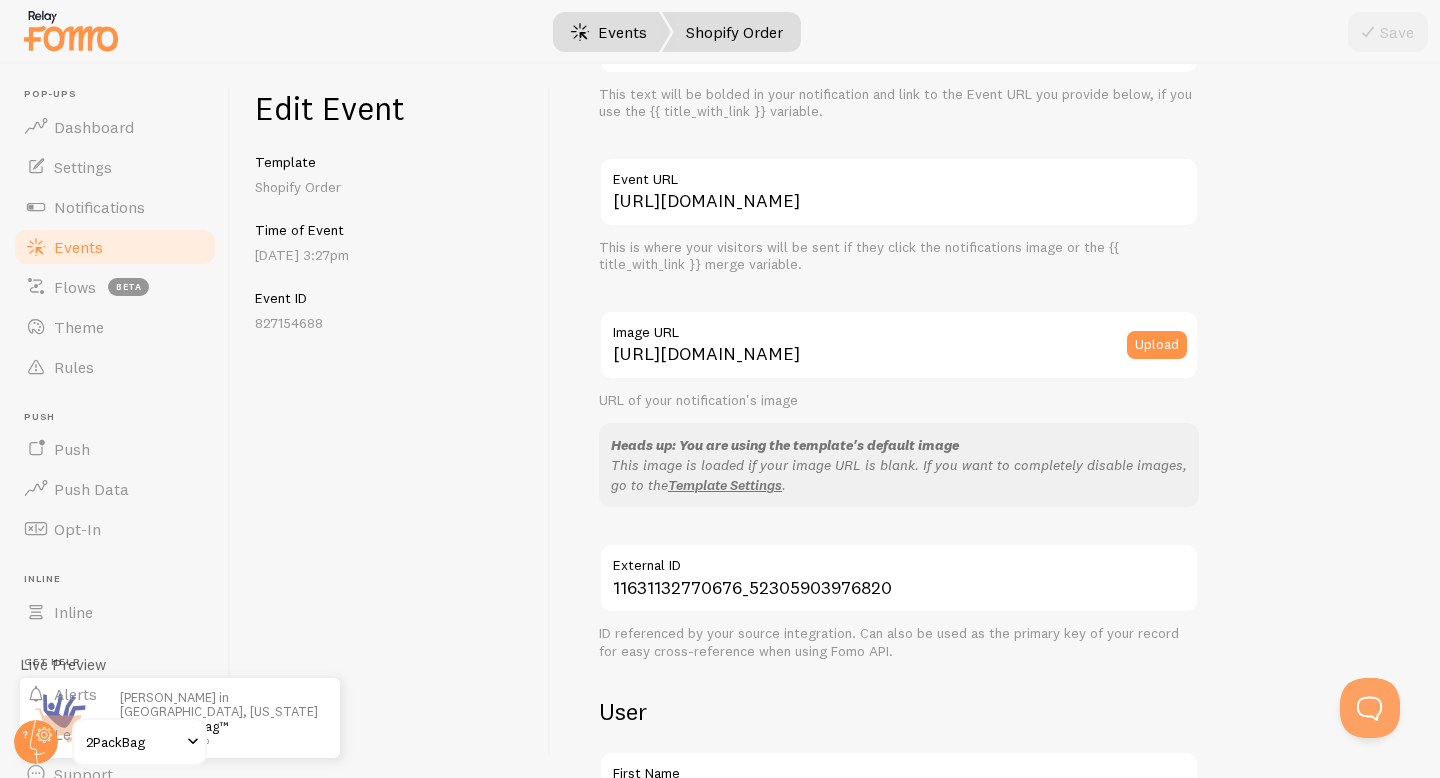 click on "Events" at bounding box center [609, 32] 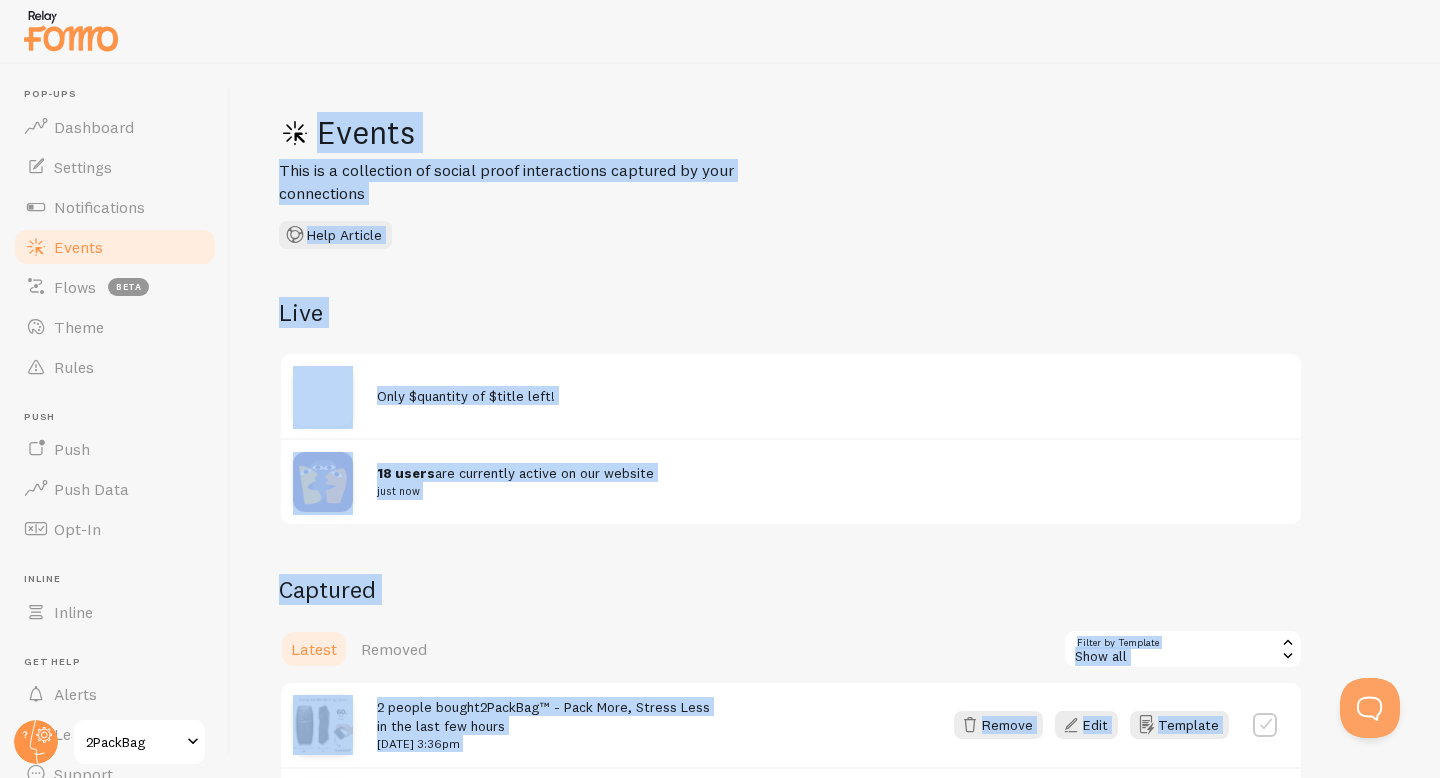 click on "Events
This is a collection of social proof interactions captured by
your connections
Help Article    Live     Only $quantity of $title left!     18 users  are currently active on our website just now     Captured
Latest
Removed
Filter by Template   all   Show all       Show all  Shopify Inventory  Abandoned Cart Template with Variables  Abandoned Cart Template without Variables  Active visitors  Someone is viewing  Shopify Order  Shopify - Roundup People  Shopify - Roundup Popular  Shopify - Roundup Locations            2 people bought  2PackBag™ - Pack More, Stress Less in the last few hours
Jul 17th @ 3:36pm
Remove     Edit     Template              2PackBag™ - Pack More, Stress Less  is our most popular product this week, with 1 purchases      Remove     Edit     Template" at bounding box center (835, 421) 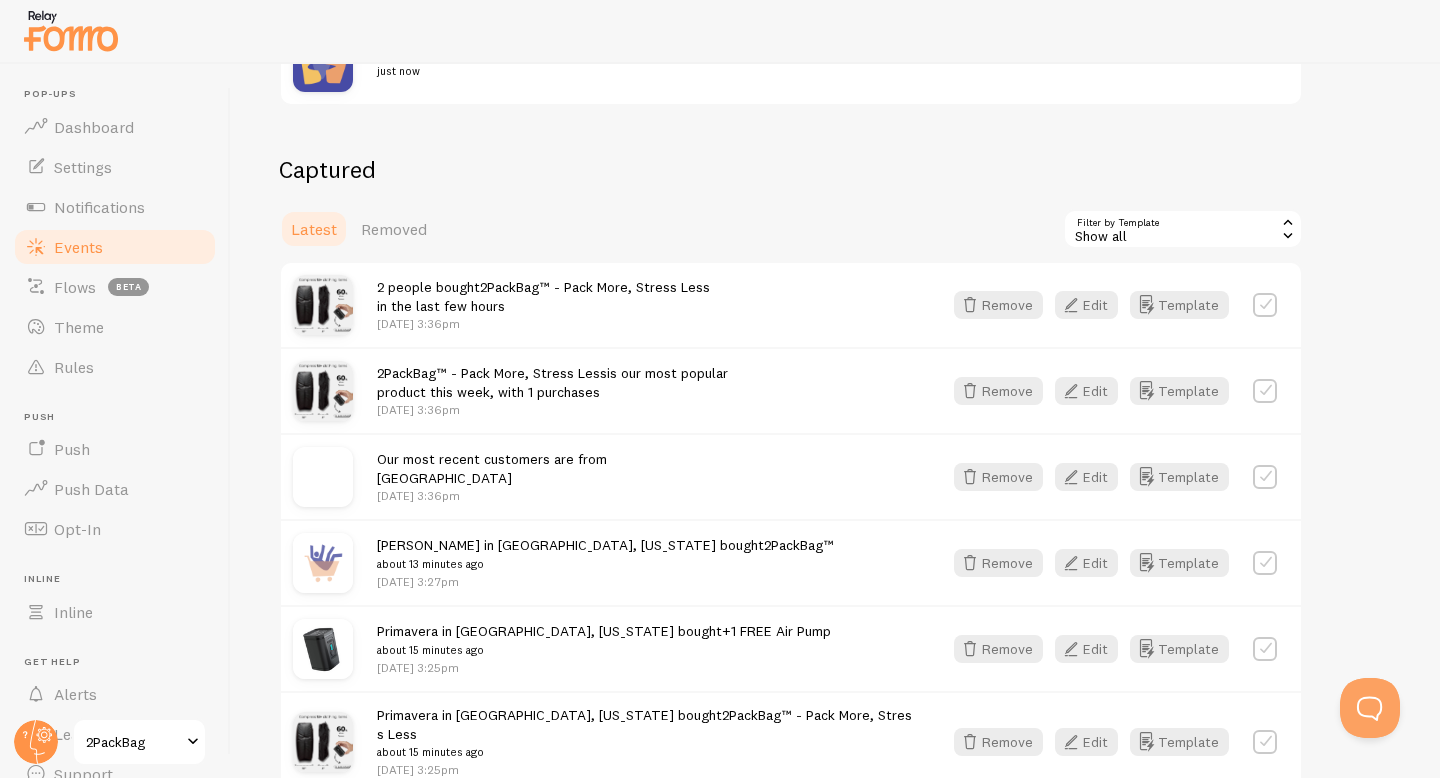 scroll, scrollTop: 412, scrollLeft: 0, axis: vertical 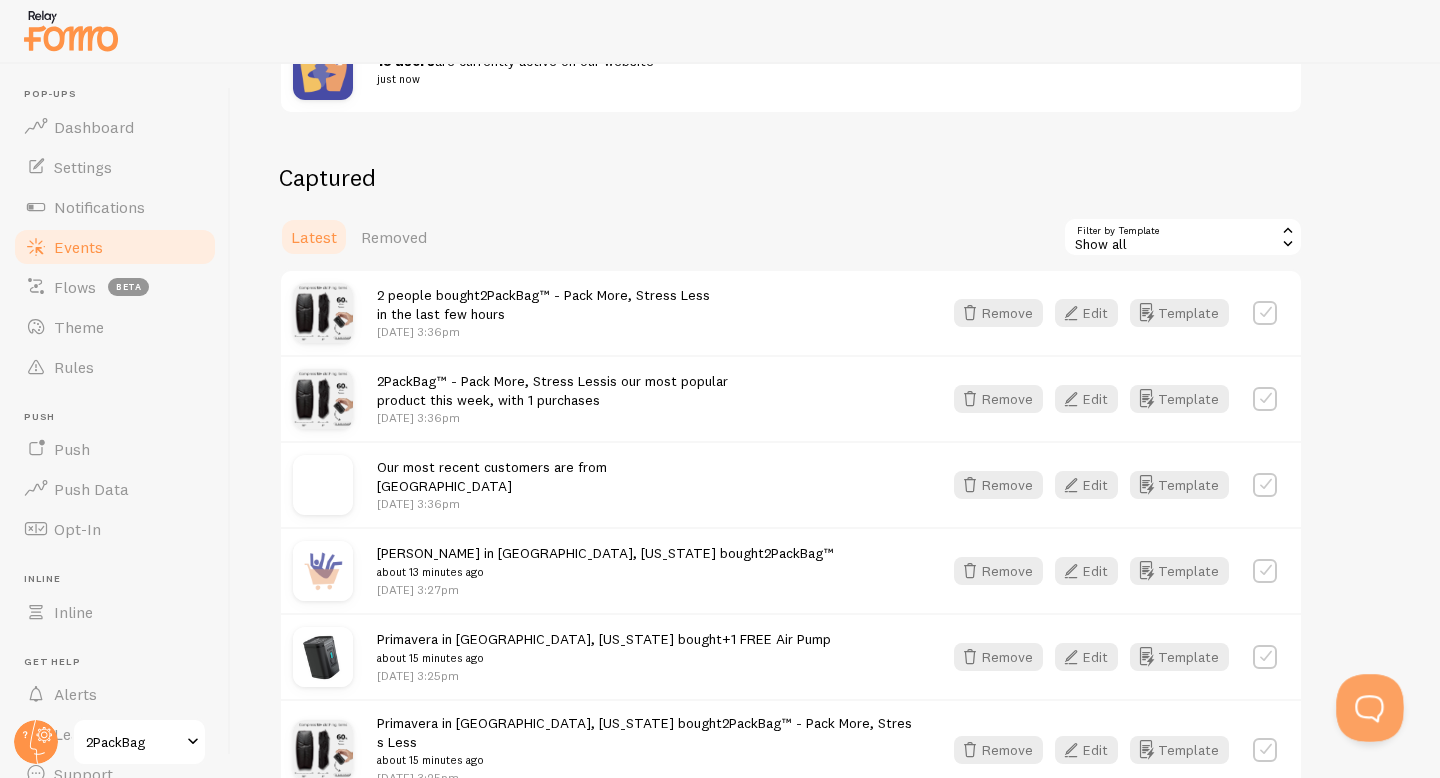 click at bounding box center [1366, 704] 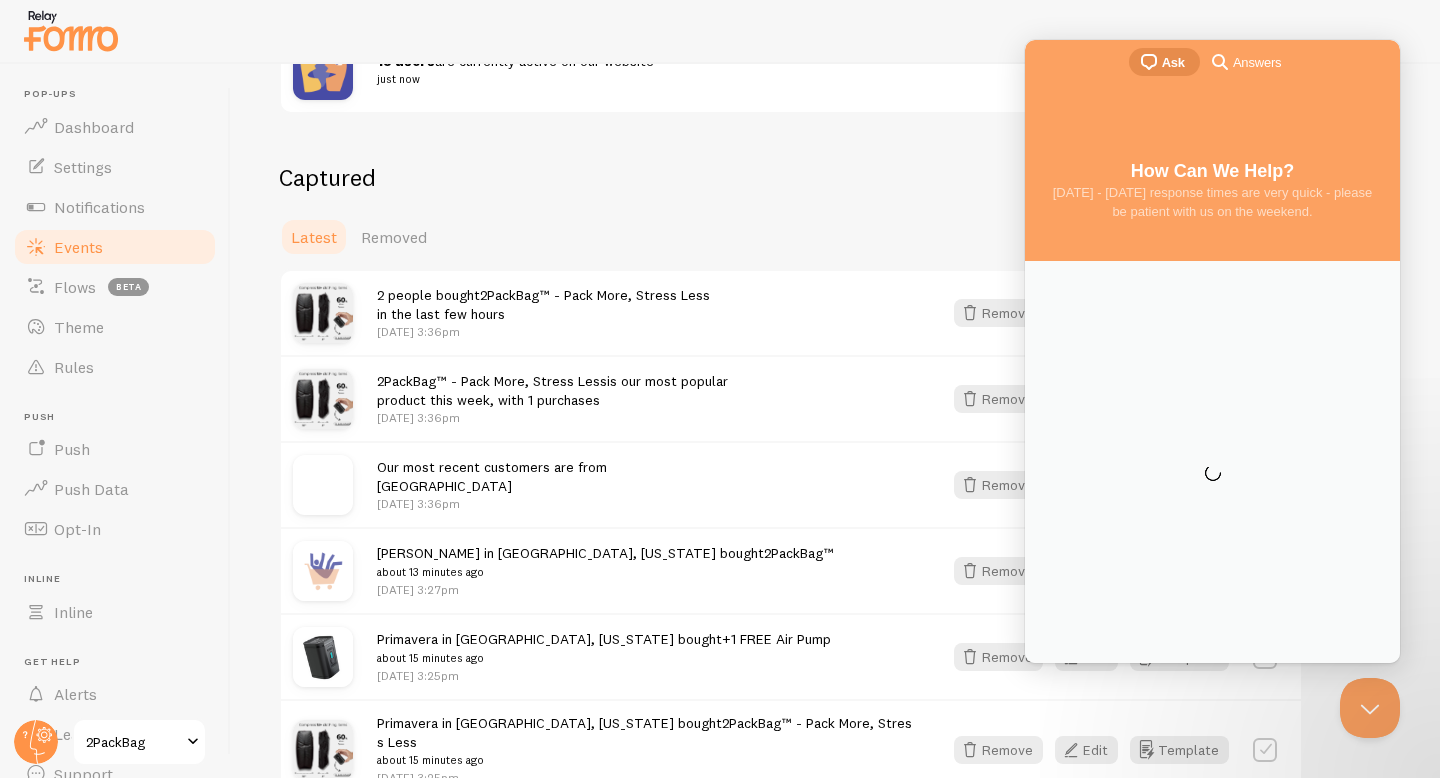 scroll, scrollTop: 0, scrollLeft: 0, axis: both 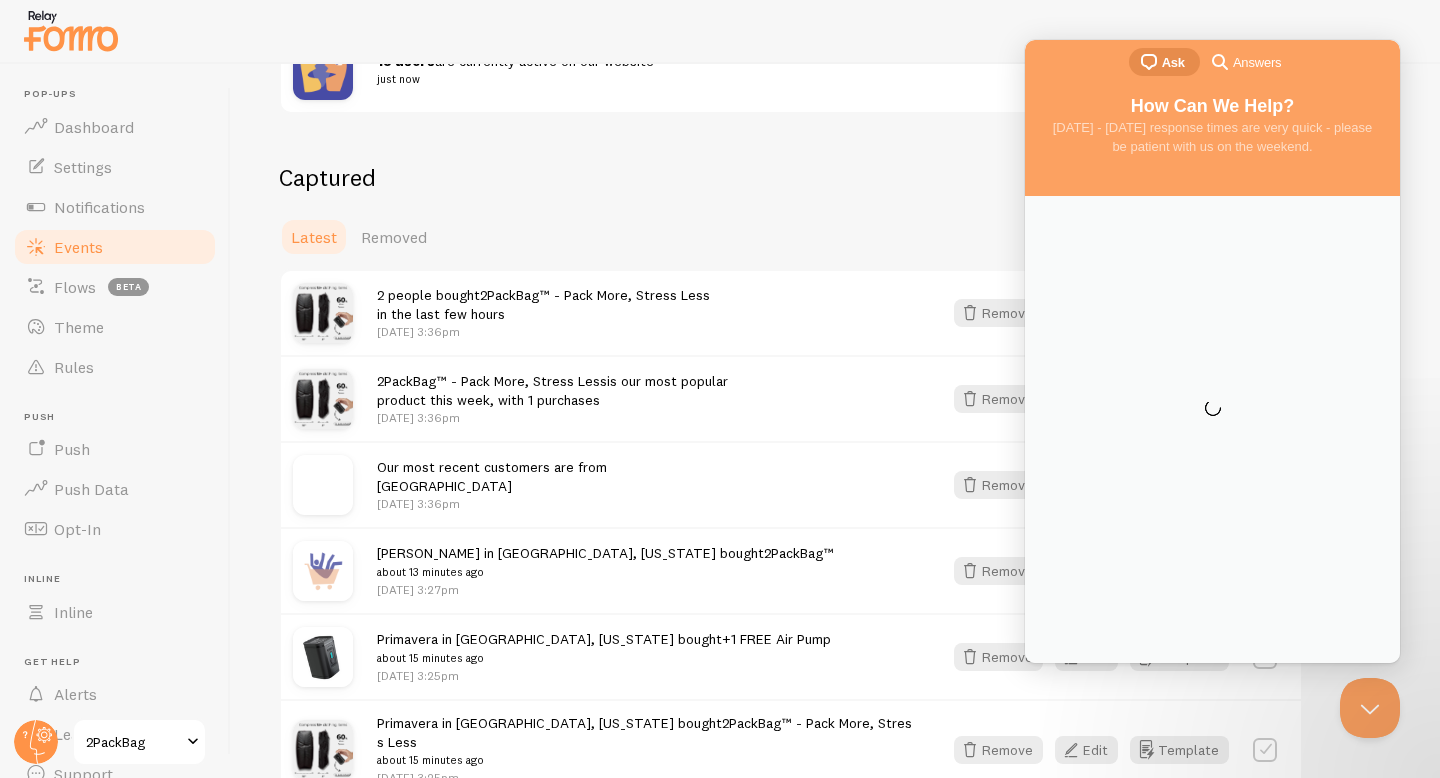 click on "search-medium Answers" at bounding box center [1248, 64] 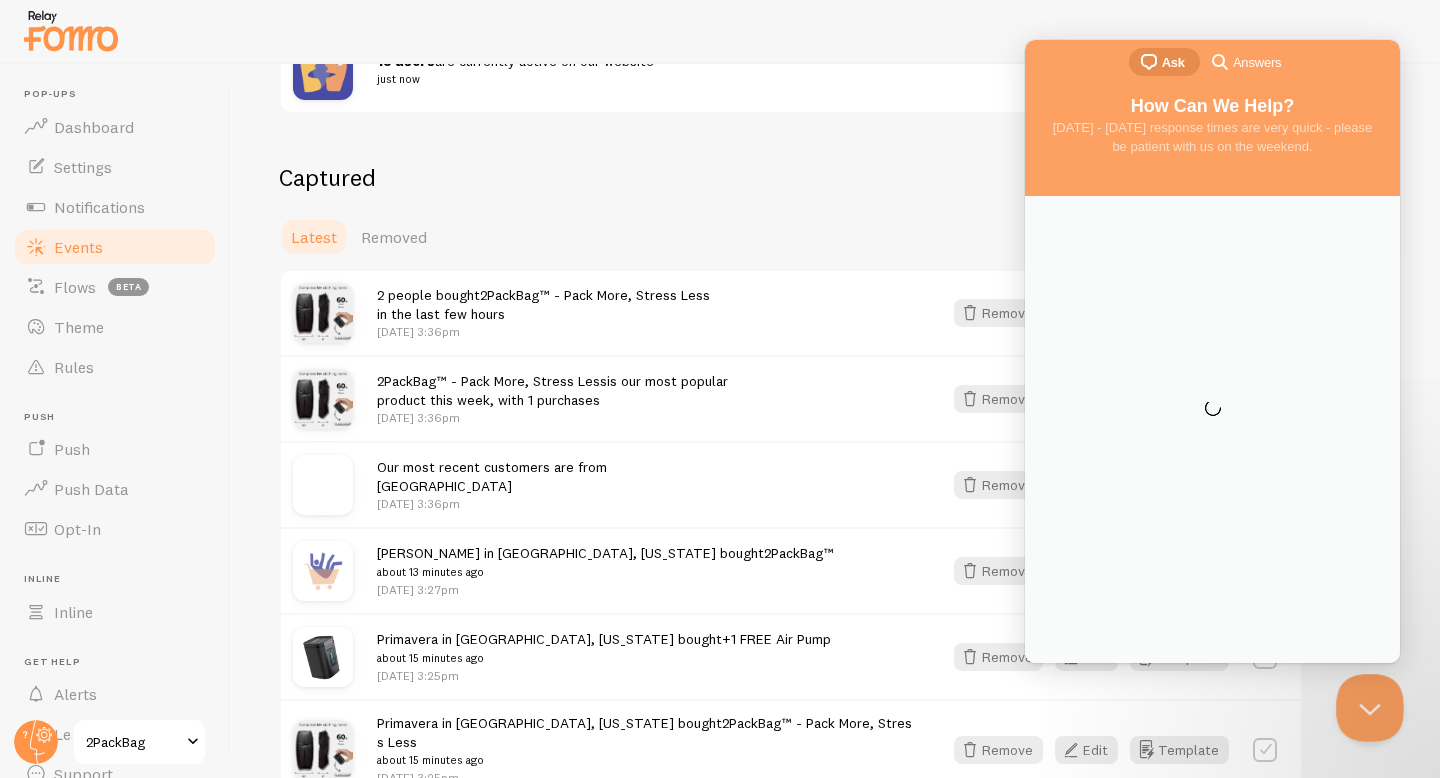 click at bounding box center [1366, 704] 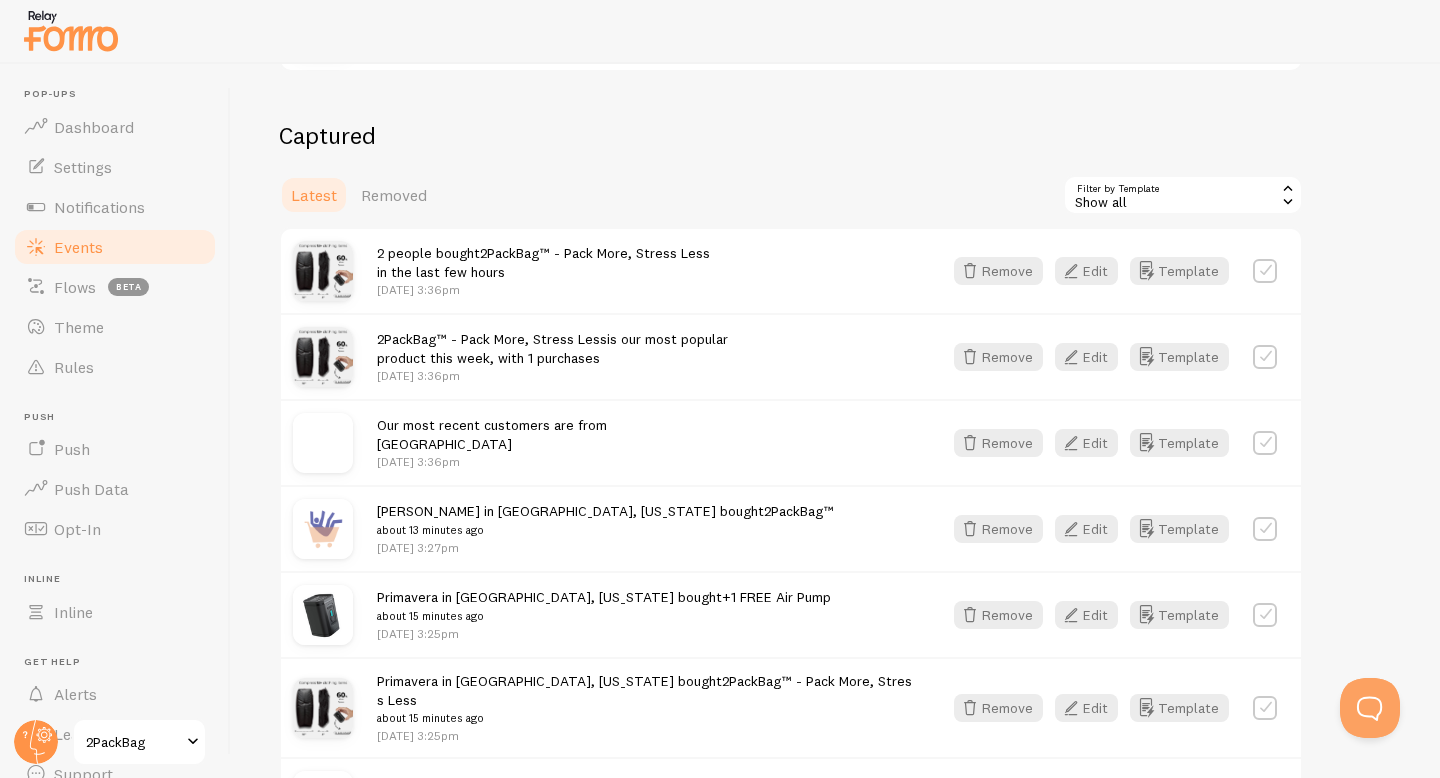 scroll, scrollTop: 562, scrollLeft: 0, axis: vertical 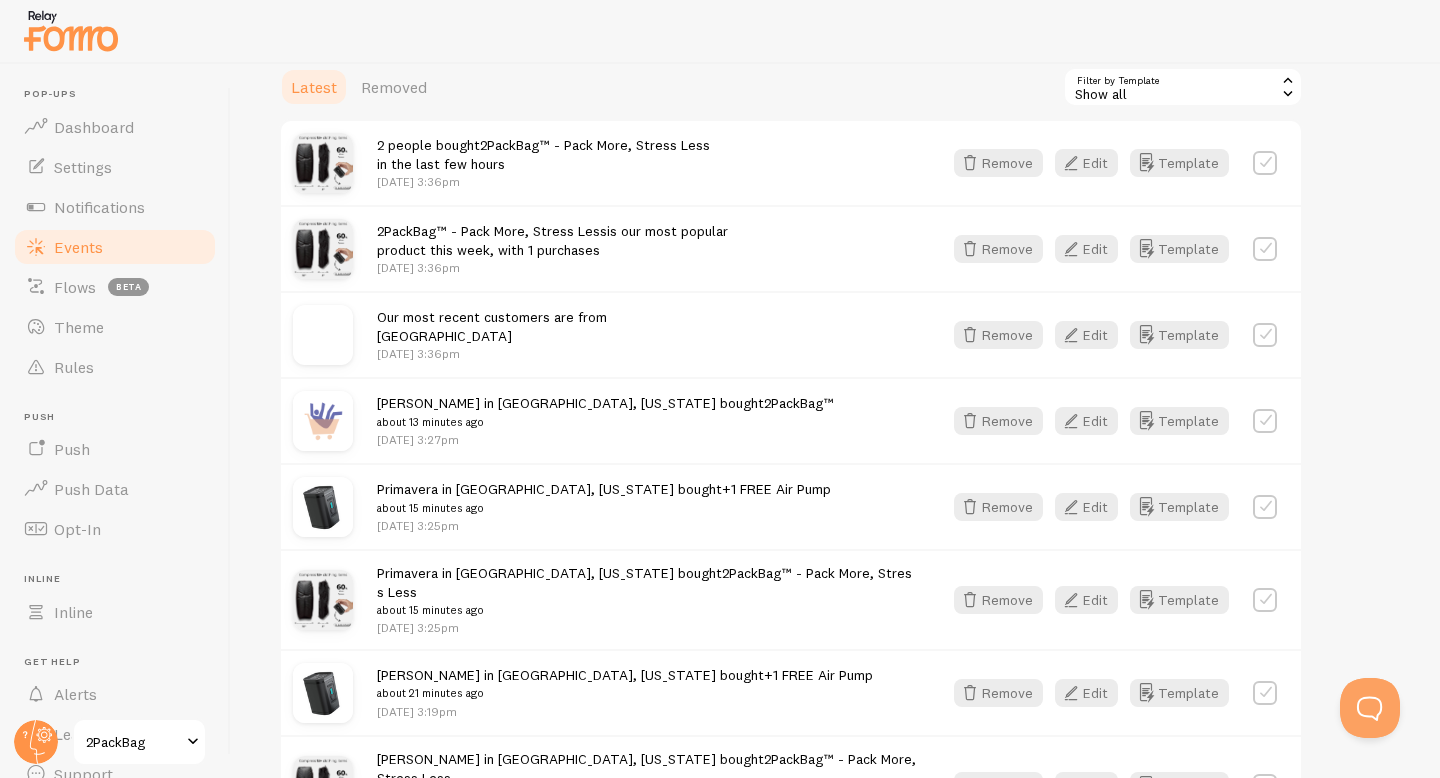 click at bounding box center [1265, 421] 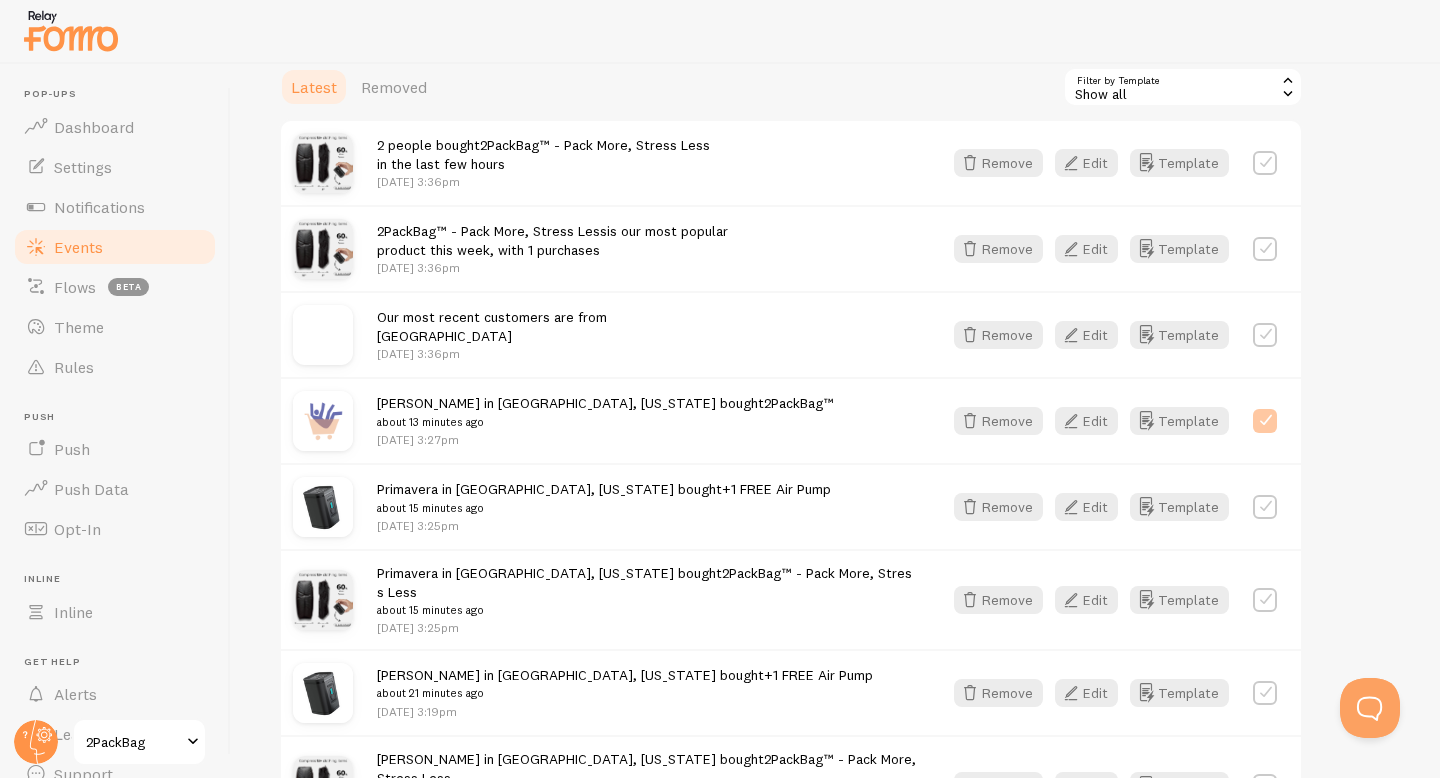 checkbox on "true" 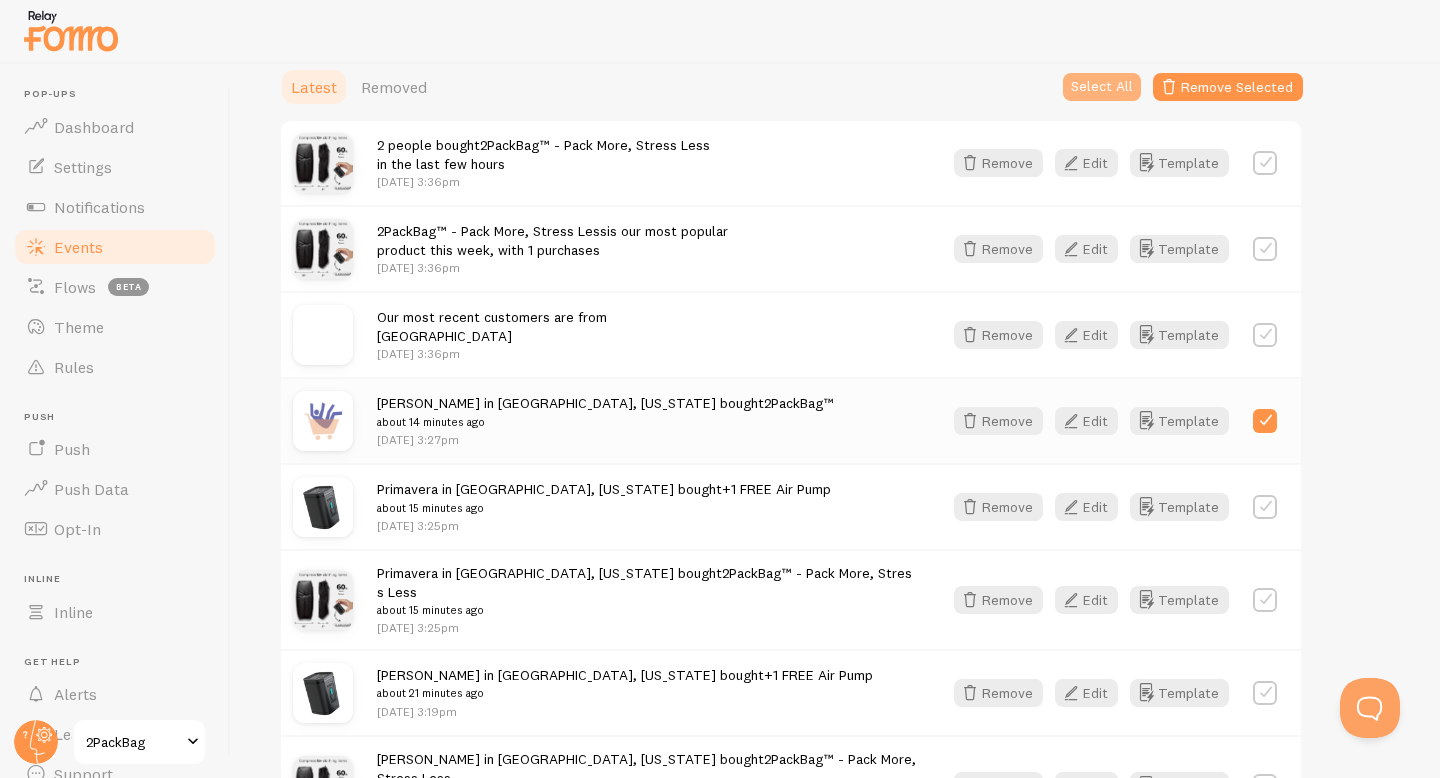 click on "Select All" at bounding box center [1102, 87] 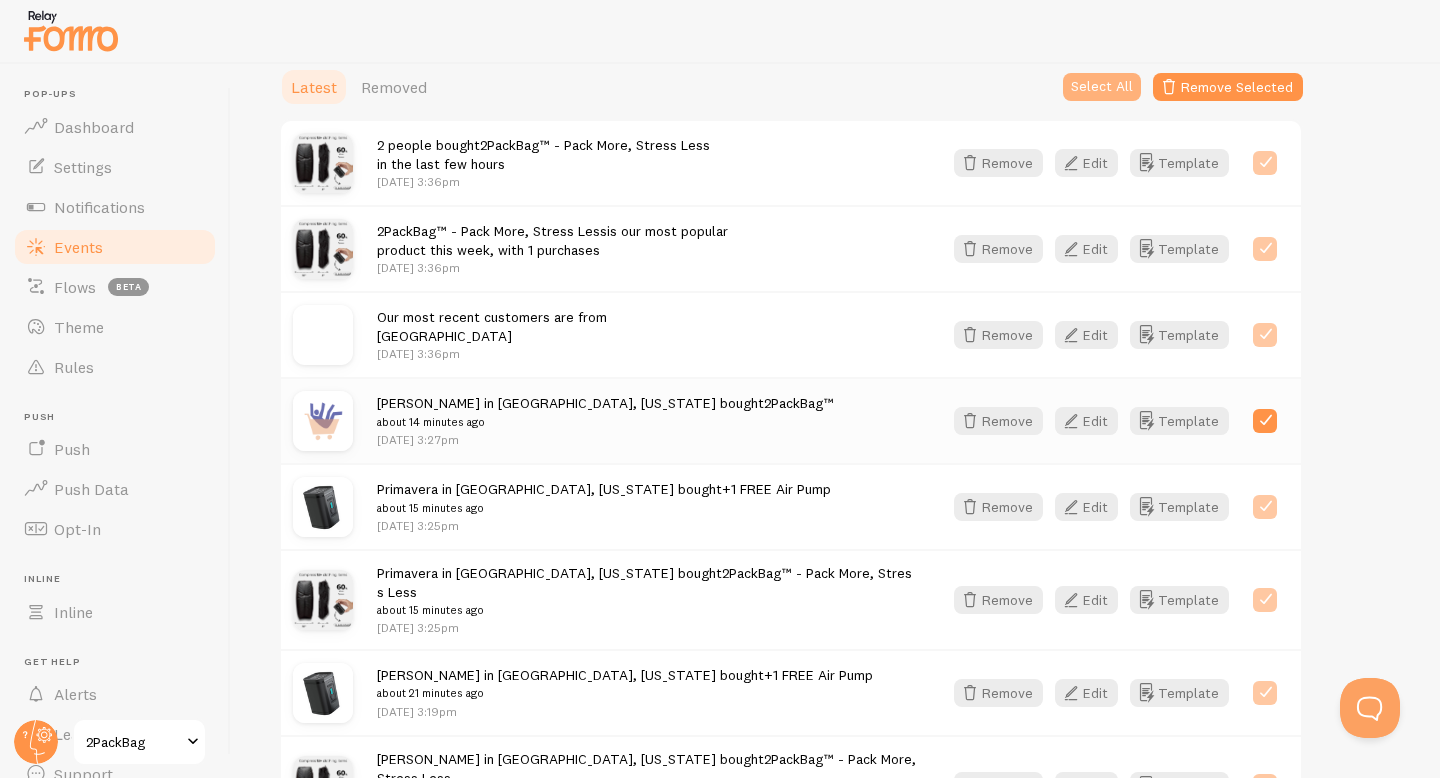 checkbox on "true" 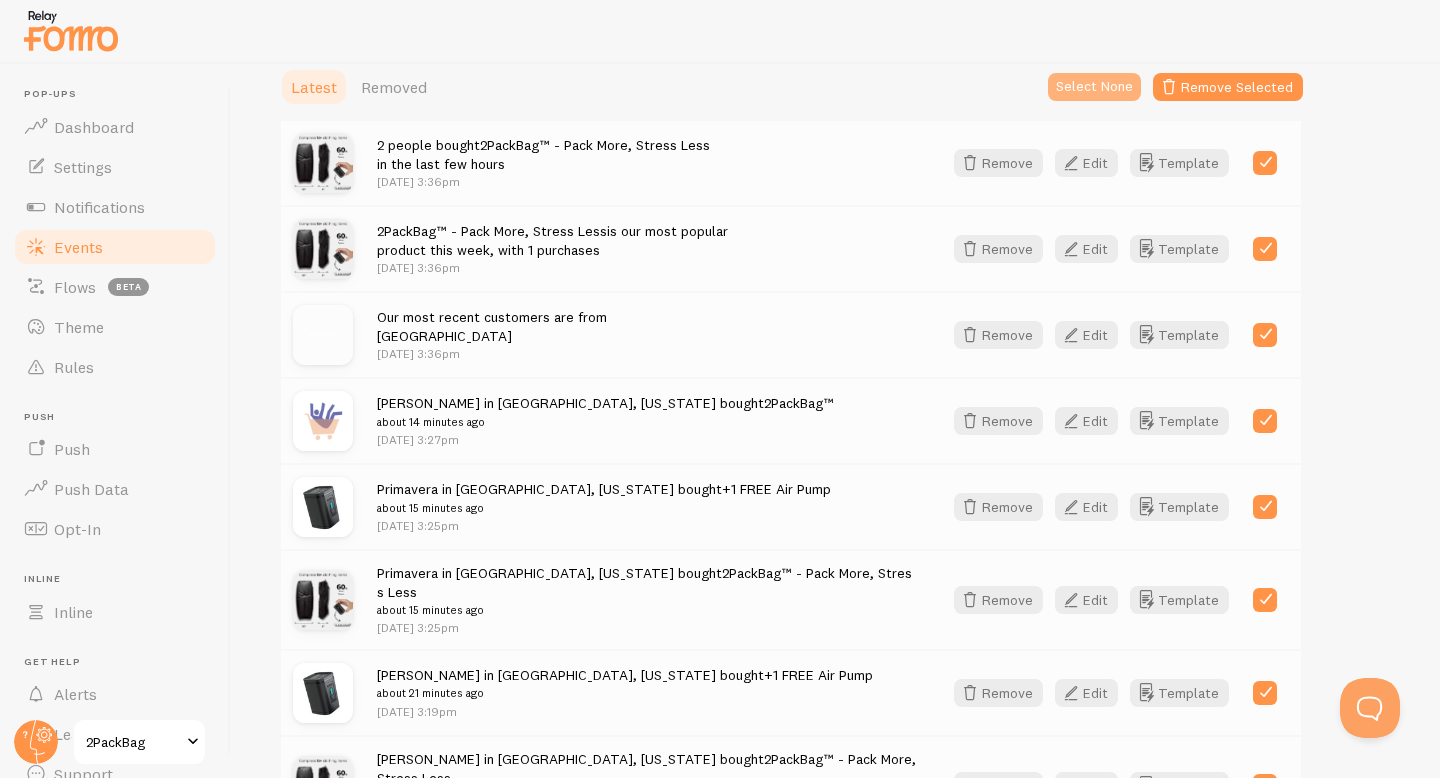 click on "Select None" at bounding box center (1094, 87) 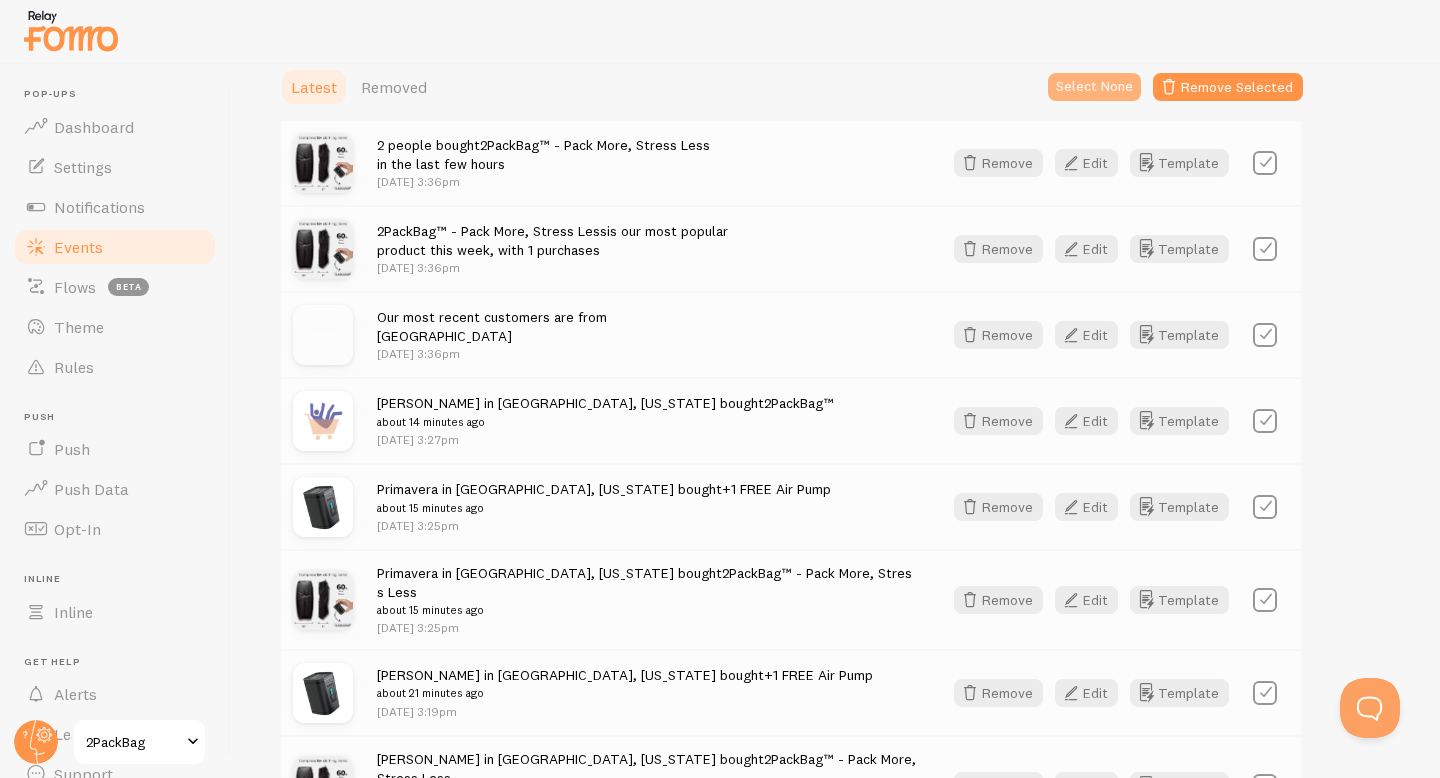 checkbox on "false" 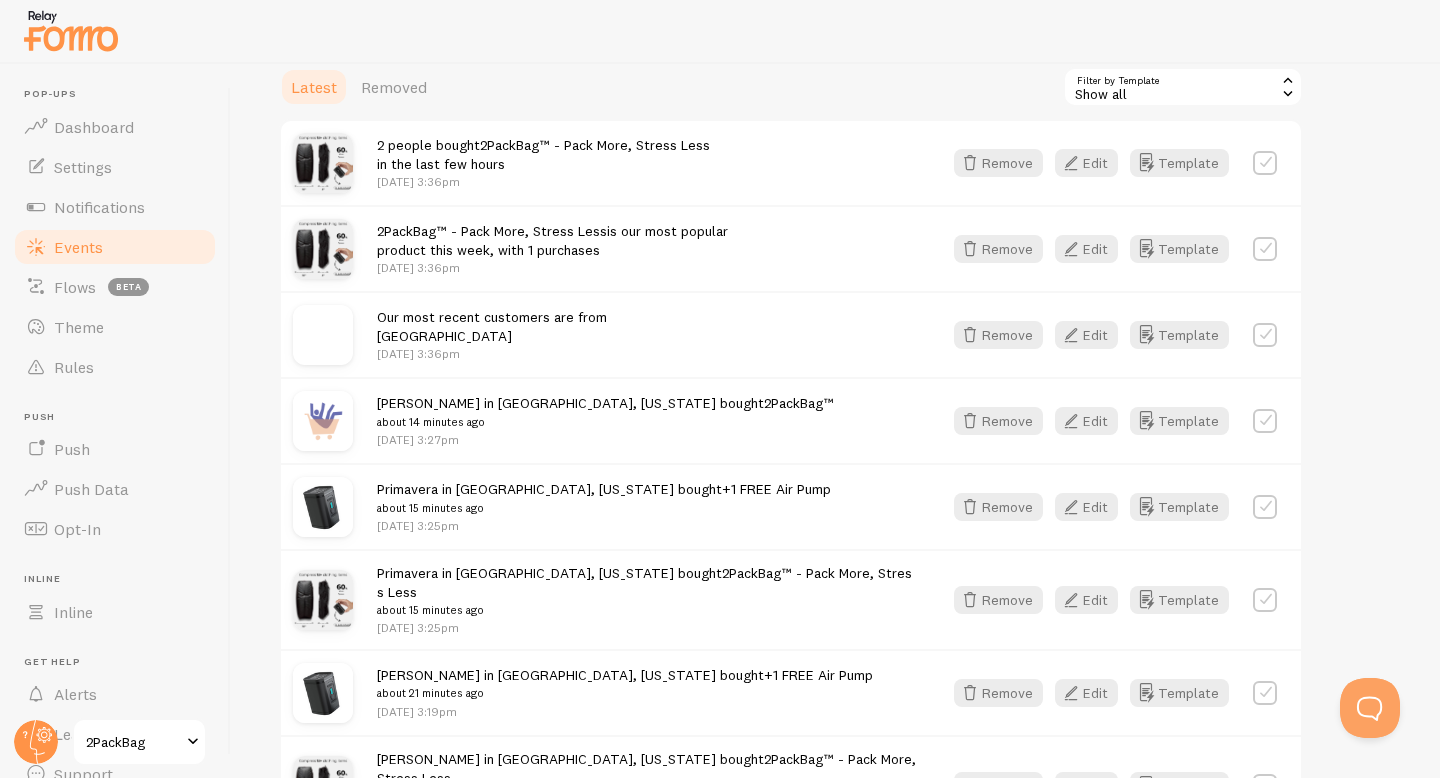 click at bounding box center [1265, 421] 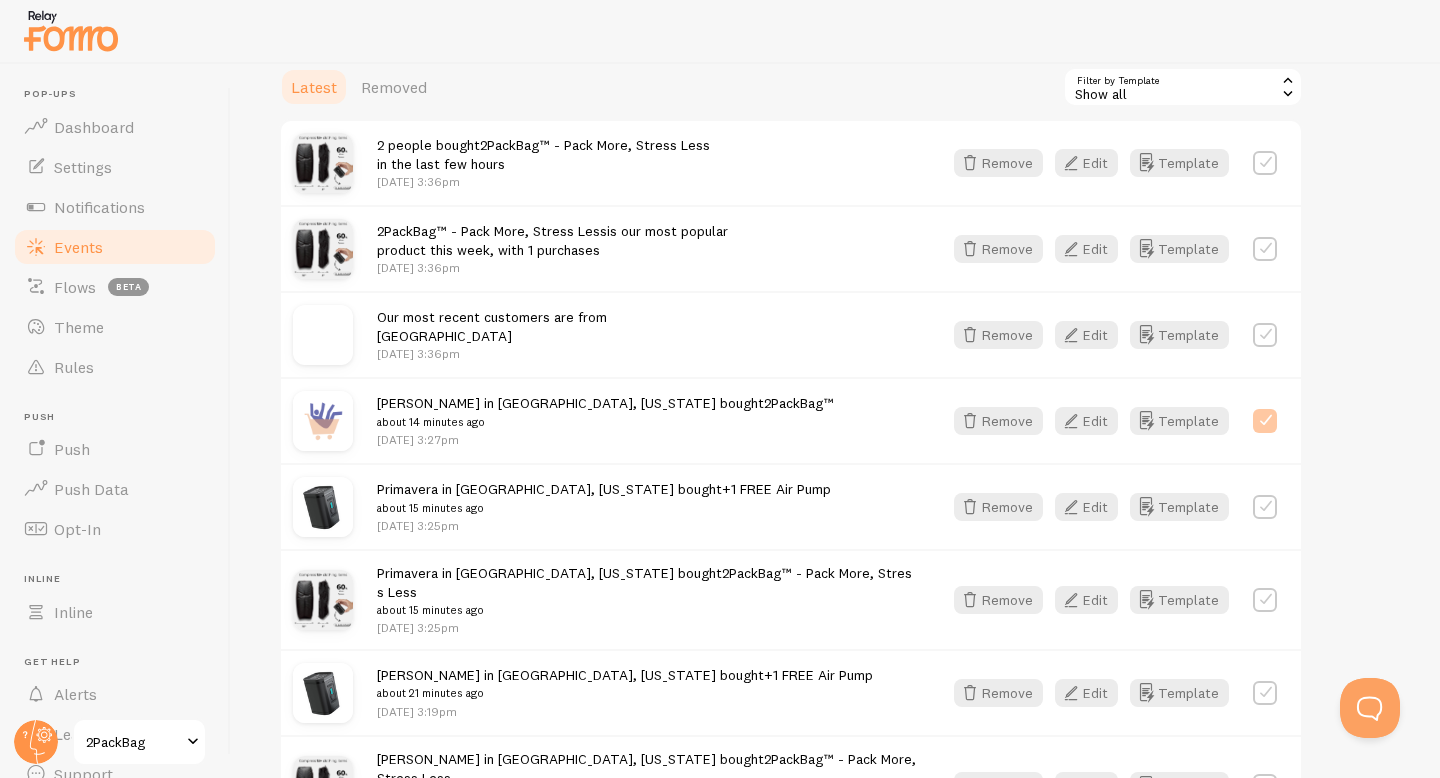 checkbox on "true" 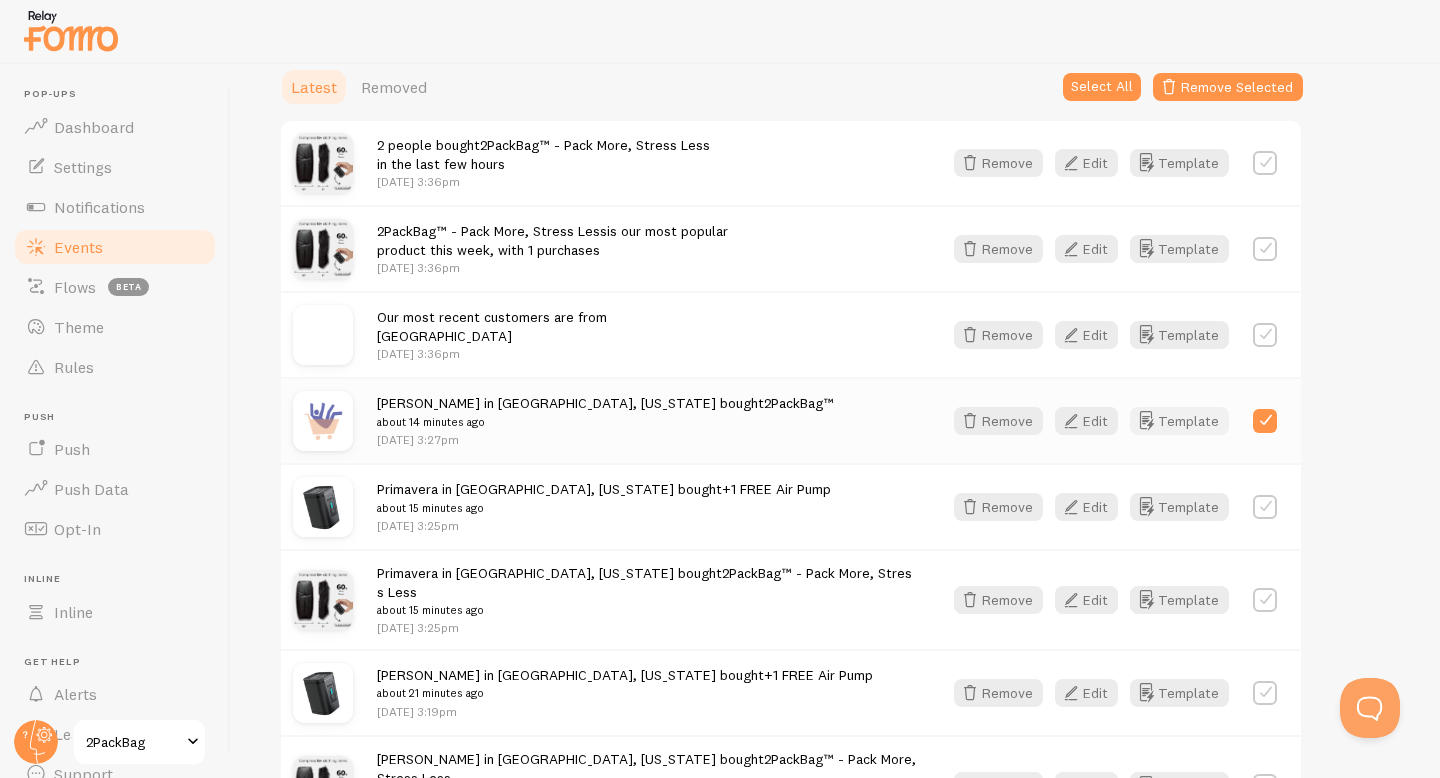 click on "Template" at bounding box center (1179, 421) 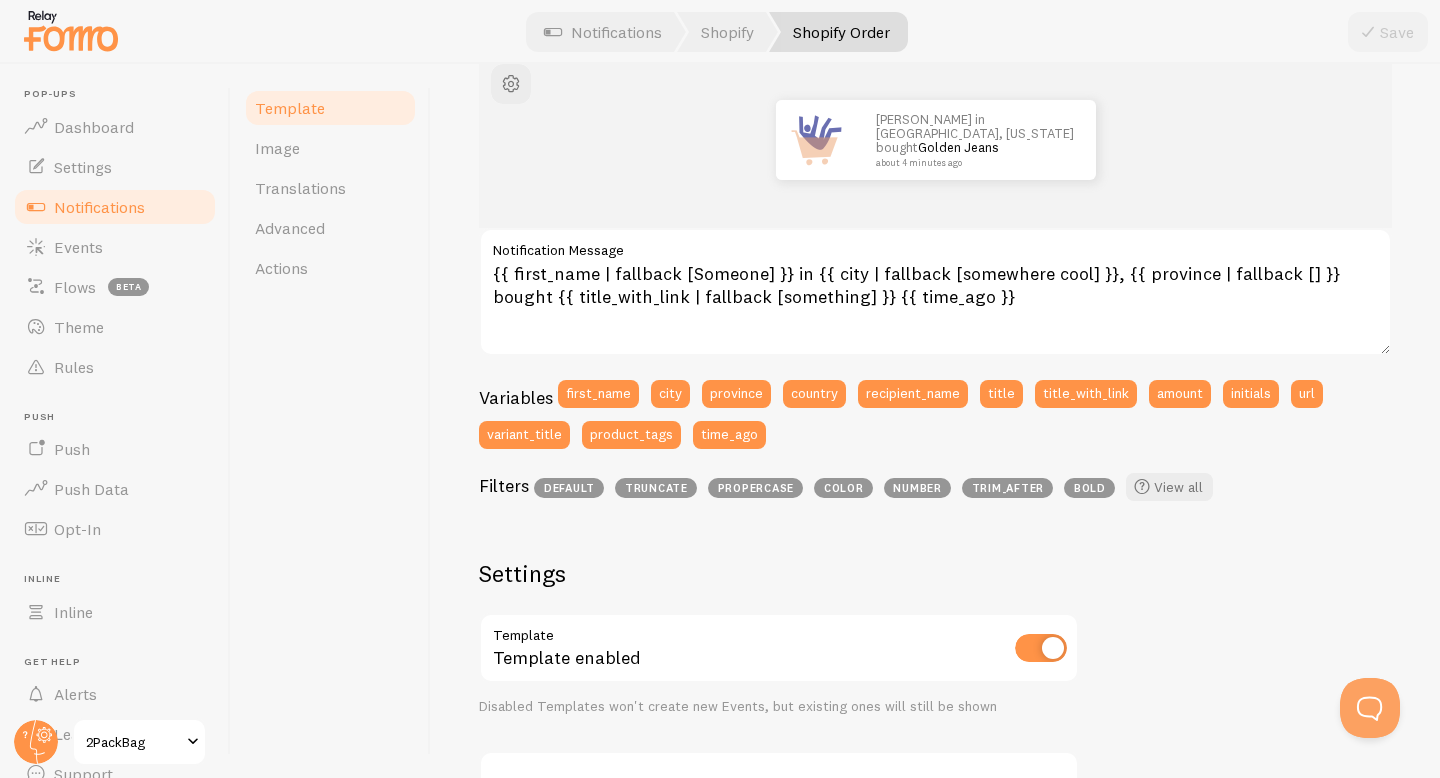 scroll, scrollTop: 77, scrollLeft: 0, axis: vertical 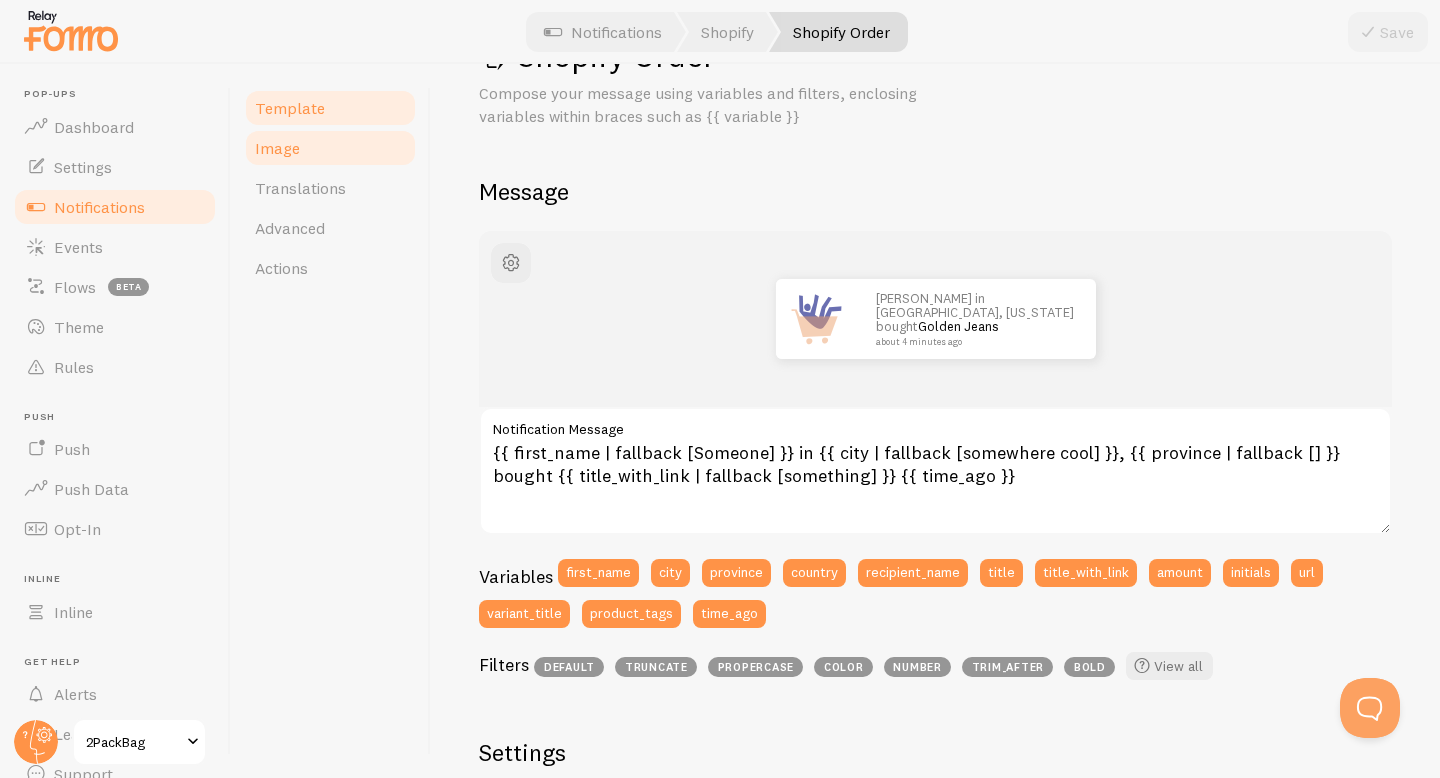 click on "Image" at bounding box center (330, 148) 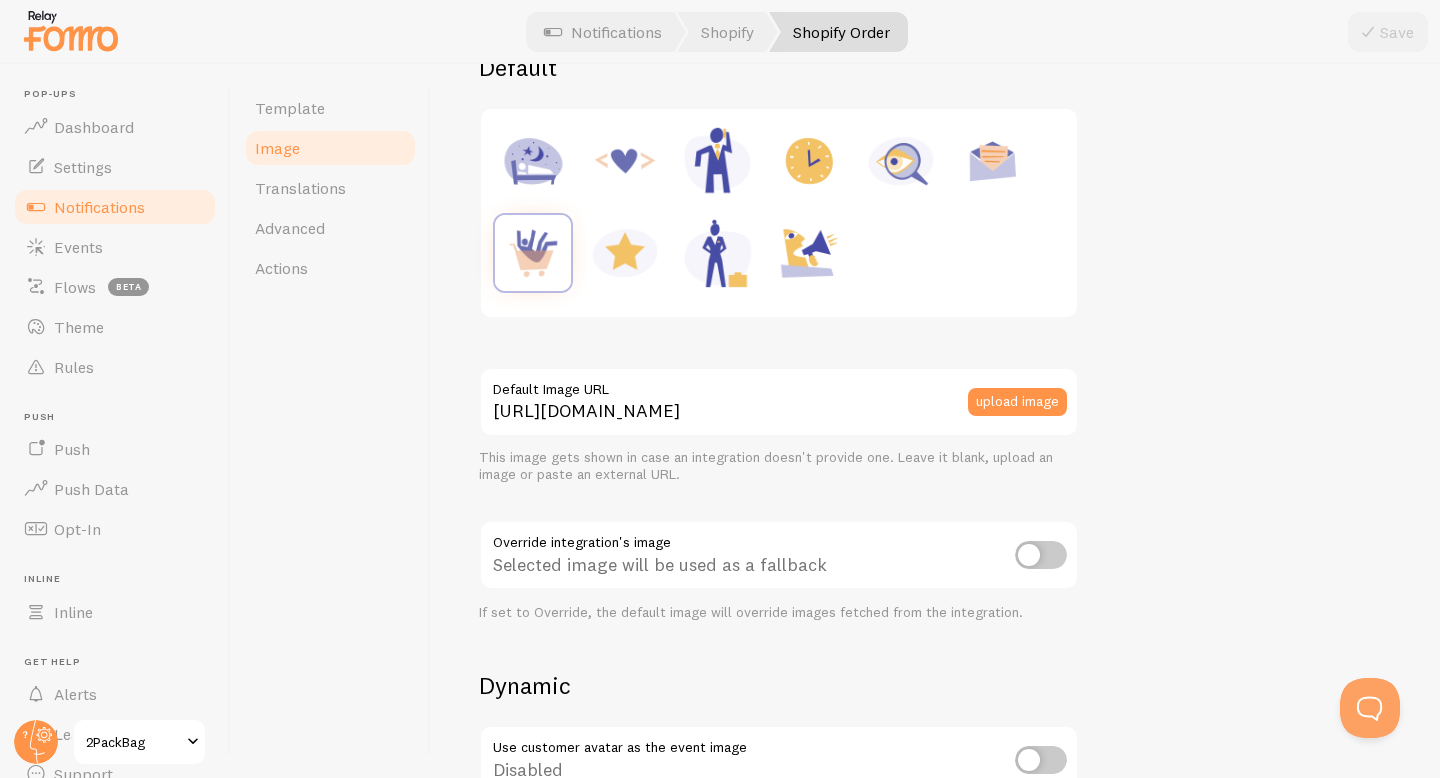 scroll, scrollTop: 295, scrollLeft: 0, axis: vertical 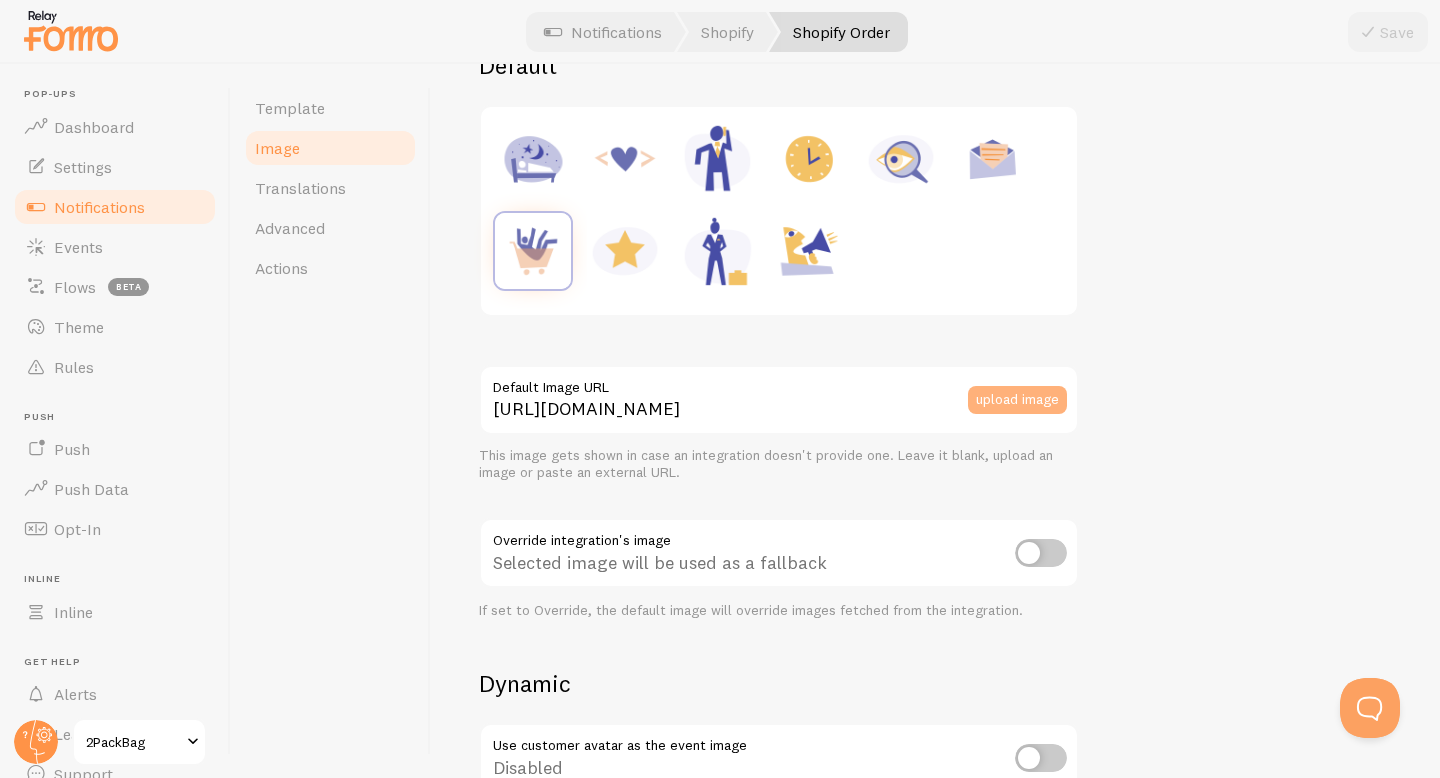 click on "upload image" at bounding box center [1017, 400] 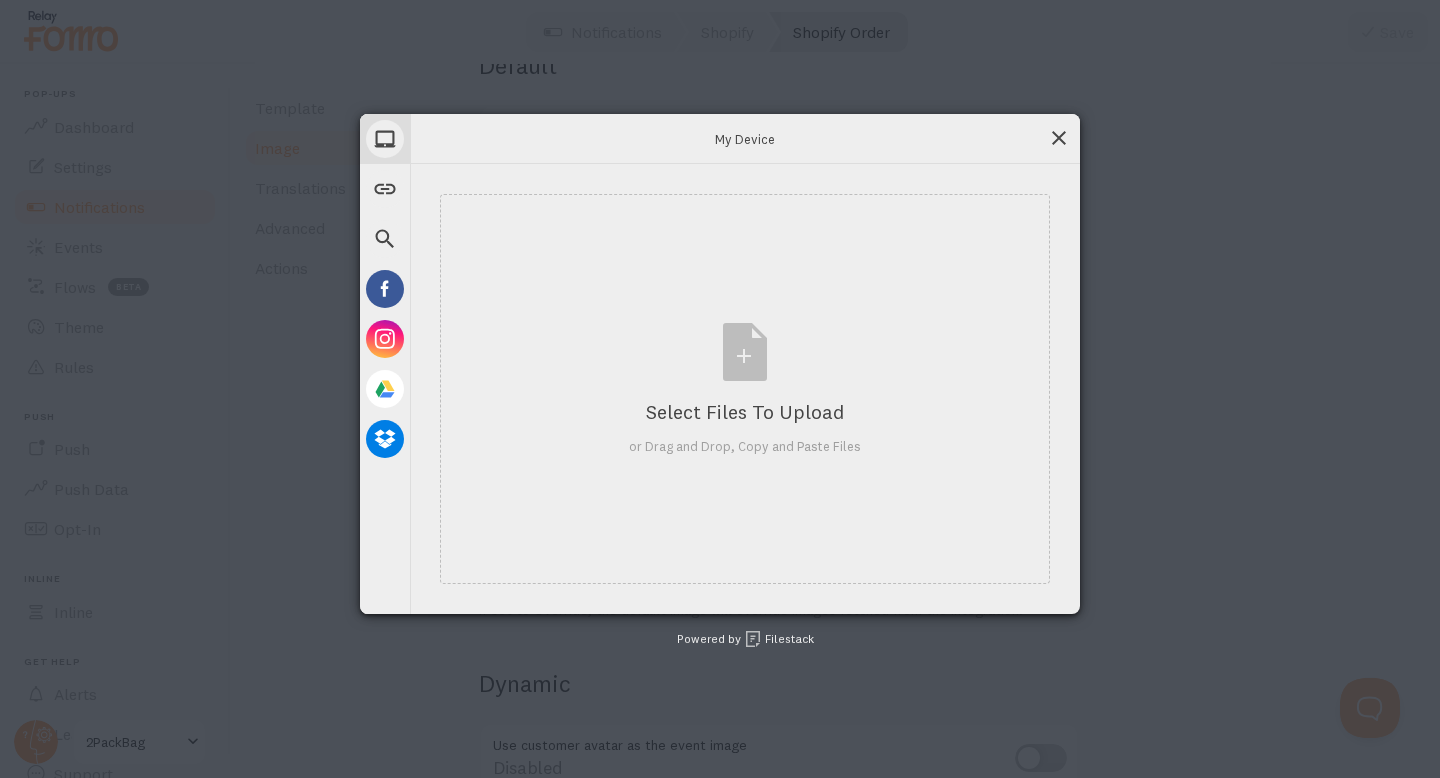 click at bounding box center (1059, 138) 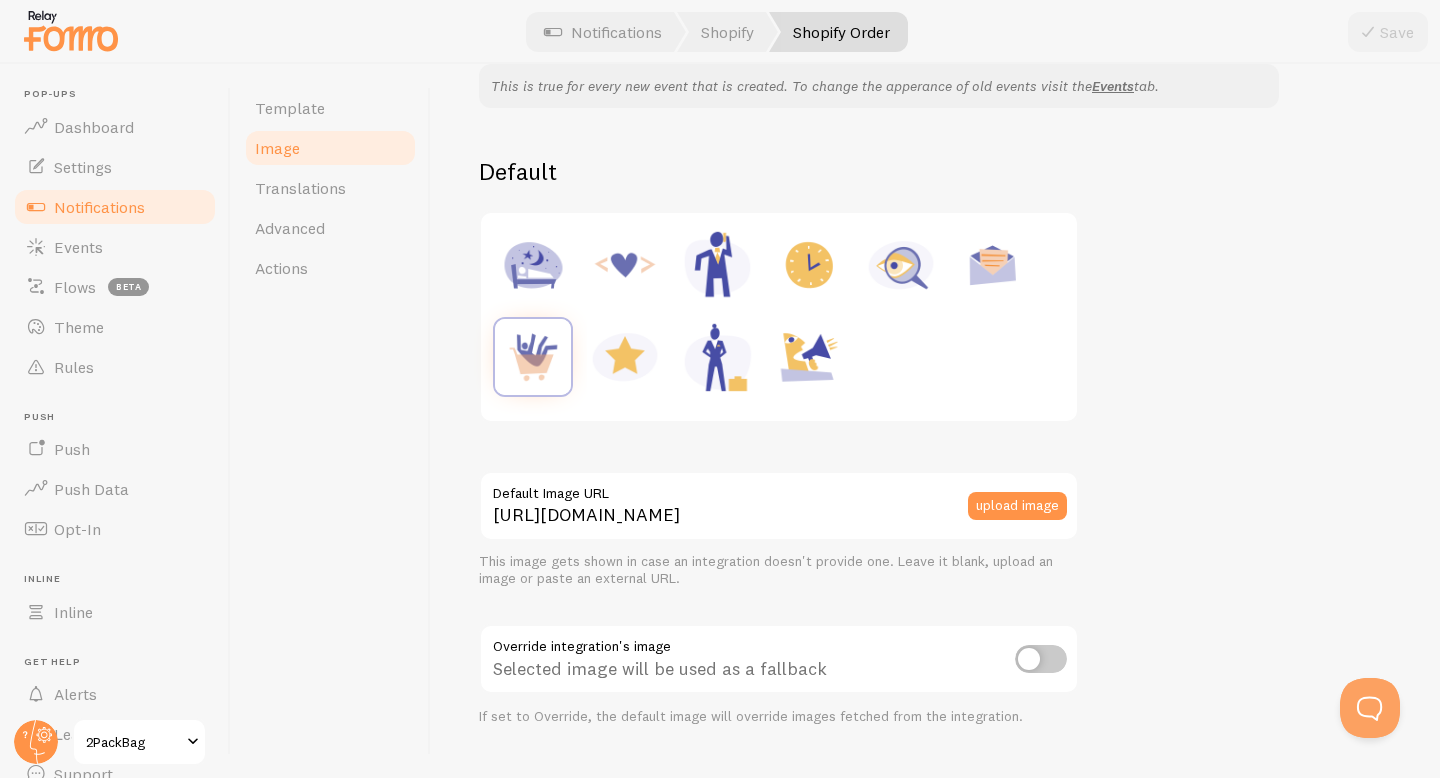 scroll, scrollTop: 190, scrollLeft: 0, axis: vertical 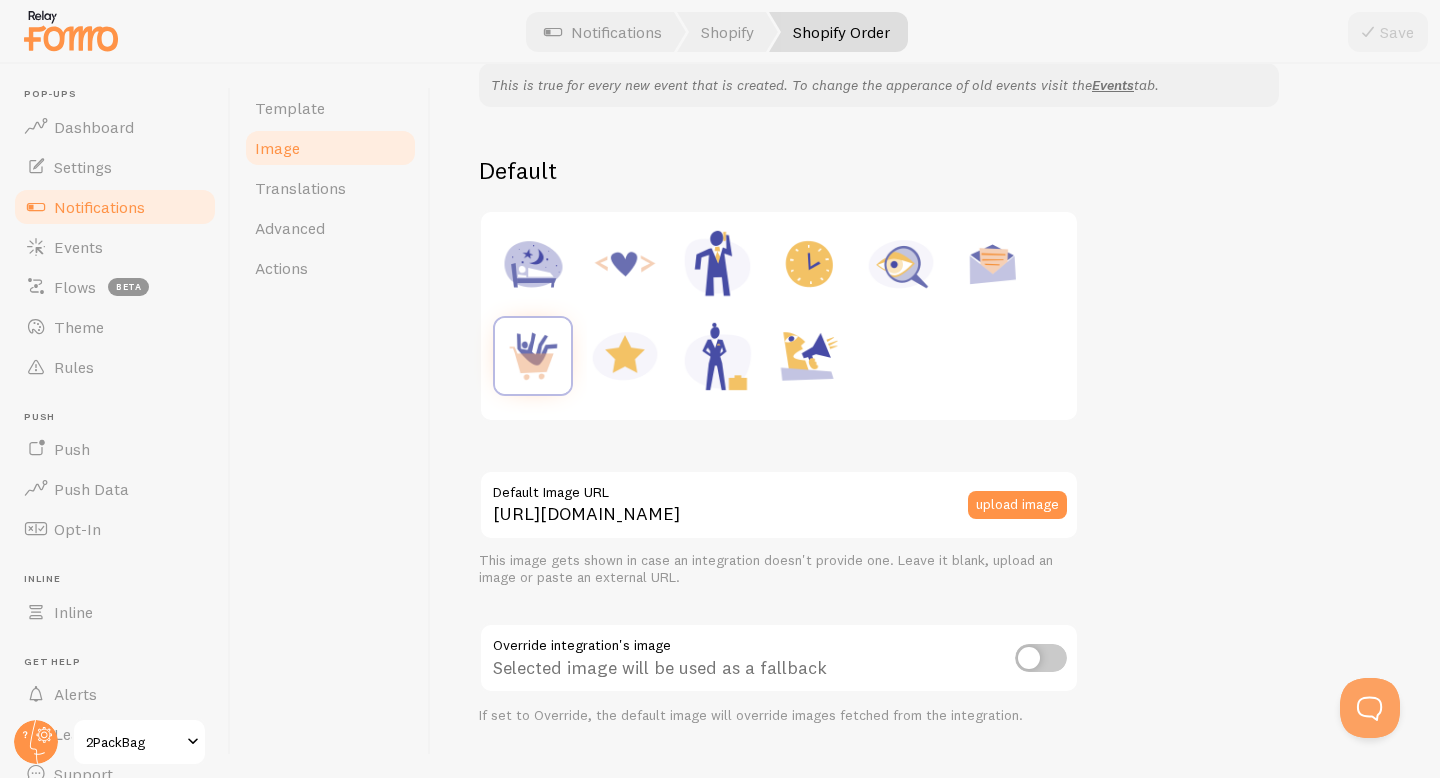 click on "Selected image will be used as a fallback" at bounding box center (779, 659) 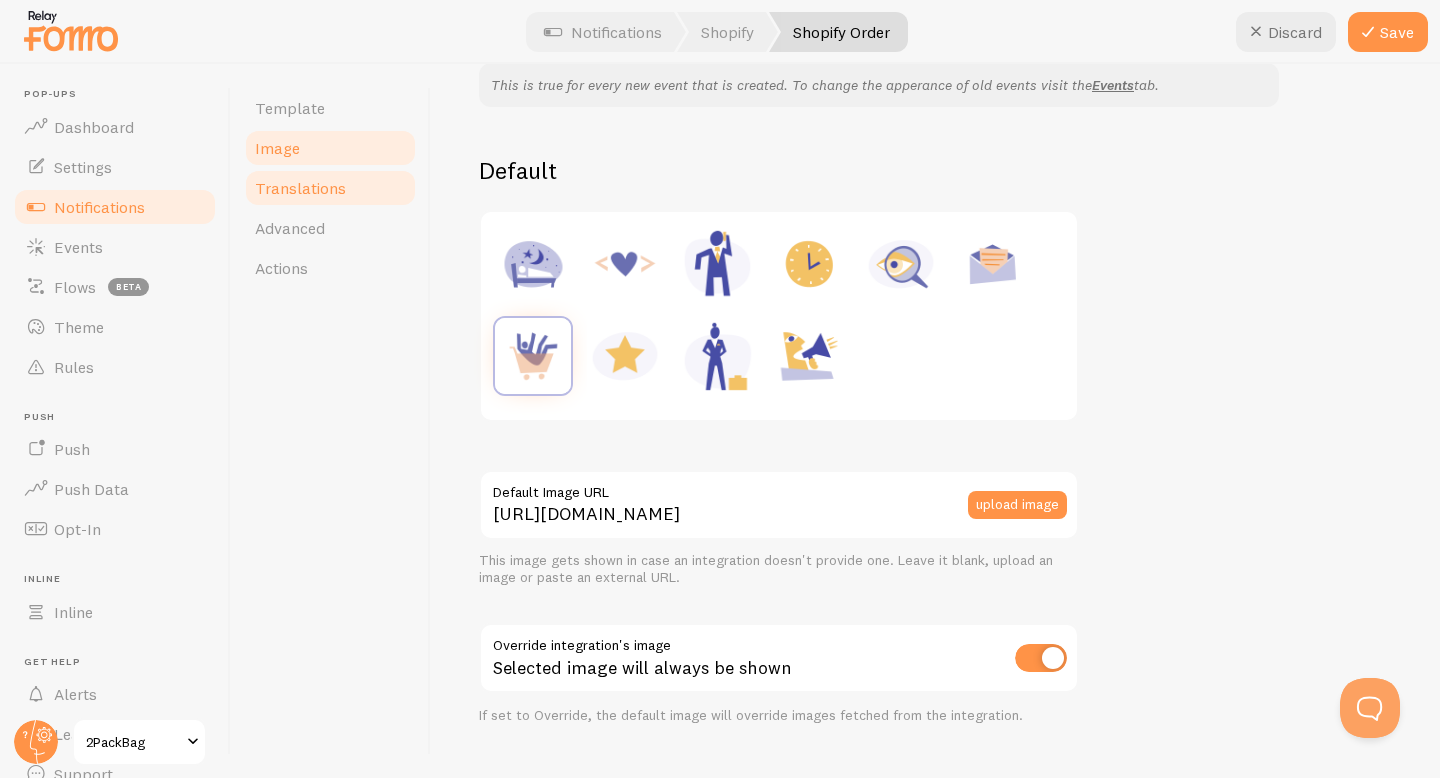 click on "Translations" at bounding box center (330, 188) 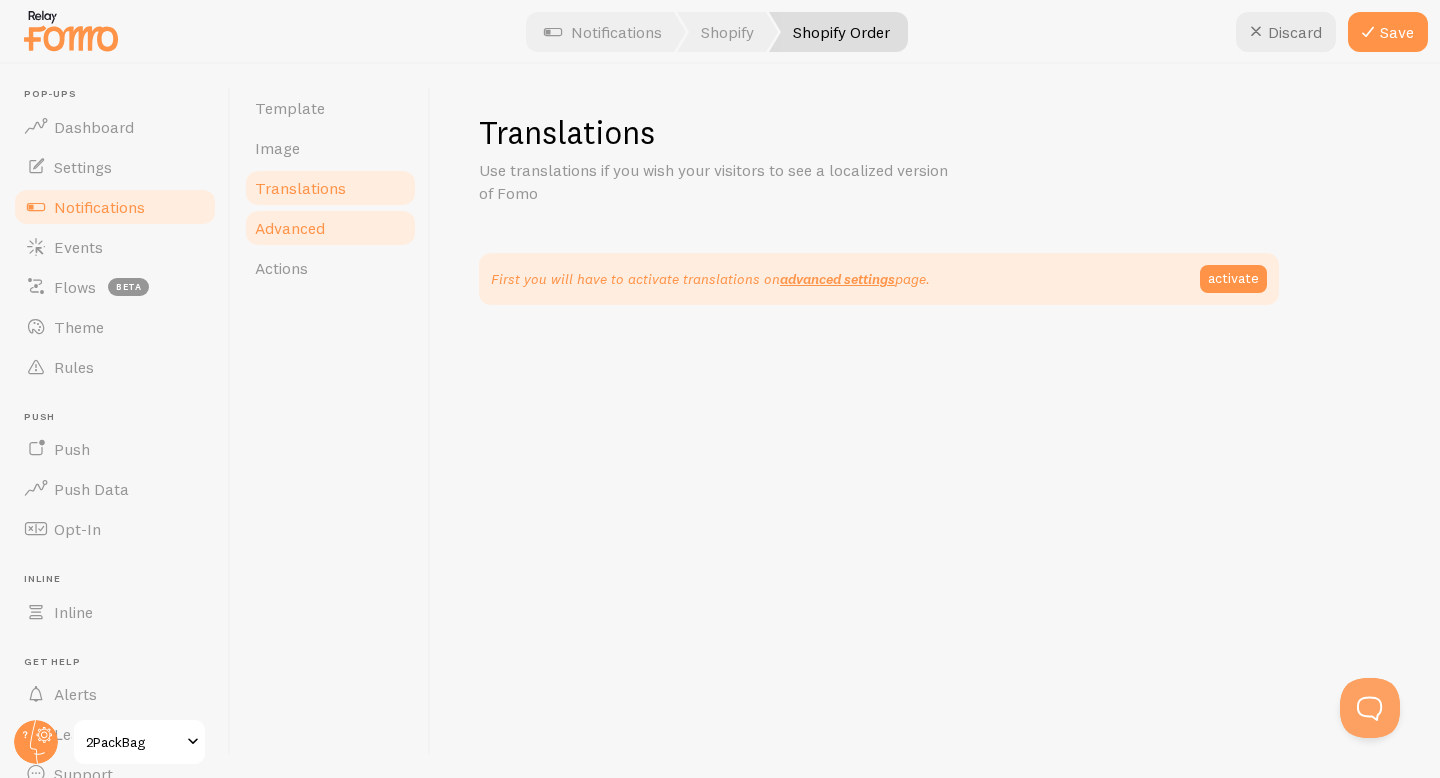 click on "Advanced" at bounding box center (330, 228) 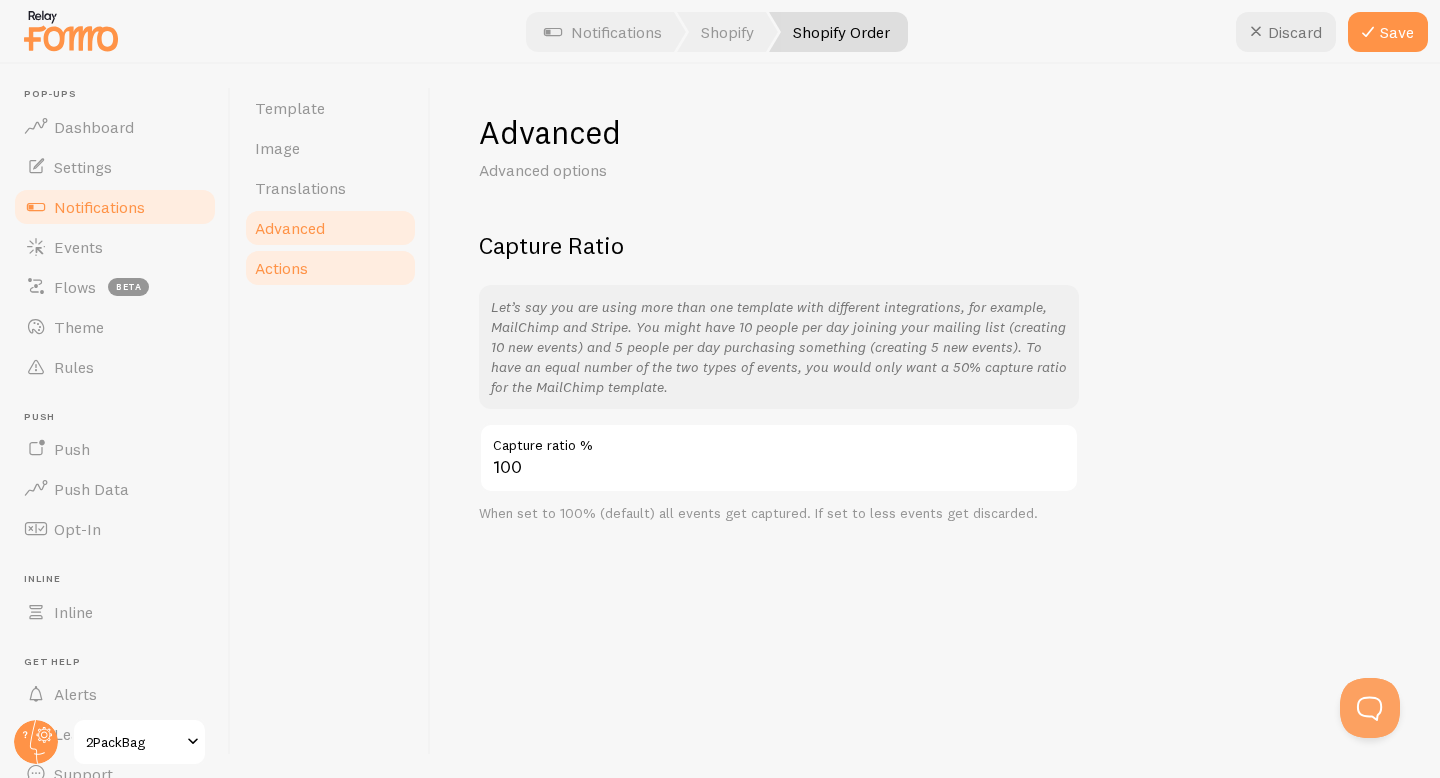 click on "Actions" at bounding box center [330, 268] 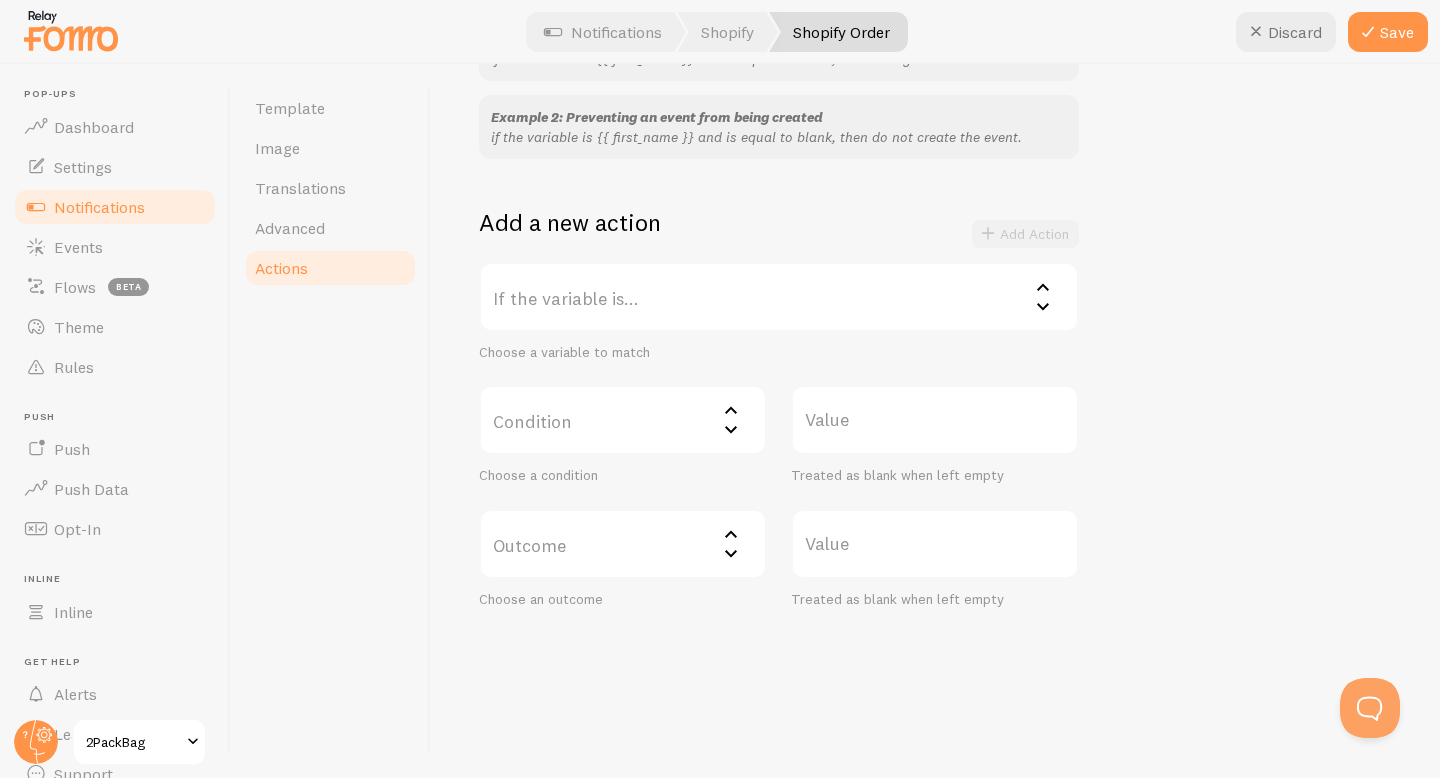 scroll, scrollTop: 261, scrollLeft: 0, axis: vertical 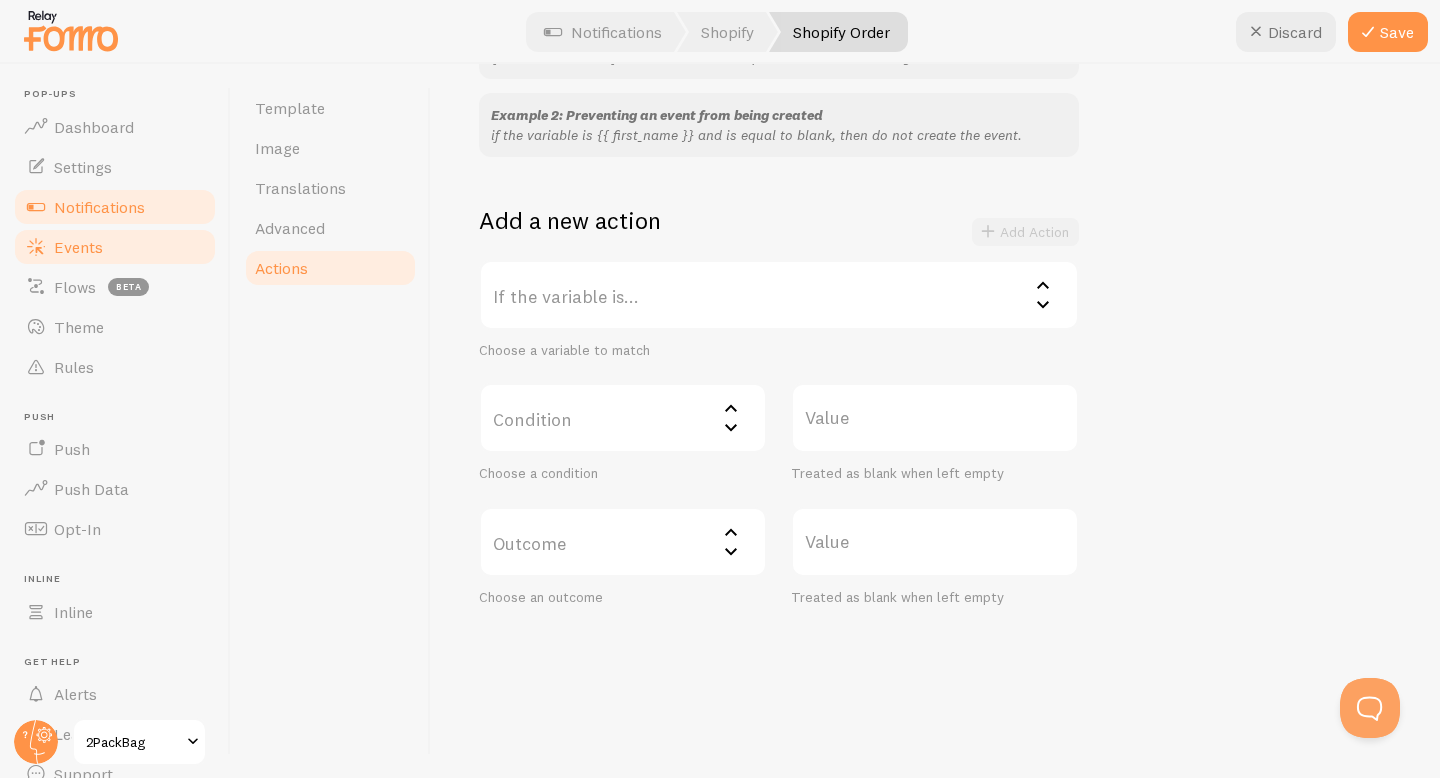 click on "Events" at bounding box center [78, 247] 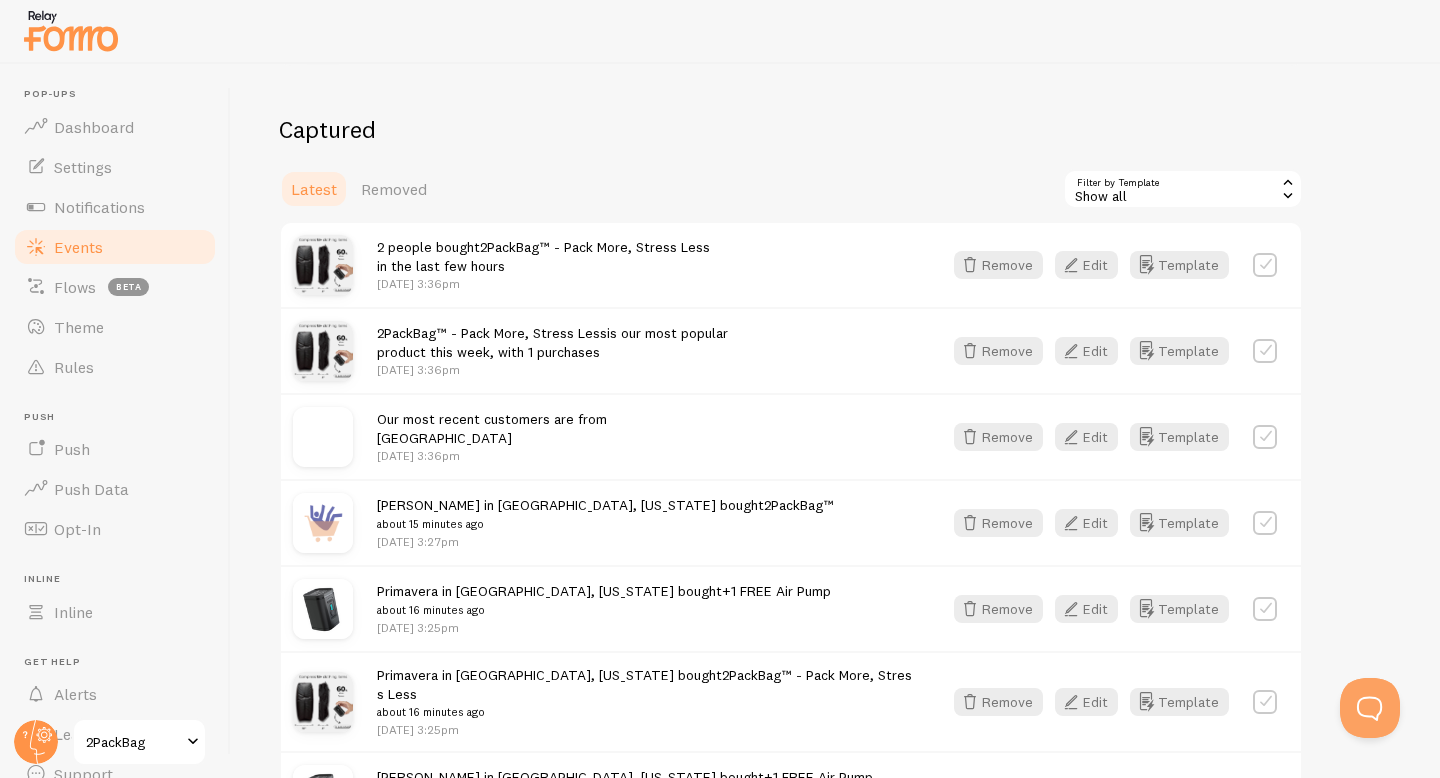 scroll, scrollTop: 512, scrollLeft: 0, axis: vertical 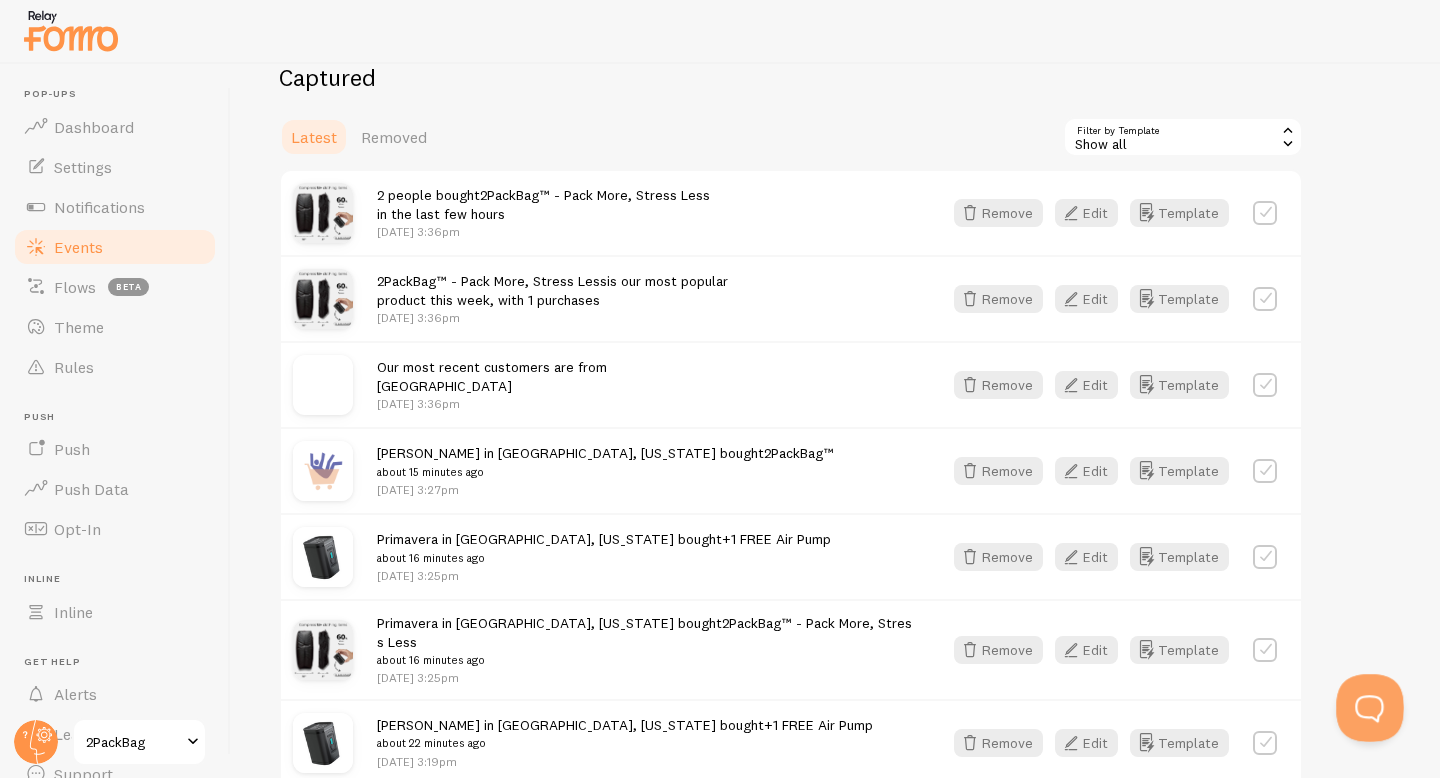 click at bounding box center (1366, 704) 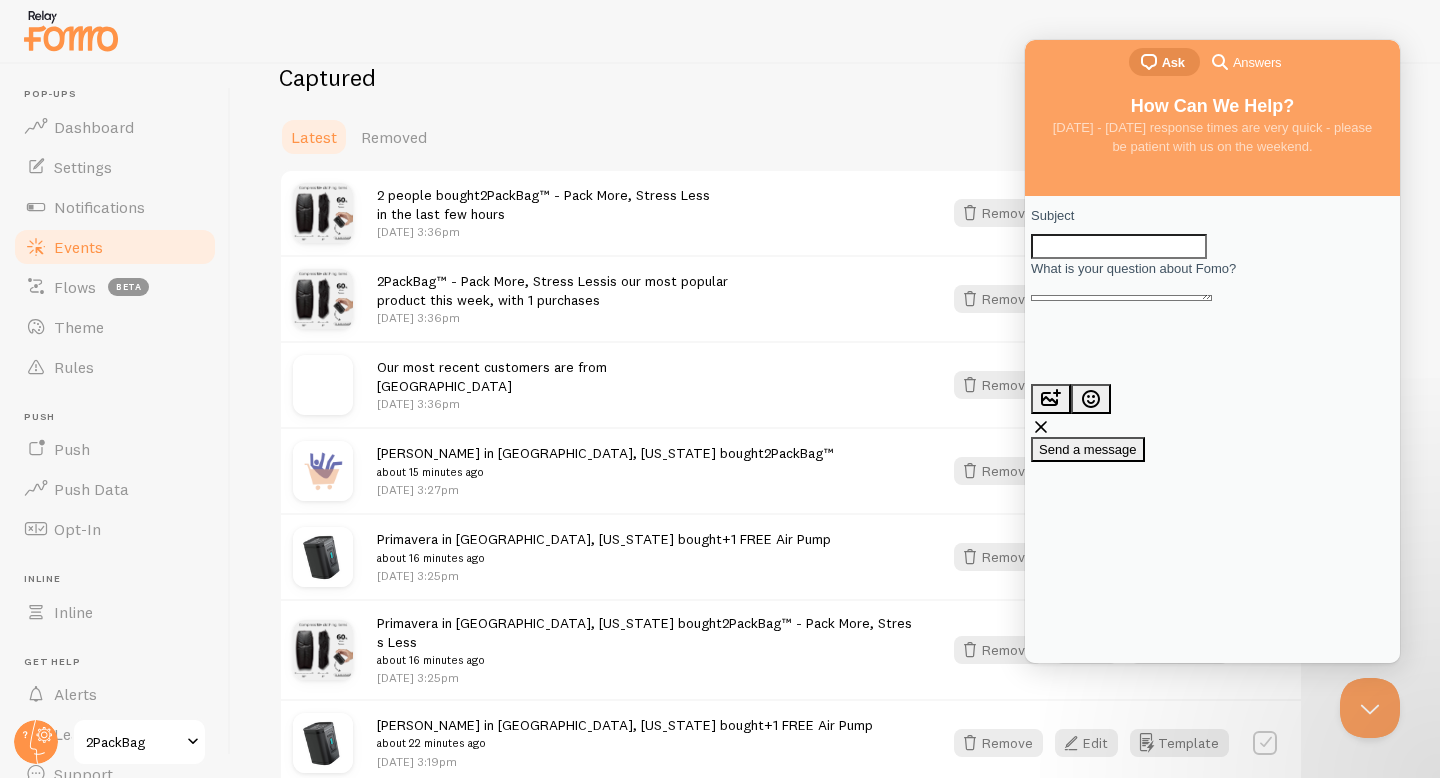 click on "Subject" at bounding box center (1119, 247) 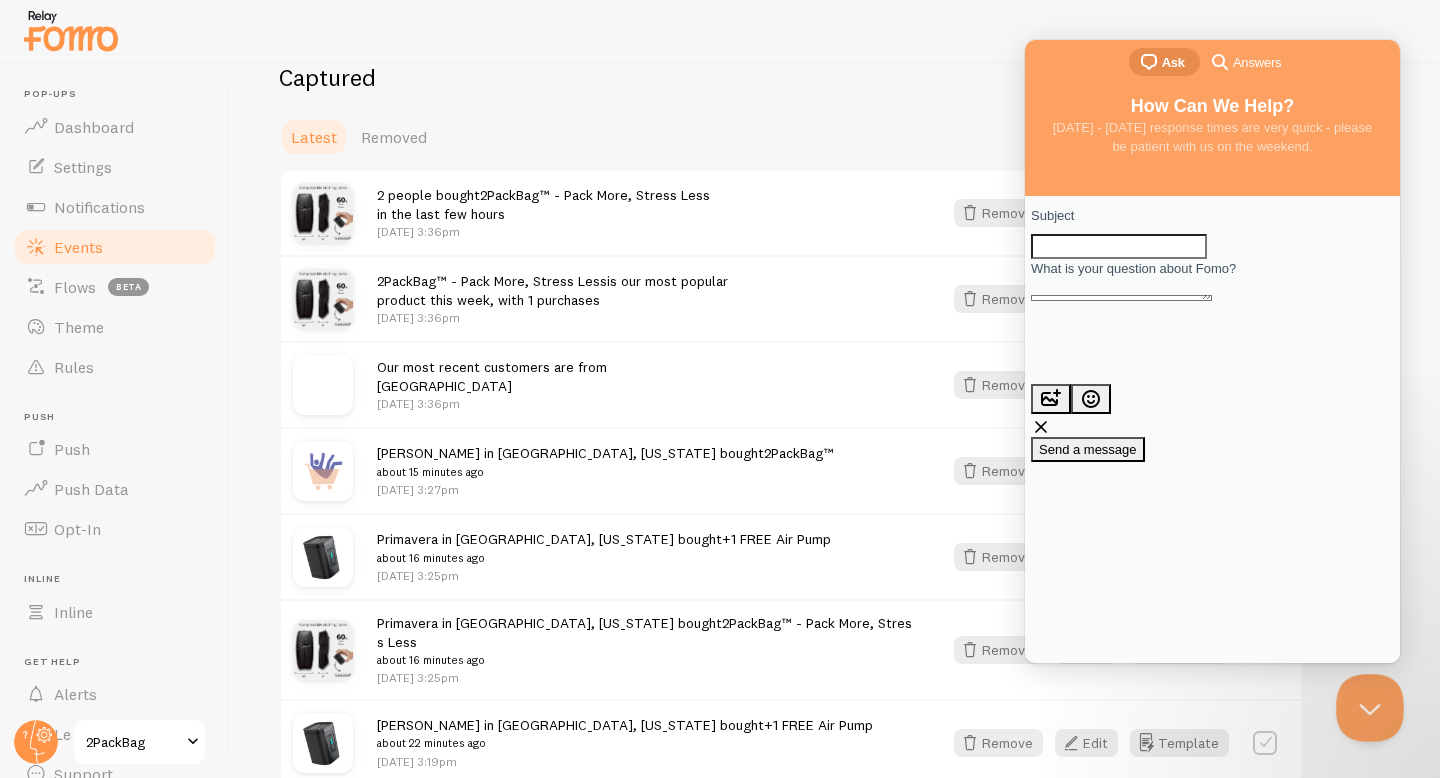 click at bounding box center [1366, 704] 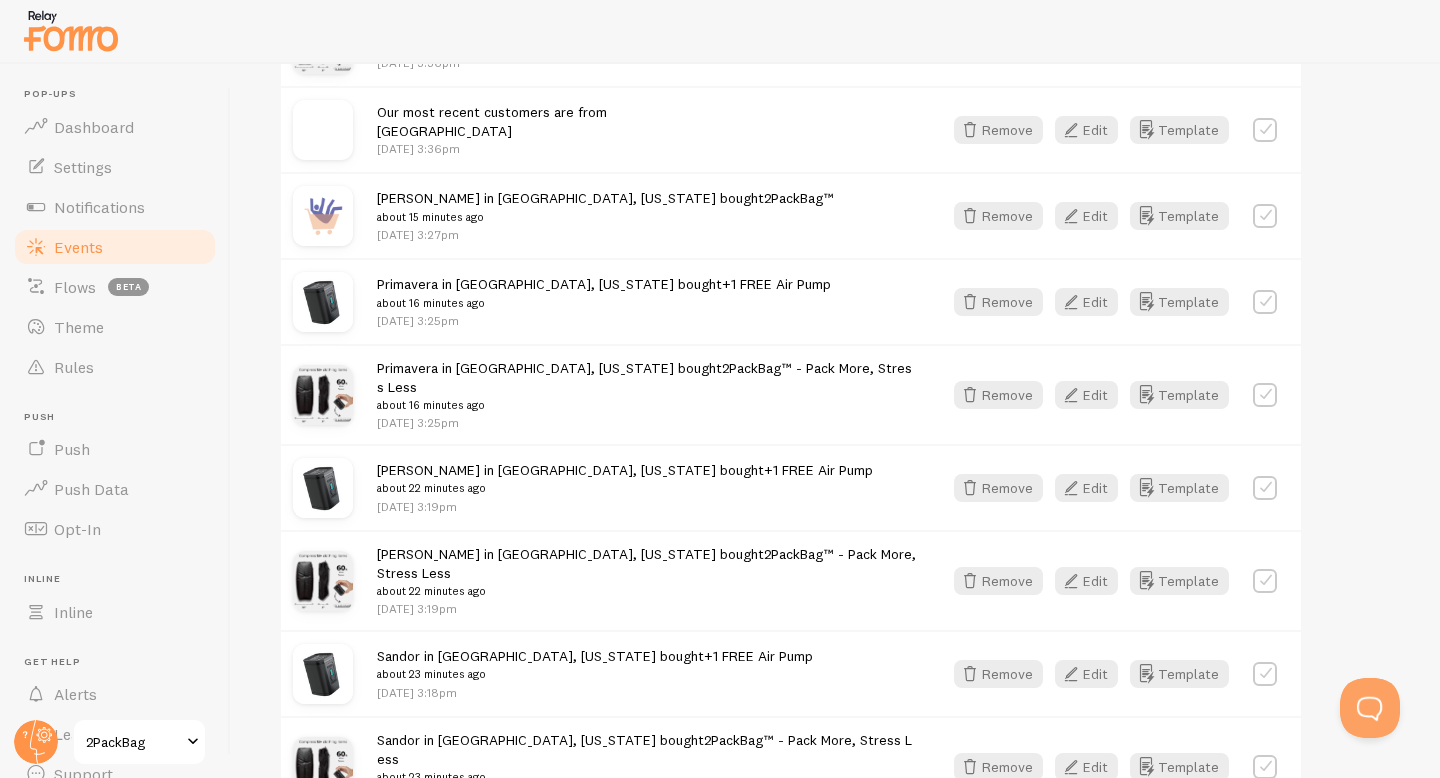 scroll, scrollTop: 896, scrollLeft: 0, axis: vertical 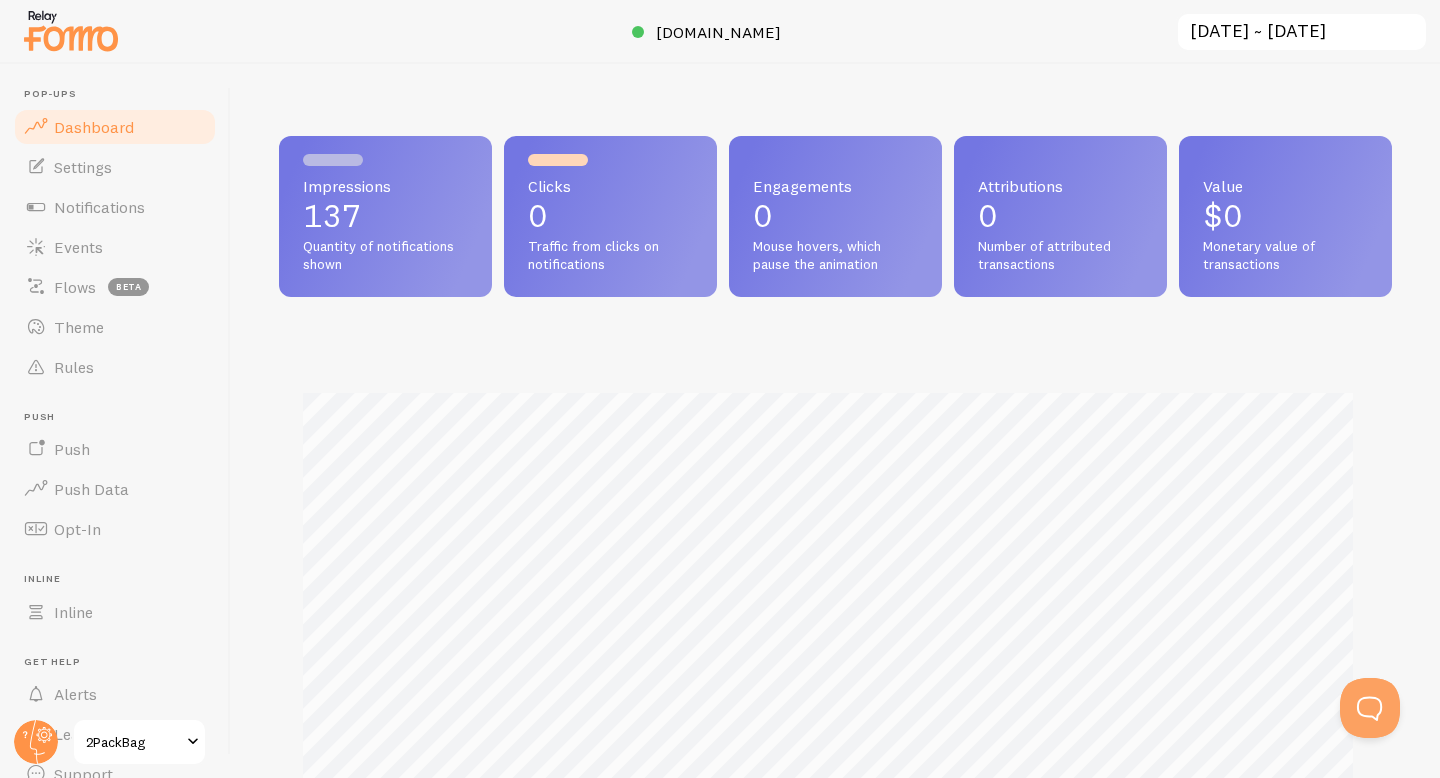 click on "Impressions" at bounding box center (385, 186) 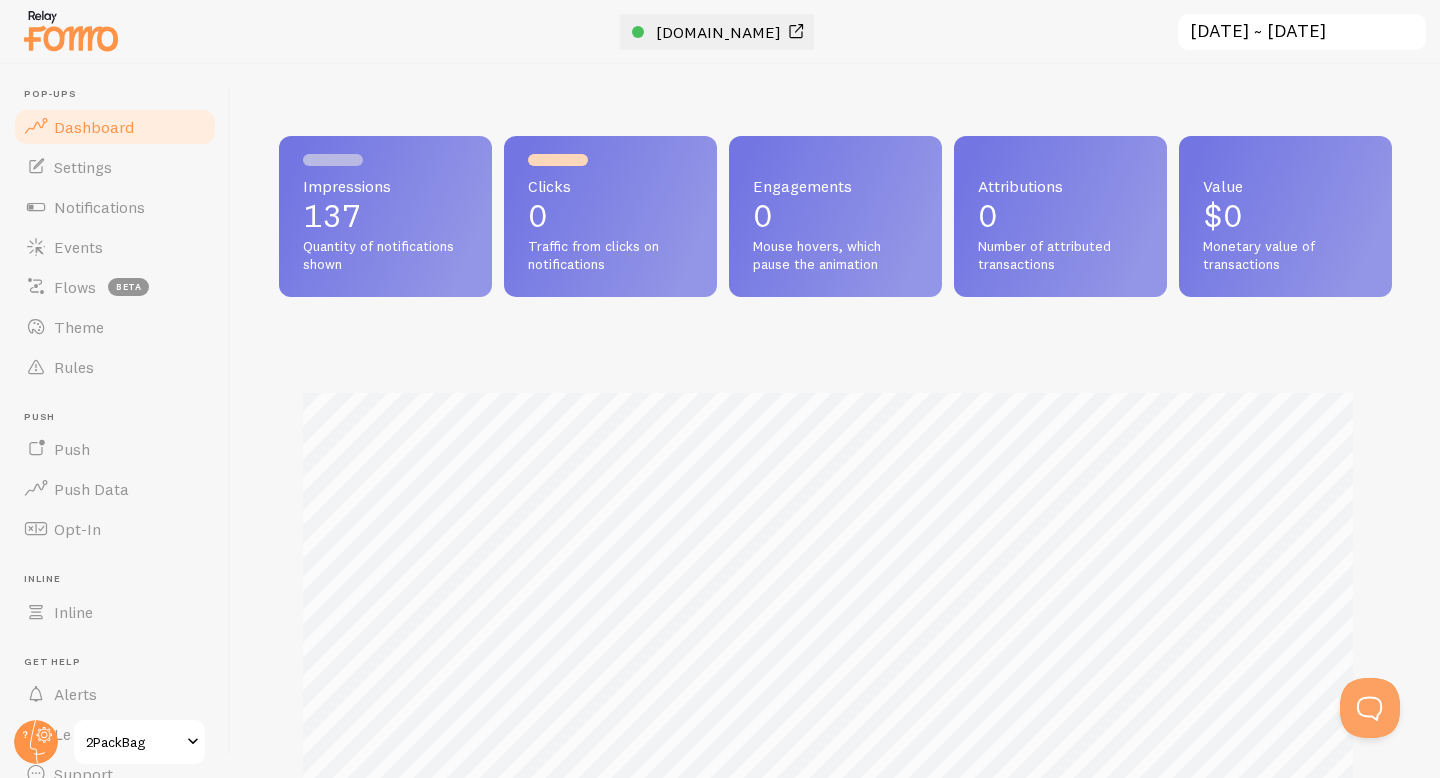 click on "[DOMAIN_NAME]" at bounding box center [718, 32] 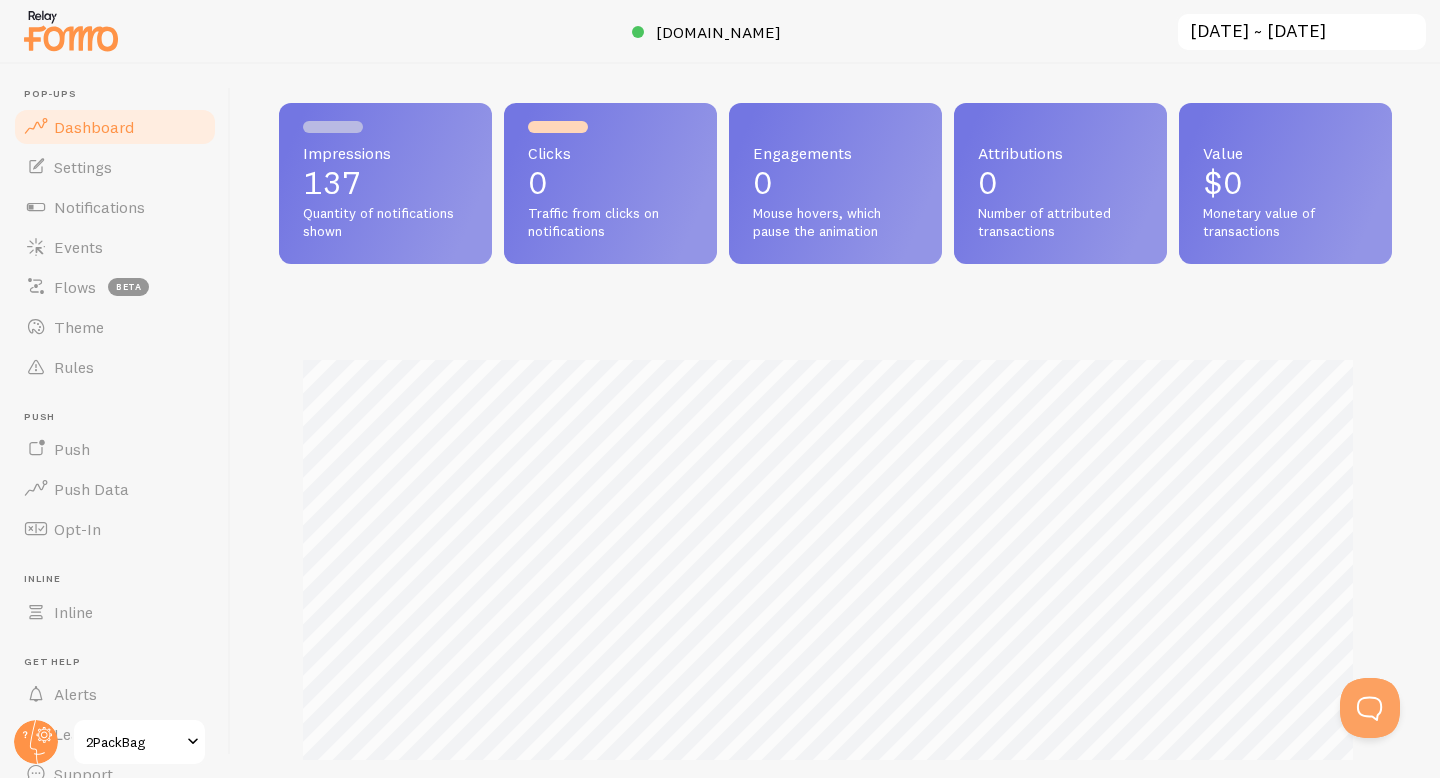 scroll, scrollTop: 34, scrollLeft: 0, axis: vertical 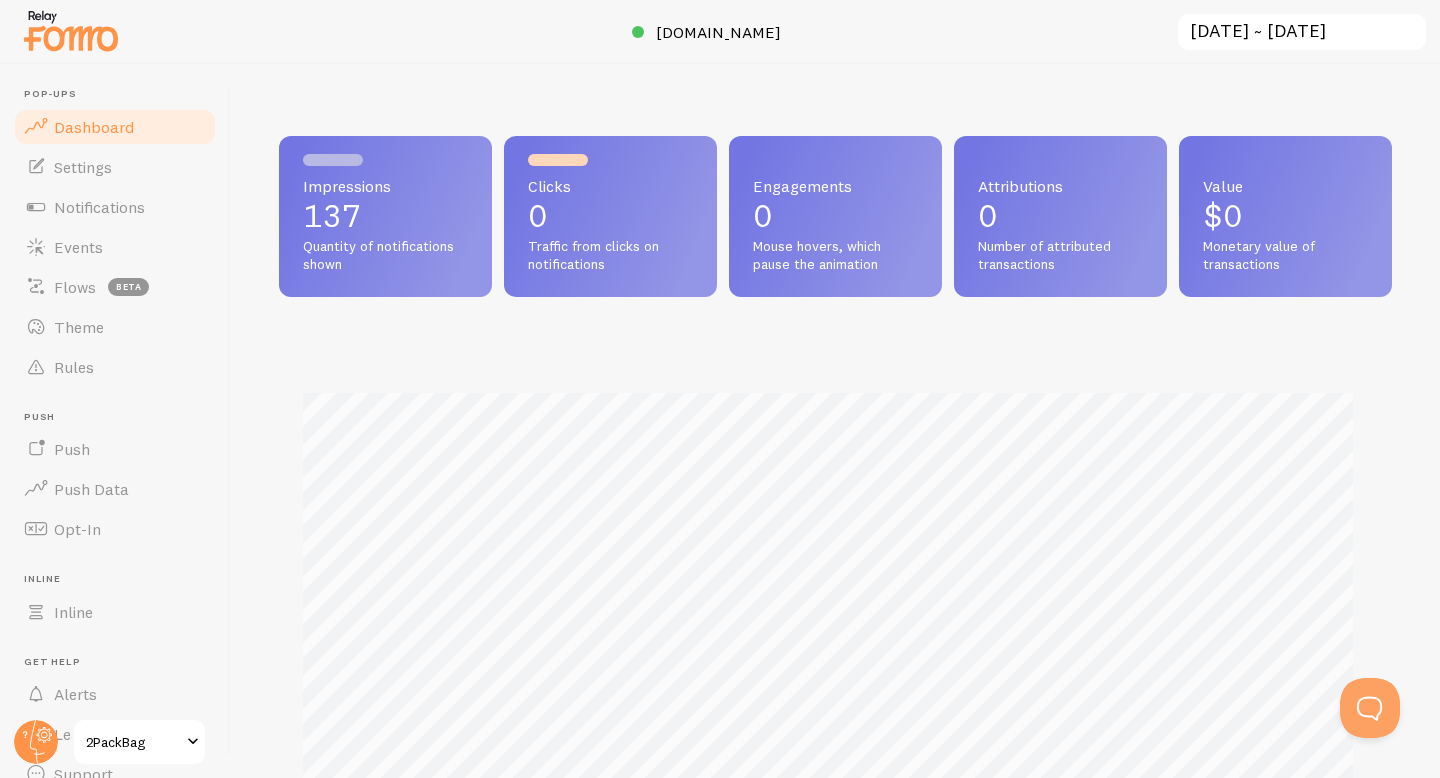 click on "Dashboard" at bounding box center [94, 127] 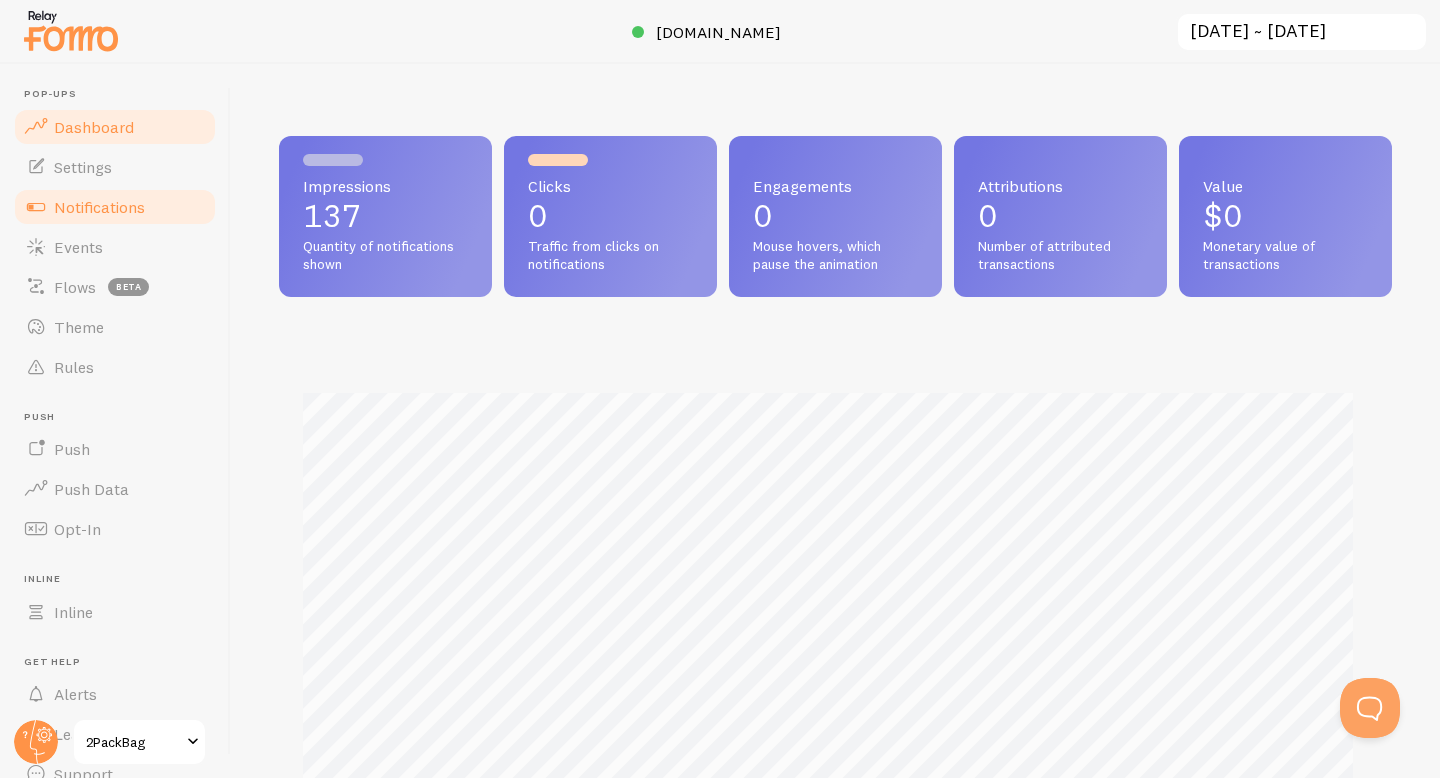 click on "Notifications" at bounding box center [99, 207] 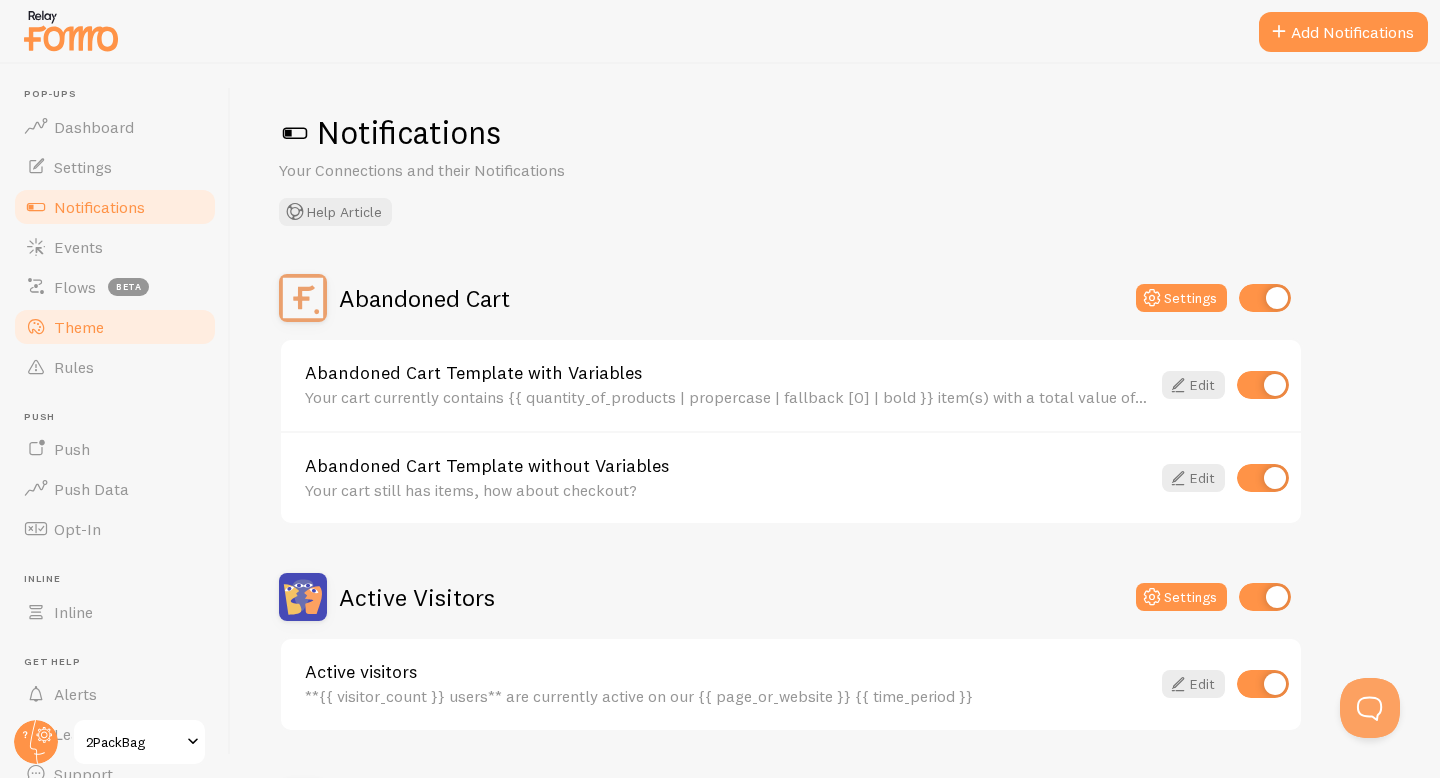 click on "Theme" at bounding box center (115, 327) 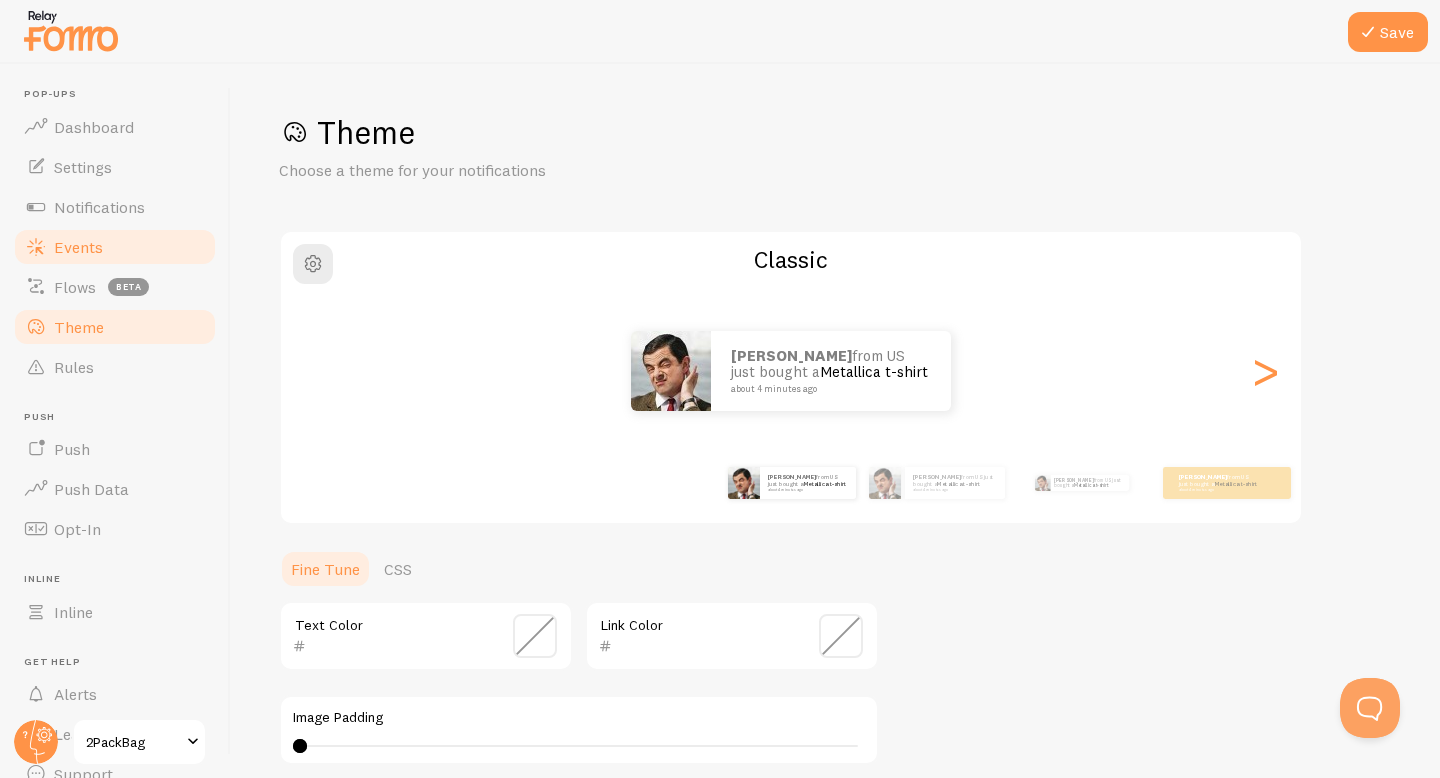 click on "Events" at bounding box center (115, 247) 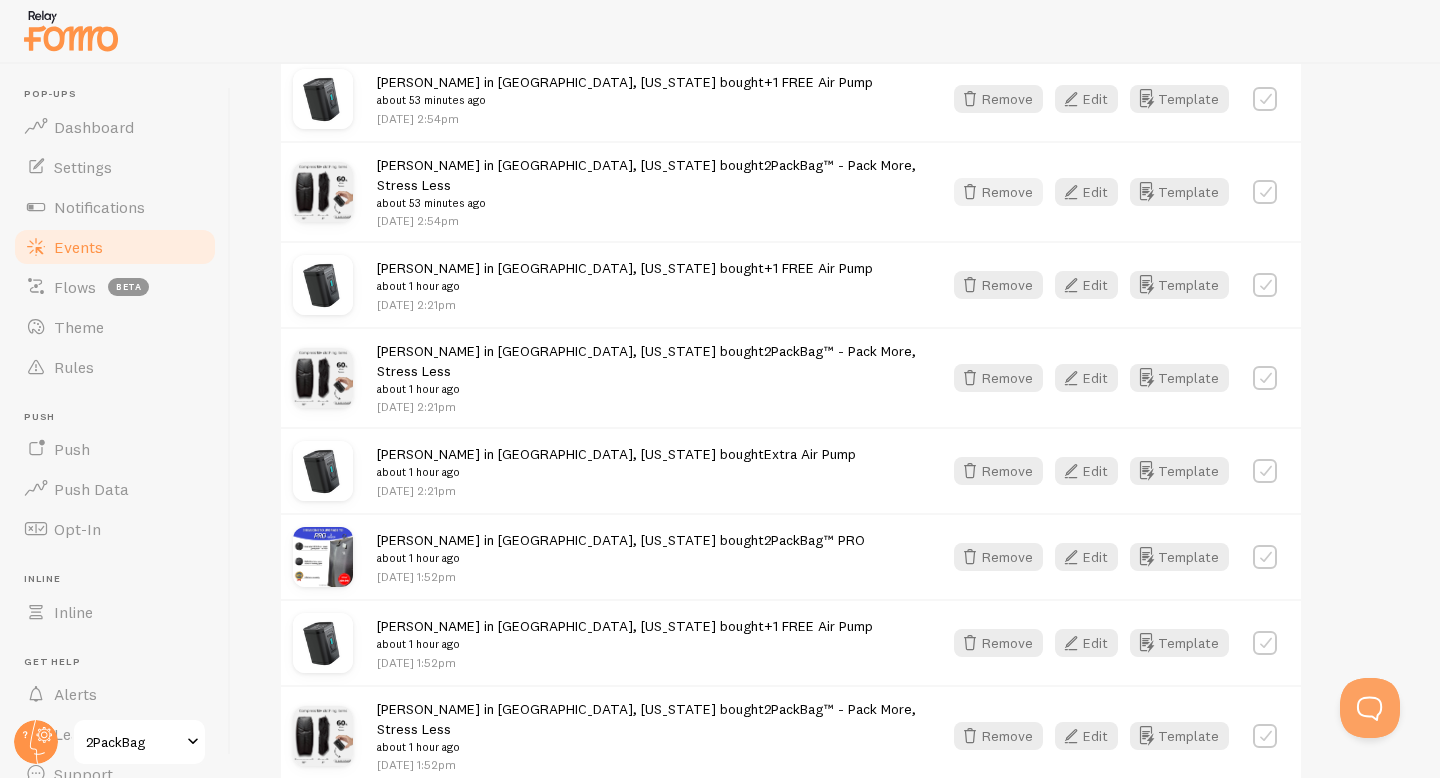 scroll, scrollTop: 2683, scrollLeft: 0, axis: vertical 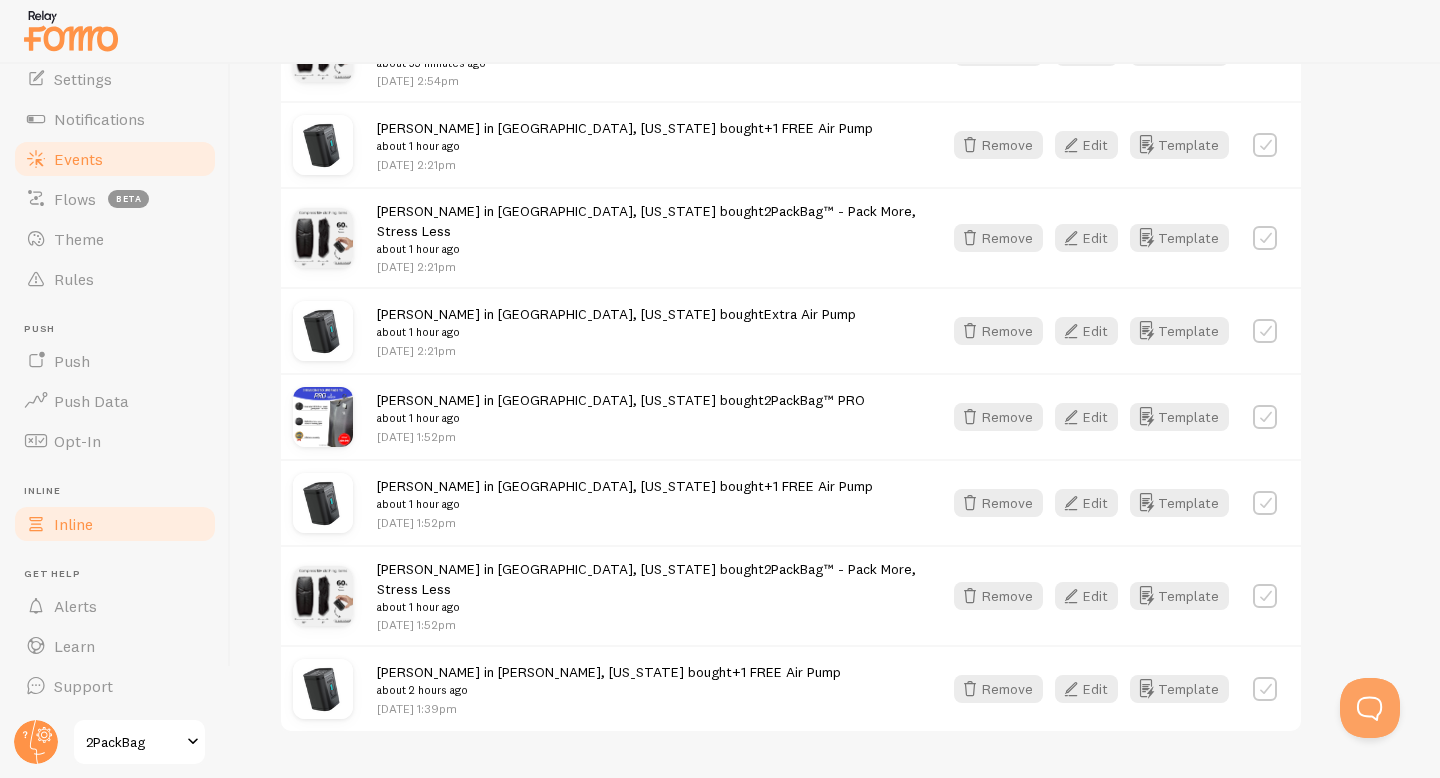 click on "Inline" at bounding box center [115, 524] 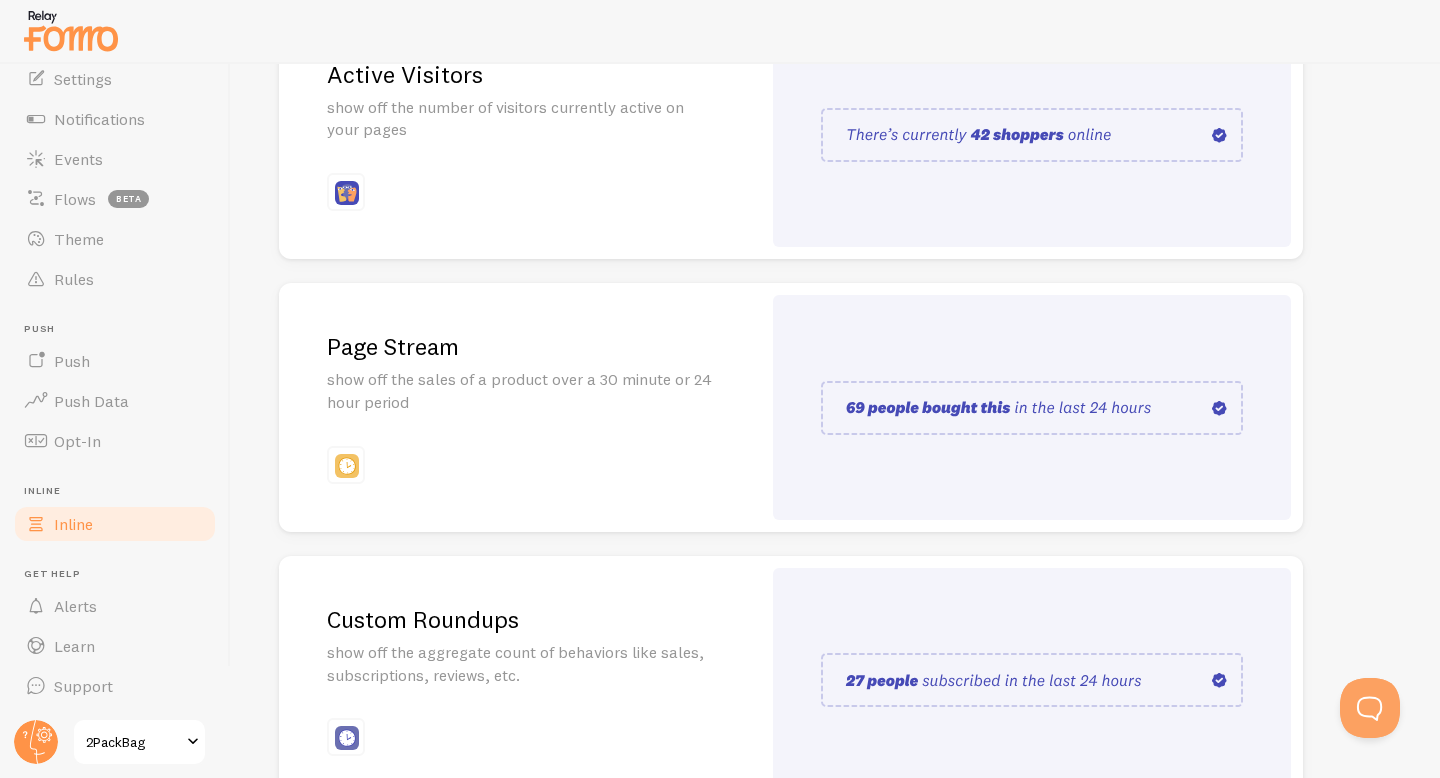 scroll, scrollTop: 431, scrollLeft: 0, axis: vertical 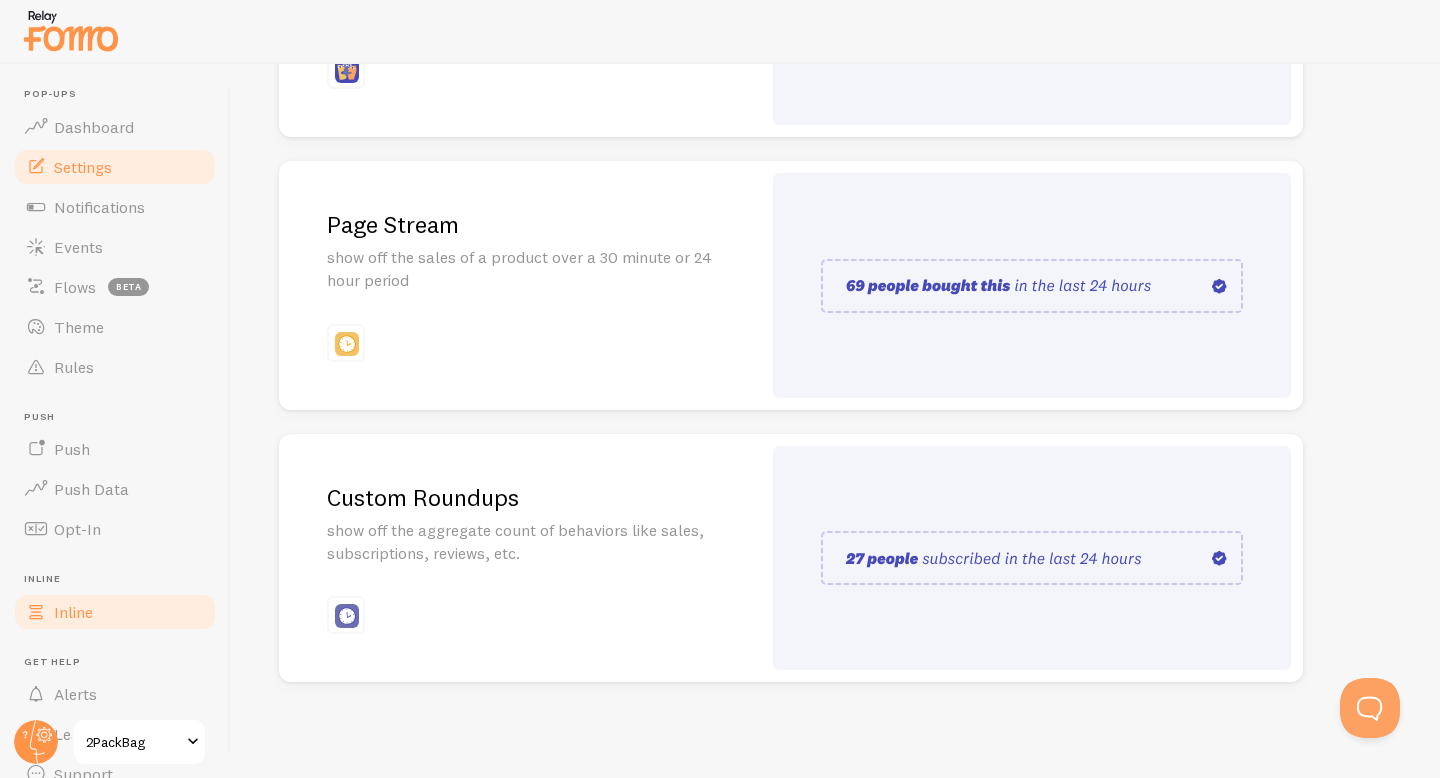 click on "Settings" at bounding box center (83, 167) 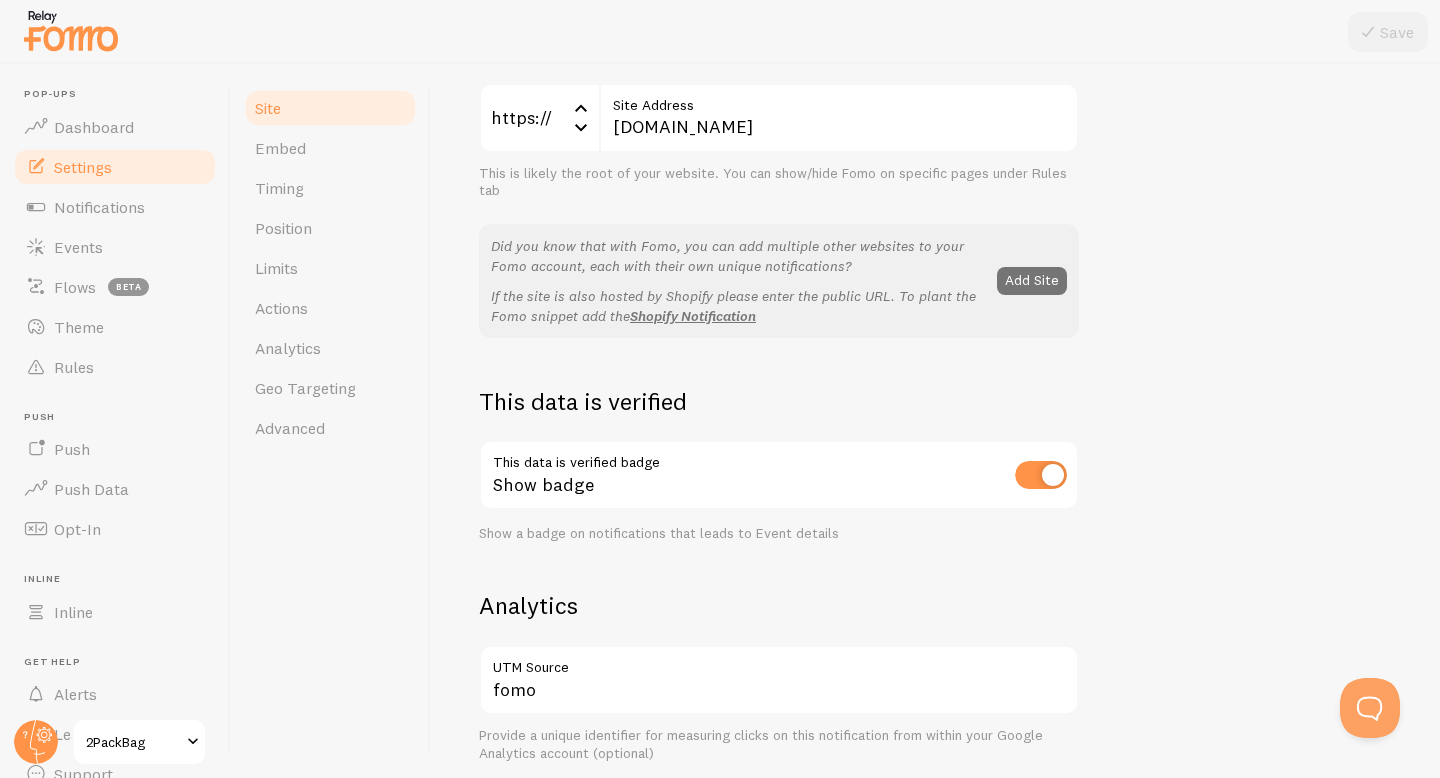 scroll, scrollTop: 17, scrollLeft: 0, axis: vertical 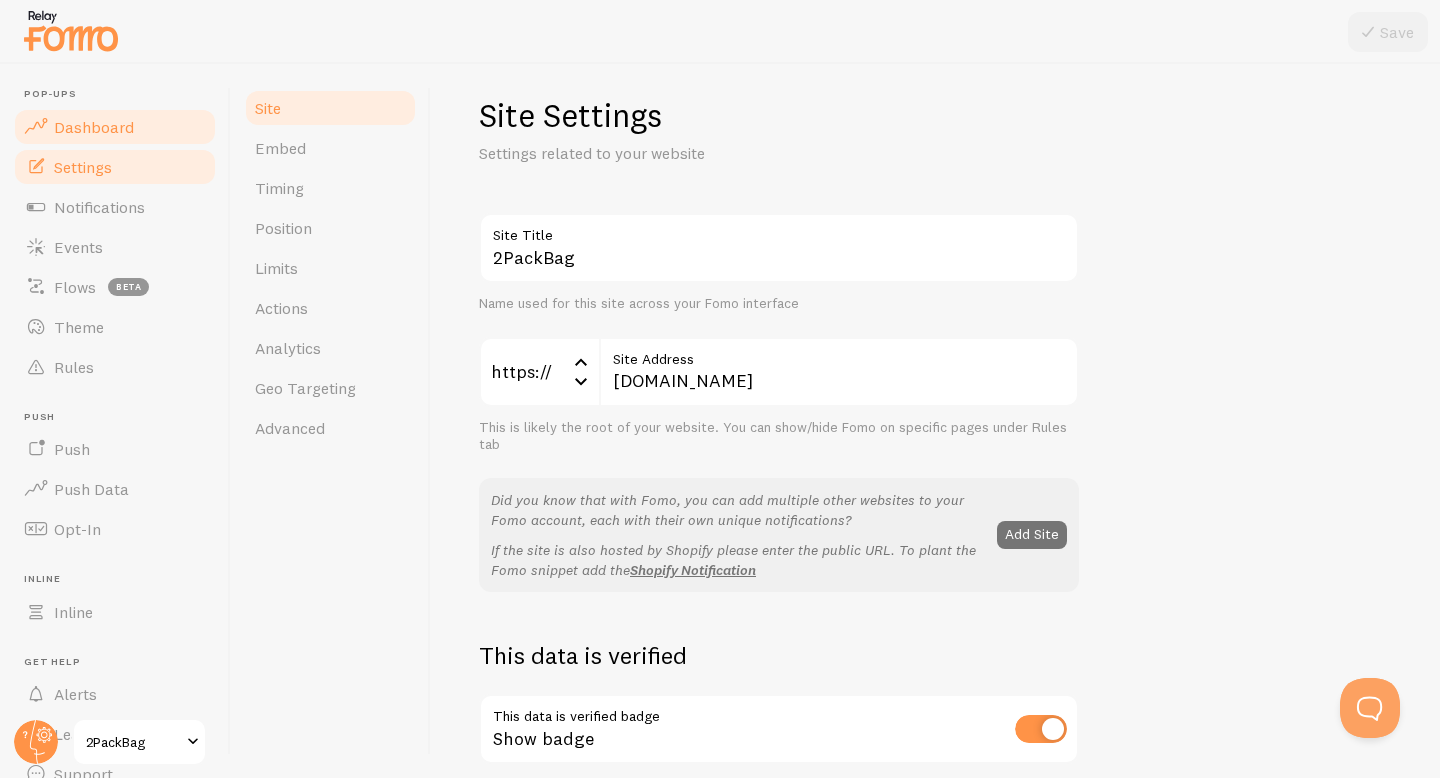 click on "Dashboard" at bounding box center [115, 127] 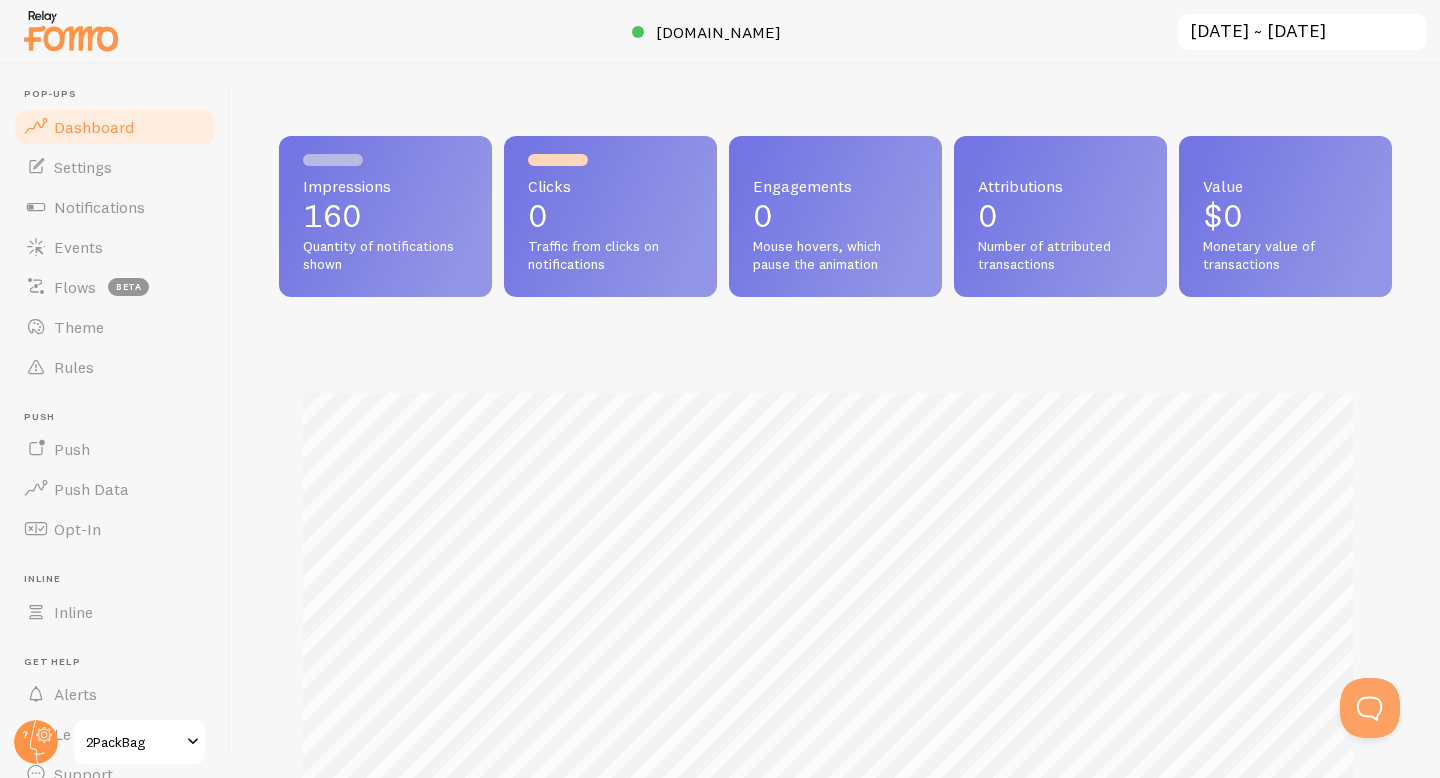scroll, scrollTop: 999474, scrollLeft: 998902, axis: both 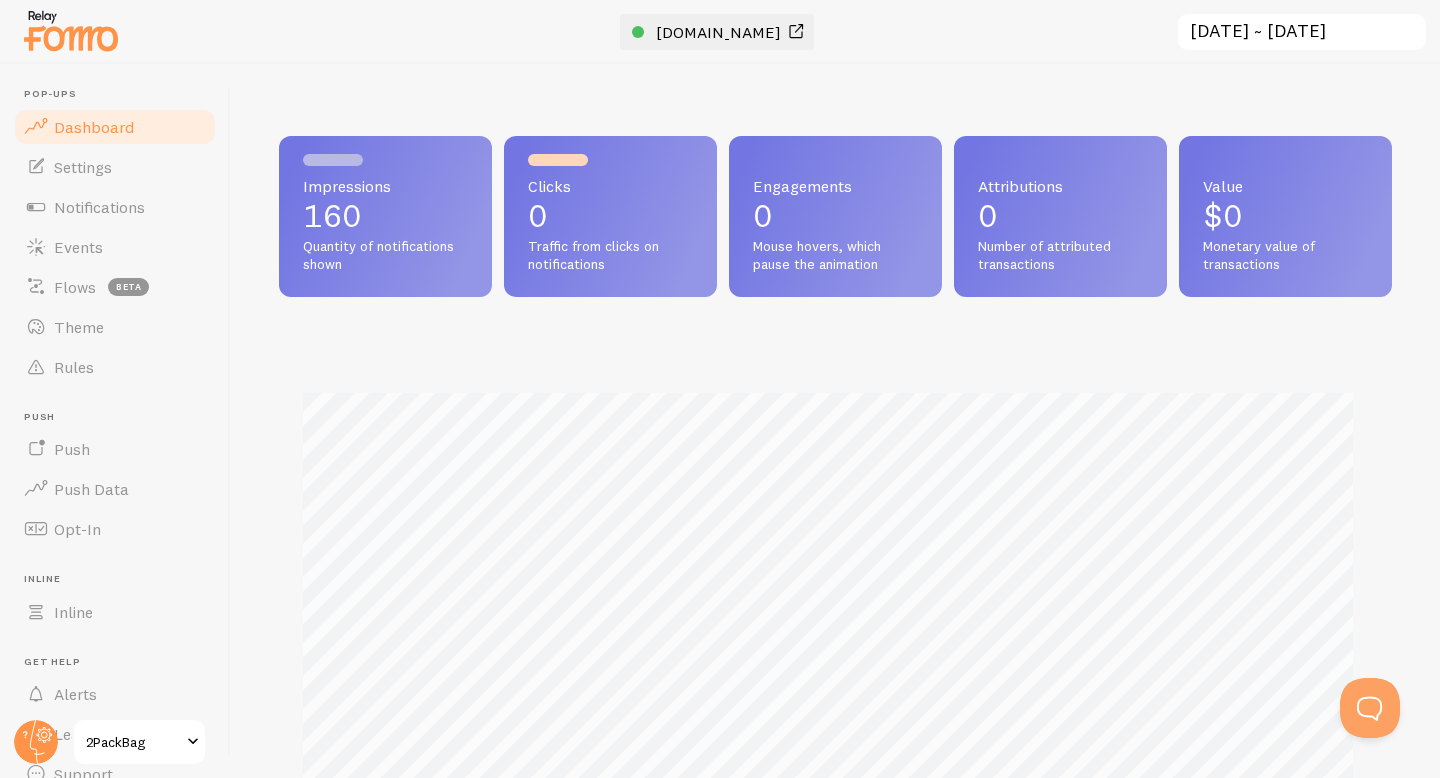 click on "[DOMAIN_NAME]" at bounding box center [718, 32] 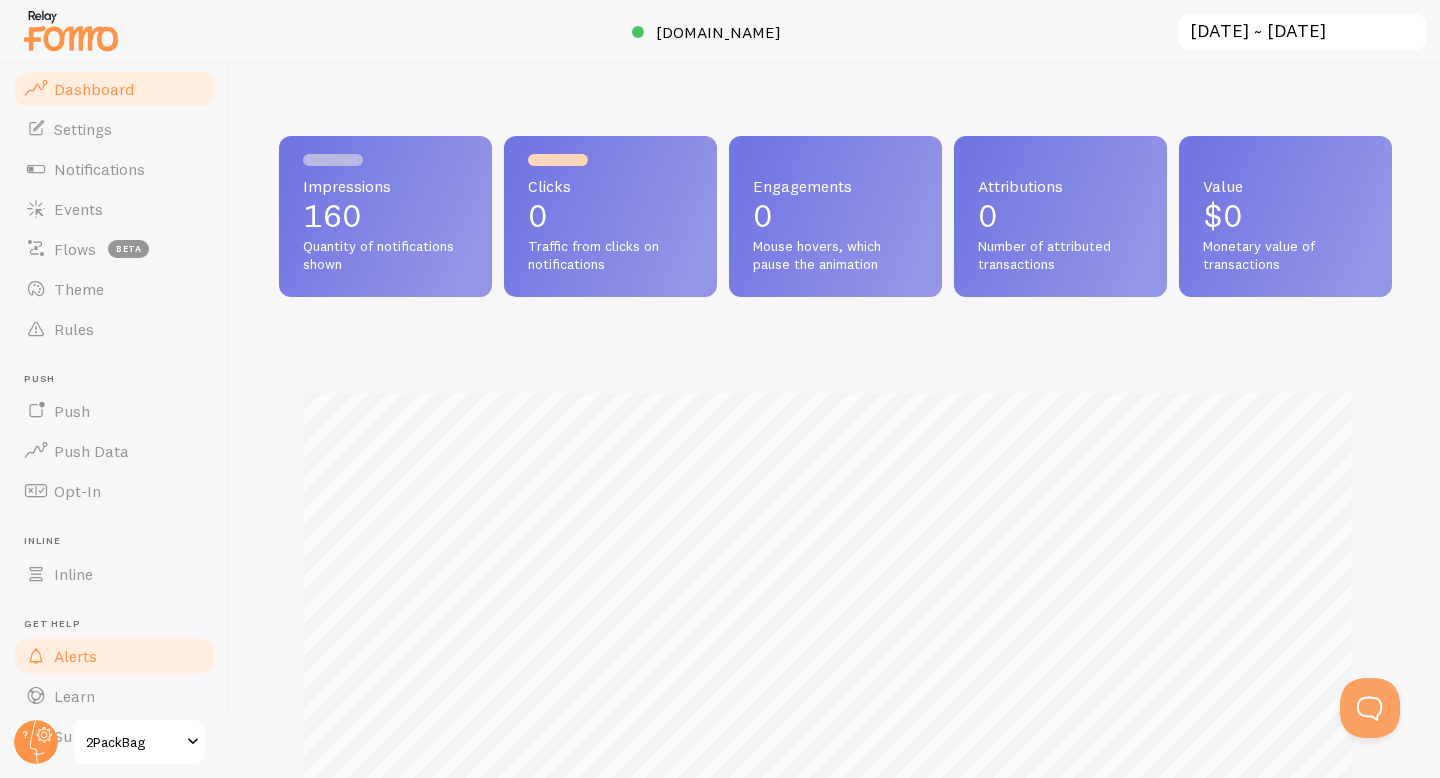 scroll, scrollTop: 88, scrollLeft: 0, axis: vertical 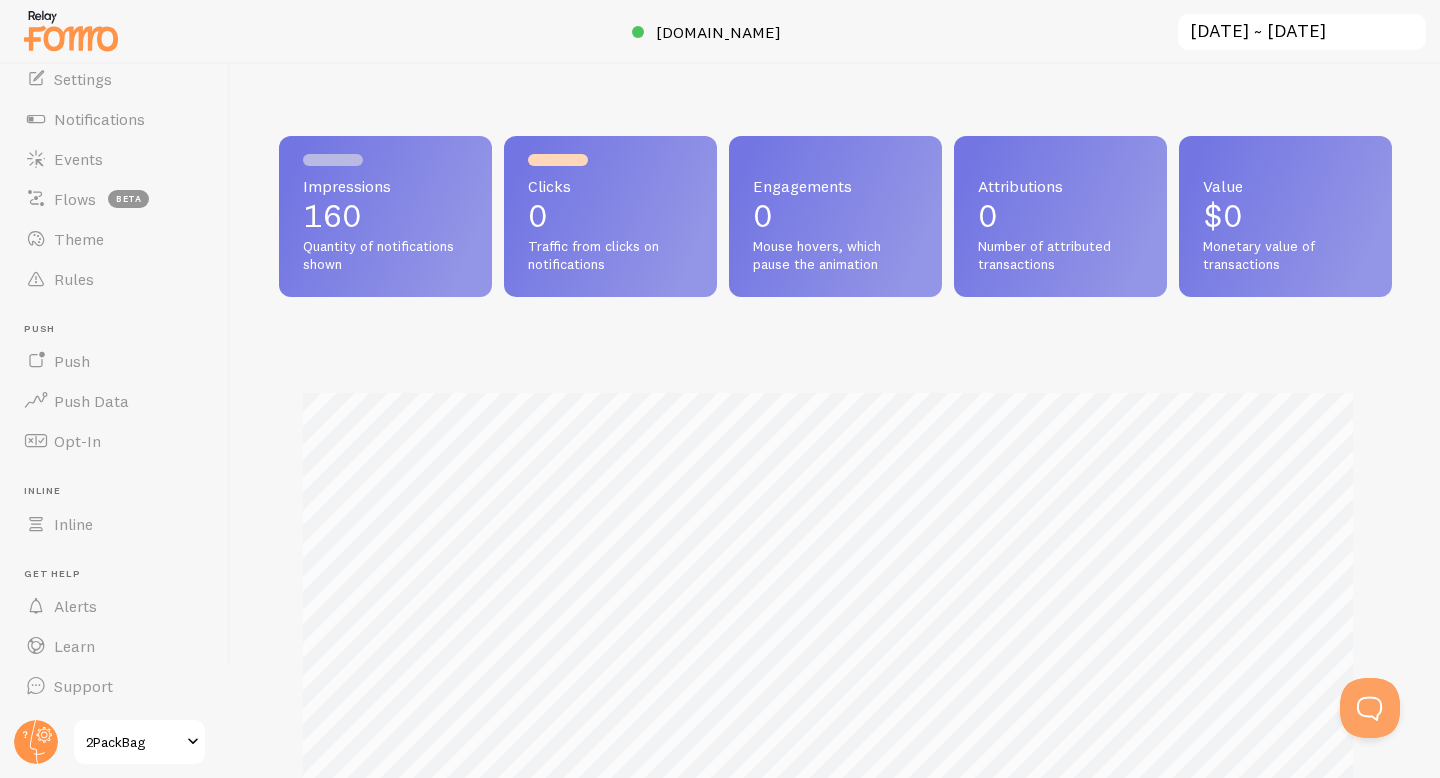 click at bounding box center (36, 742) 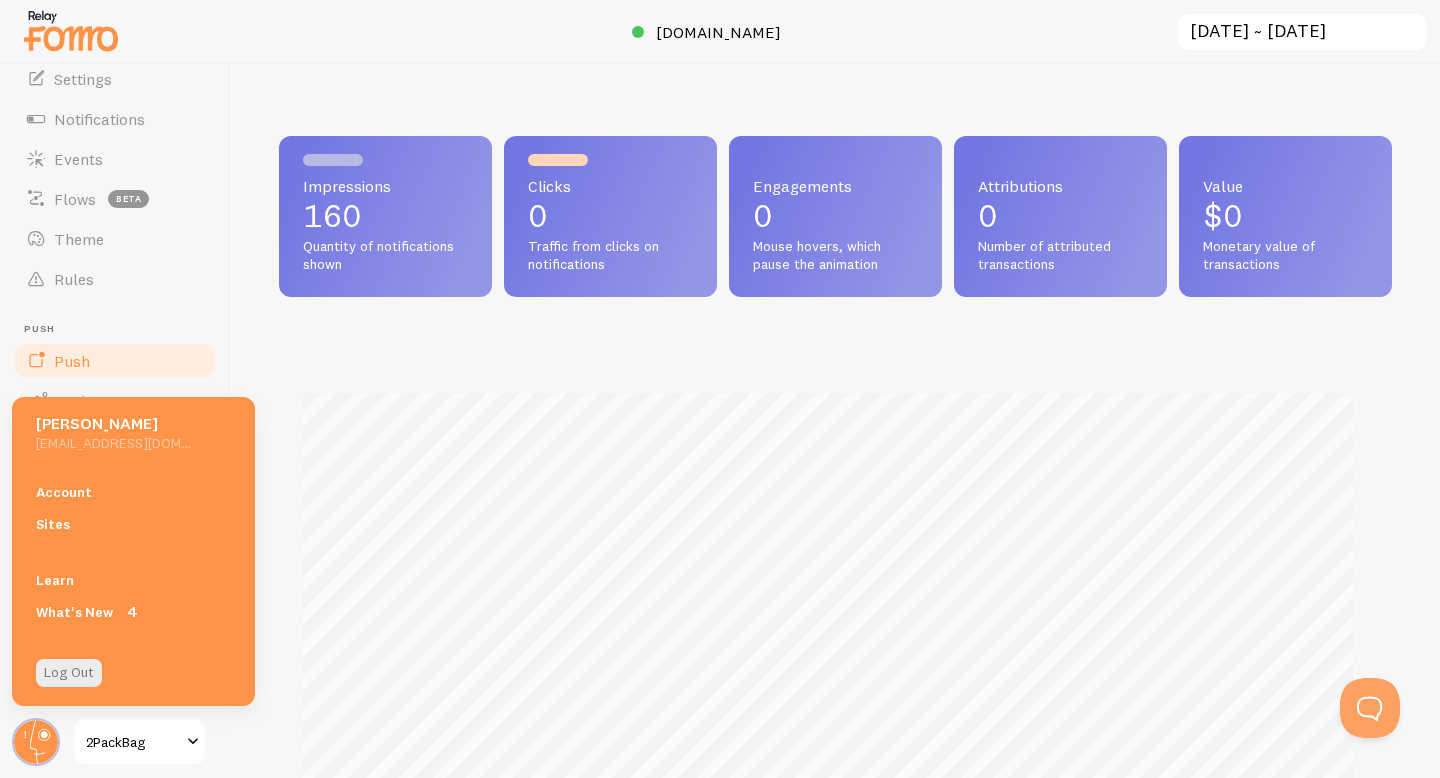 click on "Push" at bounding box center (115, 361) 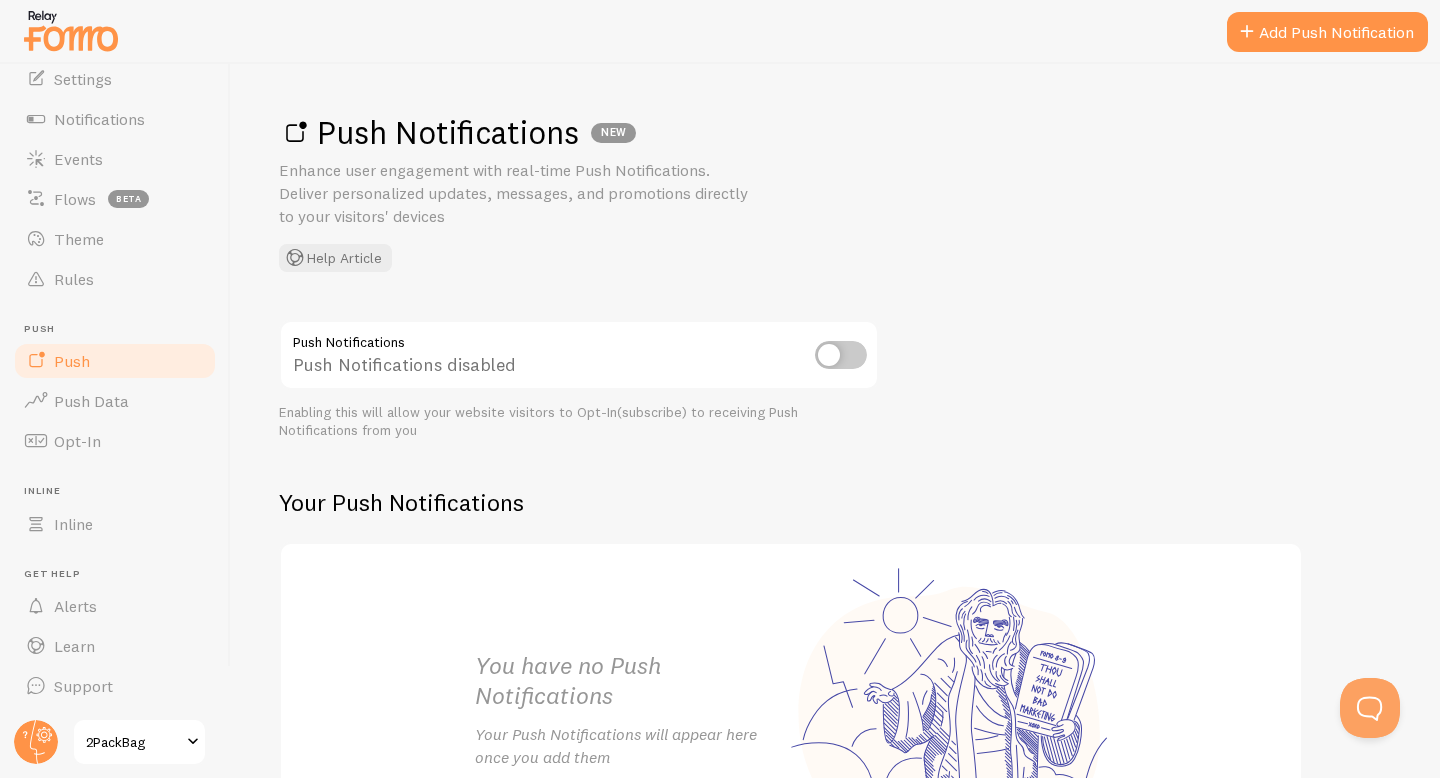 click at bounding box center (841, 355) 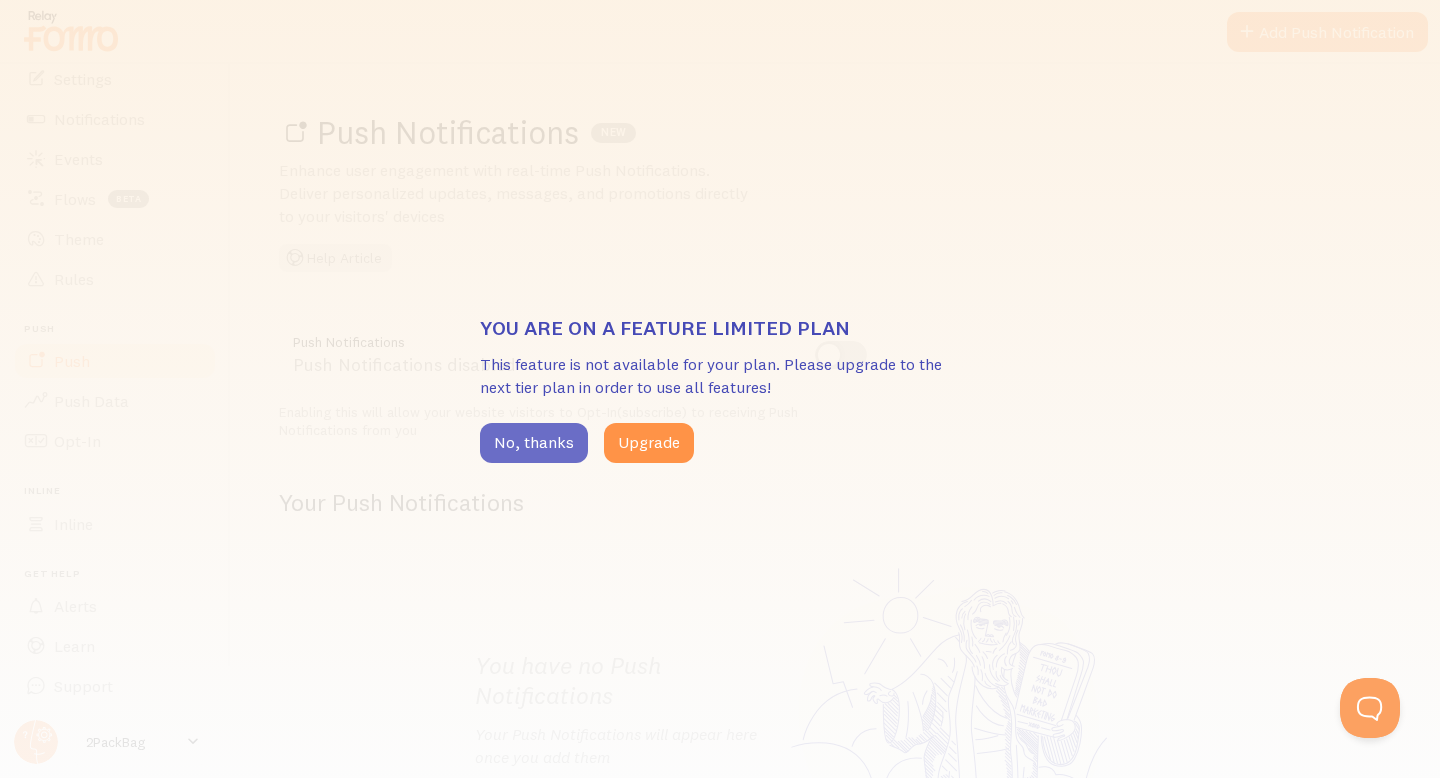 click on "No, thanks" at bounding box center (534, 443) 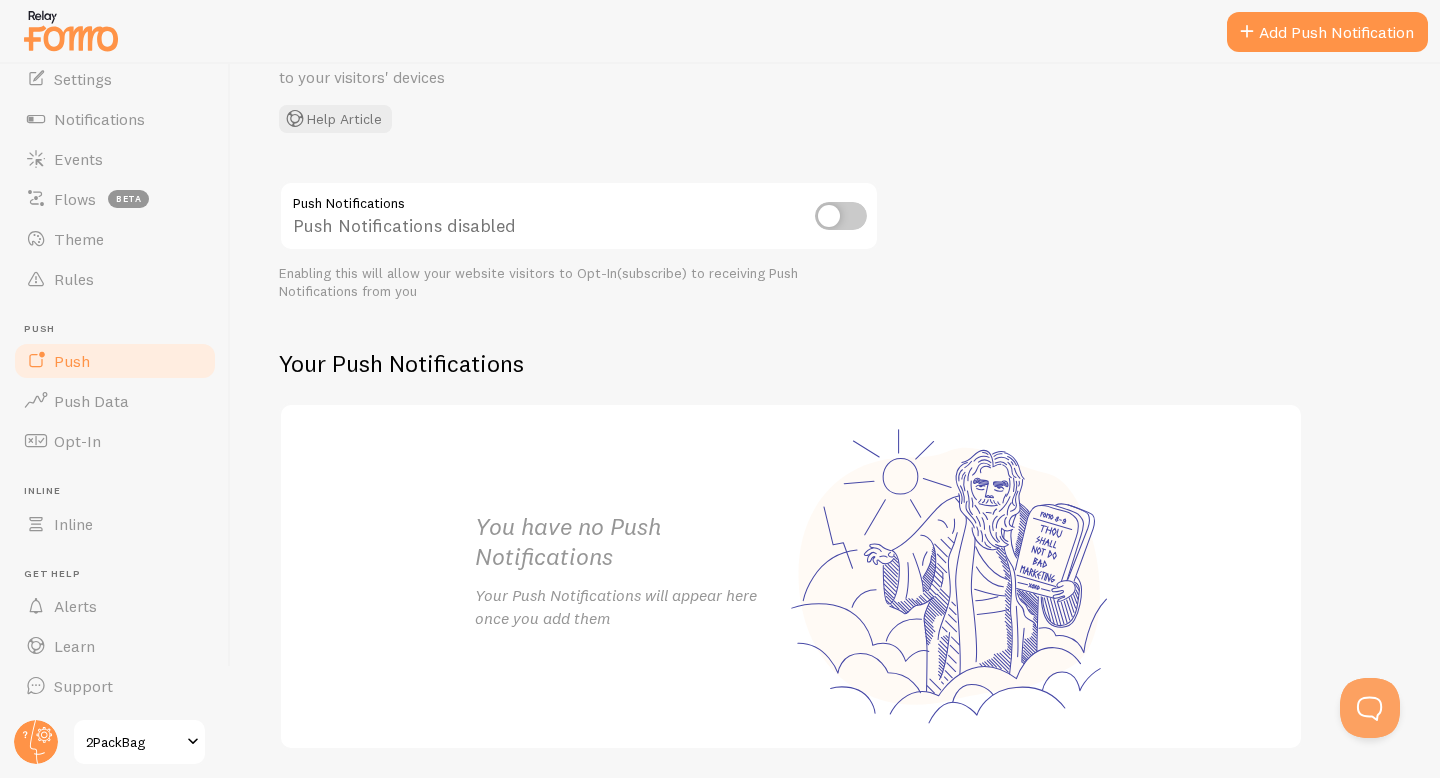 scroll, scrollTop: 206, scrollLeft: 0, axis: vertical 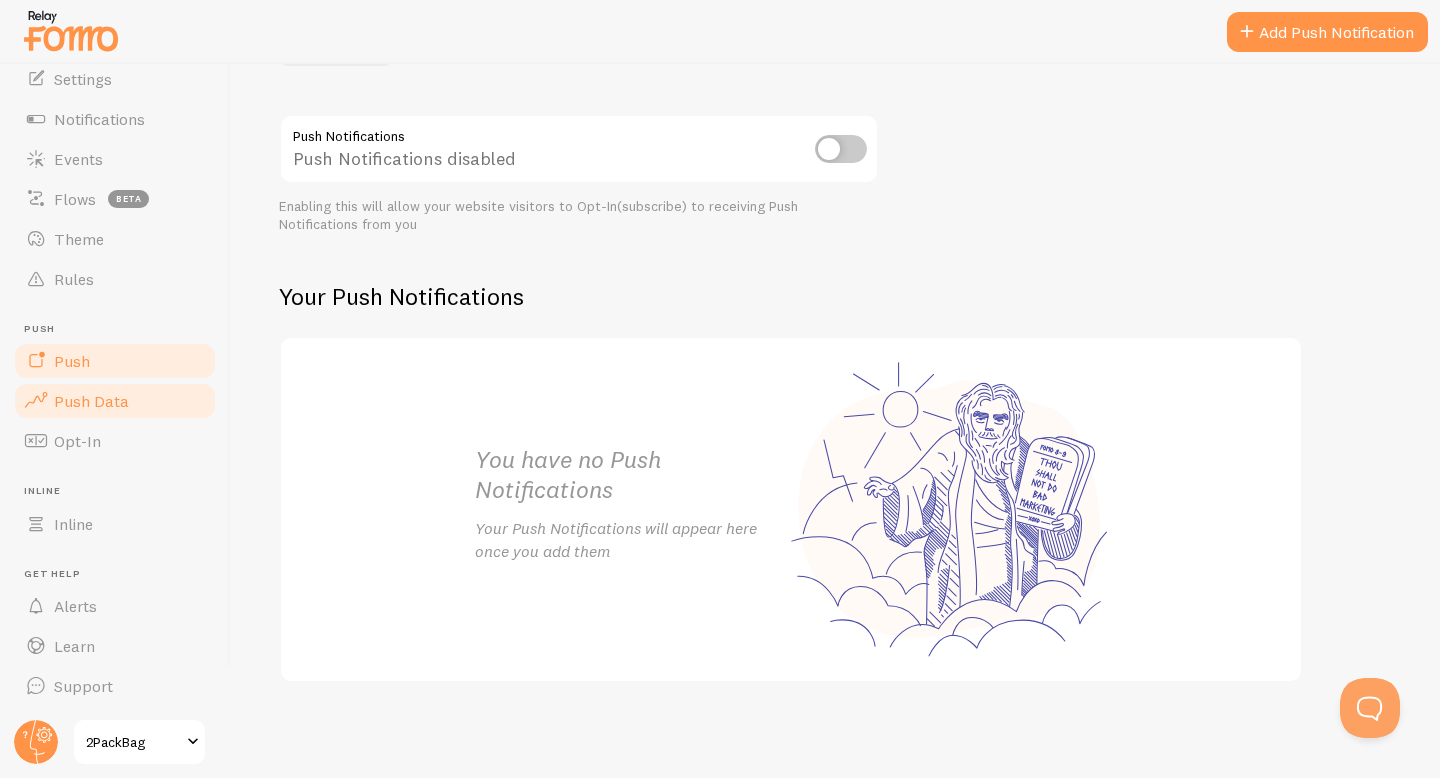 click on "Push Data" at bounding box center (115, 401) 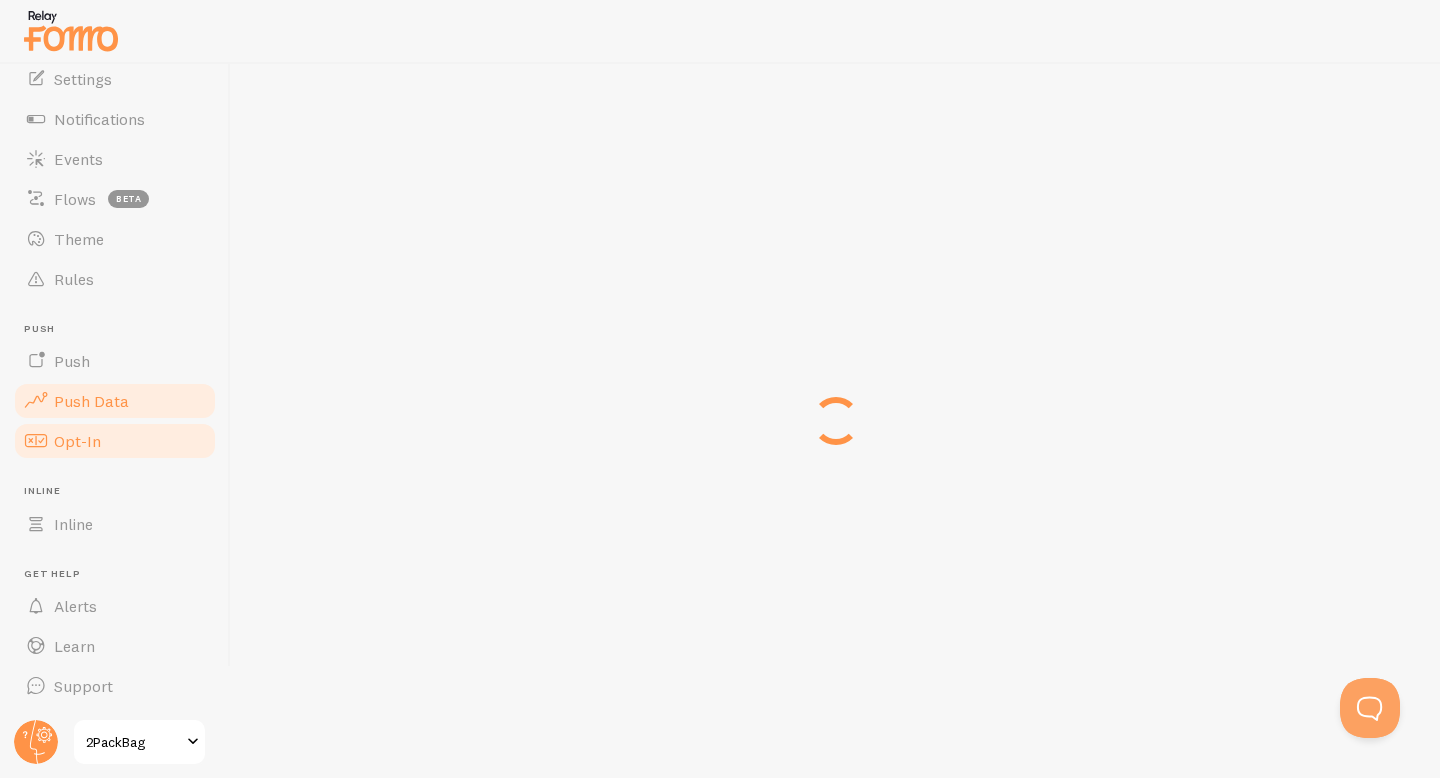 click on "Opt-In" at bounding box center (77, 441) 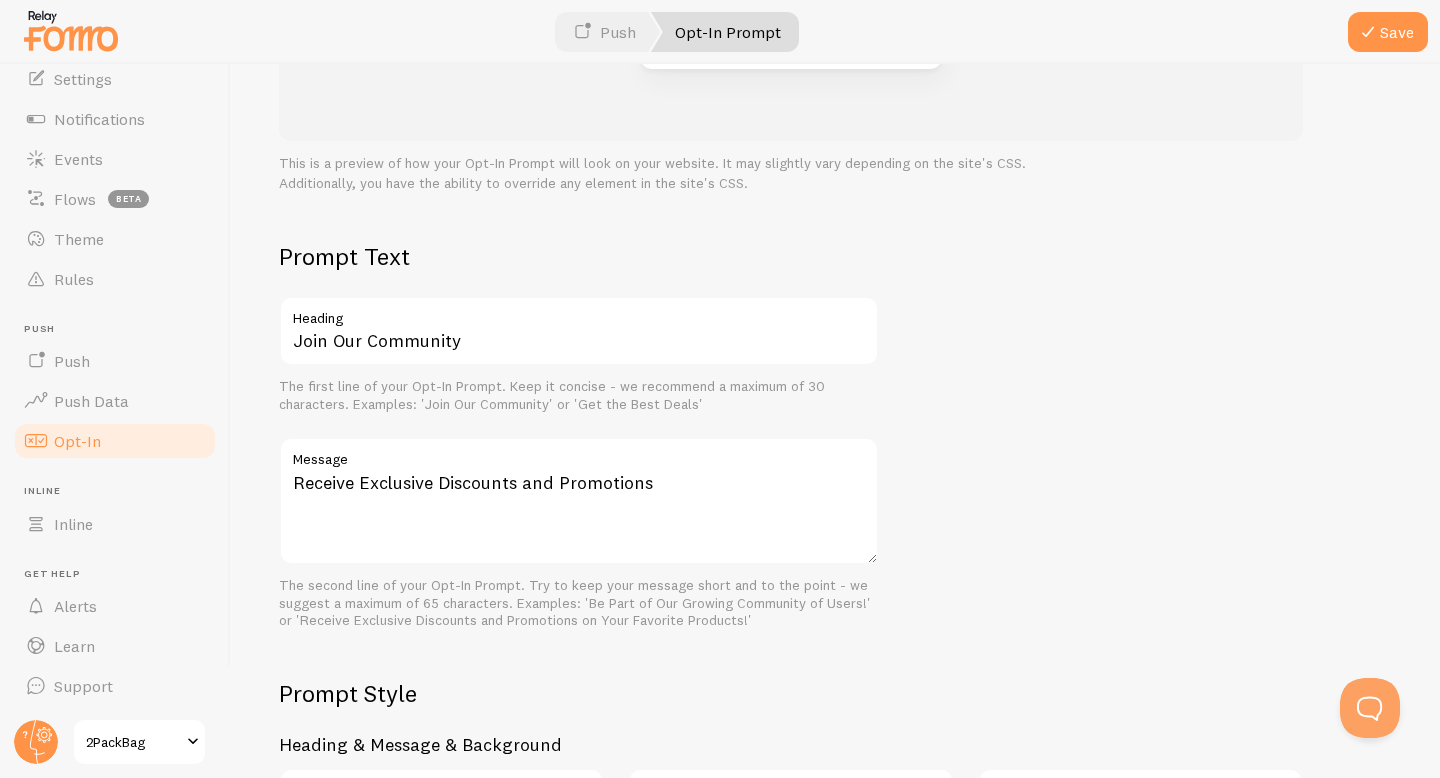 scroll, scrollTop: 859, scrollLeft: 0, axis: vertical 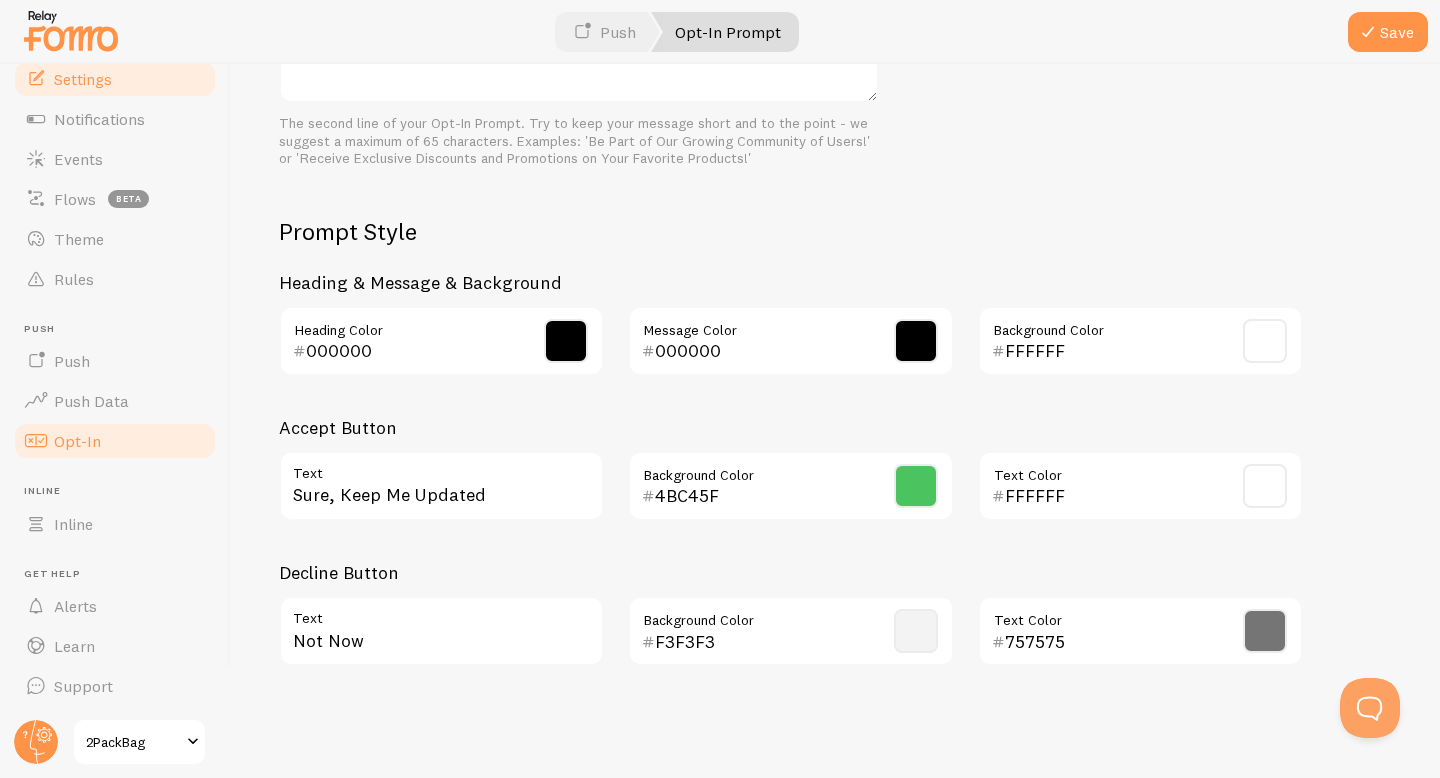 click on "Settings" at bounding box center (83, 79) 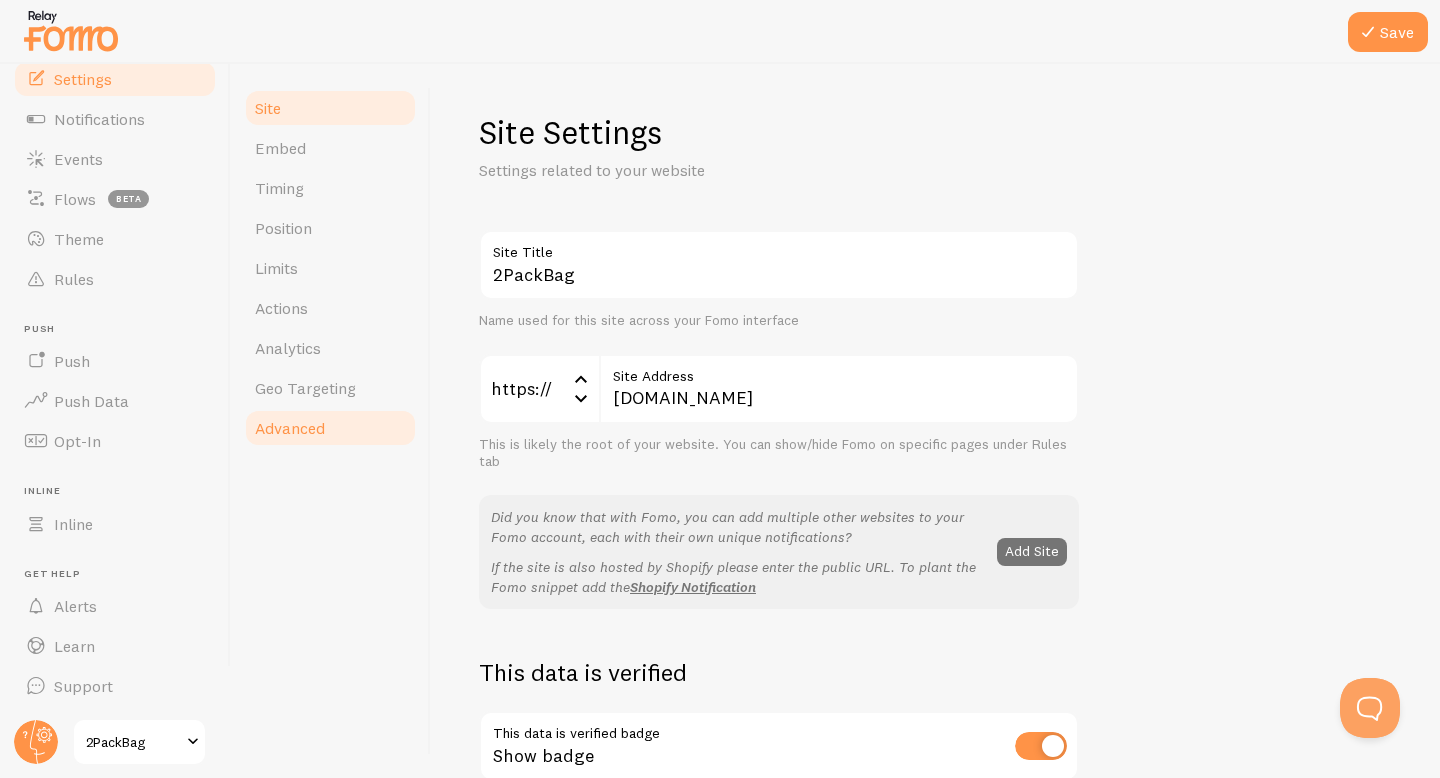 click on "Advanced" at bounding box center [290, 428] 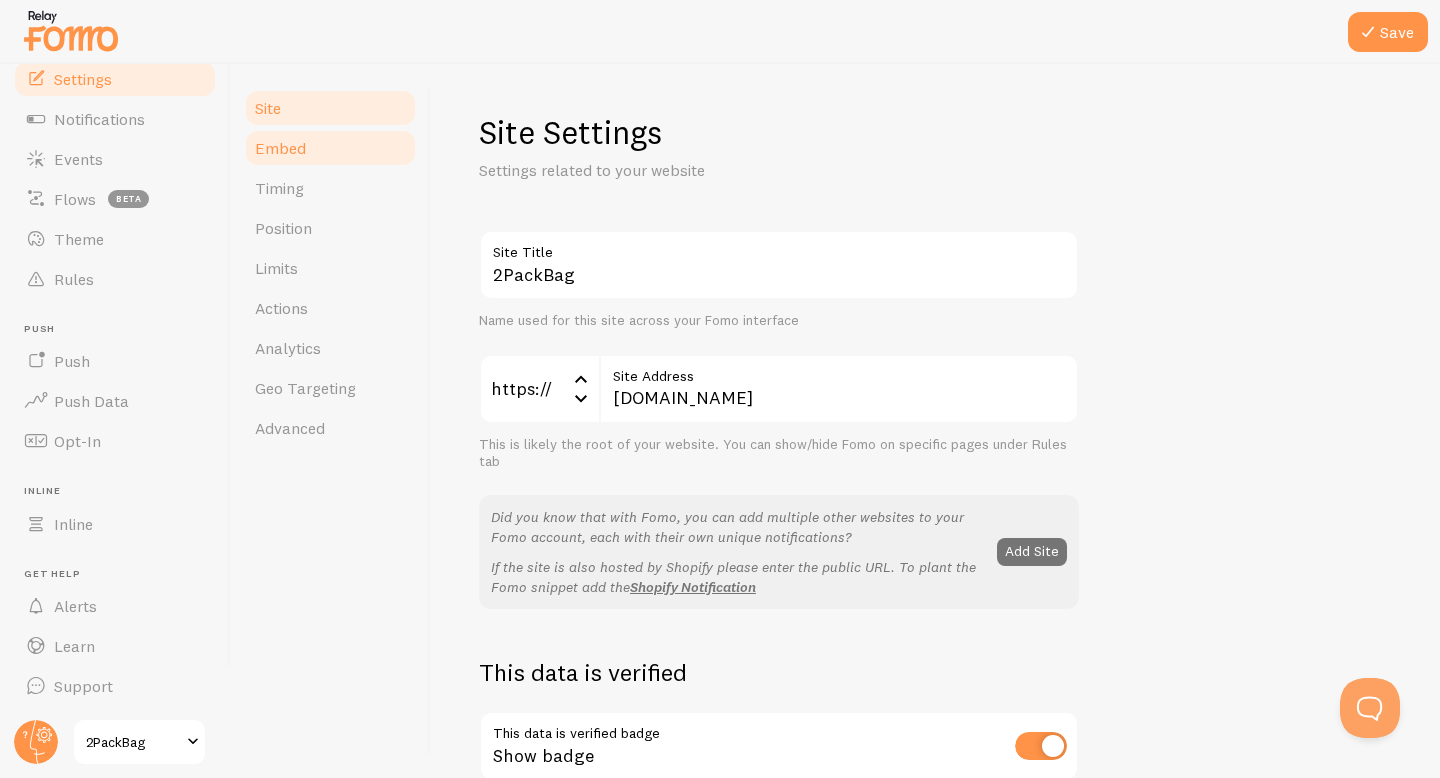 click on "Embed" at bounding box center [330, 148] 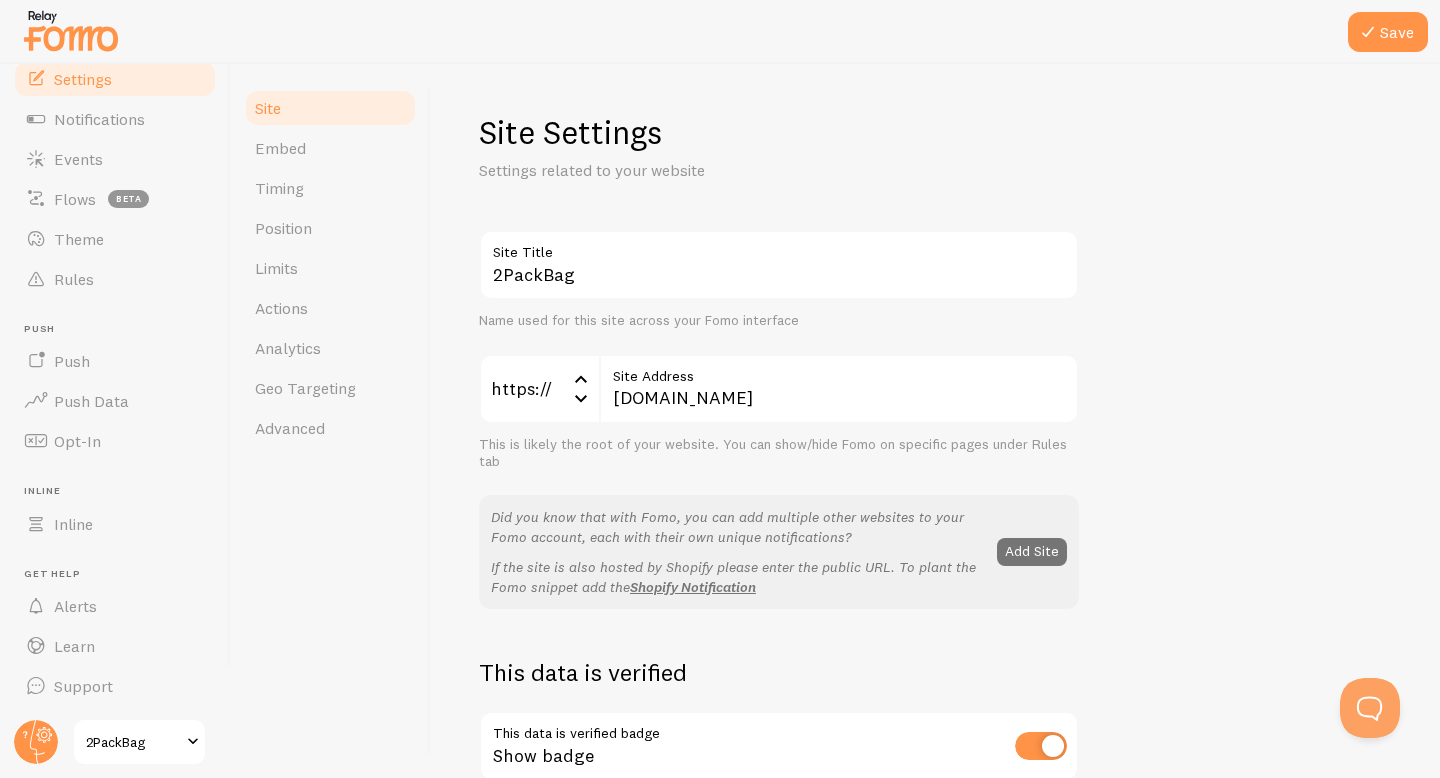 click on "2PackBag   Site Title       Name used for this site across your Fomo interface     https://   https://       https://  http://      [DOMAIN_NAME]   Site Address       This is likely the root of your website. You can show/hide Fomo on specific pages under Rules tab
Did you know that with Fomo, you can add multiple other websites
to your Fomo account, each with their own unique notifications?
If the site is also hosted by Shopify please enter the public
URL. To plant the Fomo snippet add the
Shopify Notification
Add Site
This data is verified       This data is verified badge   Show badge   Show a badge on notifications that leads to Event details   Analytics     fomo   UTM Source       Provide a unique identifier for measuring clicks on this notification from within your Google Analytics account (optional)     notification   UTM Medium           Fomo APIs       Auth Token" at bounding box center (935, 906) 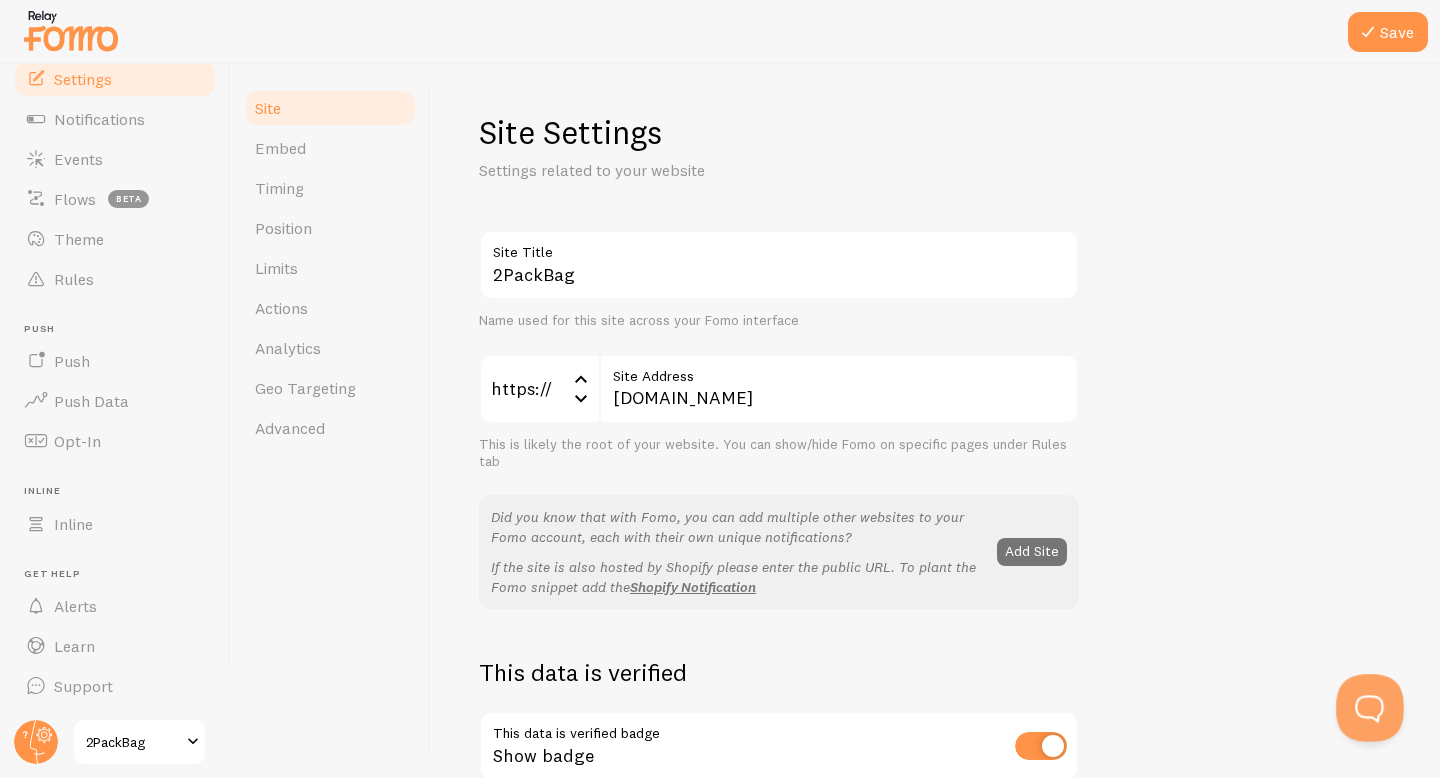 click at bounding box center [1366, 704] 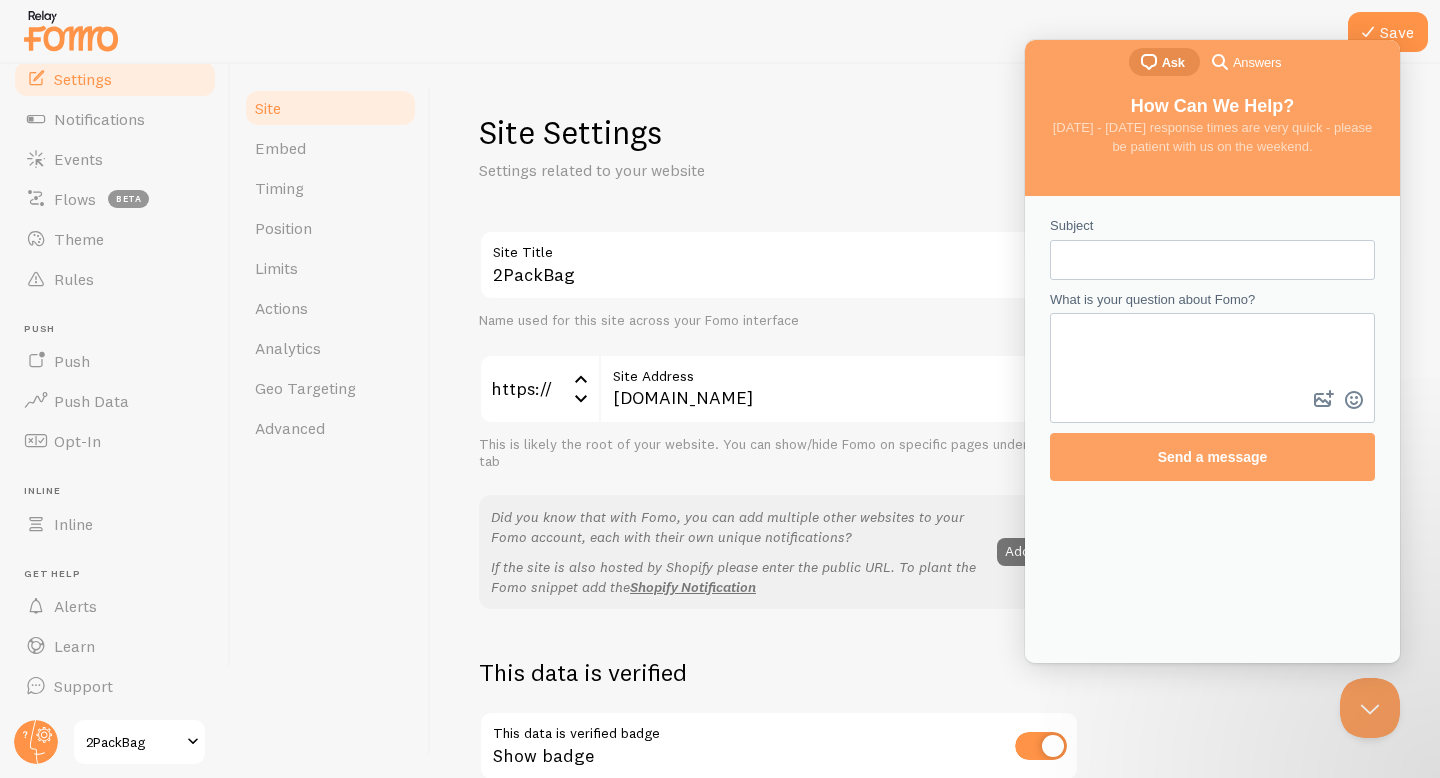 scroll, scrollTop: 0, scrollLeft: 0, axis: both 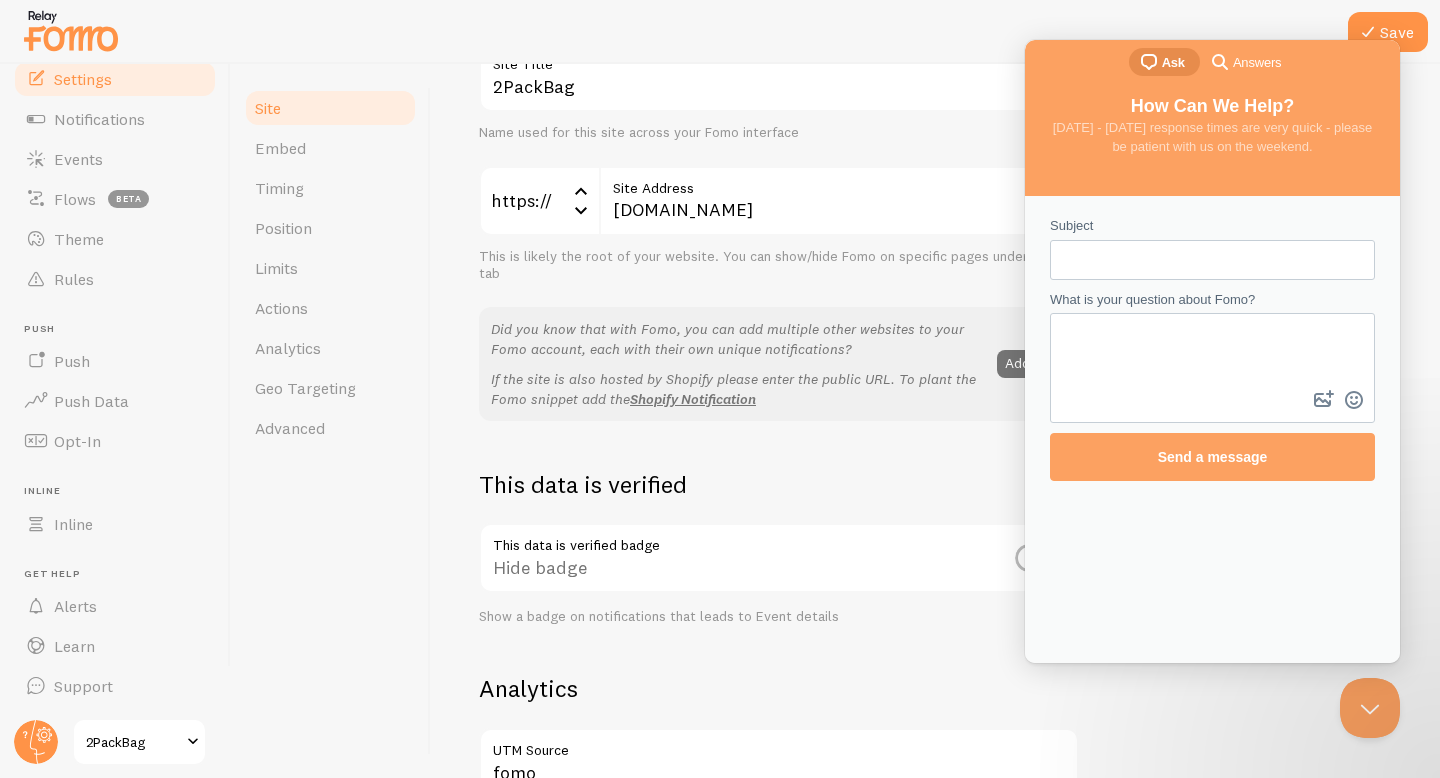 click on "2PackBag   Site Title       Name used for this site across your Fomo interface     https://   https://       https://  http://      [DOMAIN_NAME]   Site Address       This is likely the root of your website. You can show/hide Fomo on specific pages under Rules tab
Did you know that with Fomo, you can add multiple other websites
to your Fomo account, each with their own unique notifications?
If the site is also hosted by Shopify please enter the public
URL. To plant the Fomo snippet add the
Shopify Notification
Add Site
This data is verified       This data is verified badge   Hide badge   Show a badge on notifications that leads to Event details   Analytics     fomo   UTM Source       Provide a unique identifier for measuring clicks on this notification from within your Google Analytics account (optional)     notification   UTM Medium           Fomo APIs       Auth Token" at bounding box center [935, 718] 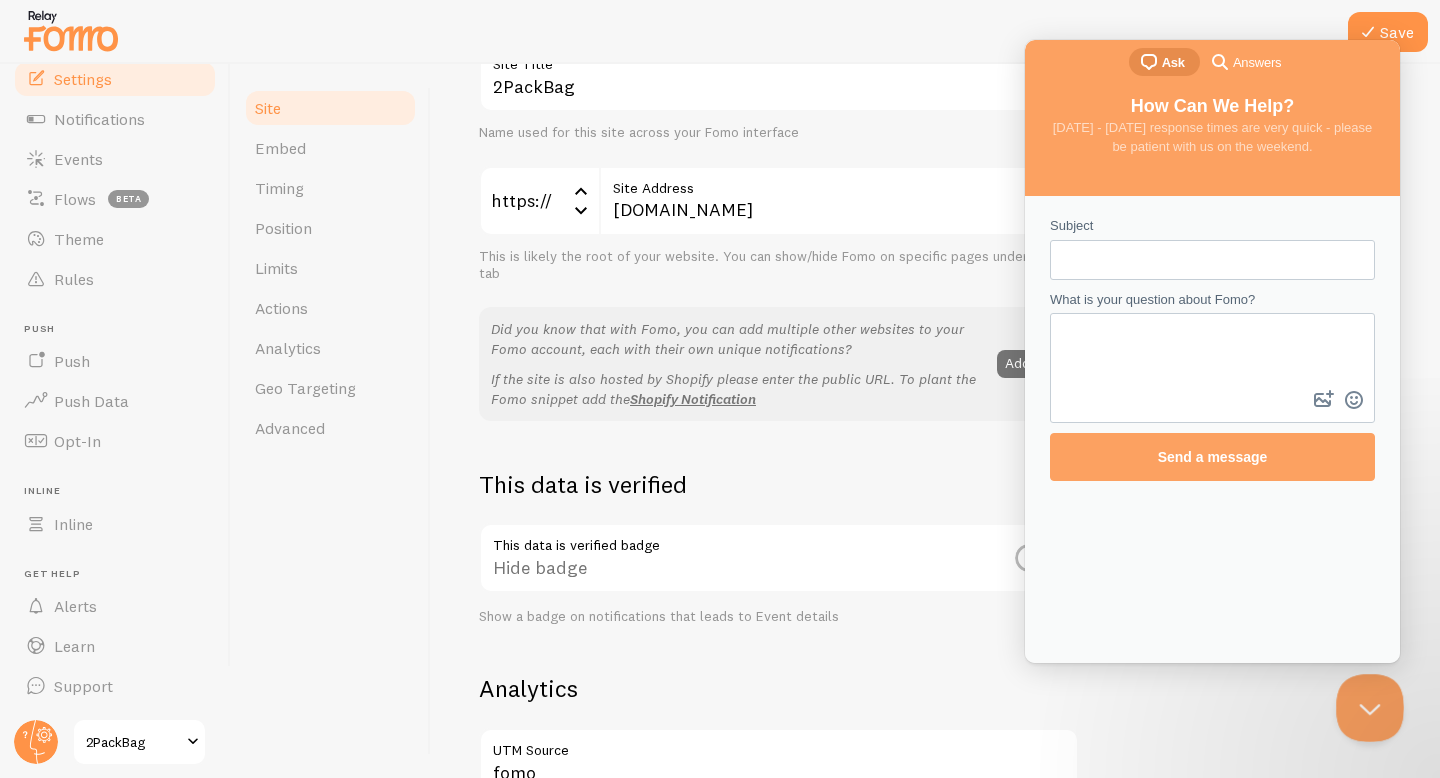 click at bounding box center [1366, 704] 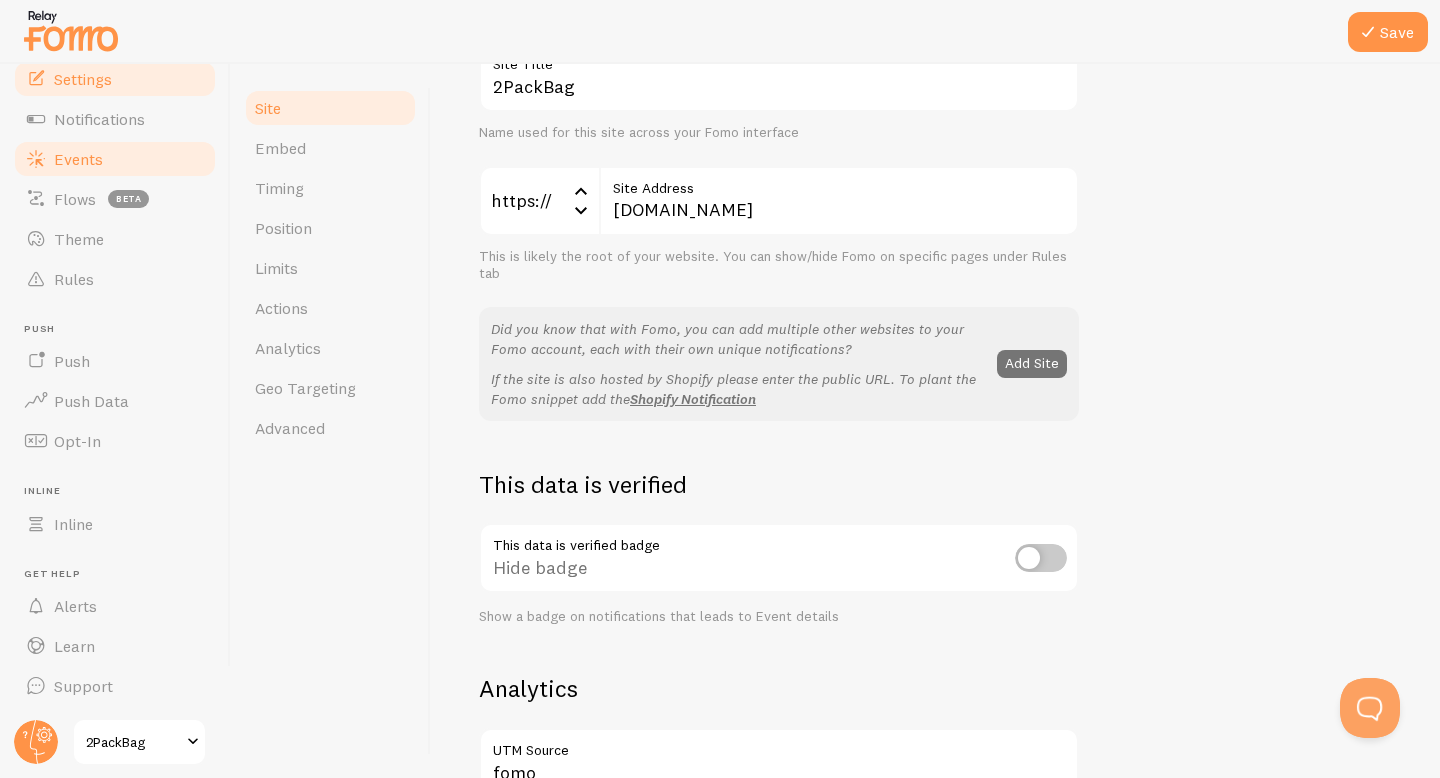 click on "Events" at bounding box center [115, 159] 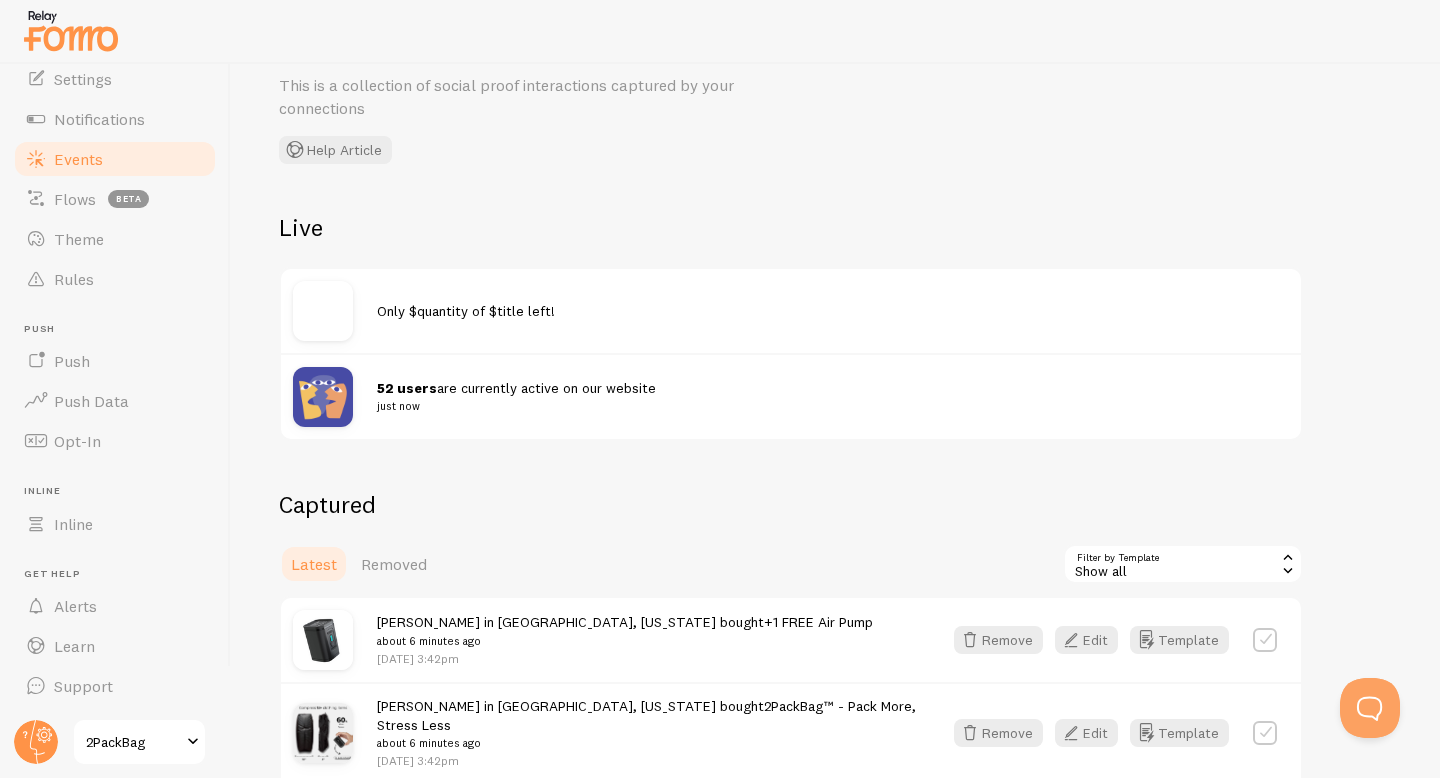 scroll, scrollTop: 0, scrollLeft: 0, axis: both 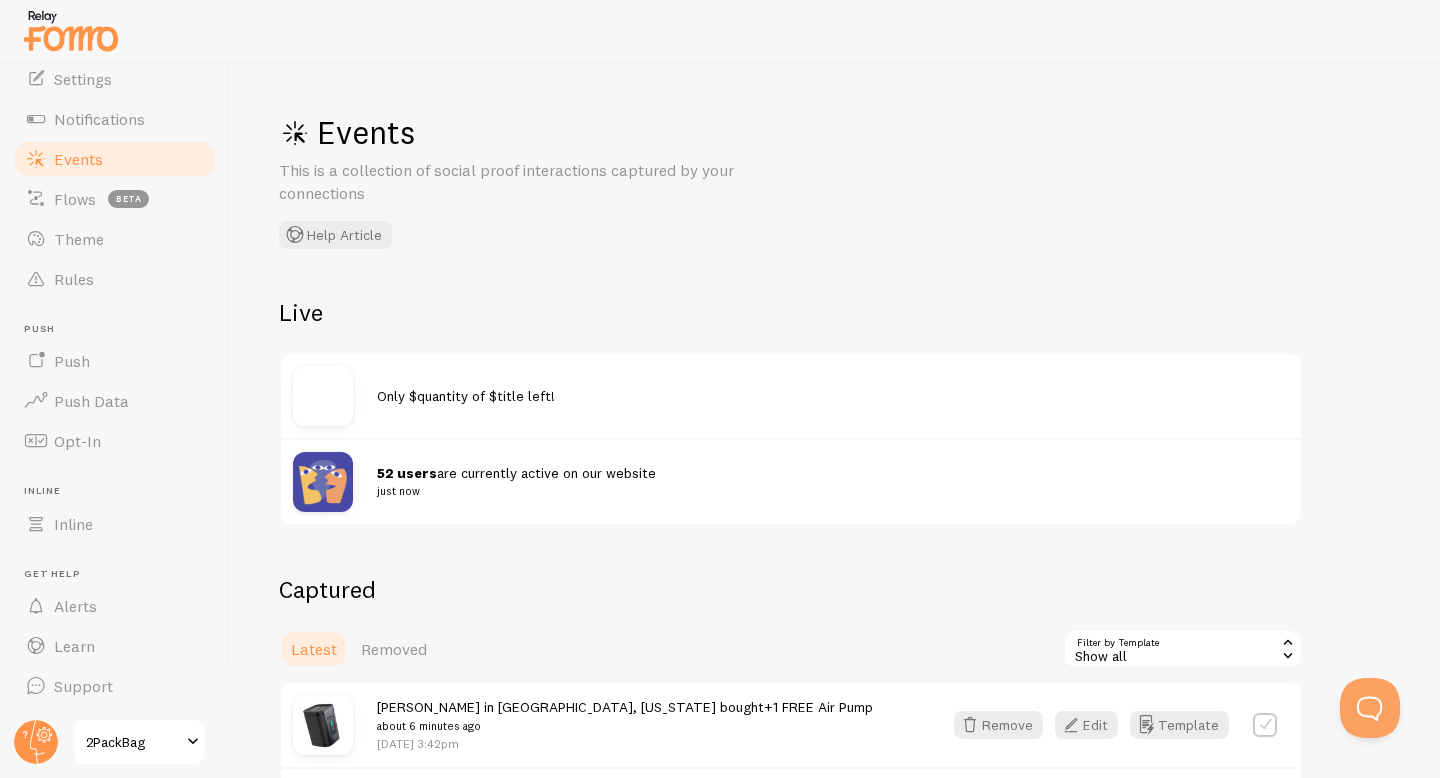 click on "just now" at bounding box center [821, 491] 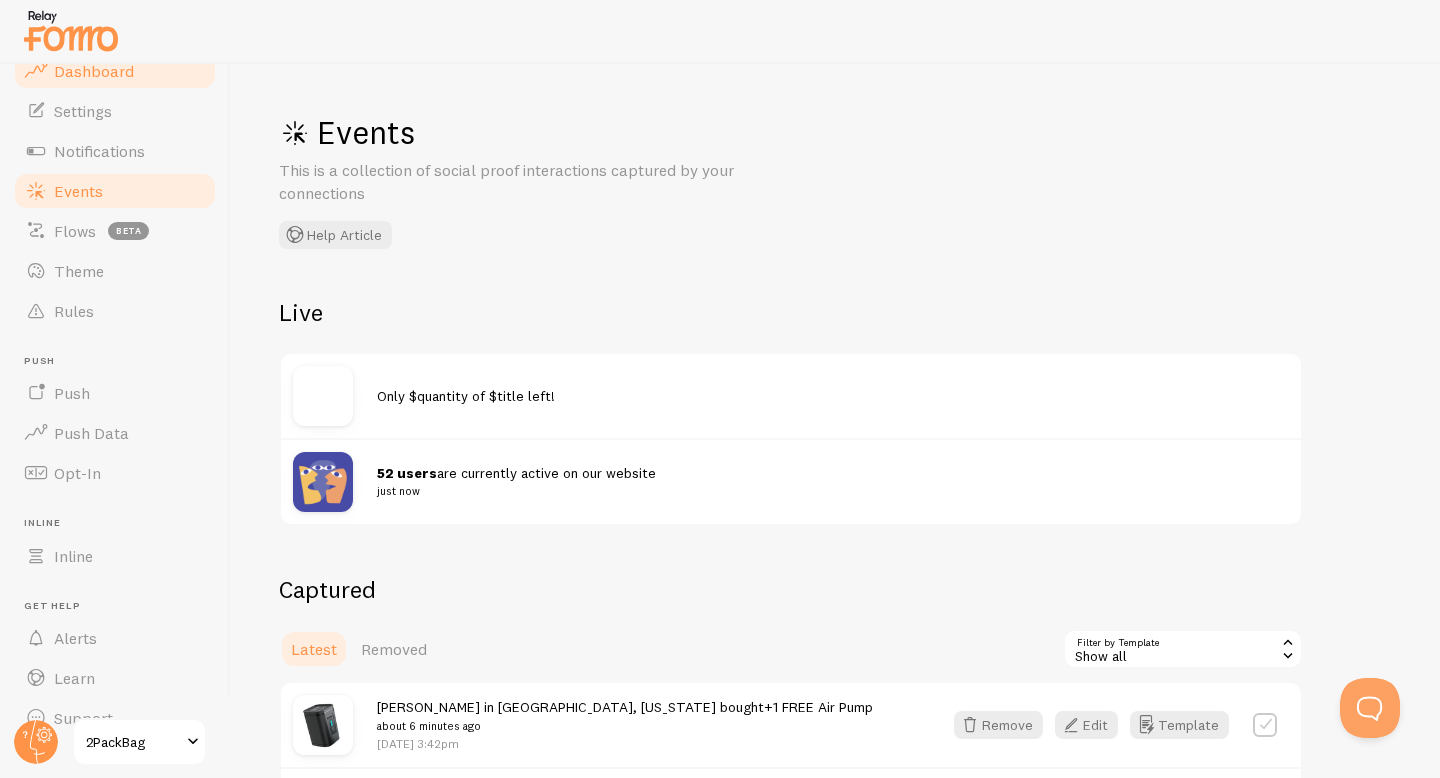 scroll, scrollTop: 0, scrollLeft: 0, axis: both 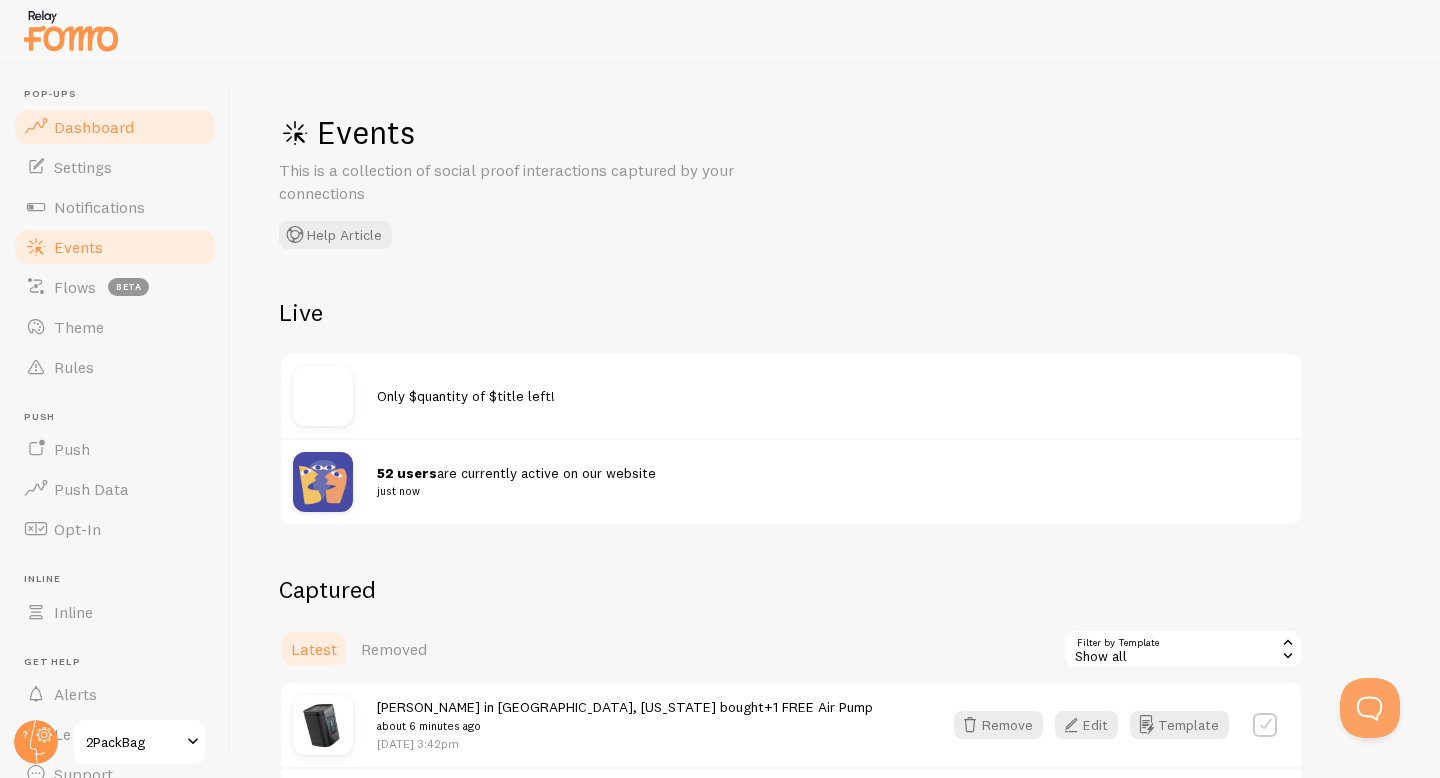 click on "Dashboard" at bounding box center (94, 127) 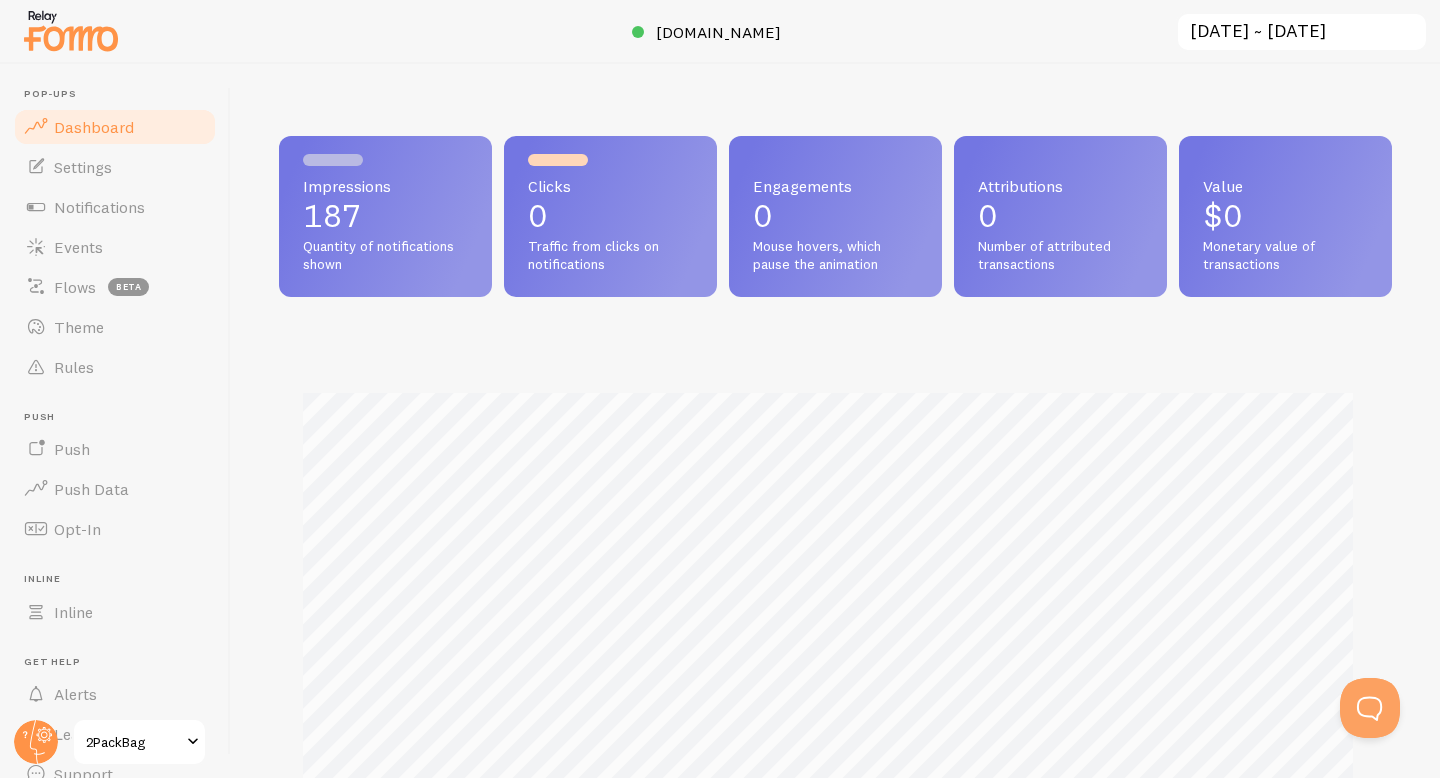 scroll, scrollTop: 999474, scrollLeft: 998902, axis: both 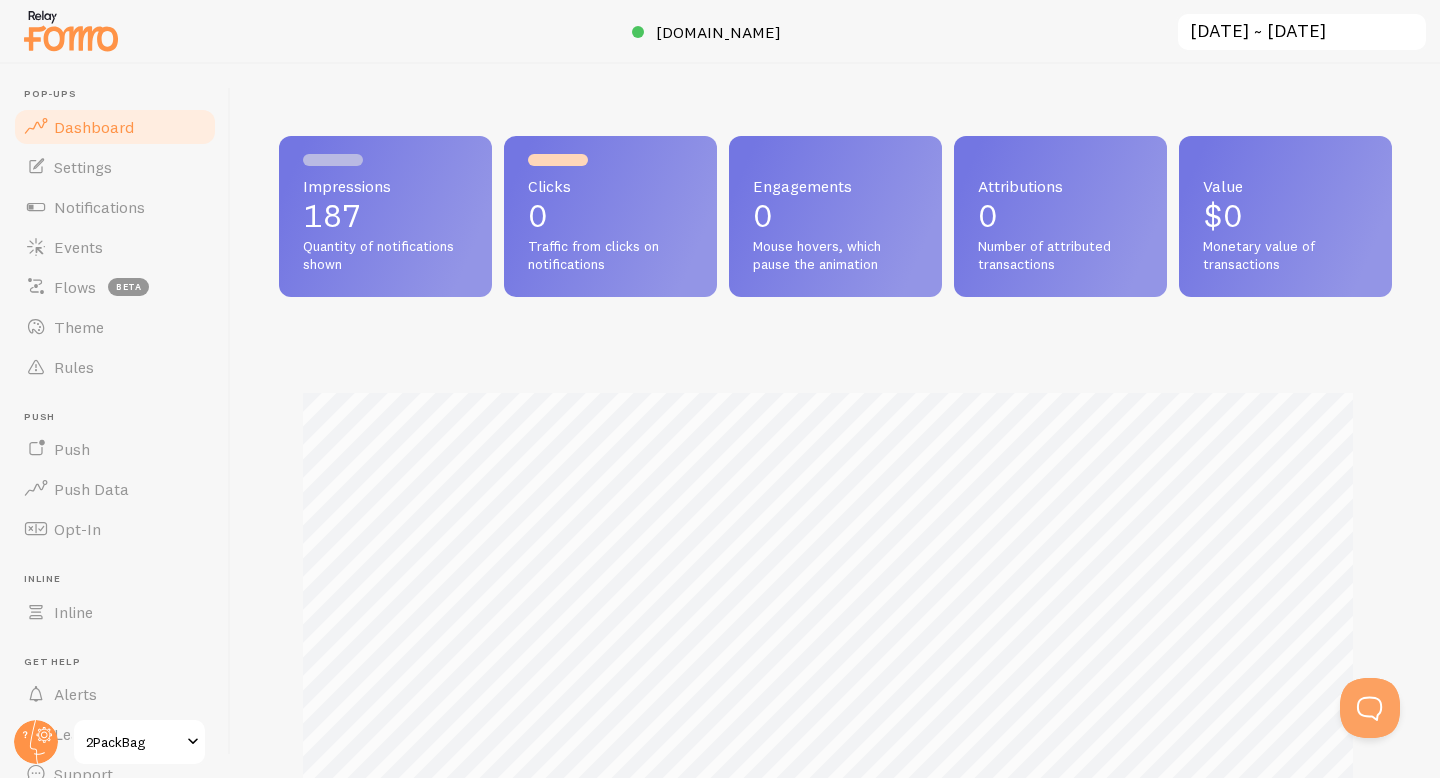 click on "Quantity of notifications shown" at bounding box center (385, 255) 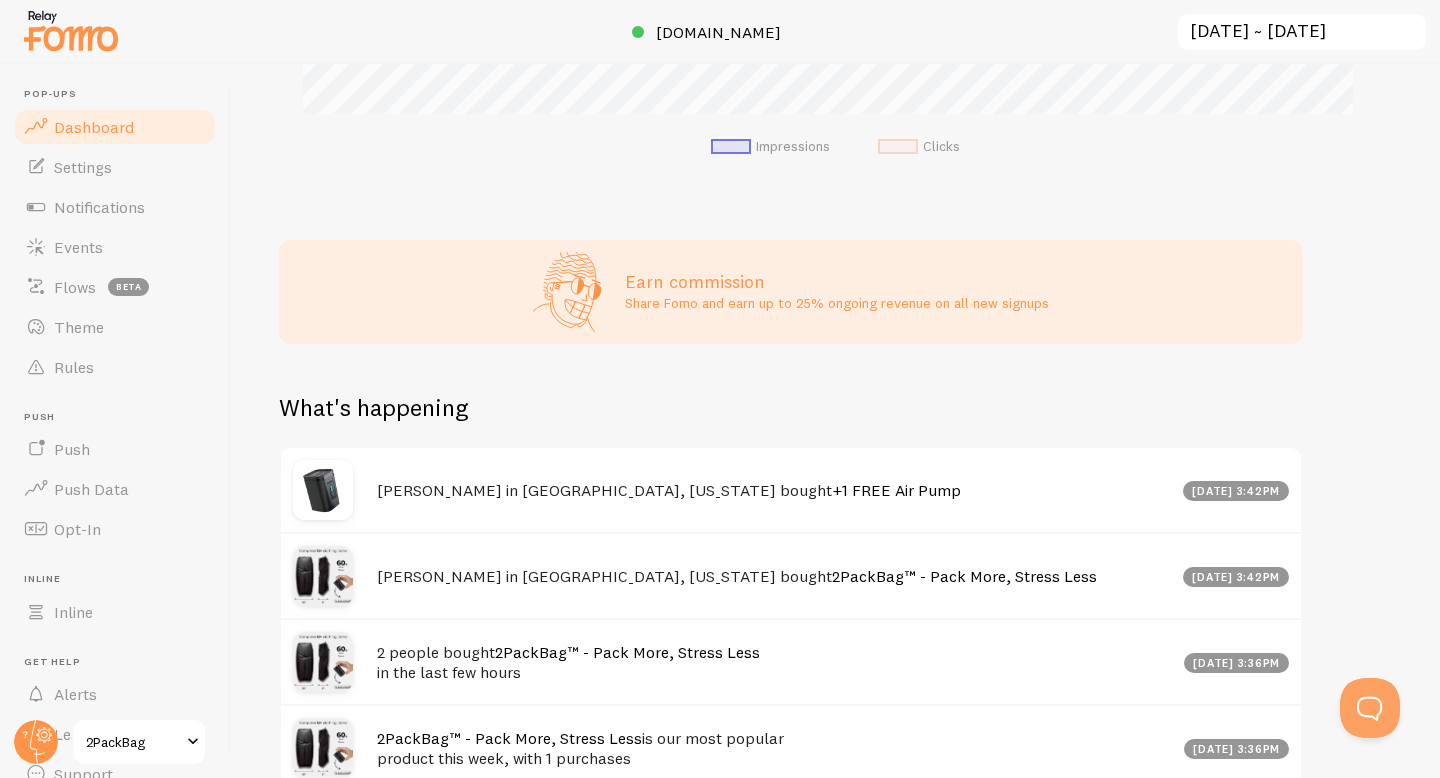 scroll, scrollTop: 712, scrollLeft: 0, axis: vertical 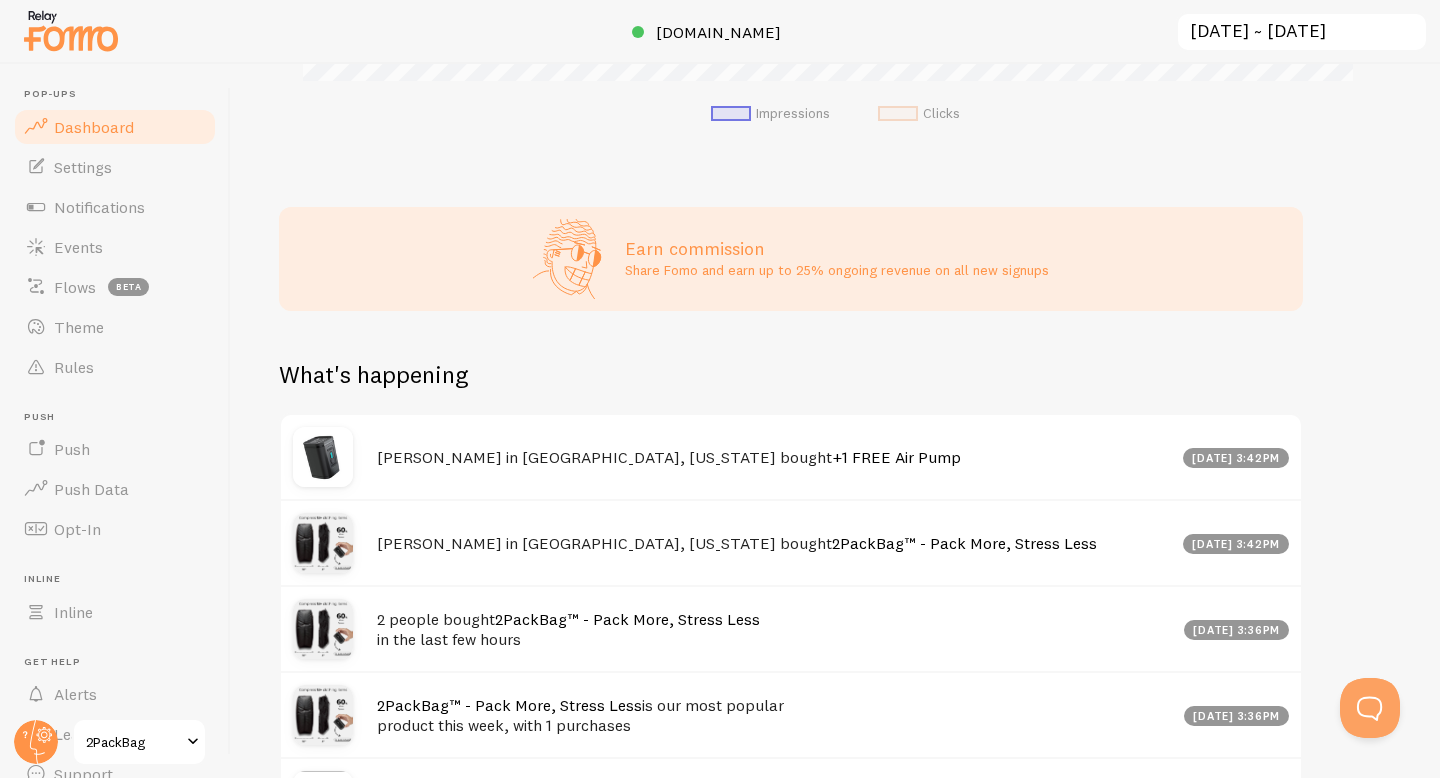 click on "[DATE] 3:42pm" at bounding box center [1236, 458] 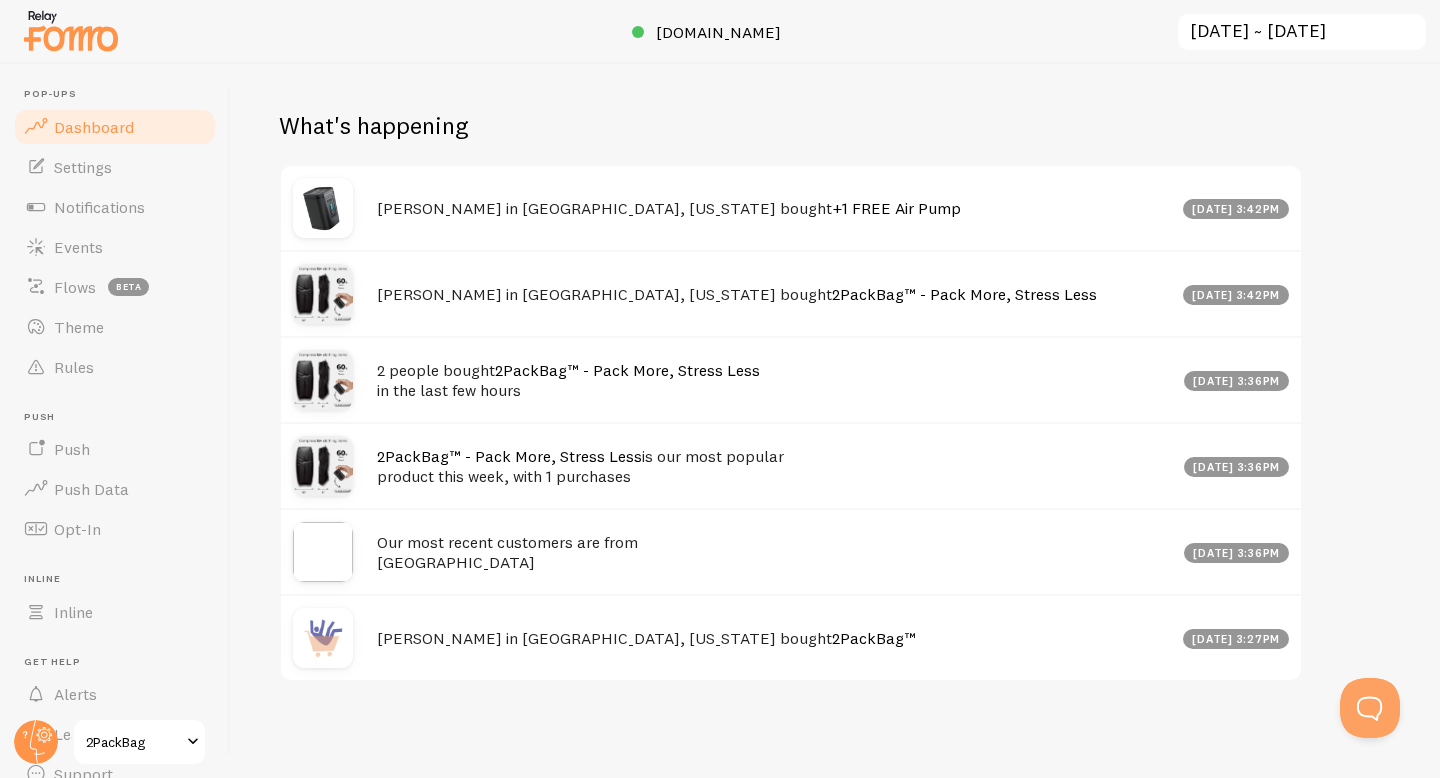 click on "2 people bought  2PackBag™ - Pack More, Stress Less in the last few hours
[DATE] 3:36pm" at bounding box center [791, 379] 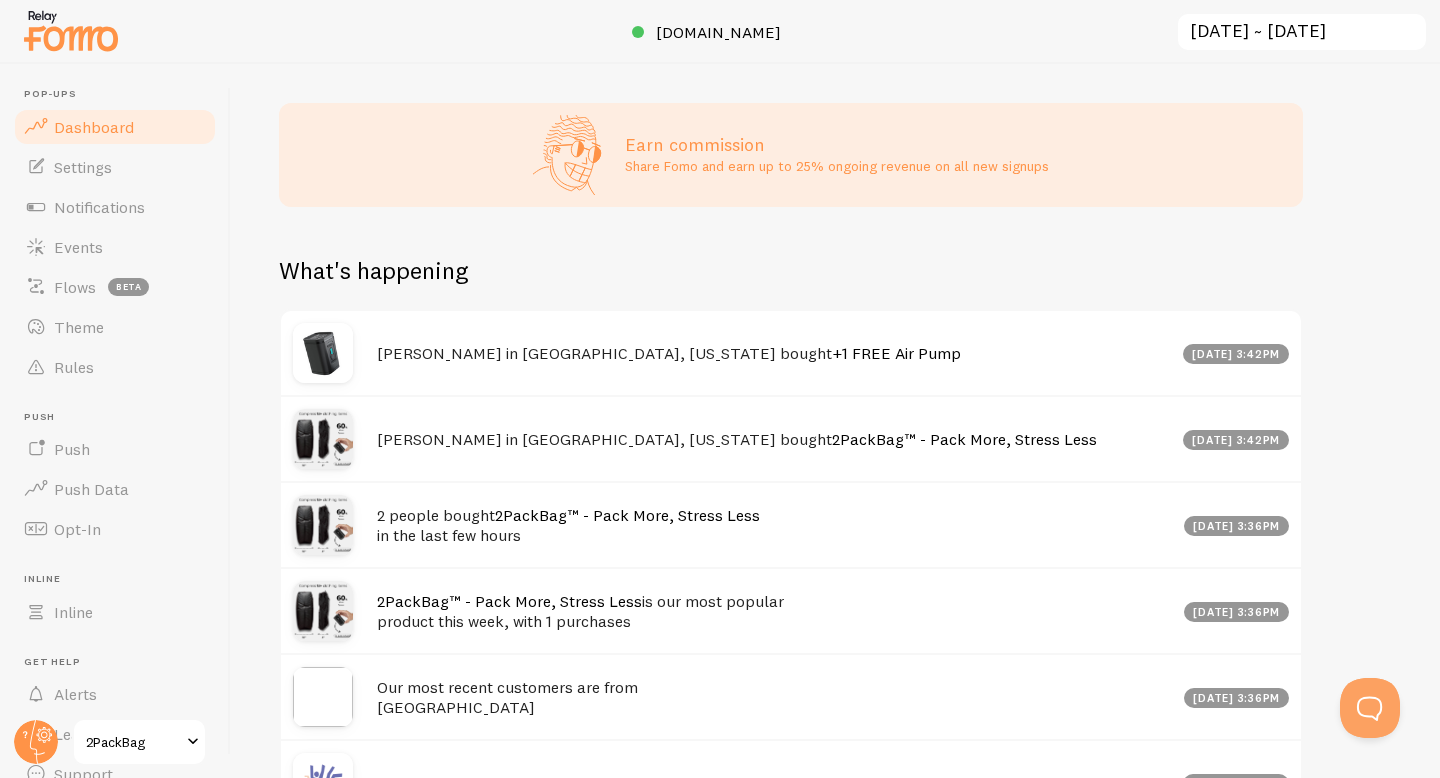 scroll, scrollTop: 813, scrollLeft: 0, axis: vertical 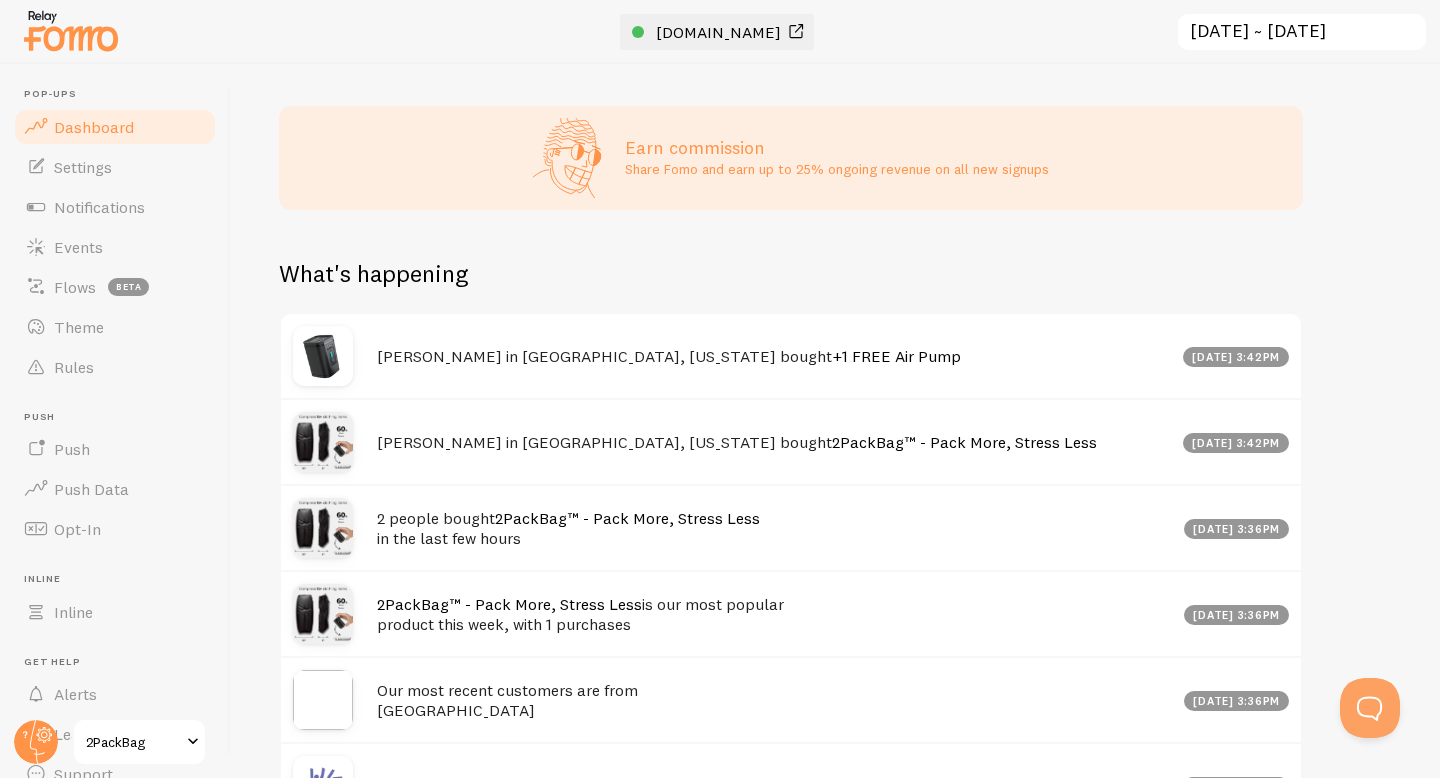 click on "[DOMAIN_NAME]" at bounding box center (718, 32) 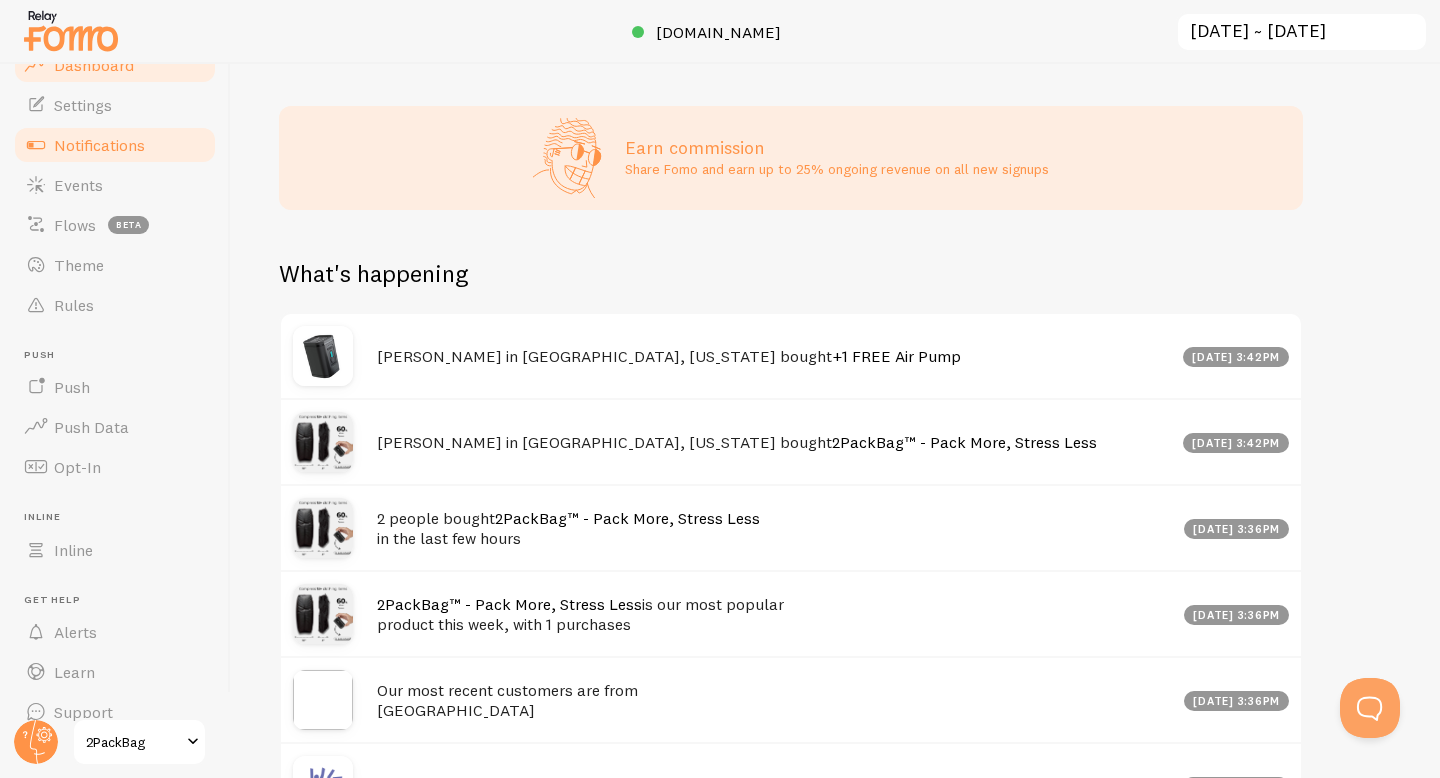 scroll, scrollTop: 0, scrollLeft: 0, axis: both 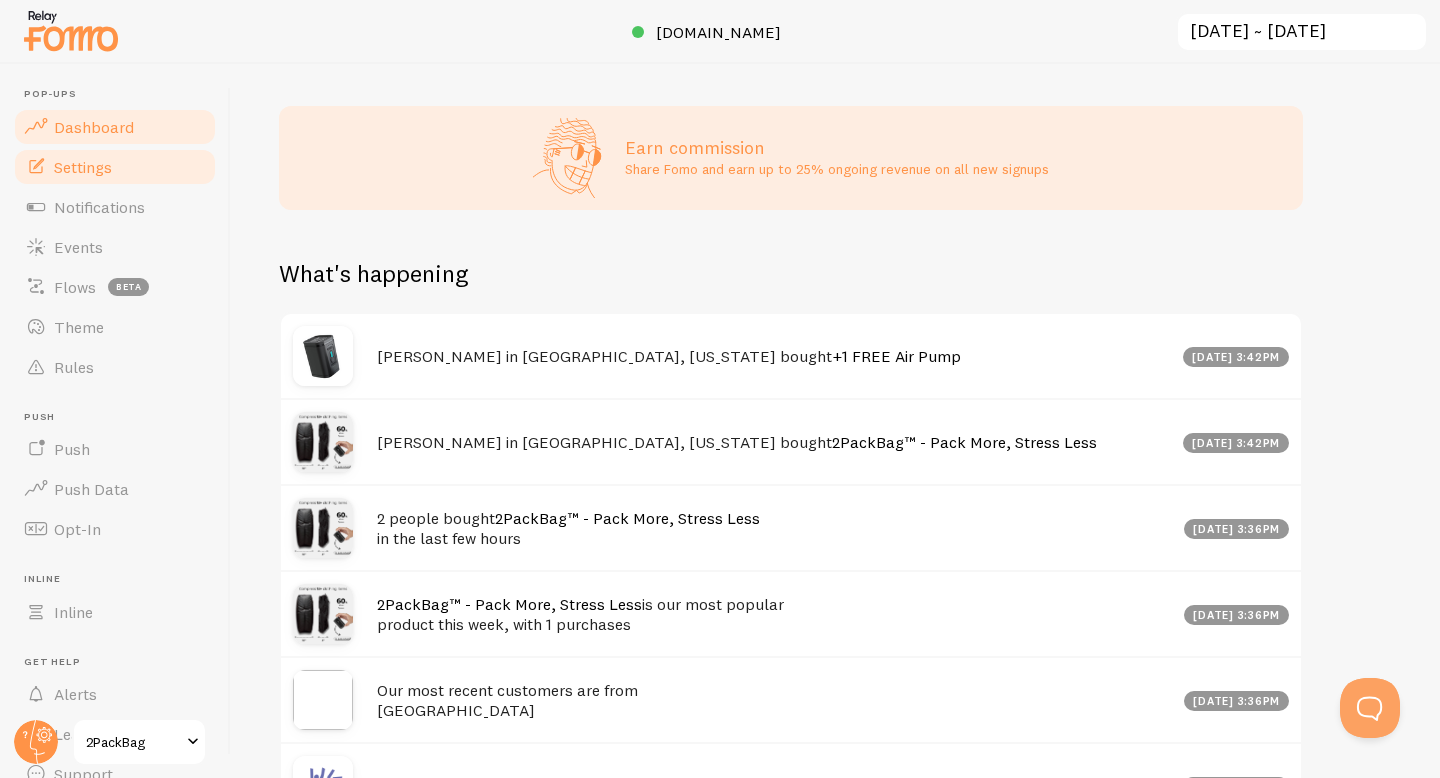 click on "Settings" at bounding box center (83, 167) 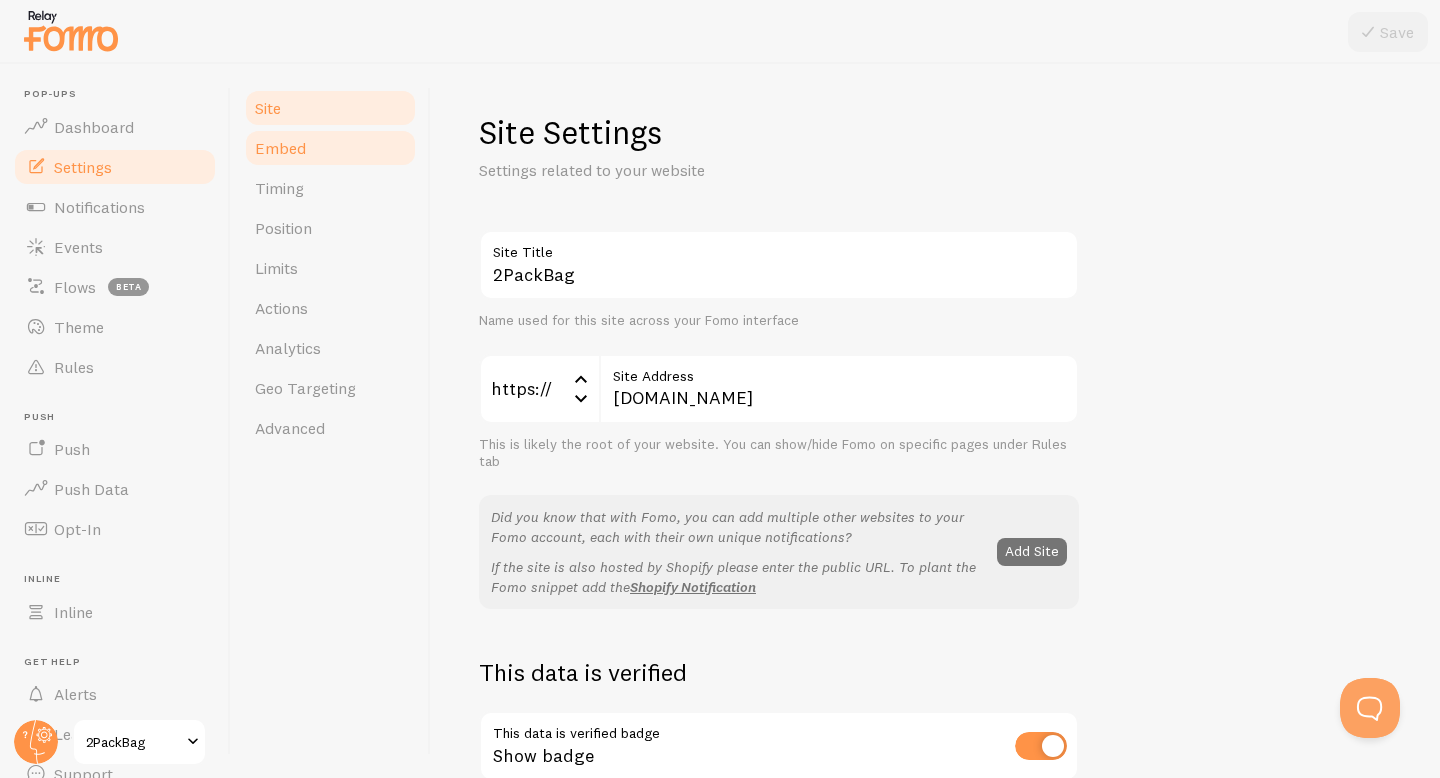click on "Embed" at bounding box center (330, 148) 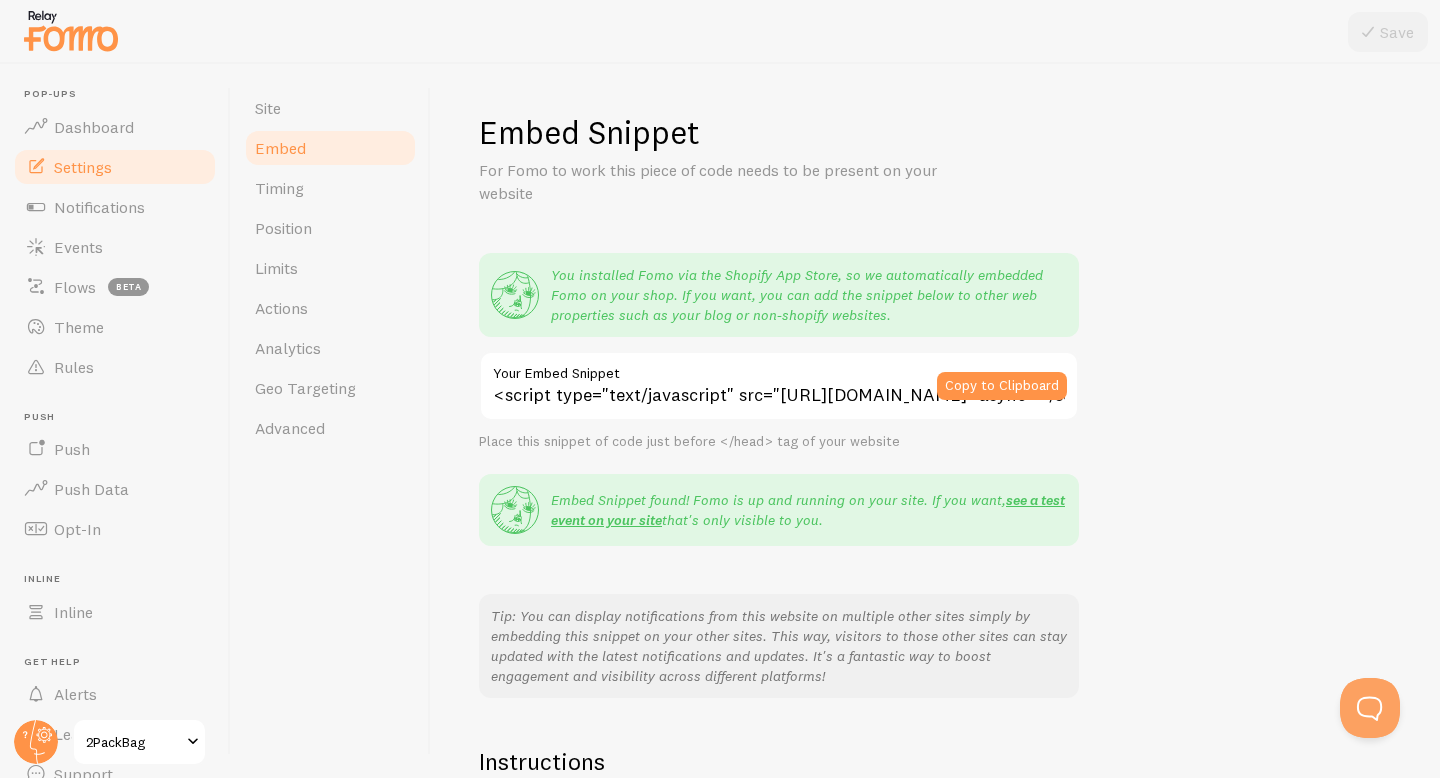 scroll, scrollTop: 295, scrollLeft: 0, axis: vertical 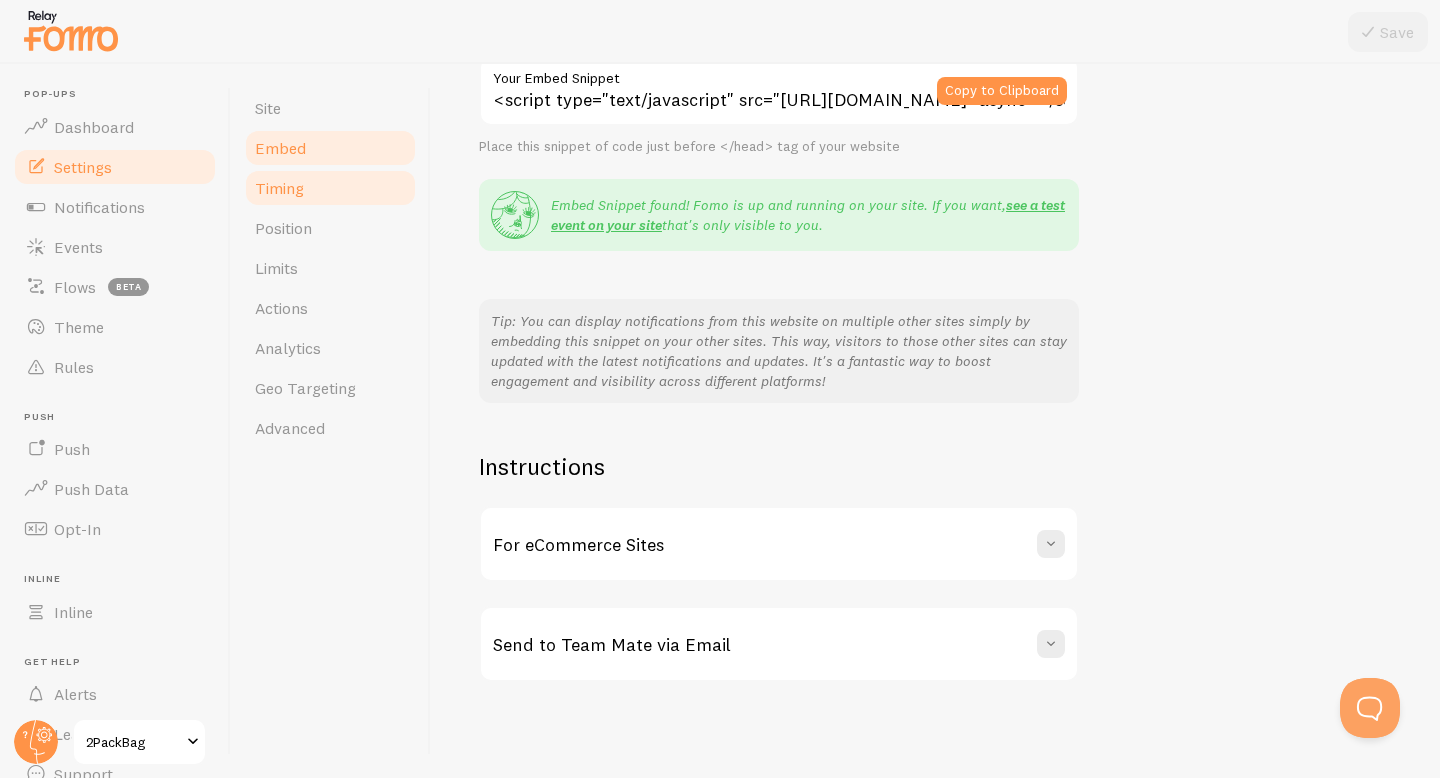 click on "Timing" at bounding box center [330, 188] 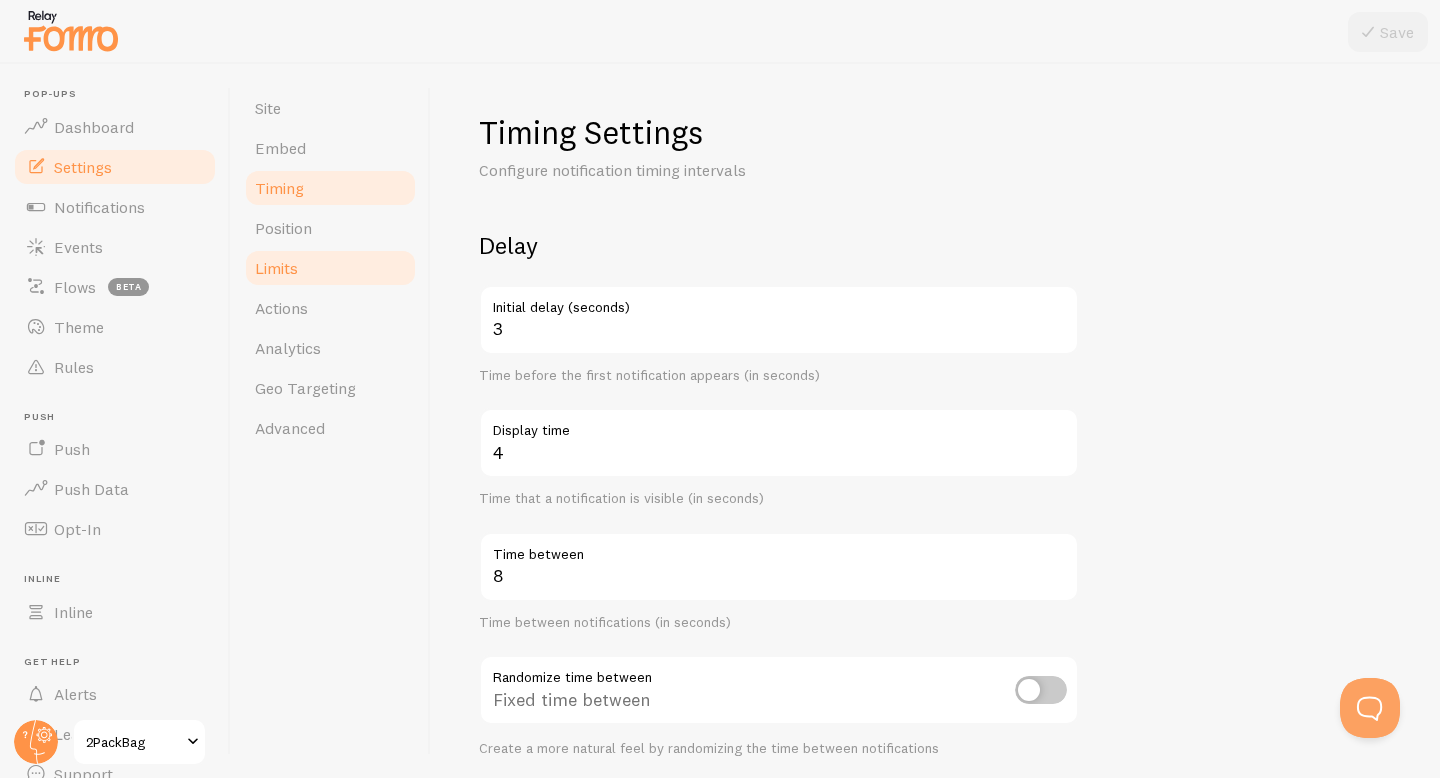click on "Limits" at bounding box center (330, 268) 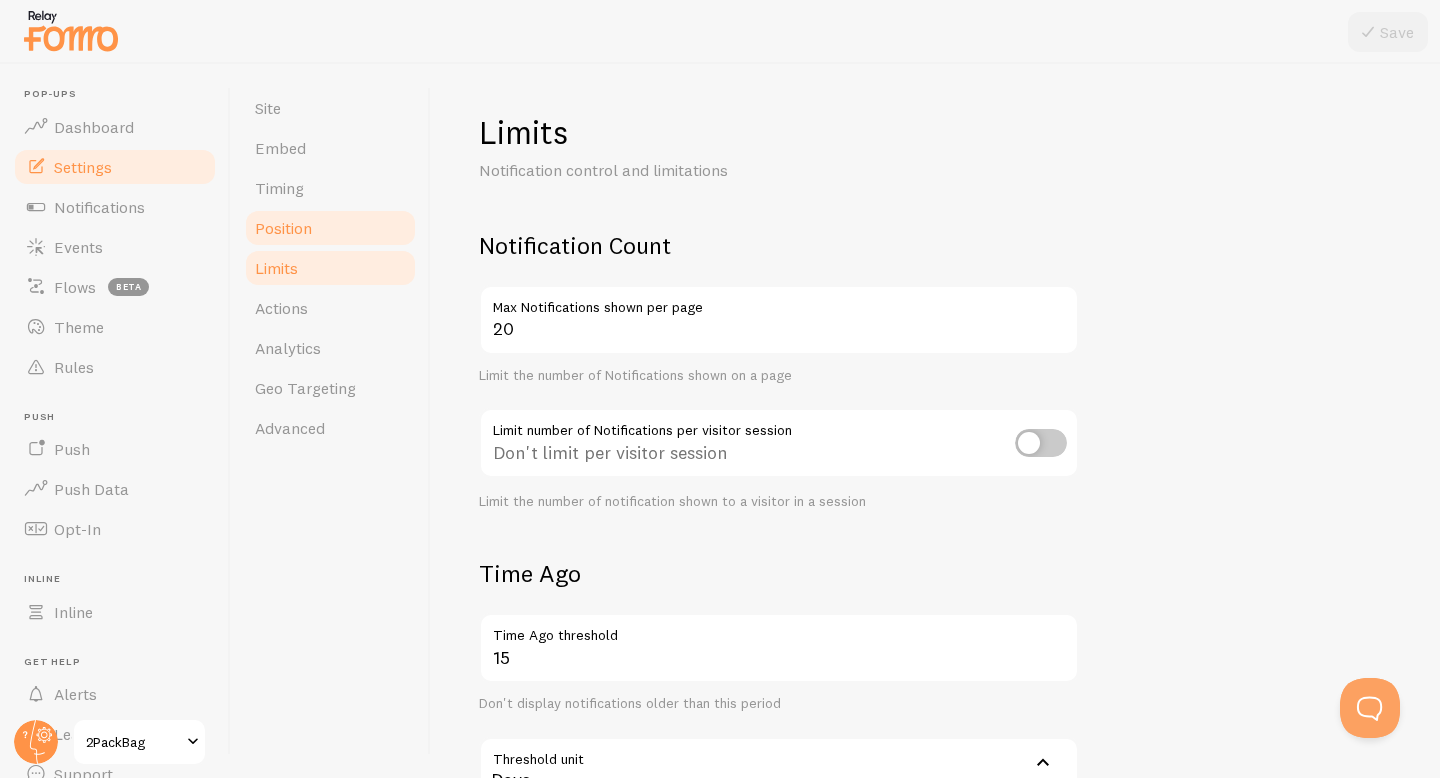 click on "Position" at bounding box center (330, 228) 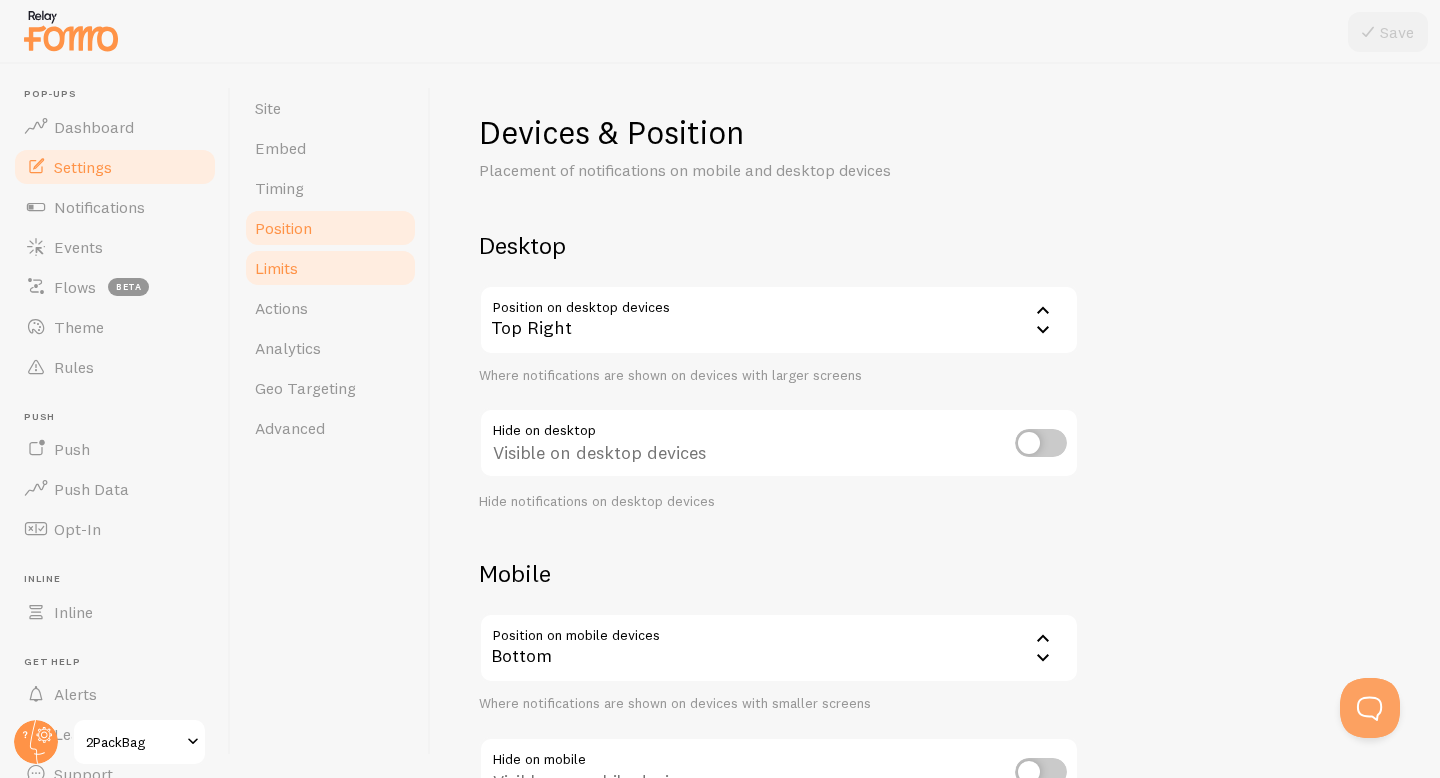 click on "Limits" at bounding box center [330, 268] 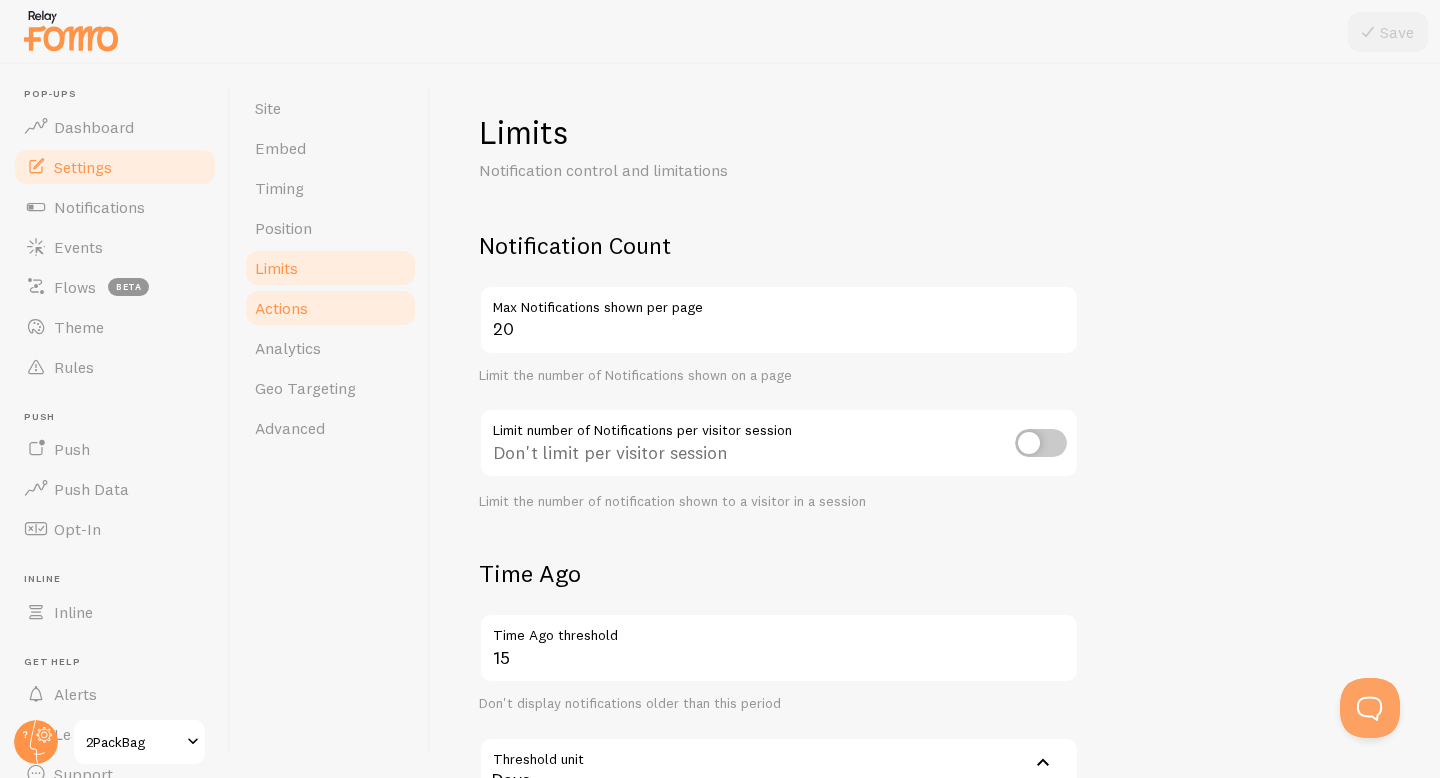 click on "Actions" at bounding box center [330, 308] 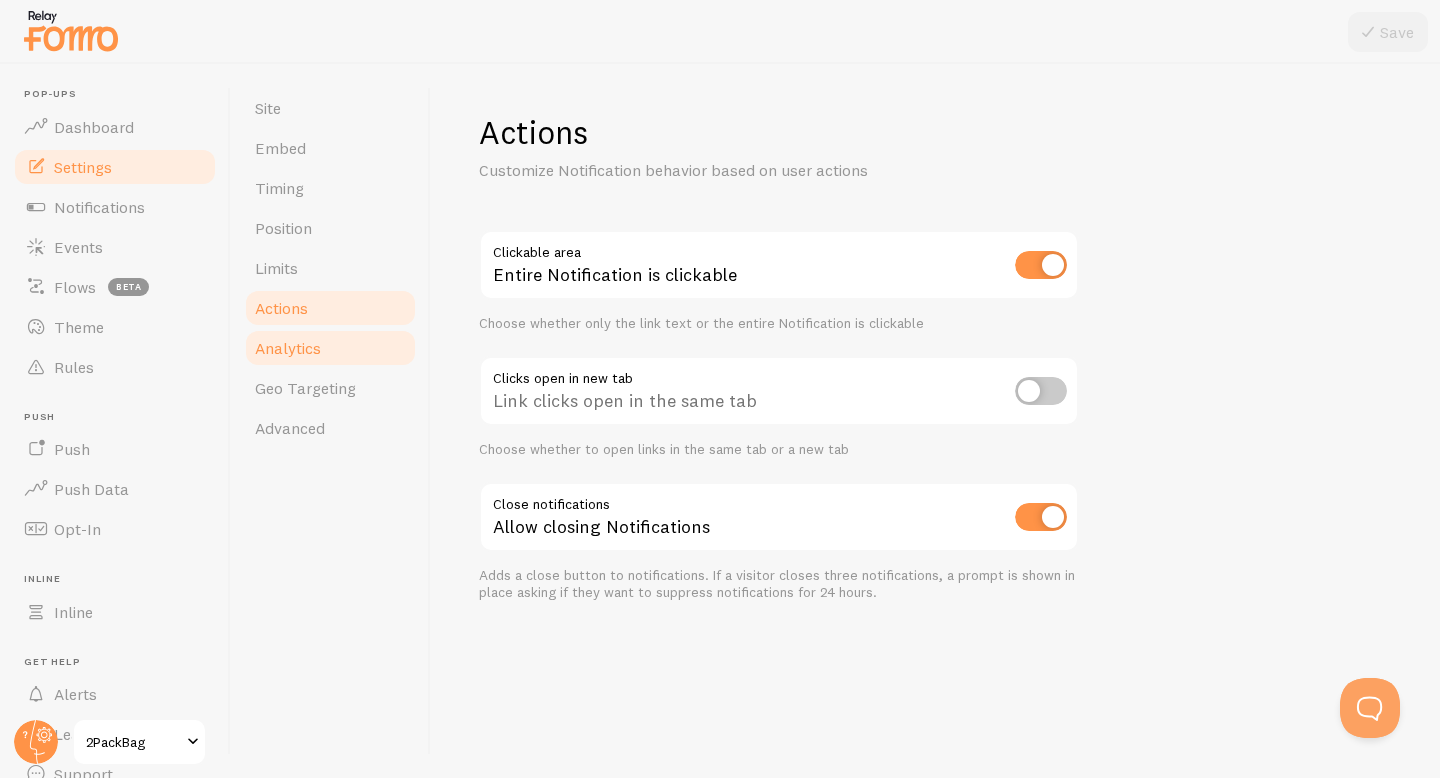 click on "Analytics" at bounding box center [330, 348] 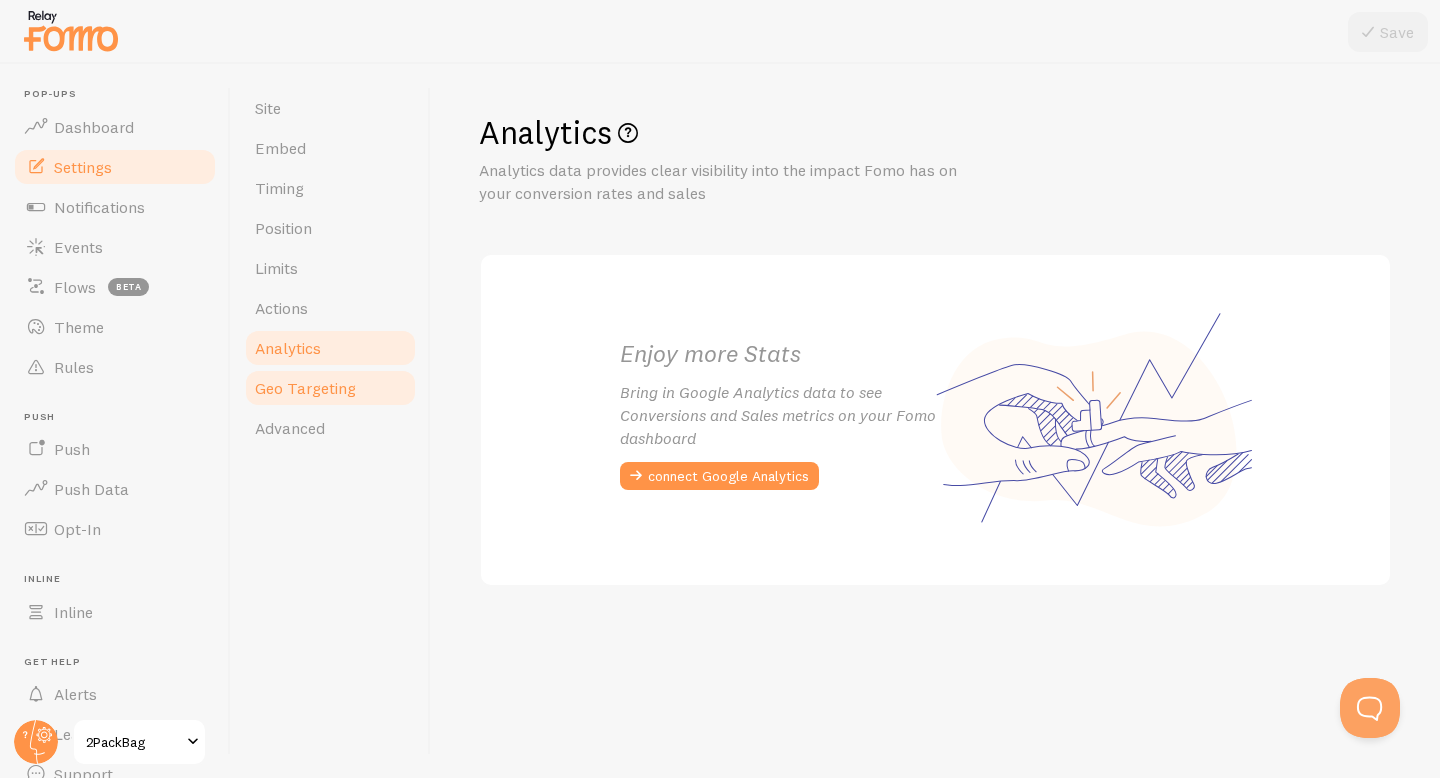 click on "Geo Targeting" at bounding box center [305, 388] 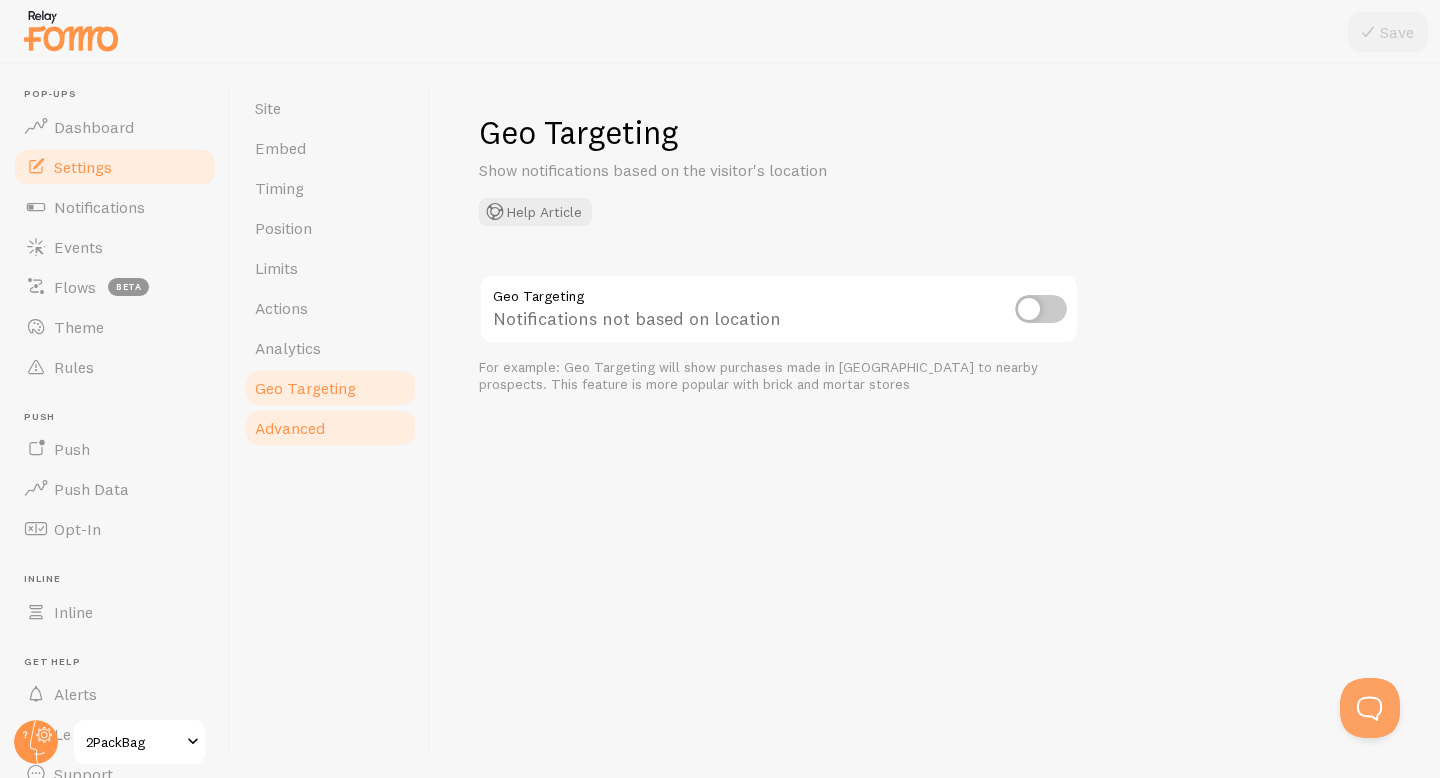 click on "Advanced" at bounding box center [290, 428] 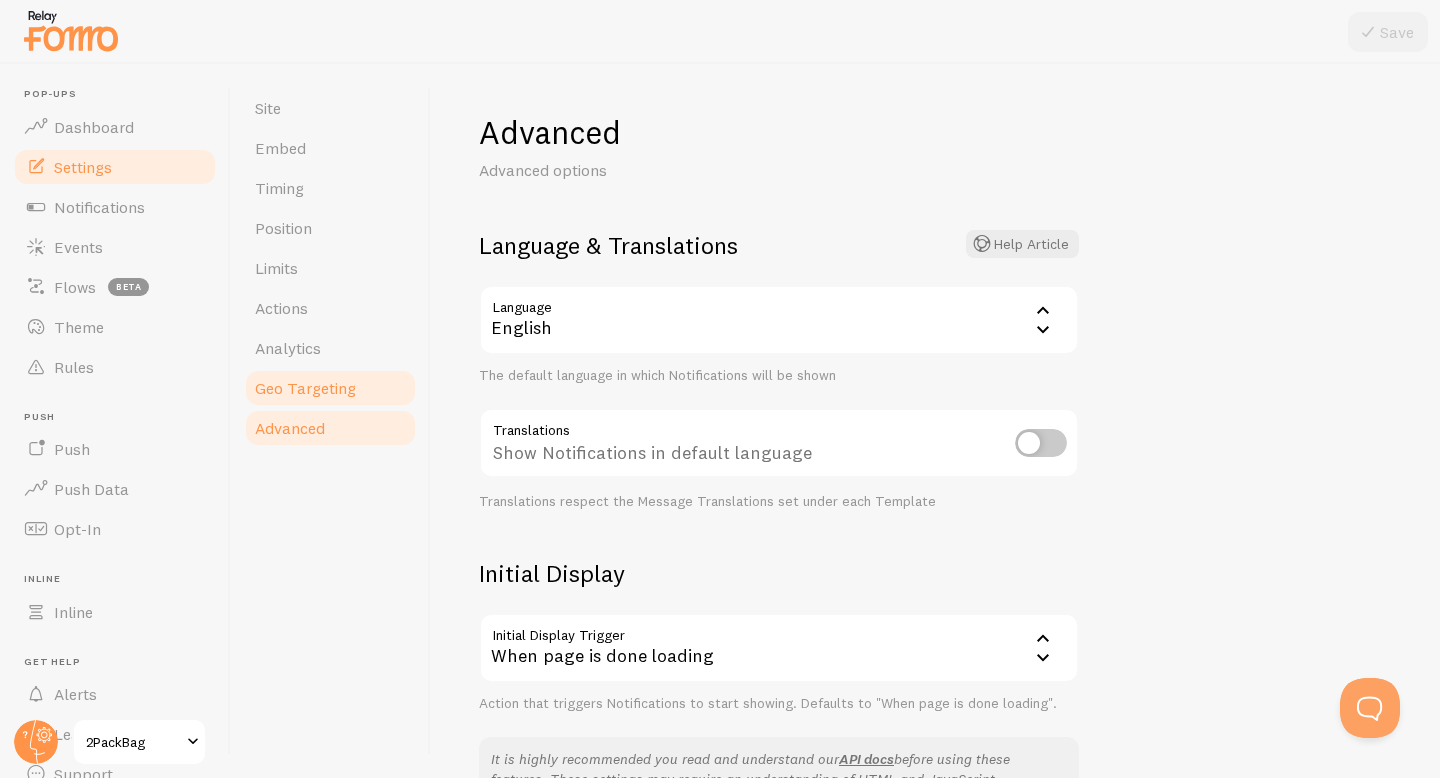 click on "Geo Targeting" at bounding box center [305, 388] 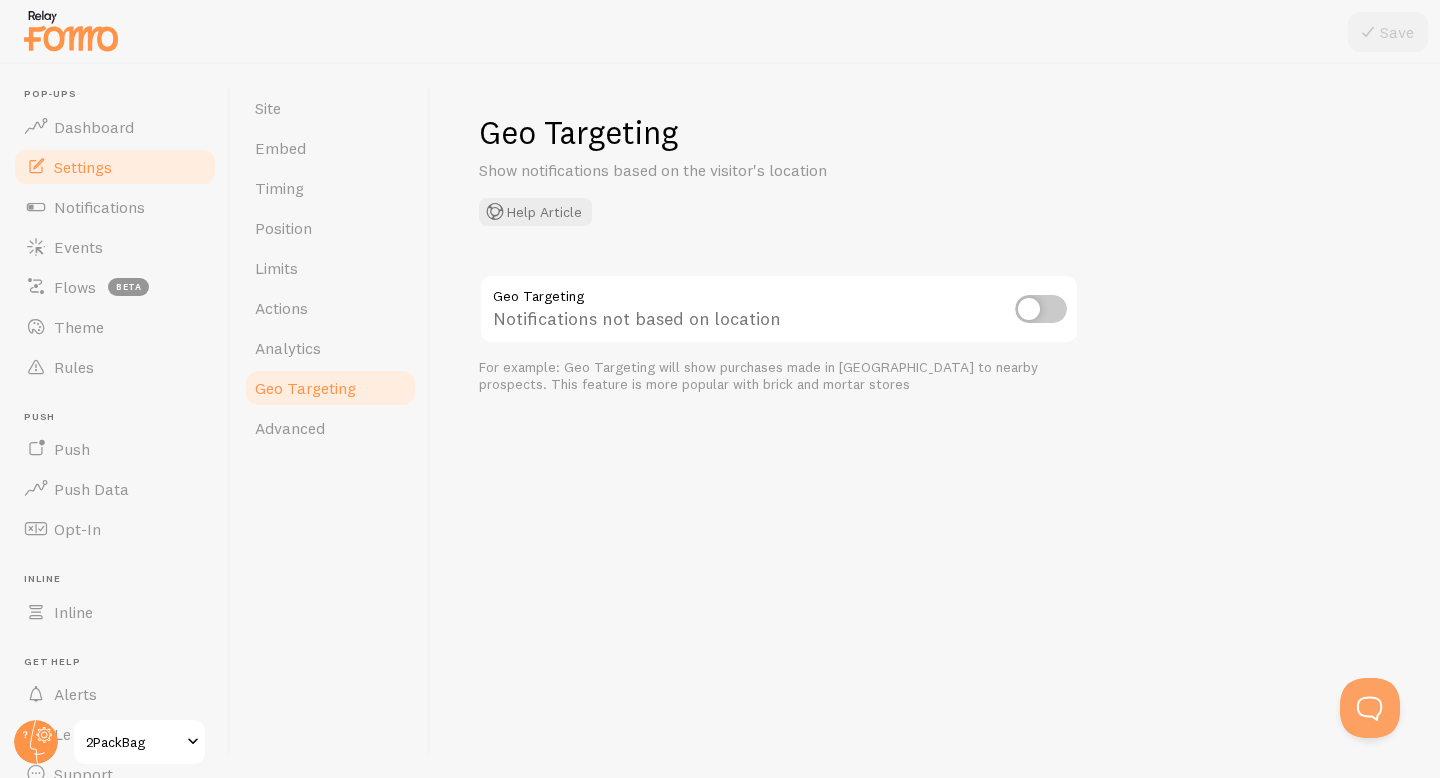 click at bounding box center (1041, 309) 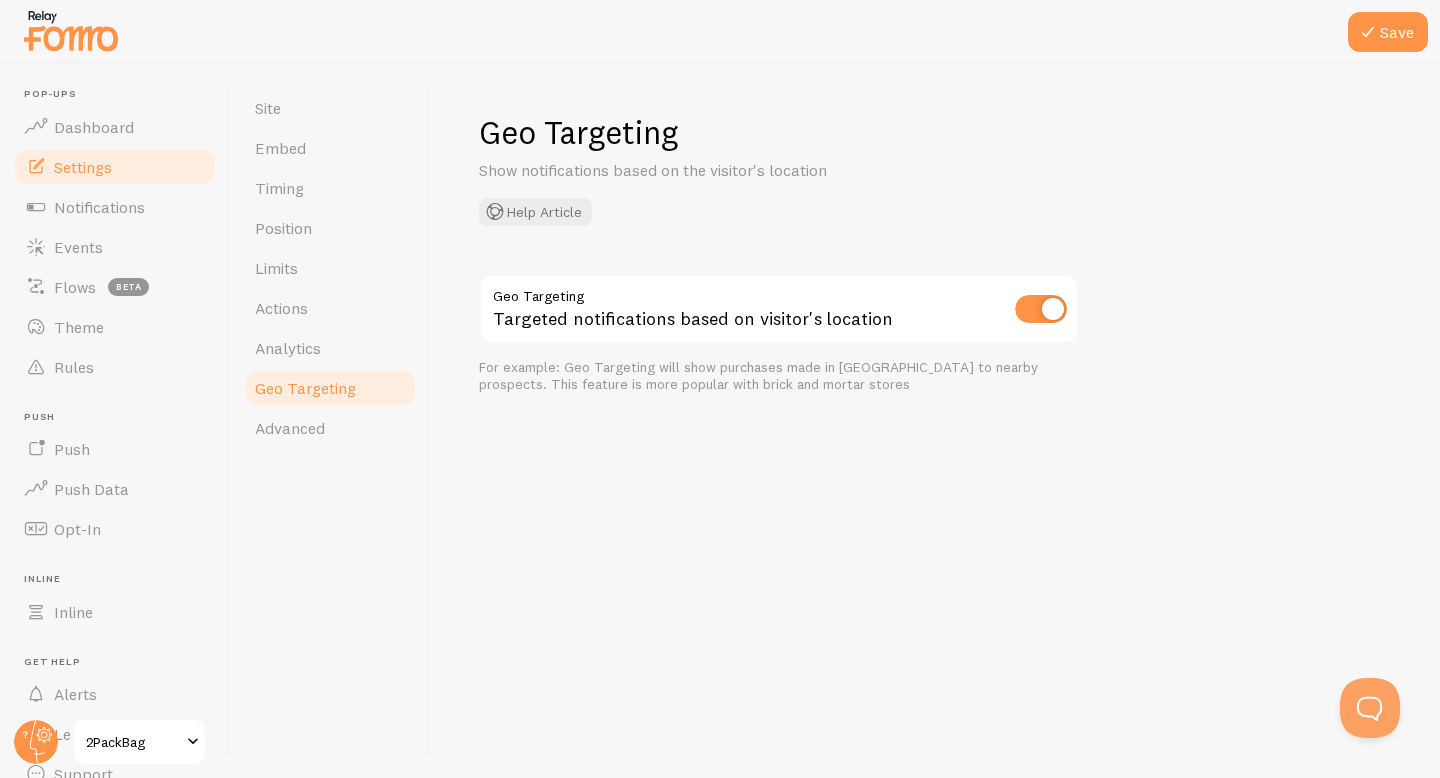 click at bounding box center [1041, 309] 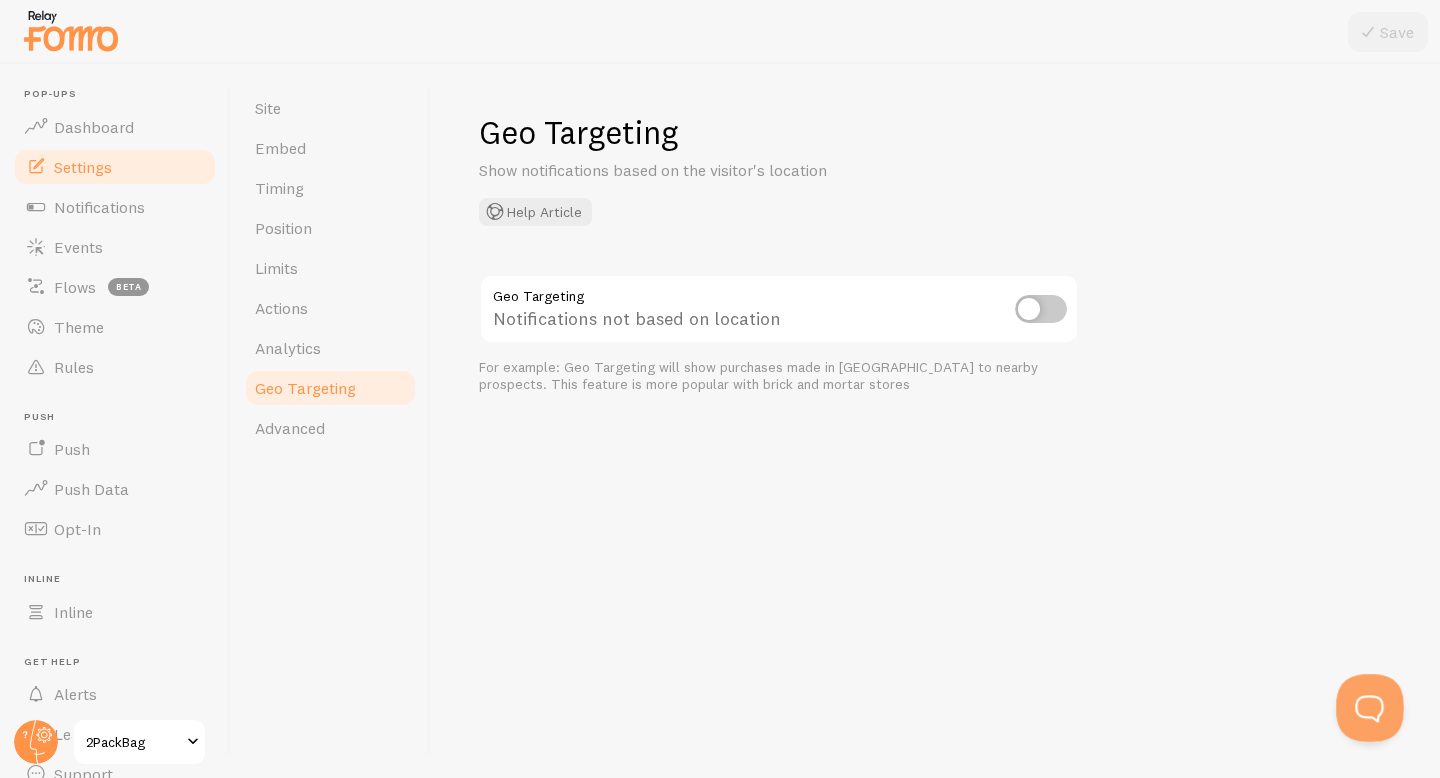 click at bounding box center [1366, 704] 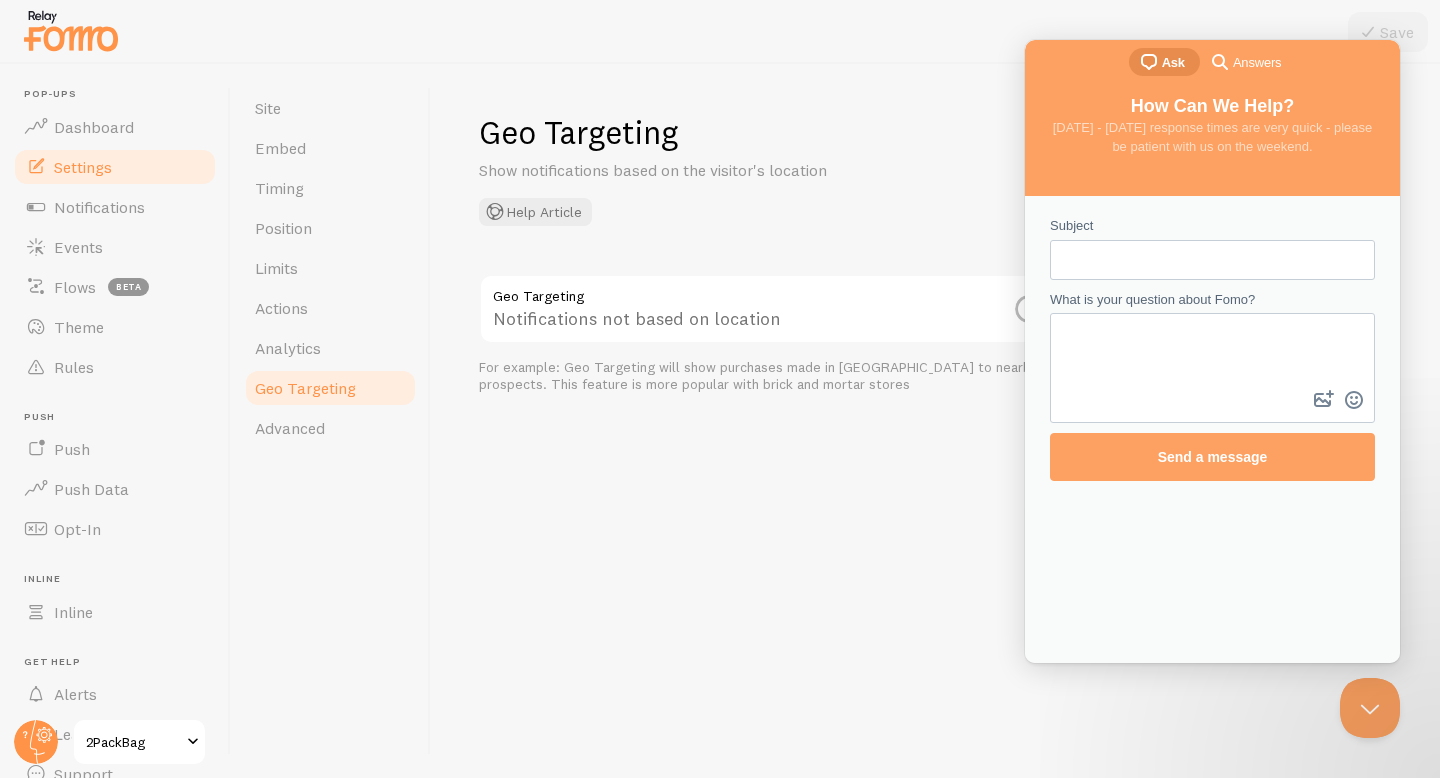 click on "Subject" at bounding box center [1212, 260] 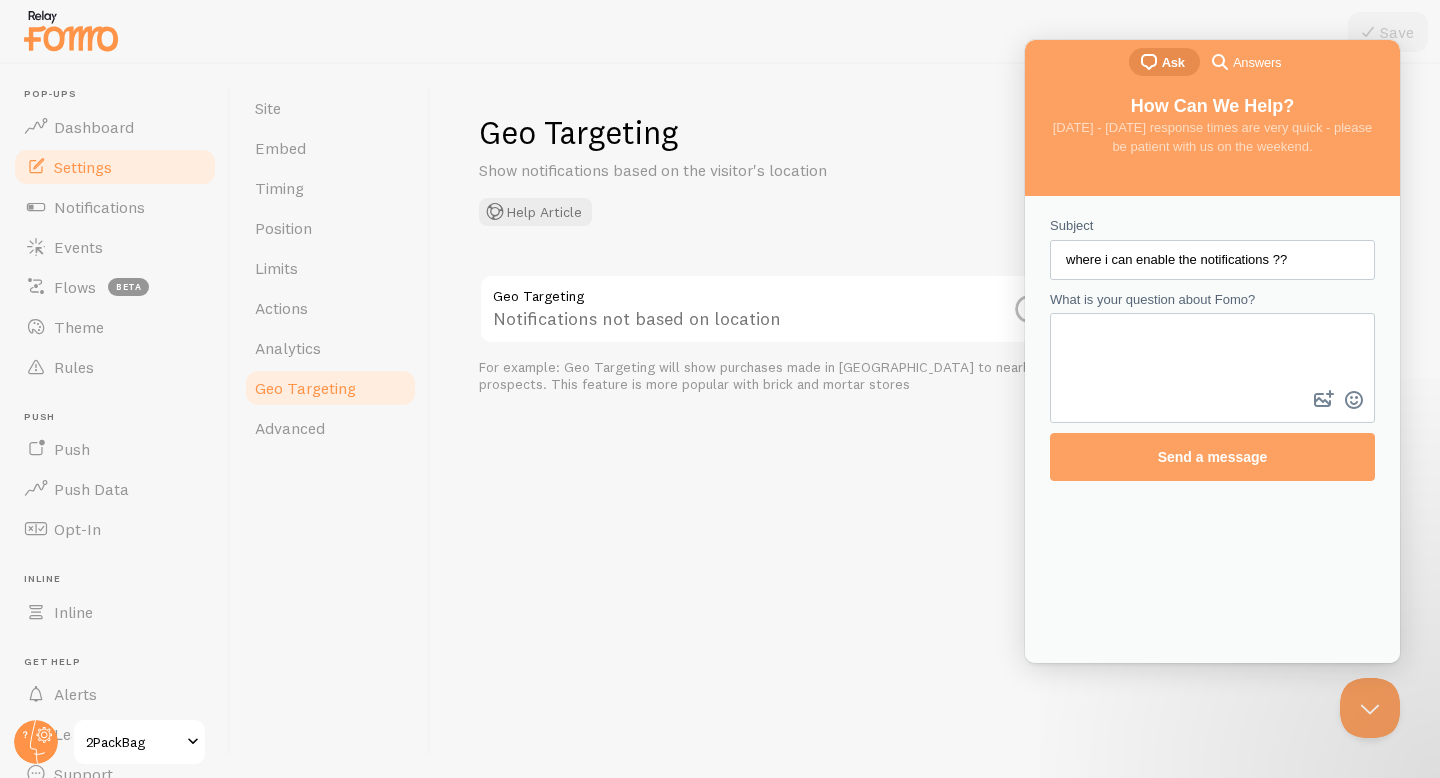 type on "where i can enable the notifications ??" 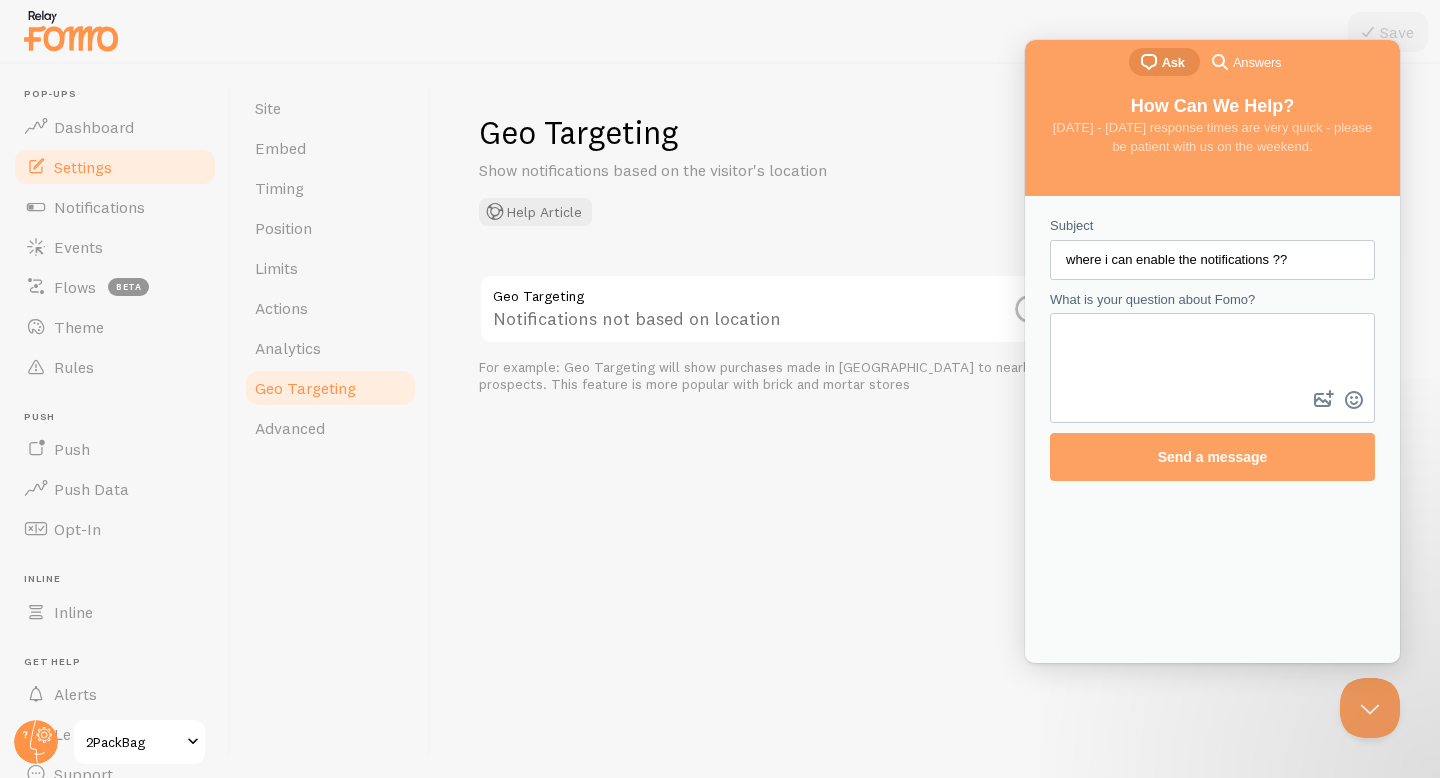 click on "What is your question about Fomo?" at bounding box center [1212, 350] 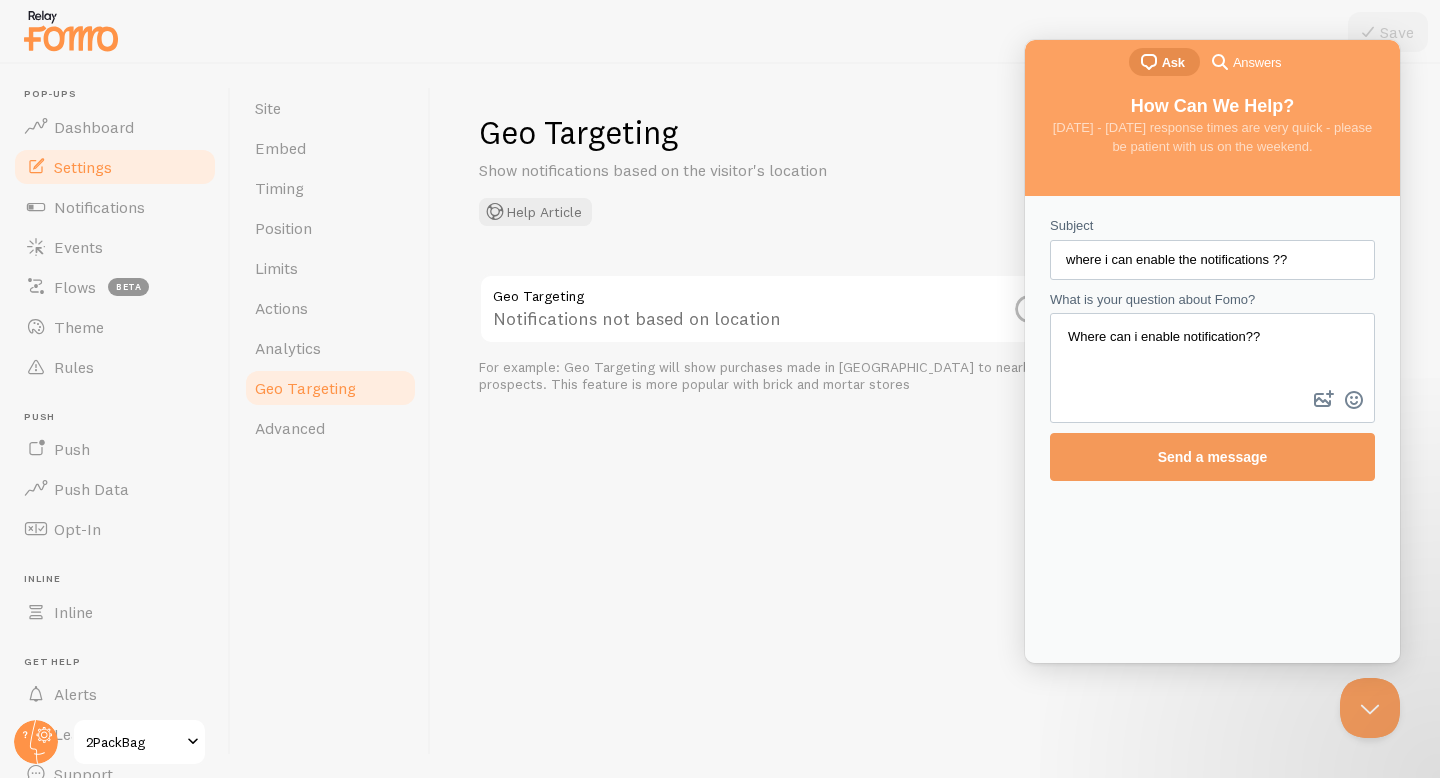 type on "Where can i enable notification??" 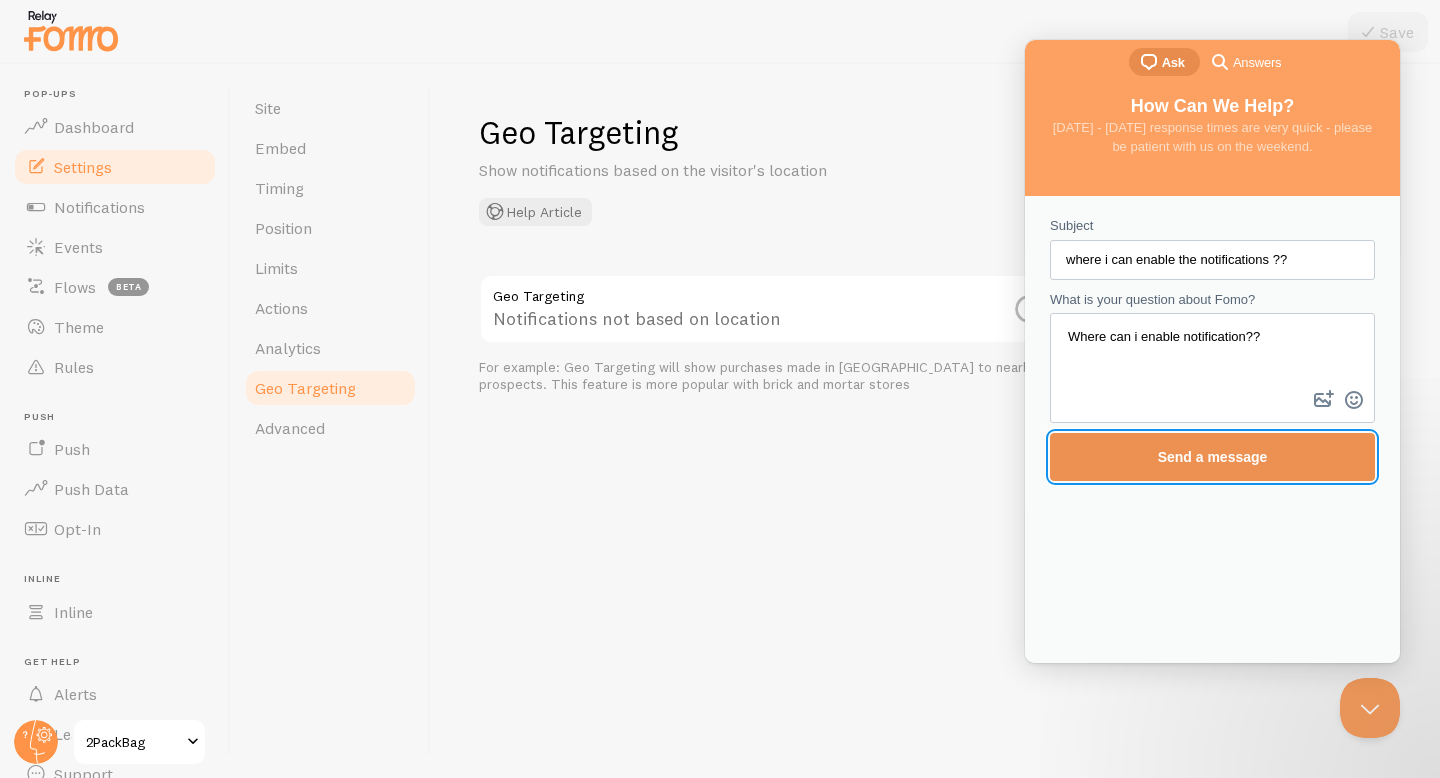 click on "Send a message" at bounding box center (1212, 457) 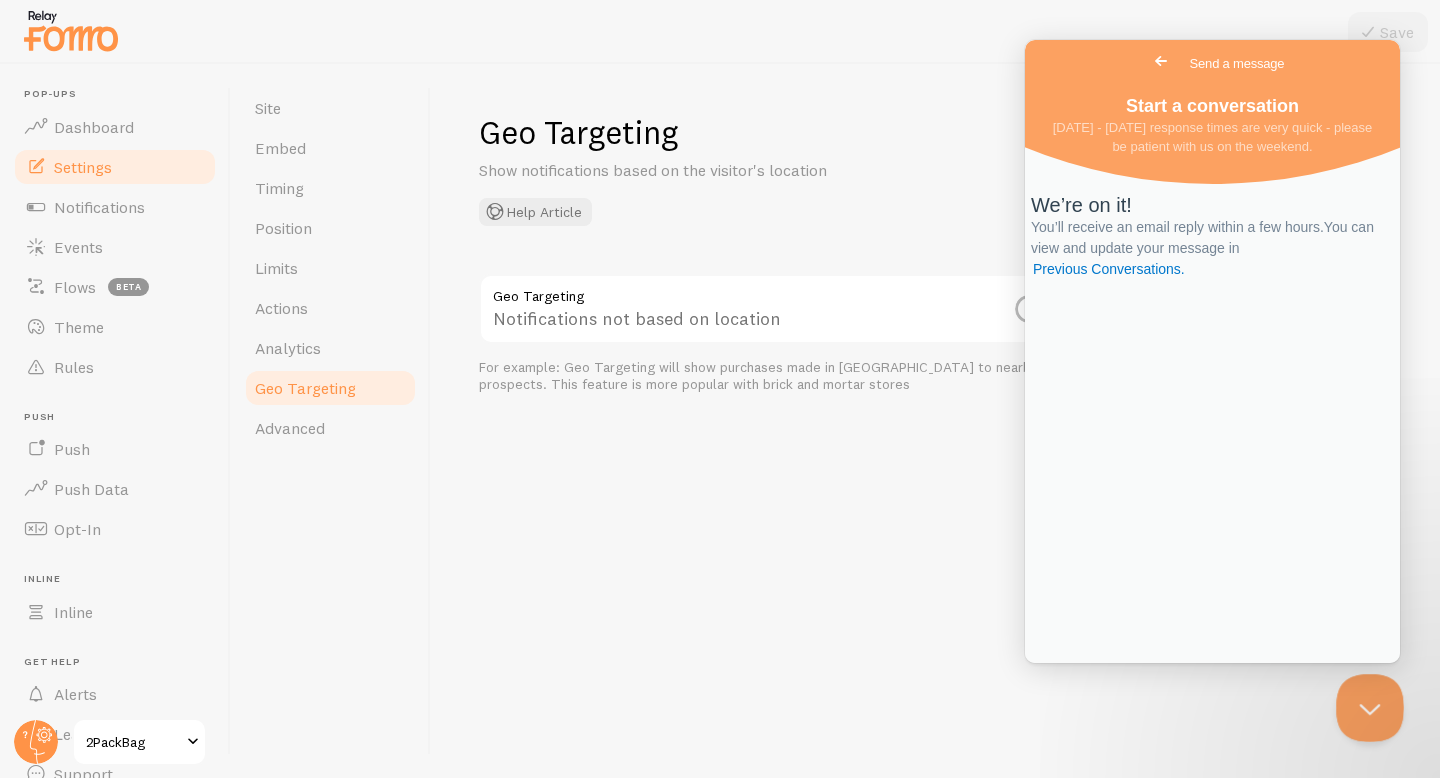 click at bounding box center (1366, 704) 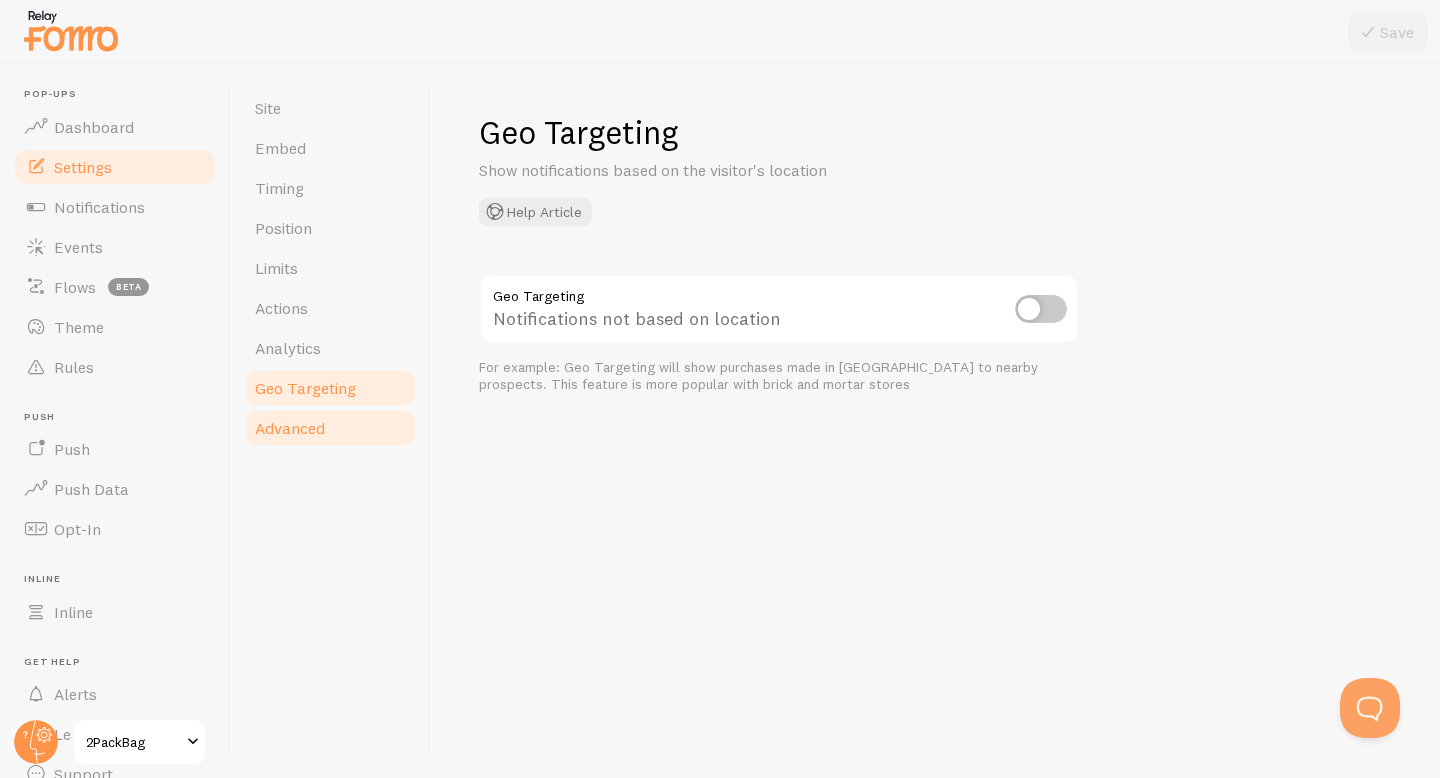 click on "Advanced" at bounding box center (330, 428) 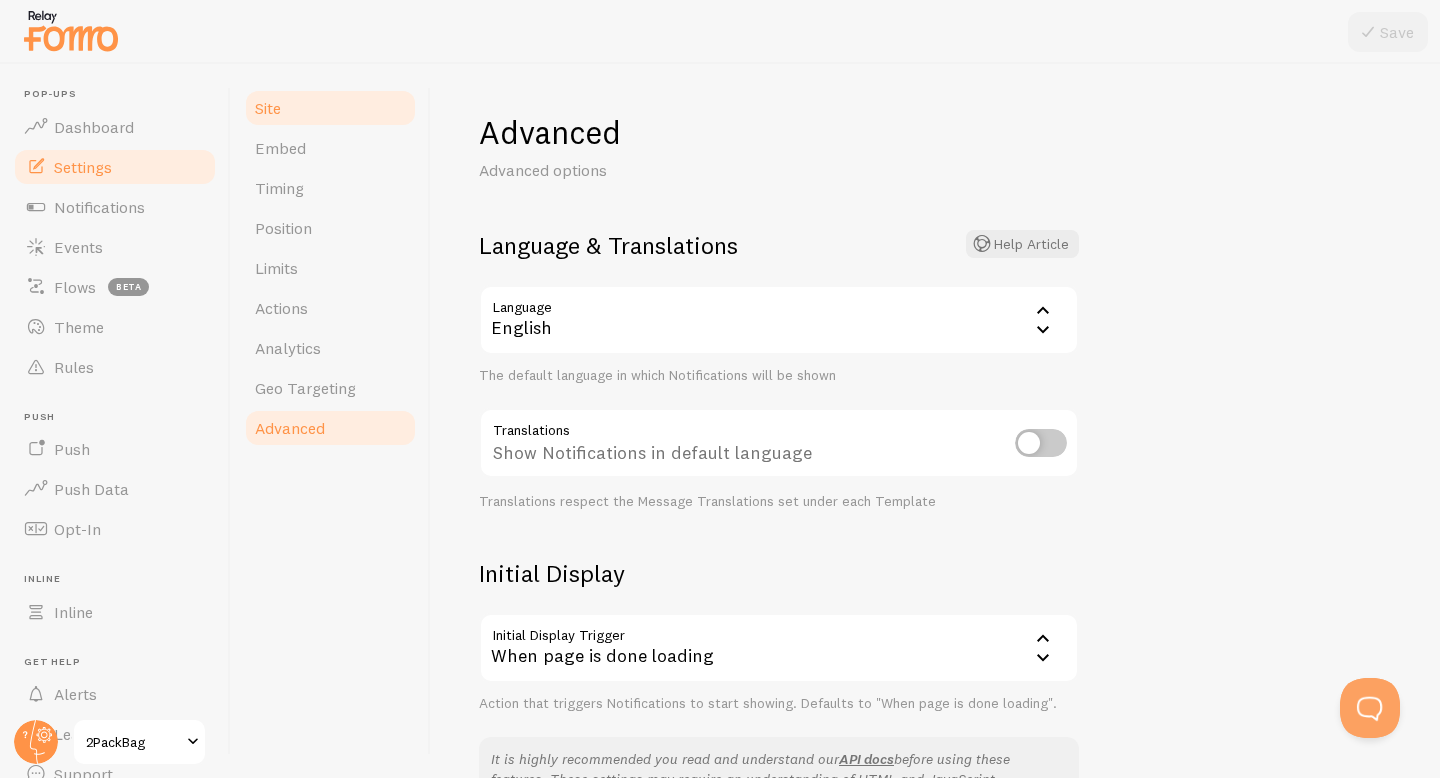 click on "Site" at bounding box center (330, 108) 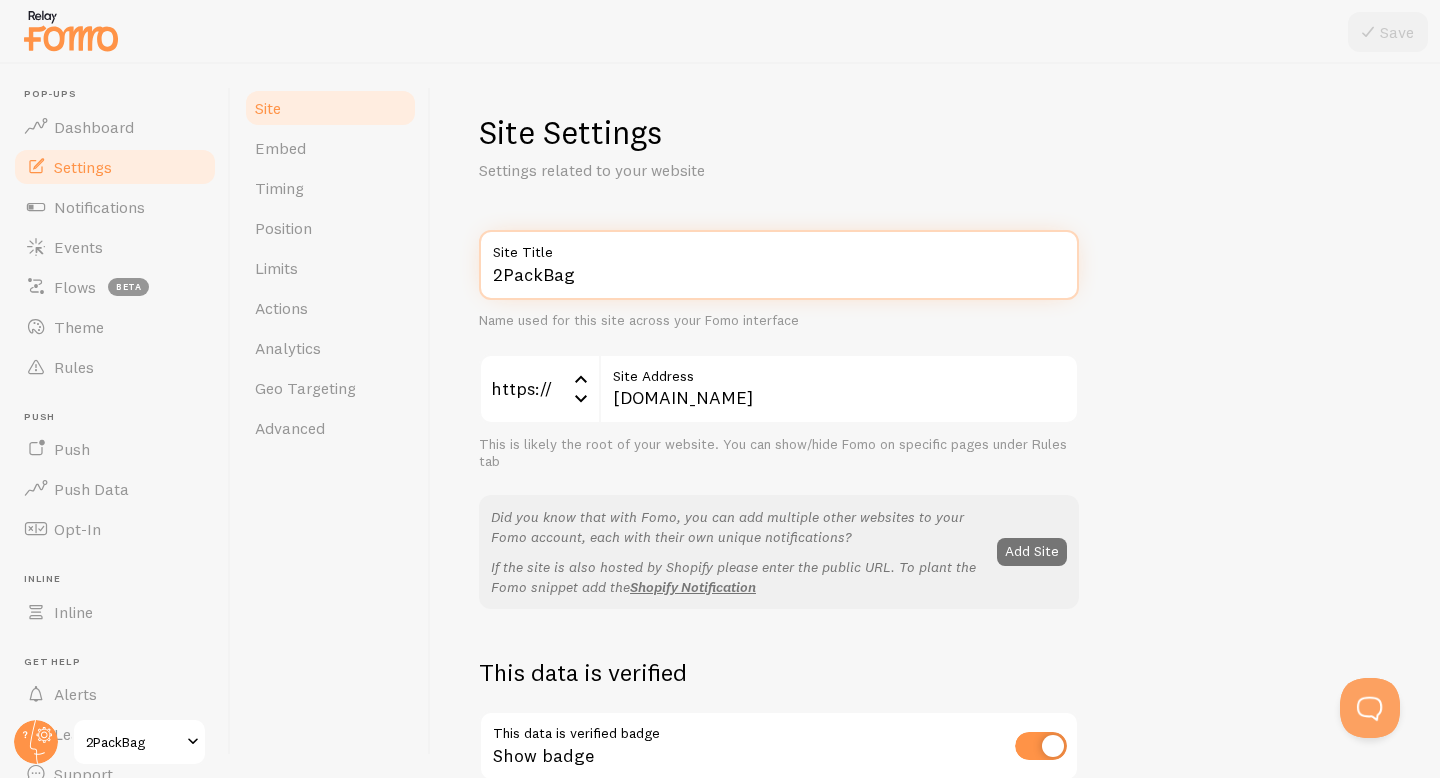click on "2PackBag" at bounding box center (779, 265) 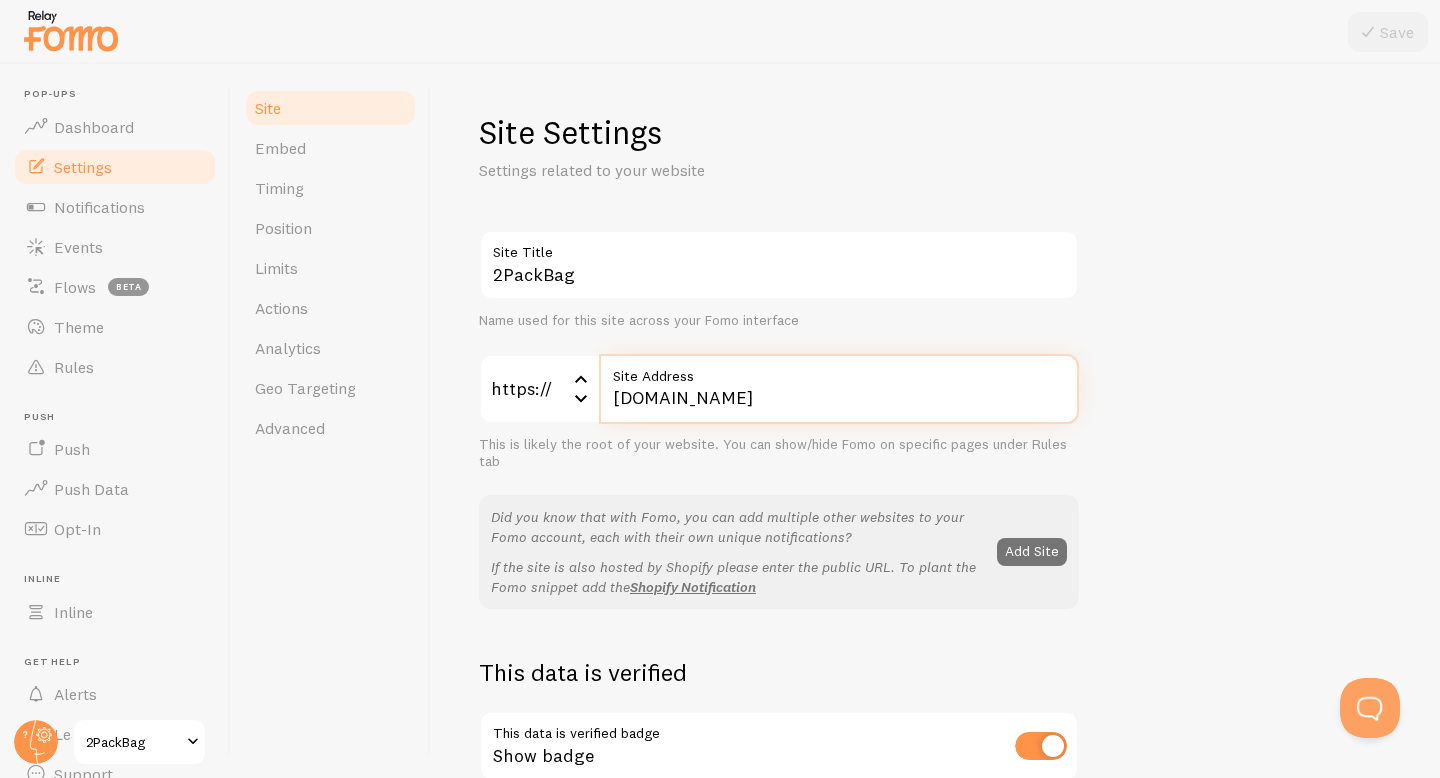 click on "[DOMAIN_NAME]" at bounding box center (839, 389) 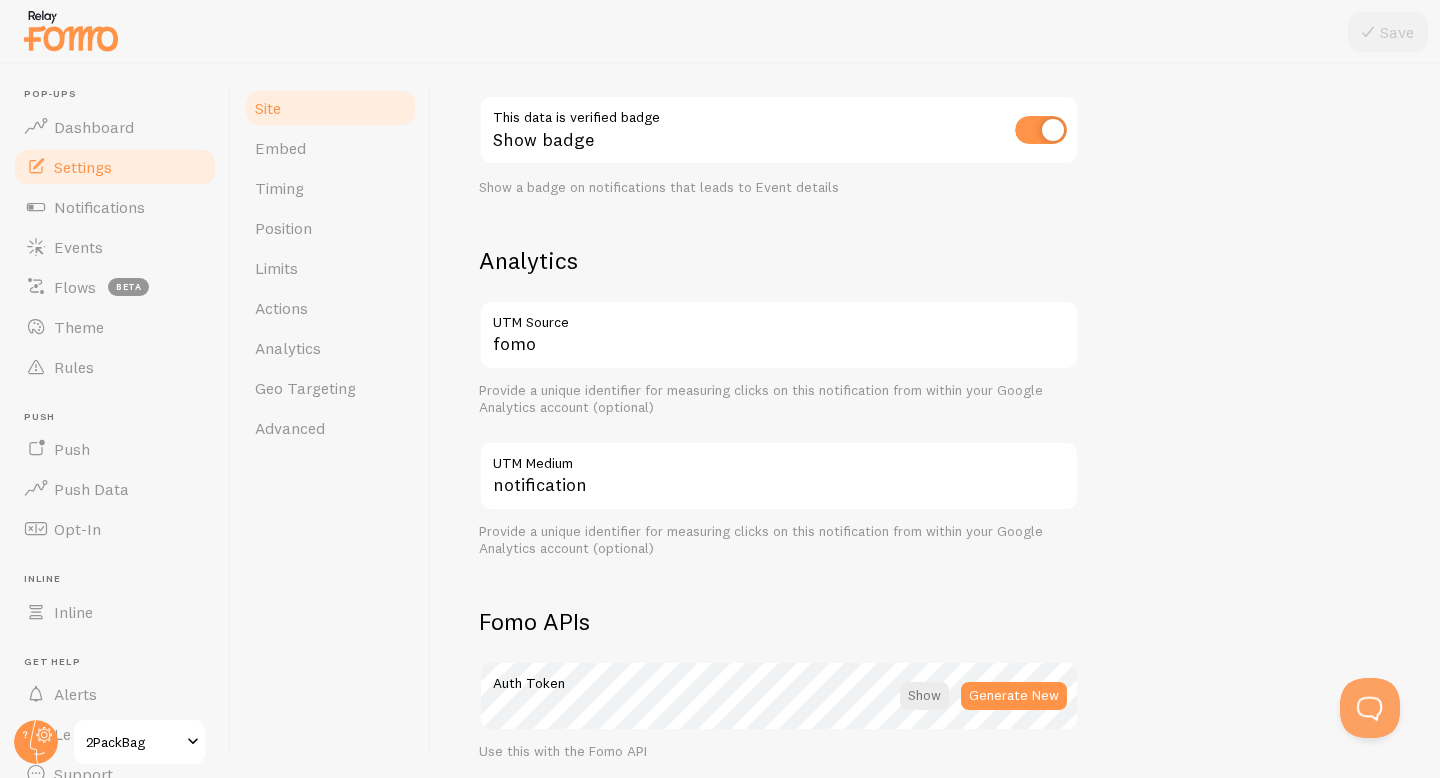 type 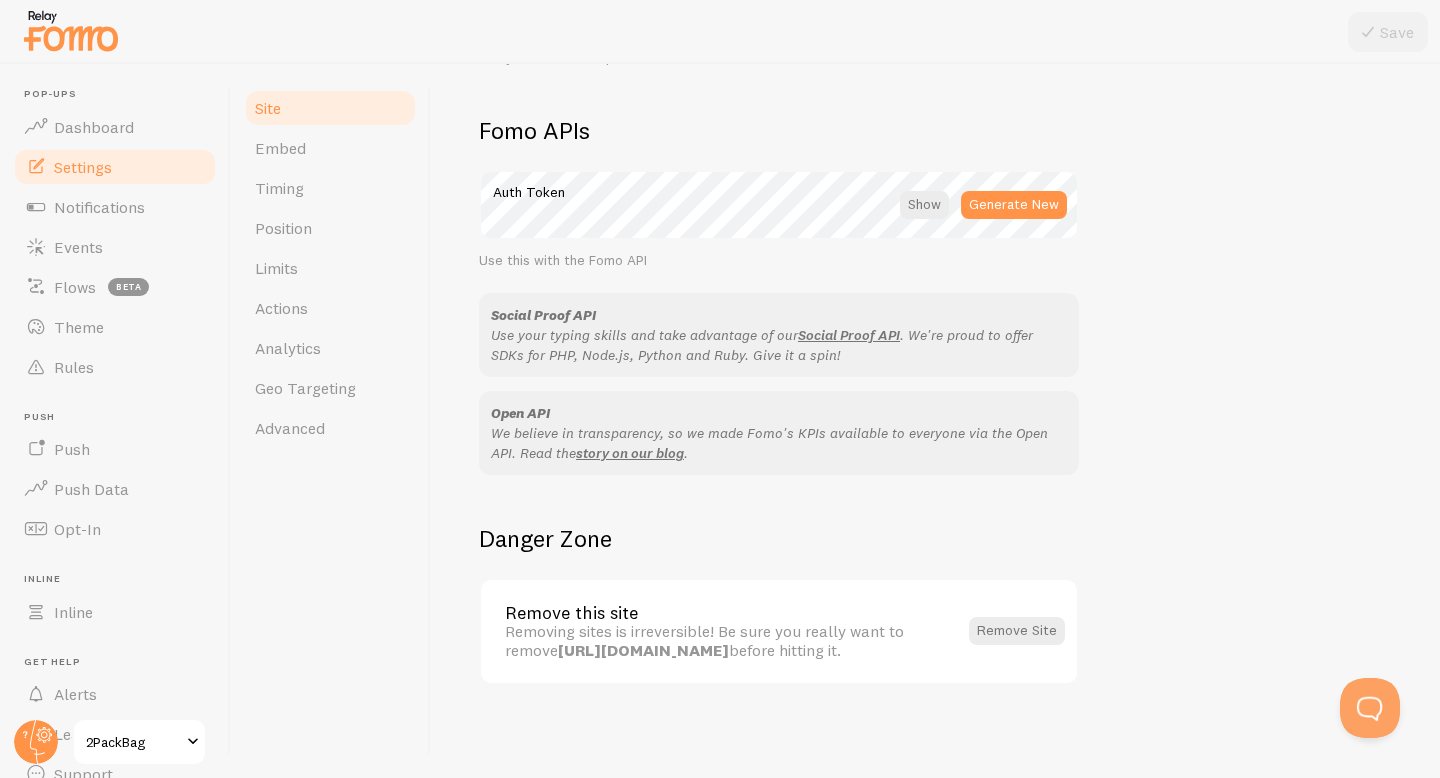 scroll, scrollTop: 1093, scrollLeft: 0, axis: vertical 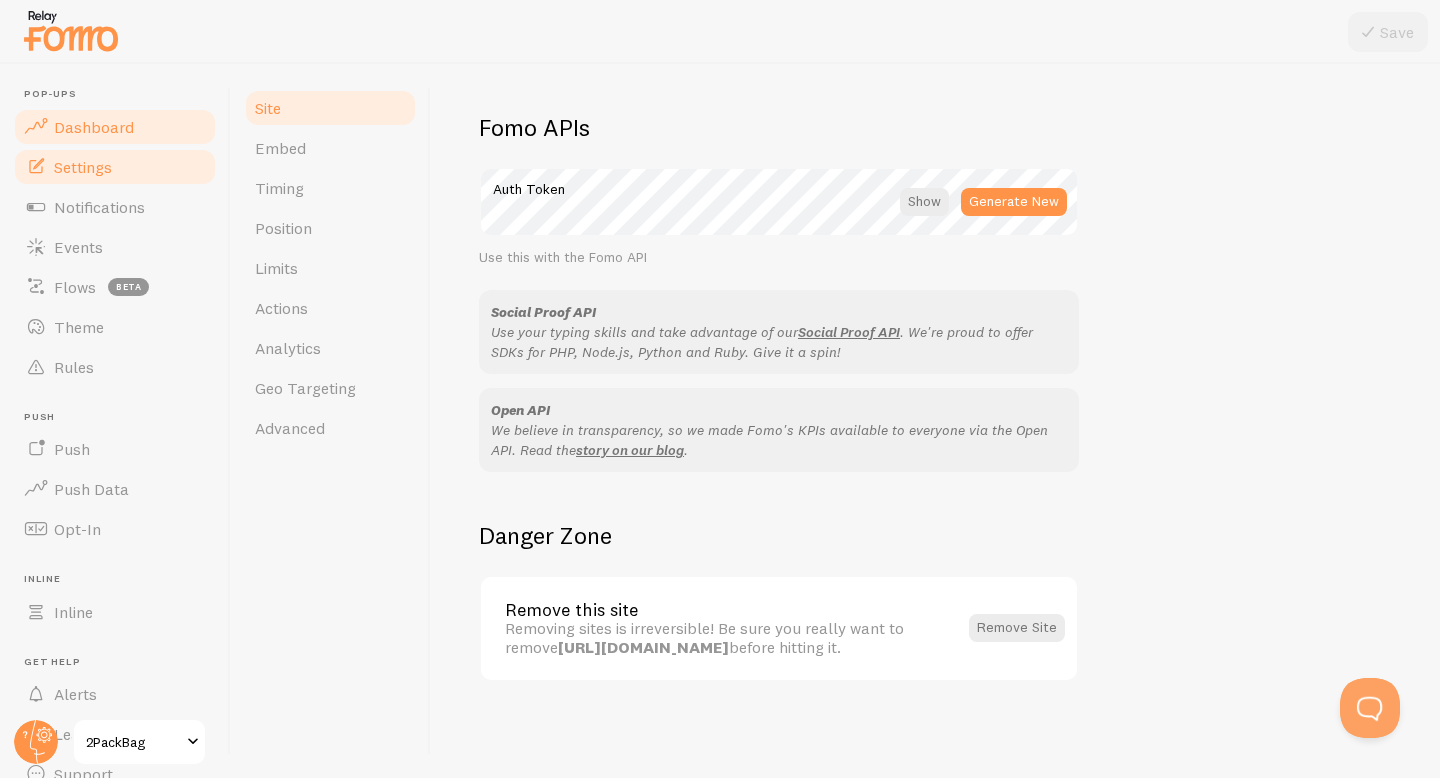 click on "Dashboard" at bounding box center (94, 127) 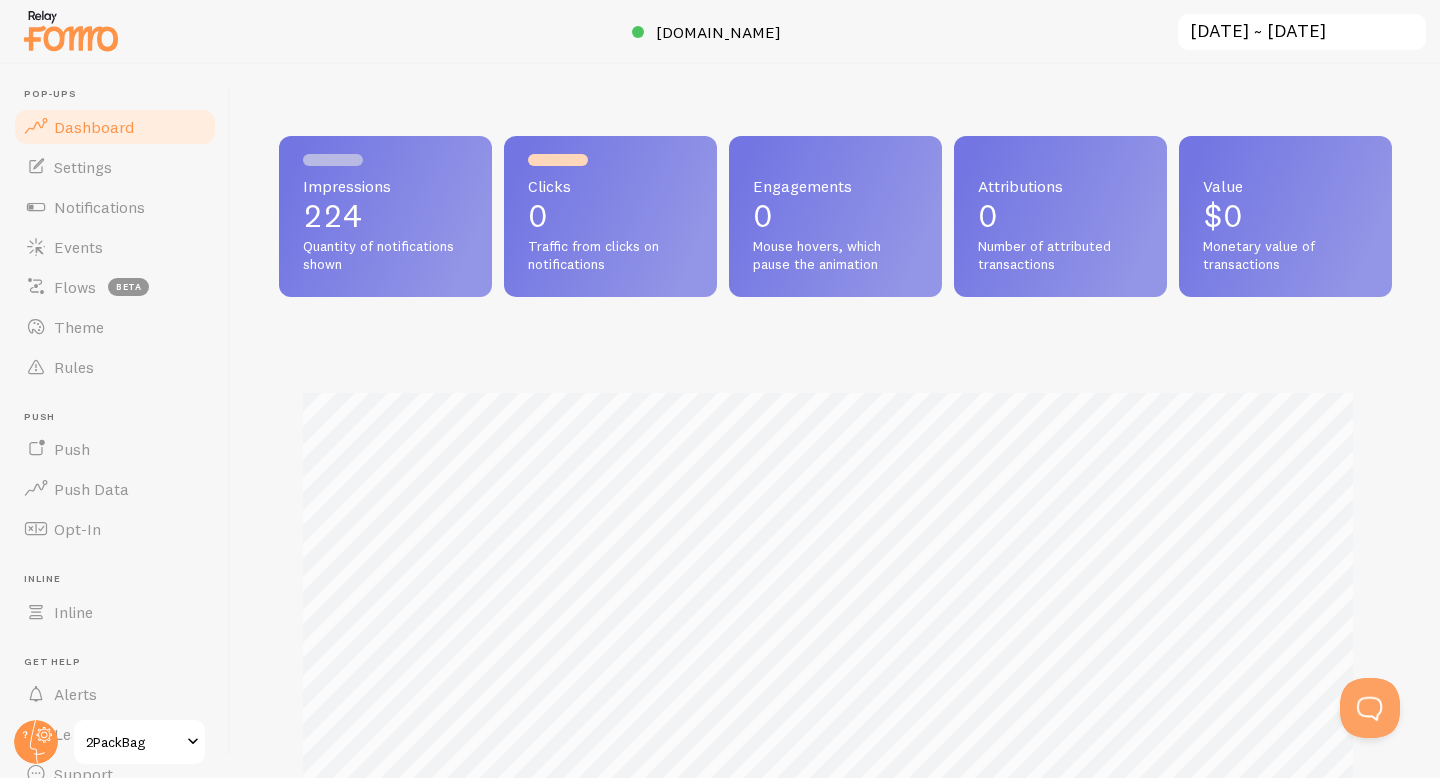 scroll, scrollTop: 999474, scrollLeft: 998902, axis: both 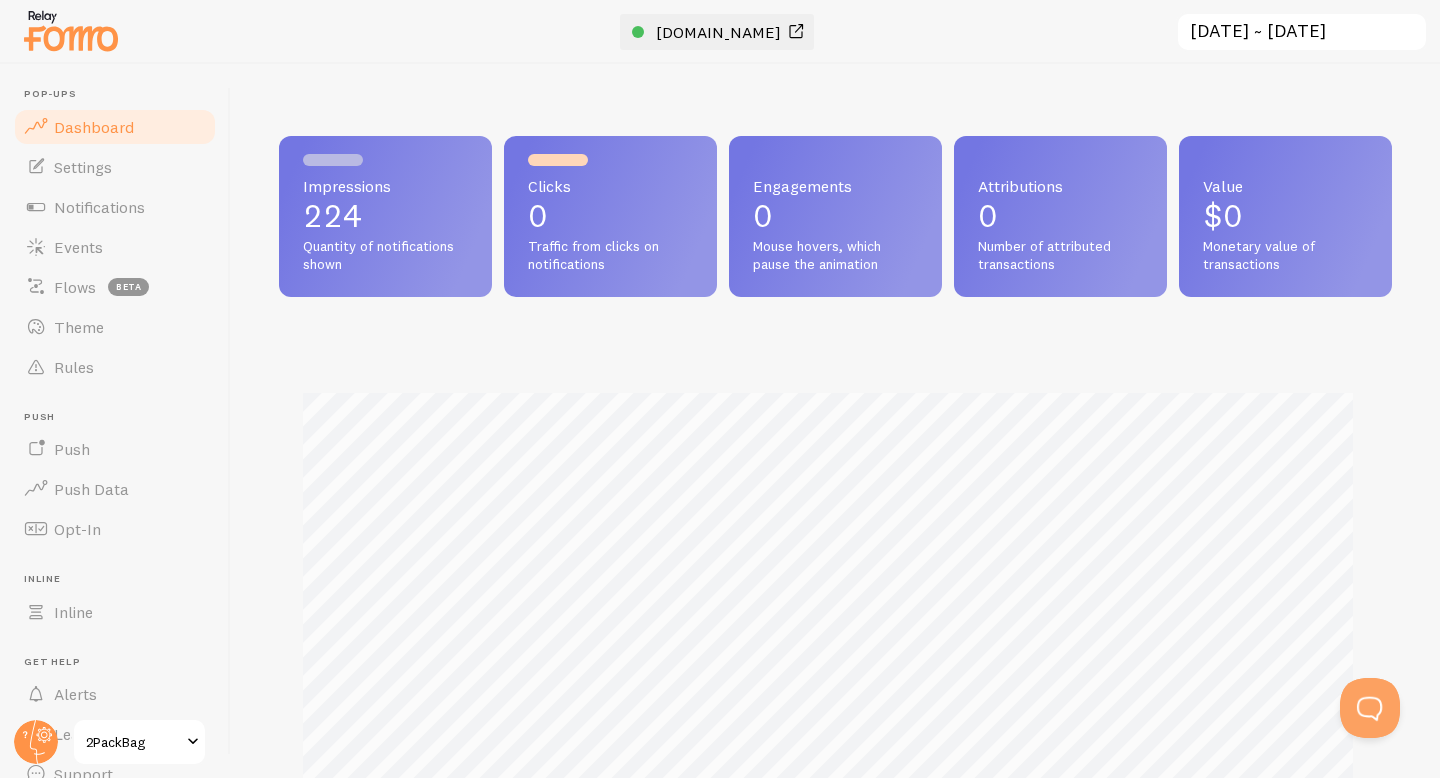 drag, startPoint x: 716, startPoint y: 45, endPoint x: 751, endPoint y: 29, distance: 38.483765 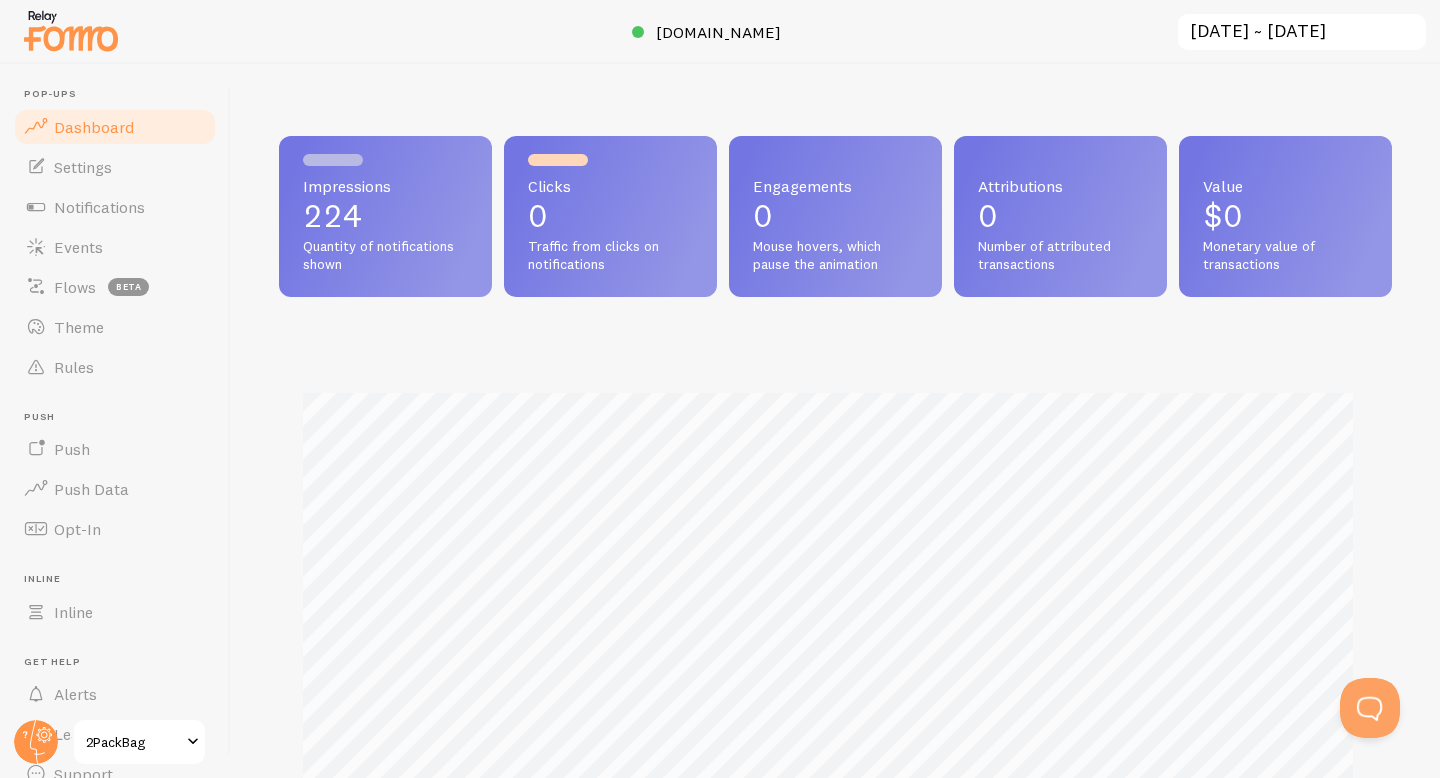 scroll, scrollTop: 37, scrollLeft: 0, axis: vertical 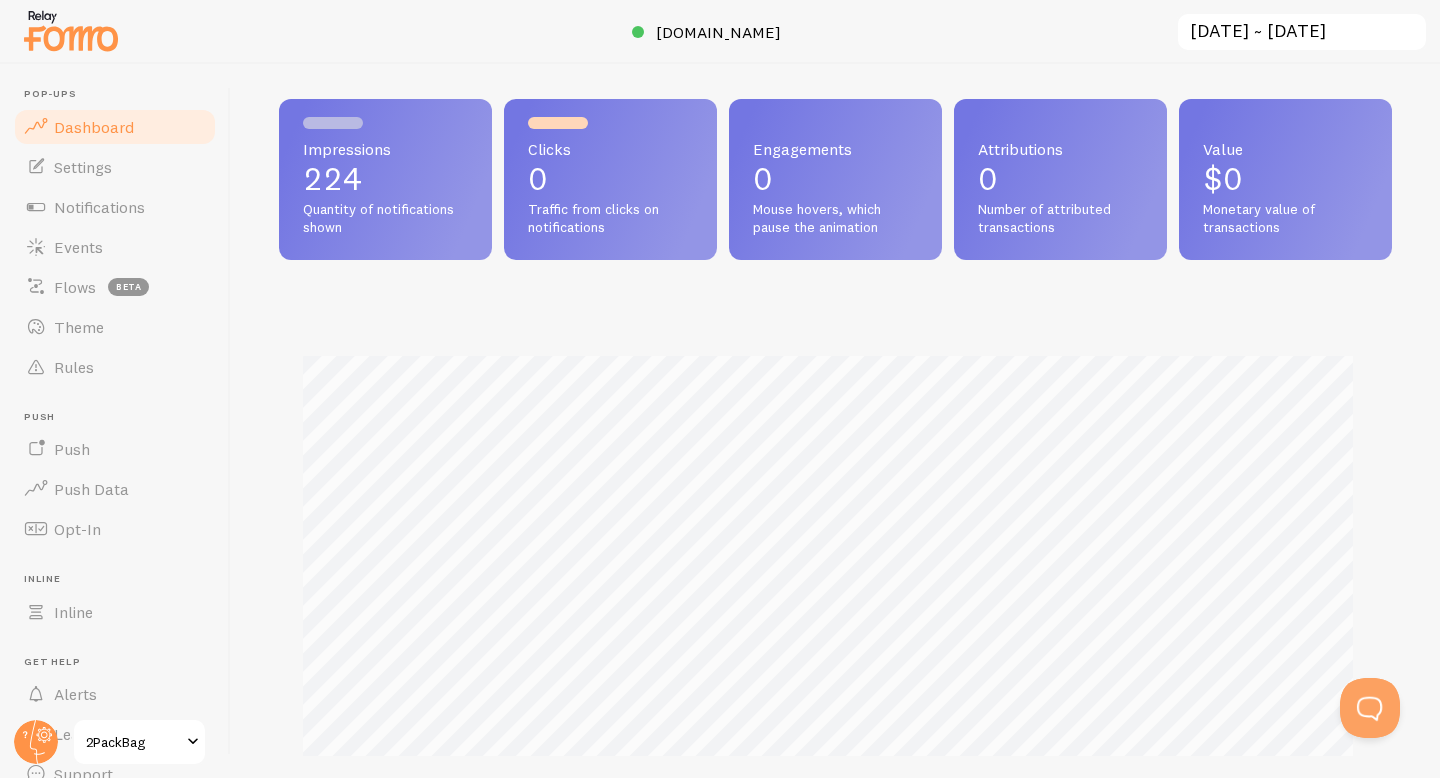 click on "224" at bounding box center (385, 179) 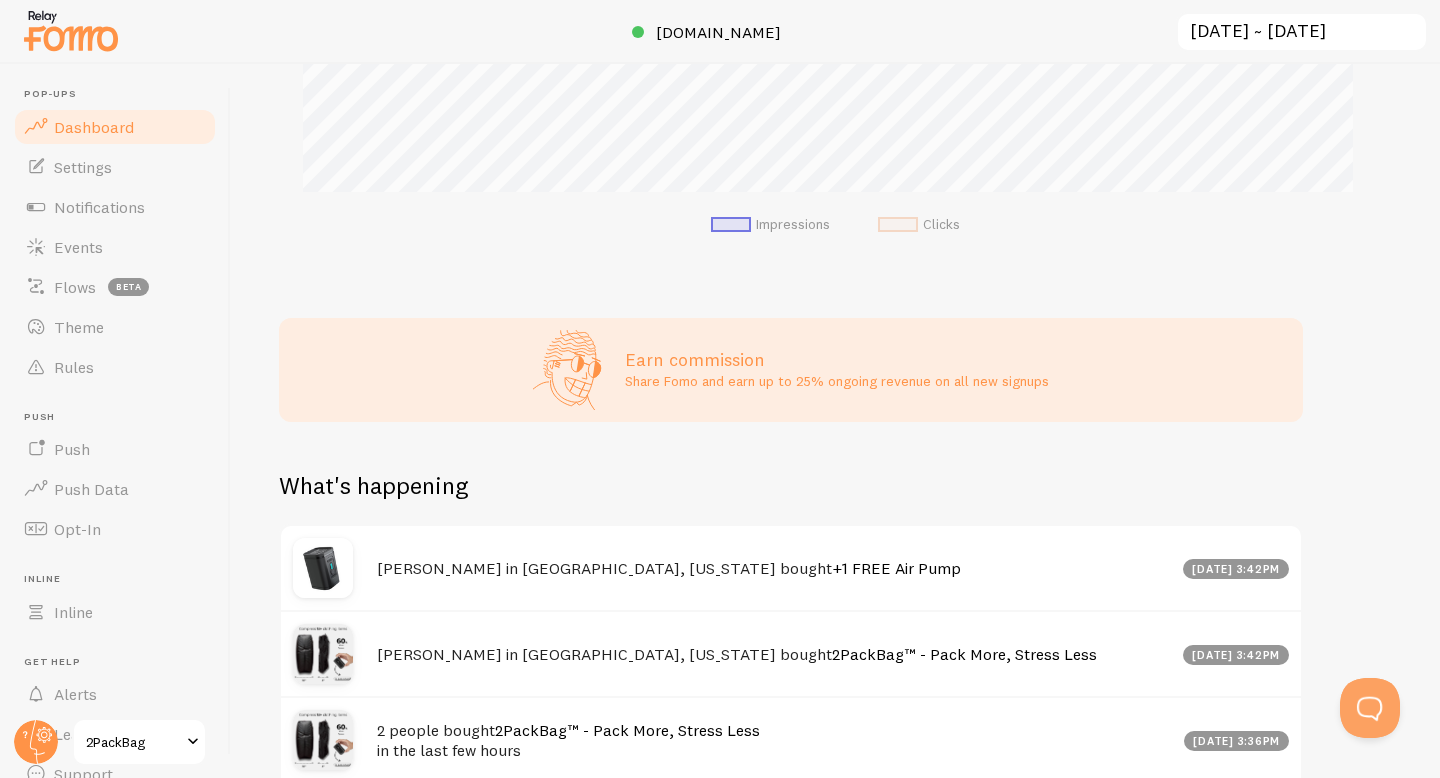 scroll, scrollTop: 777, scrollLeft: 0, axis: vertical 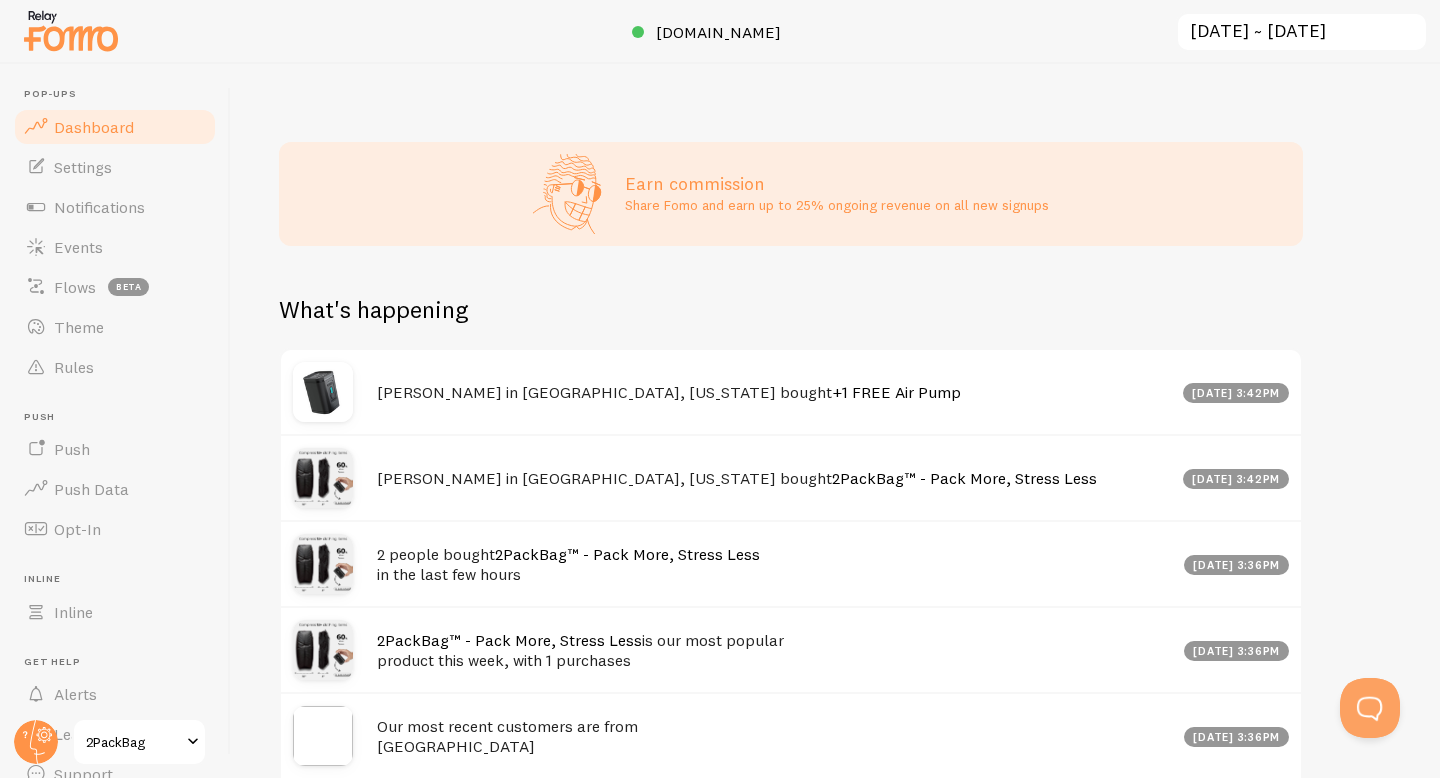 click on "[PERSON_NAME] in [GEOGRAPHIC_DATA], [US_STATE] bought  +1 FREE Air Pump
[DATE] 3:42pm" at bounding box center (791, 392) 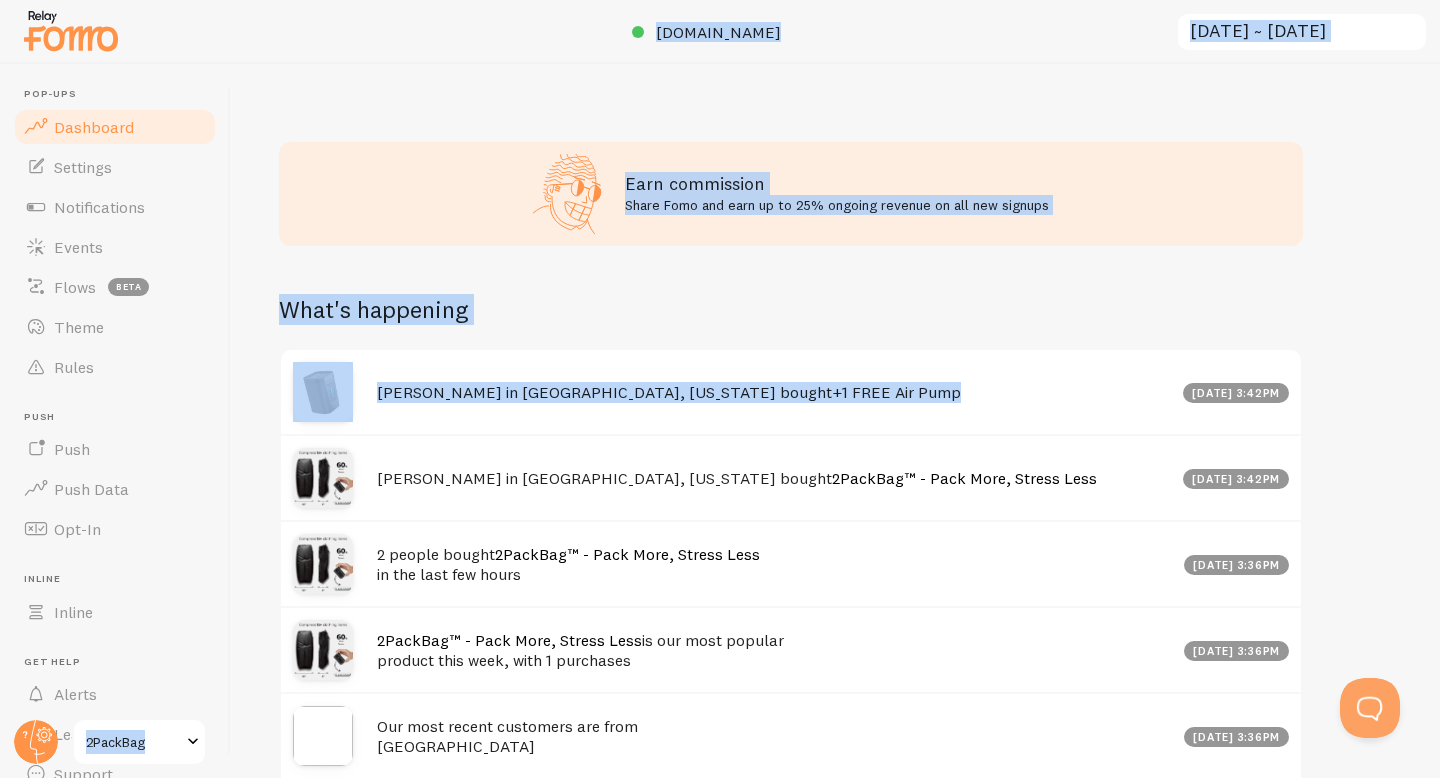 drag, startPoint x: 1075, startPoint y: 408, endPoint x: 235, endPoint y: 402, distance: 840.0214 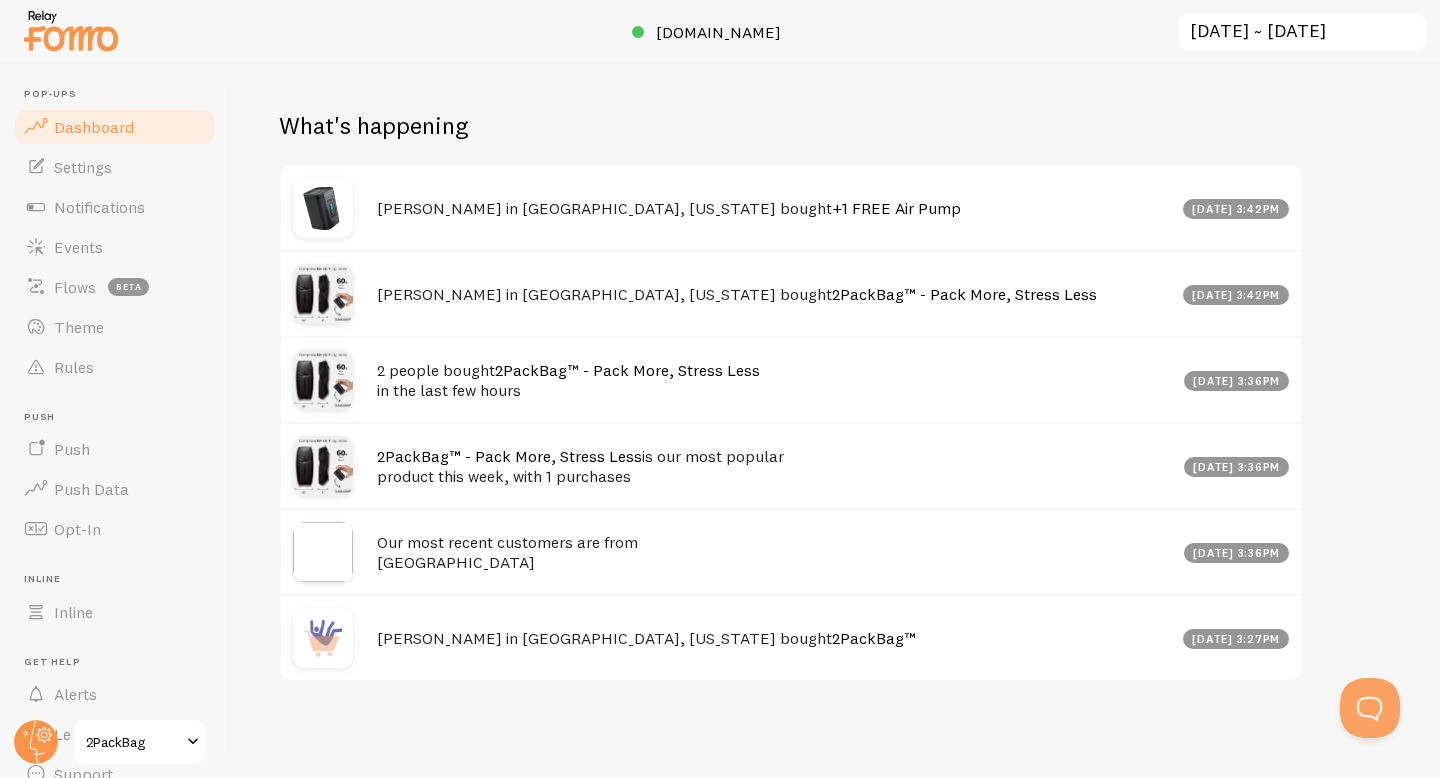 scroll, scrollTop: 961, scrollLeft: 0, axis: vertical 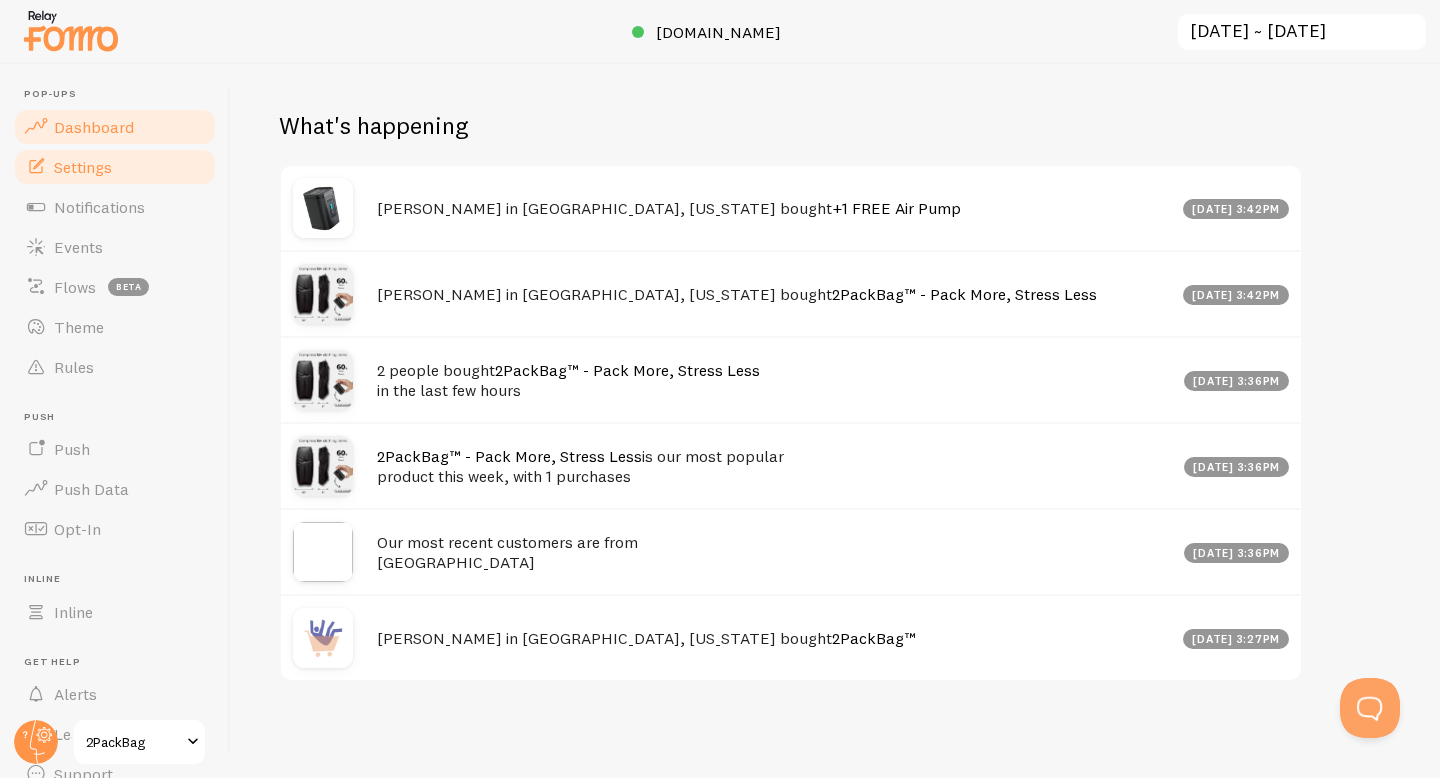 click on "Settings" at bounding box center [83, 167] 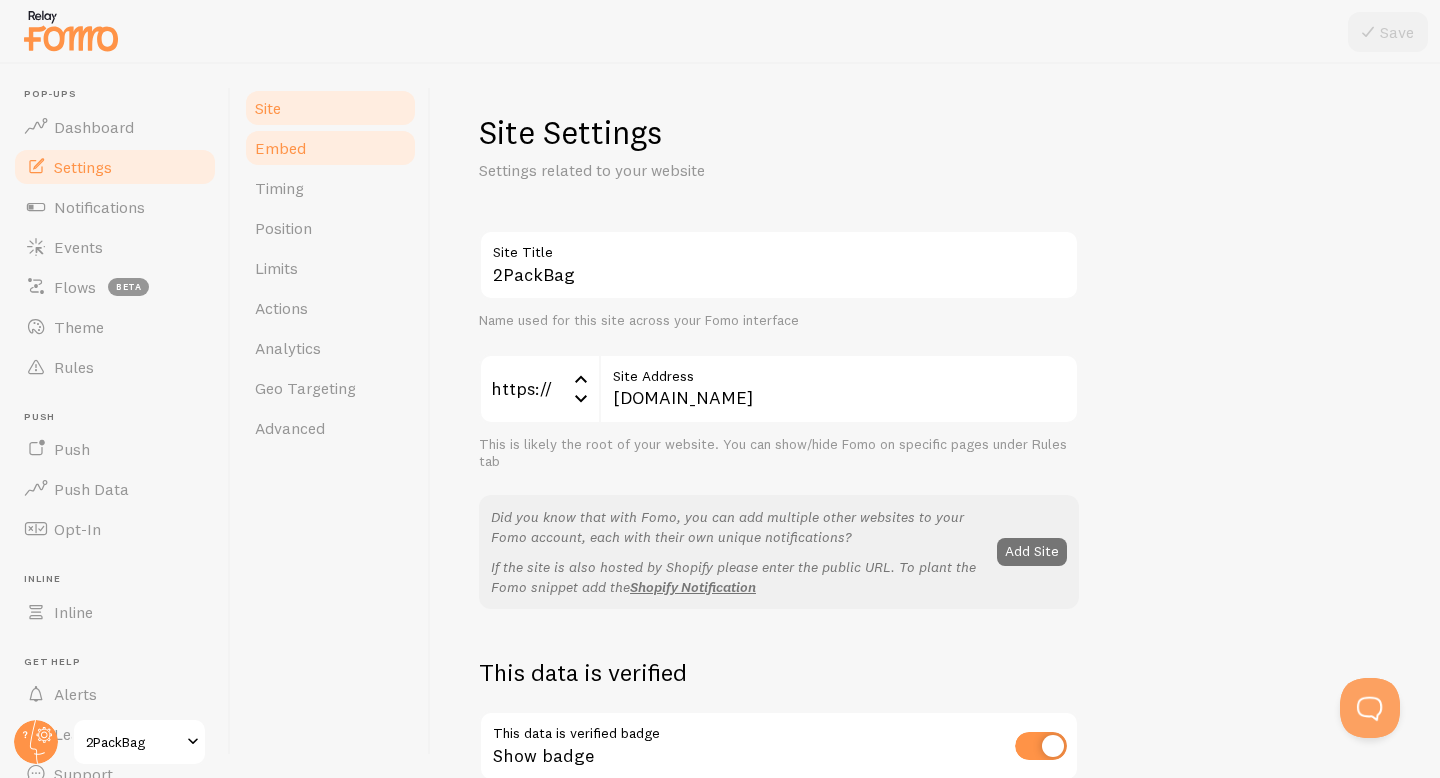 click on "Embed" at bounding box center [280, 148] 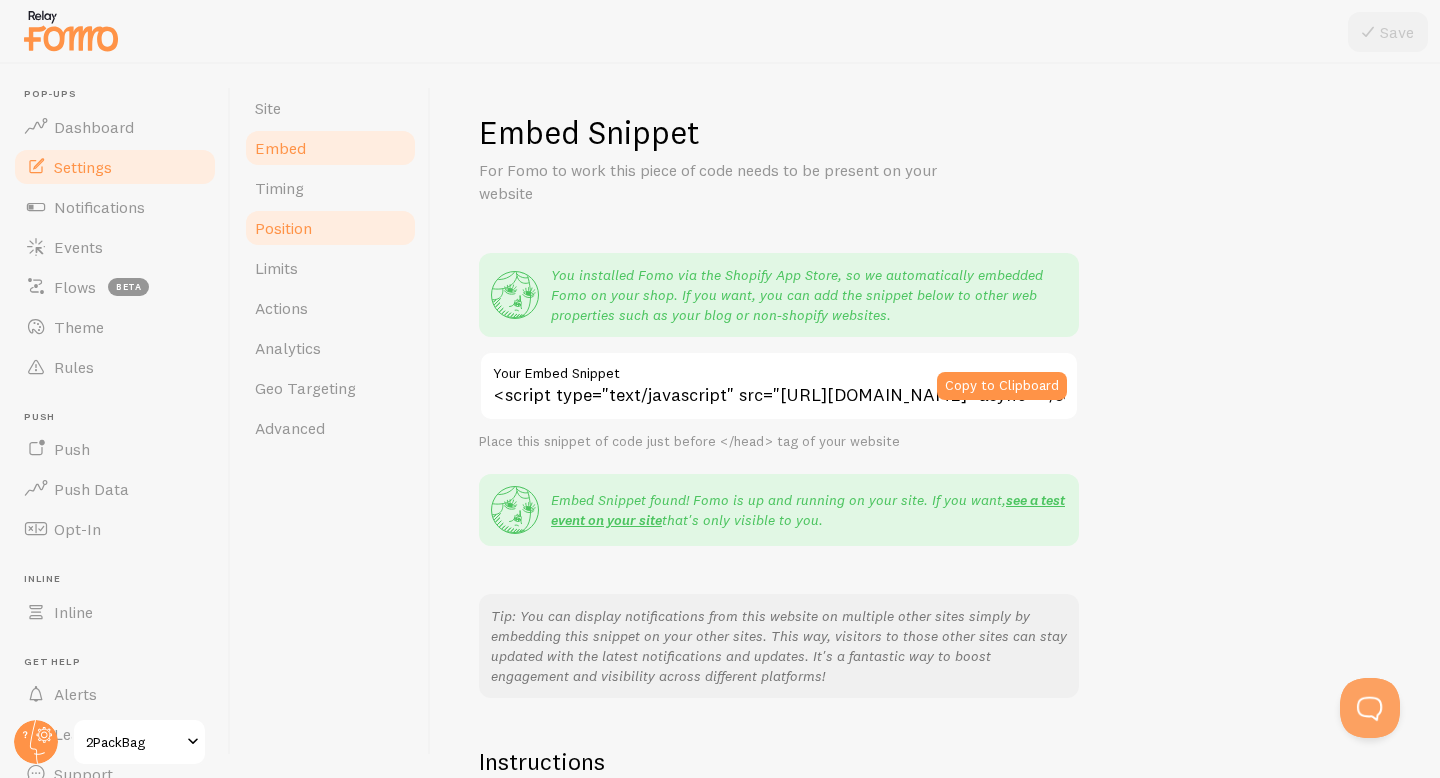 click on "Position" at bounding box center (330, 228) 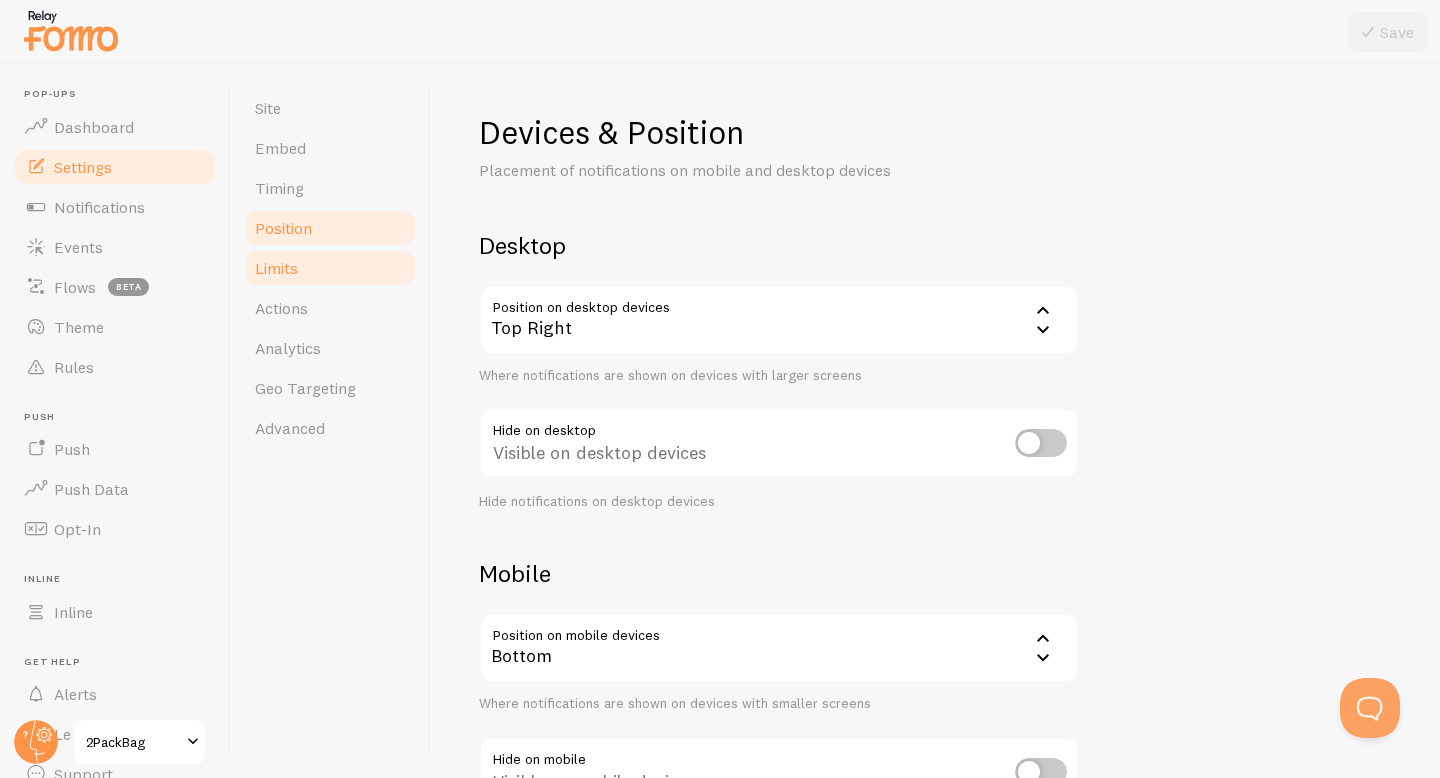 click on "Limits" at bounding box center (330, 268) 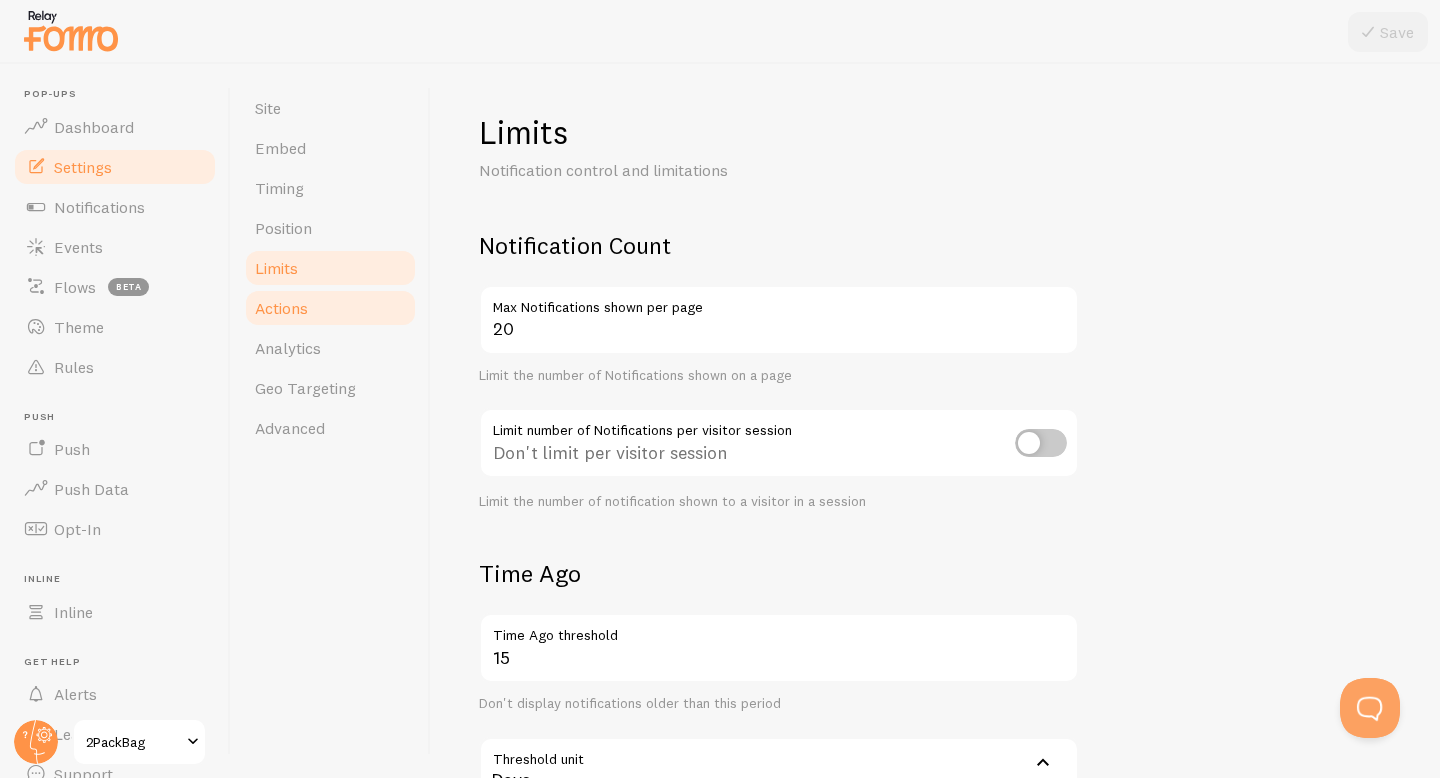 click on "Actions" at bounding box center [281, 308] 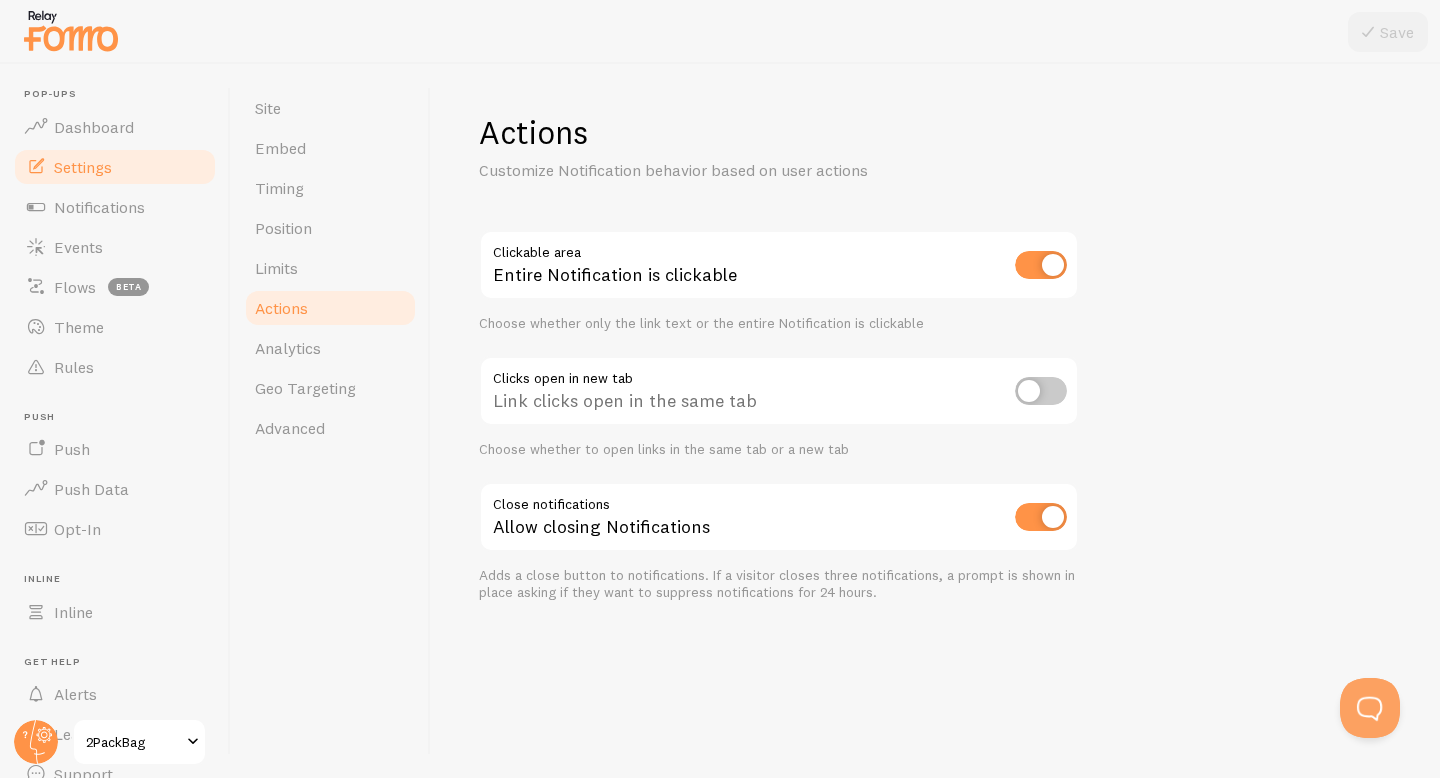 click at bounding box center [1041, 265] 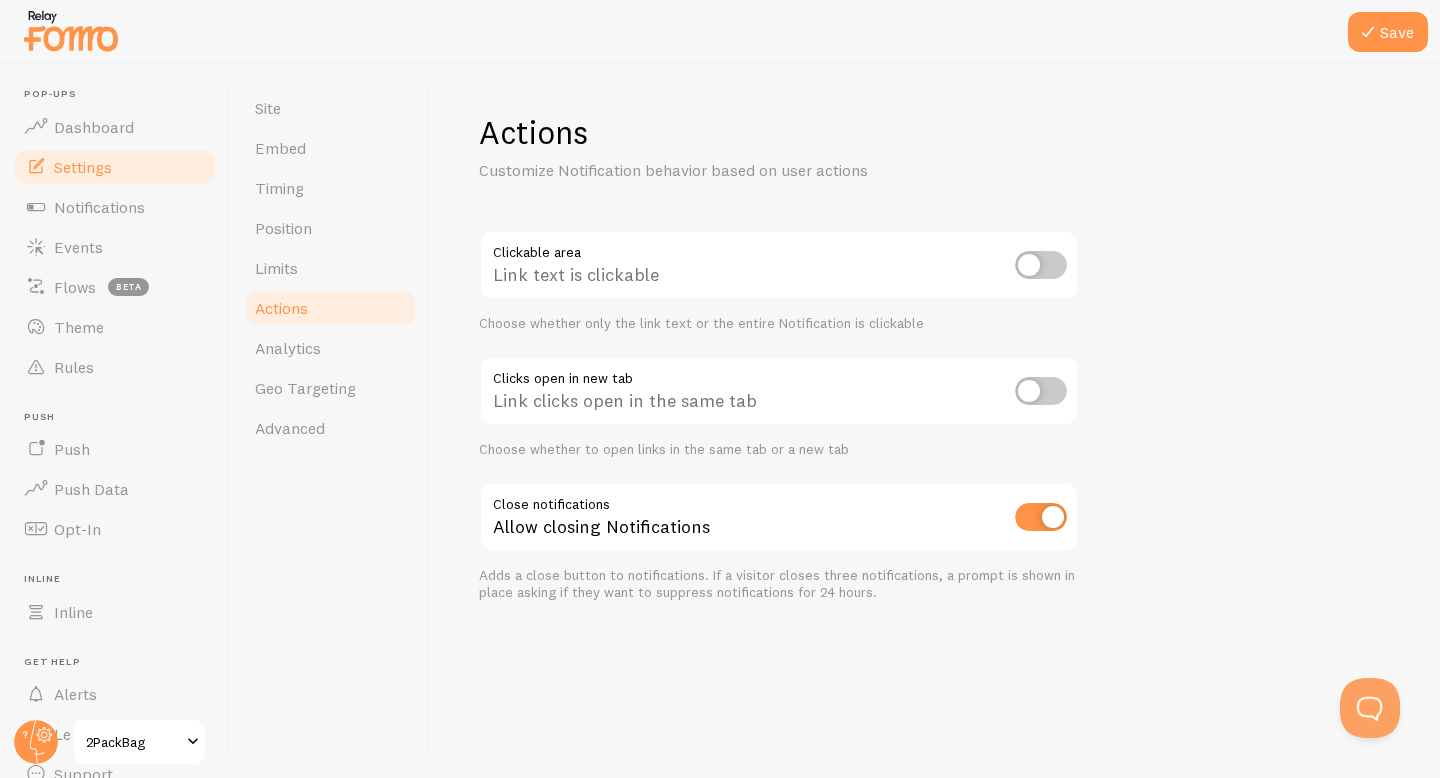 click at bounding box center [1041, 265] 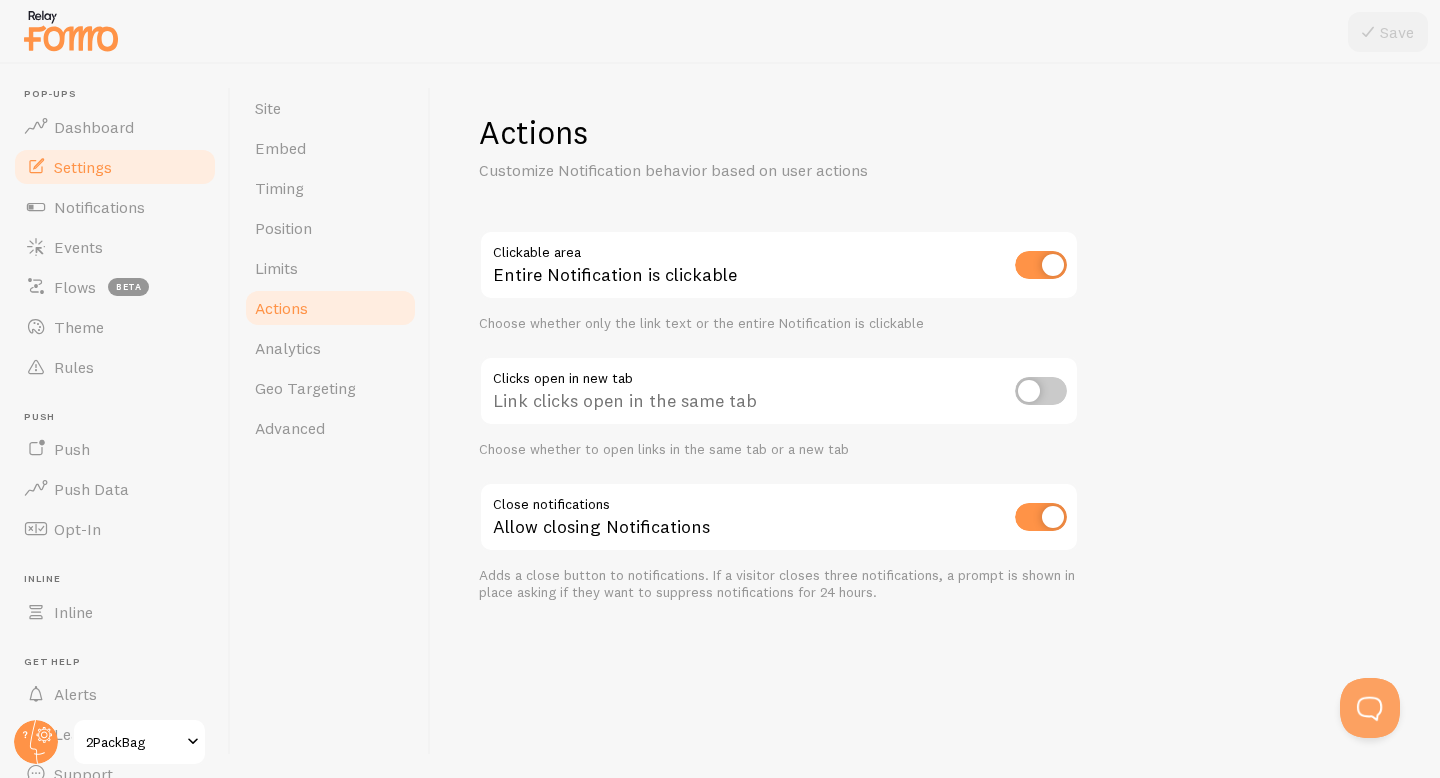 click at bounding box center (1041, 265) 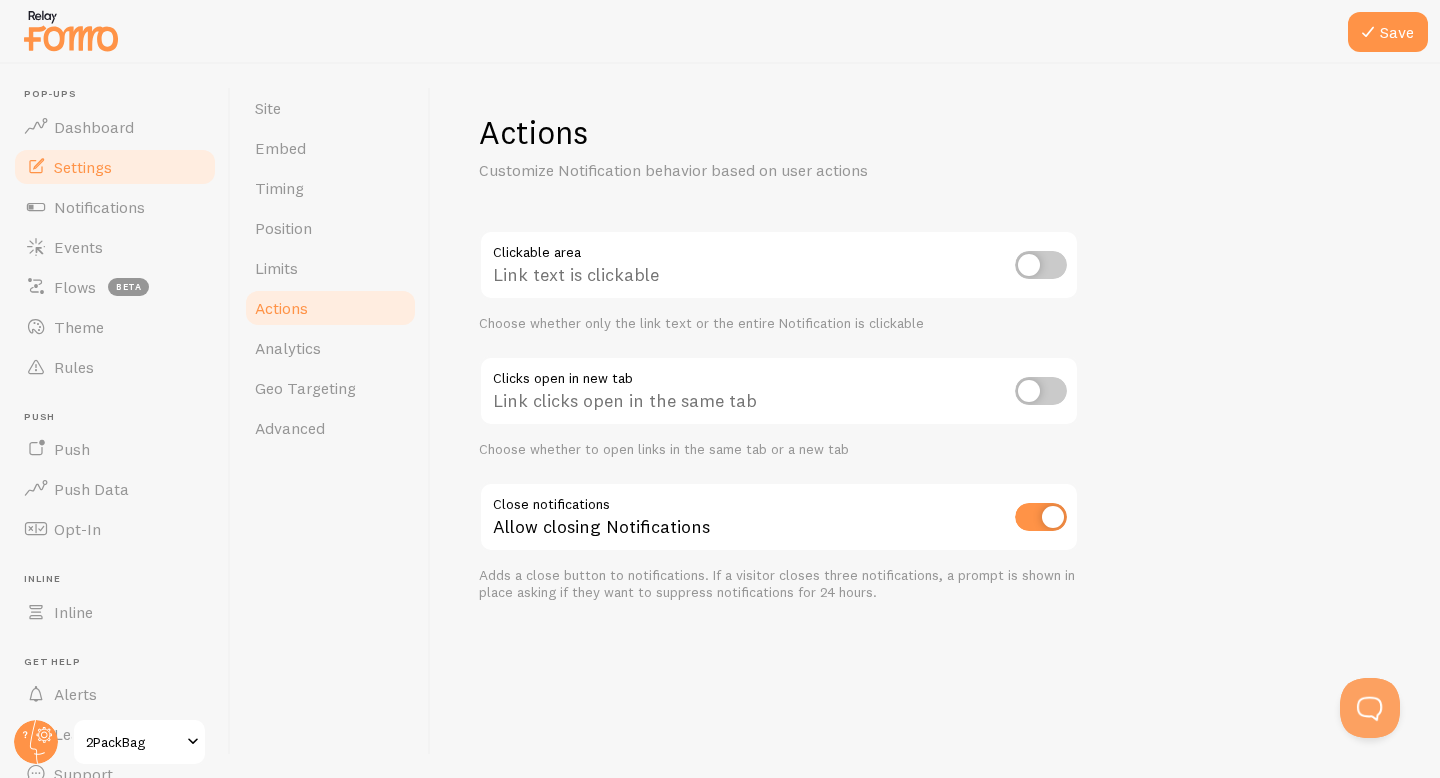 click at bounding box center [1041, 517] 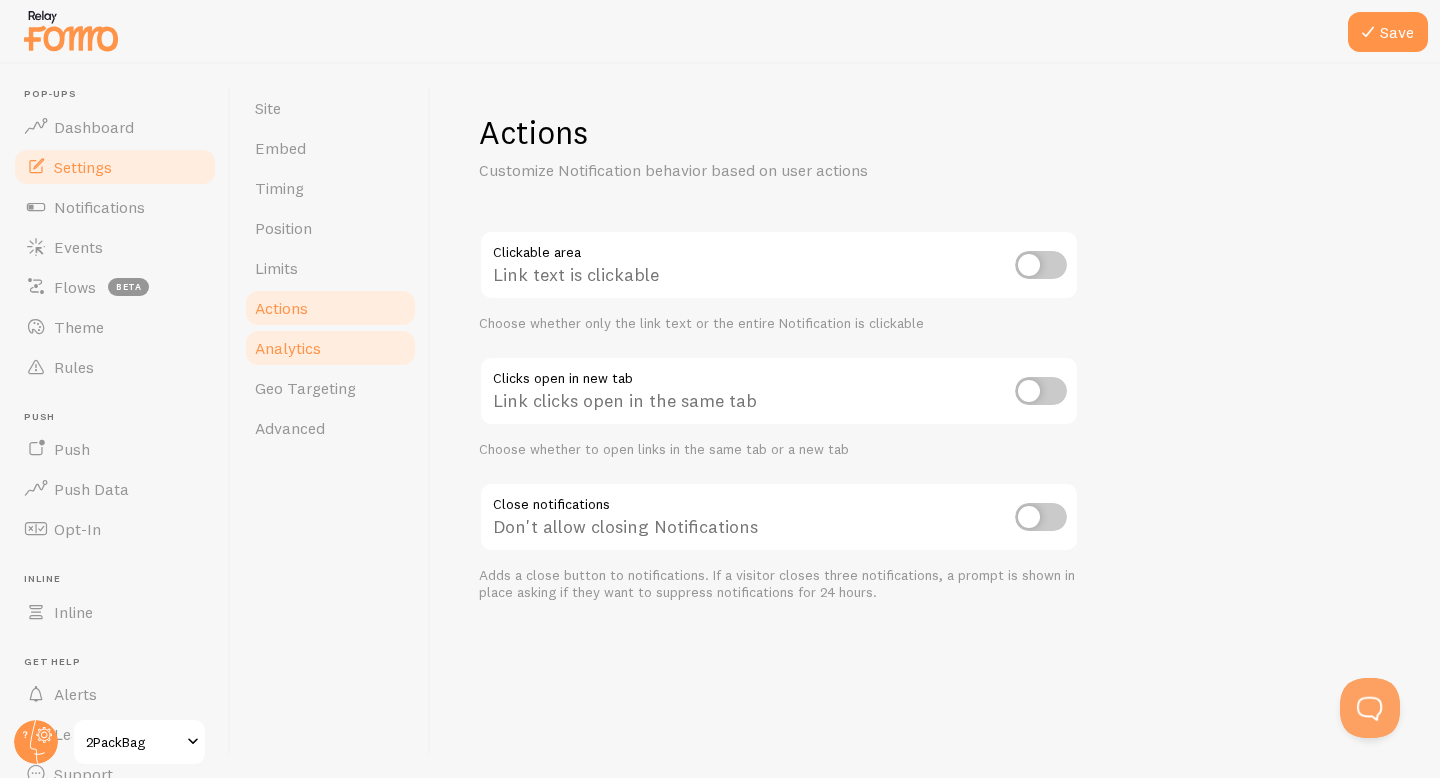 click on "Analytics" at bounding box center (288, 348) 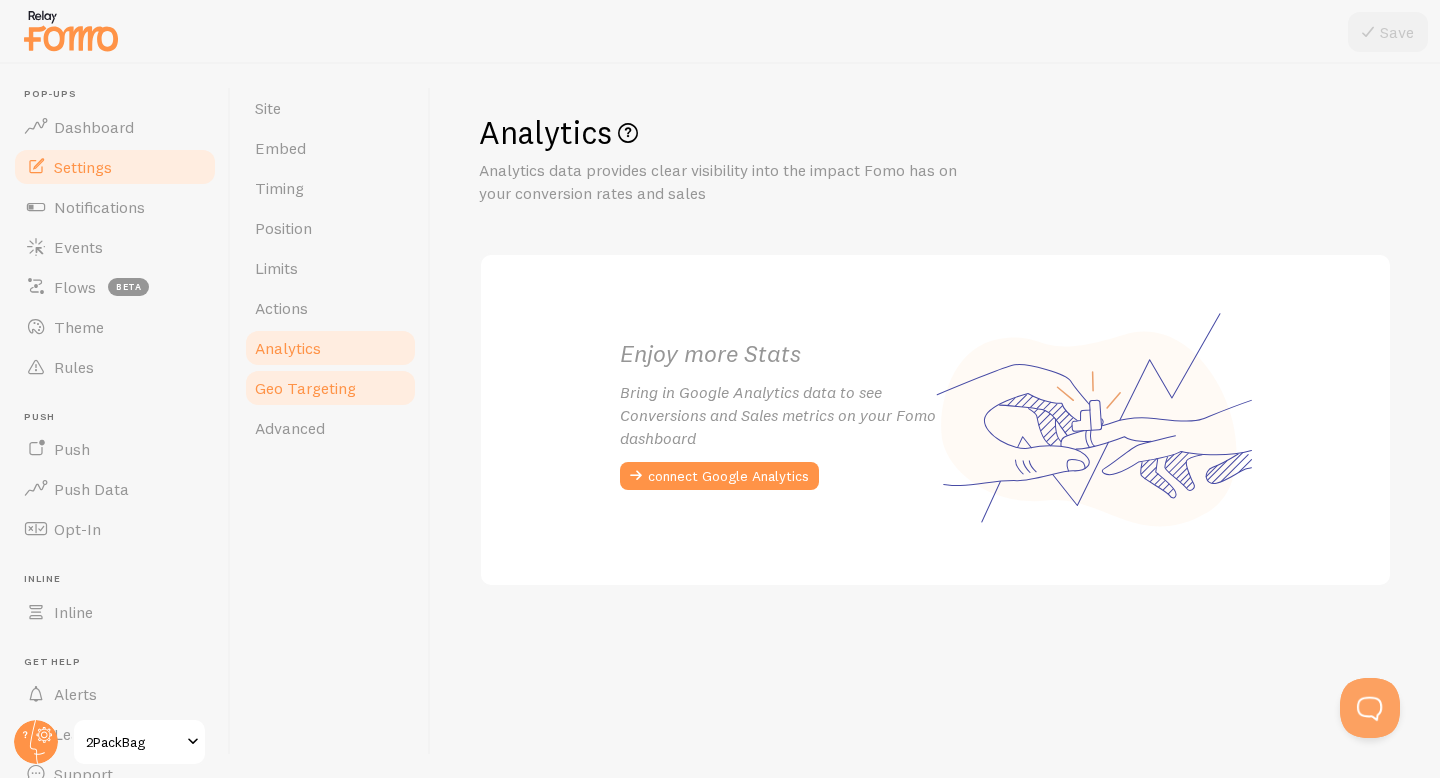 click on "Geo Targeting" at bounding box center [330, 388] 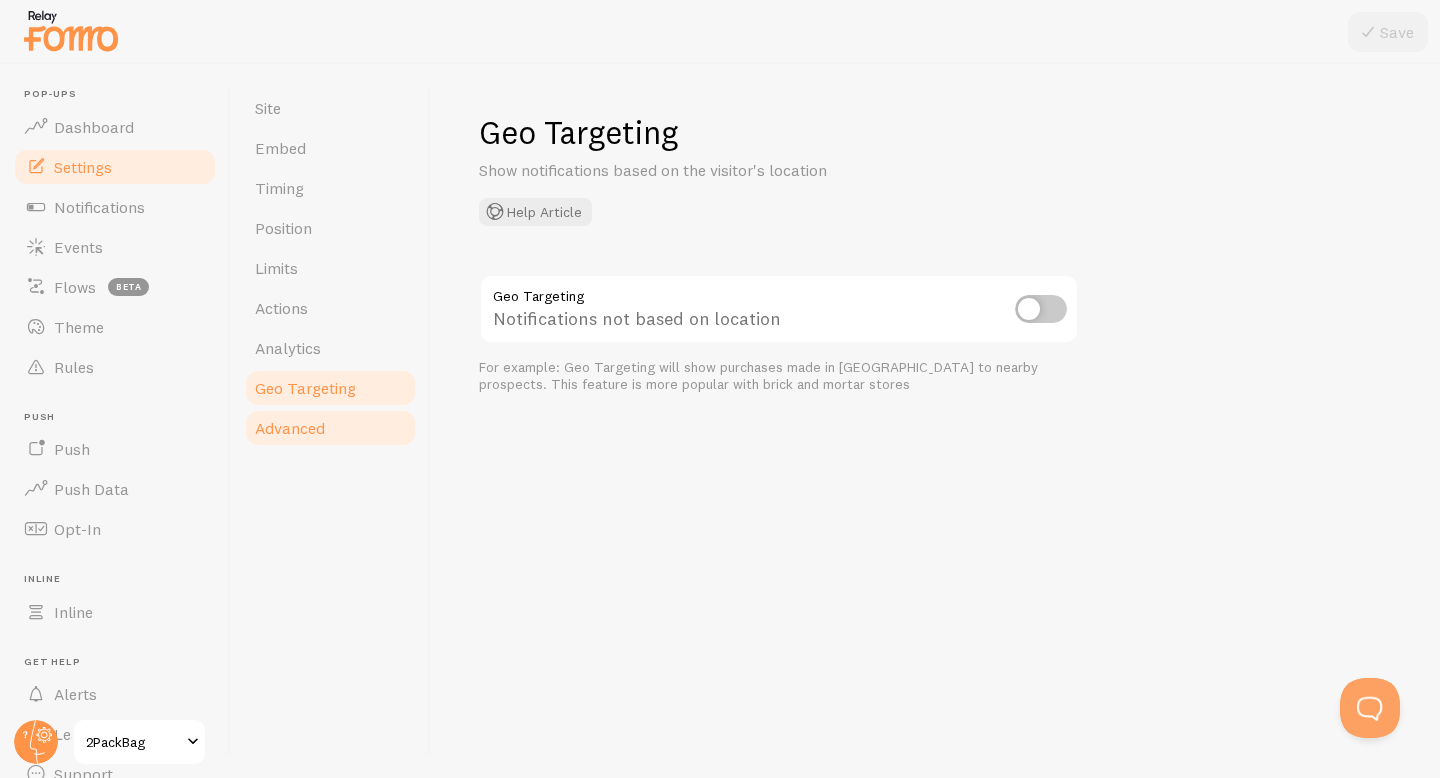 click on "Advanced" at bounding box center (330, 428) 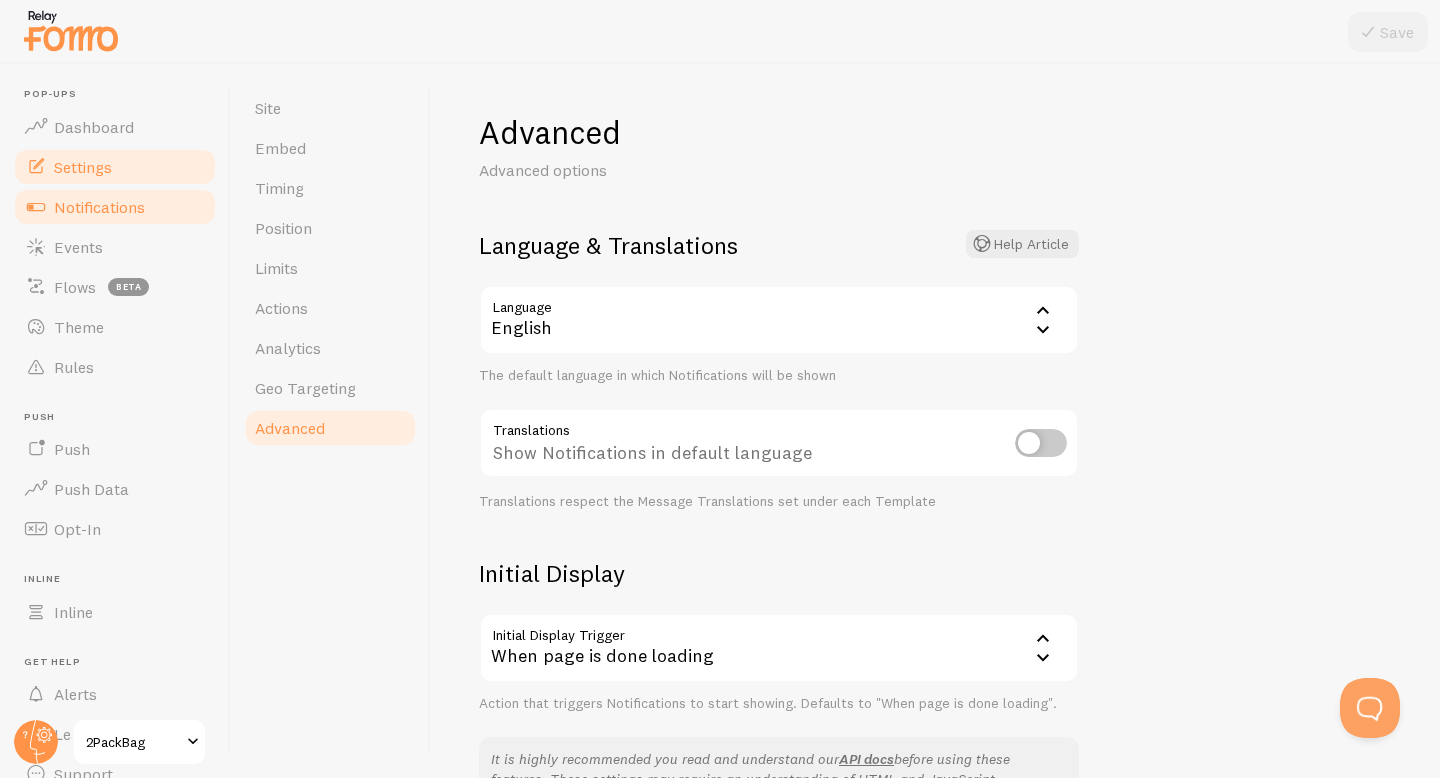 click on "Notifications" at bounding box center [99, 207] 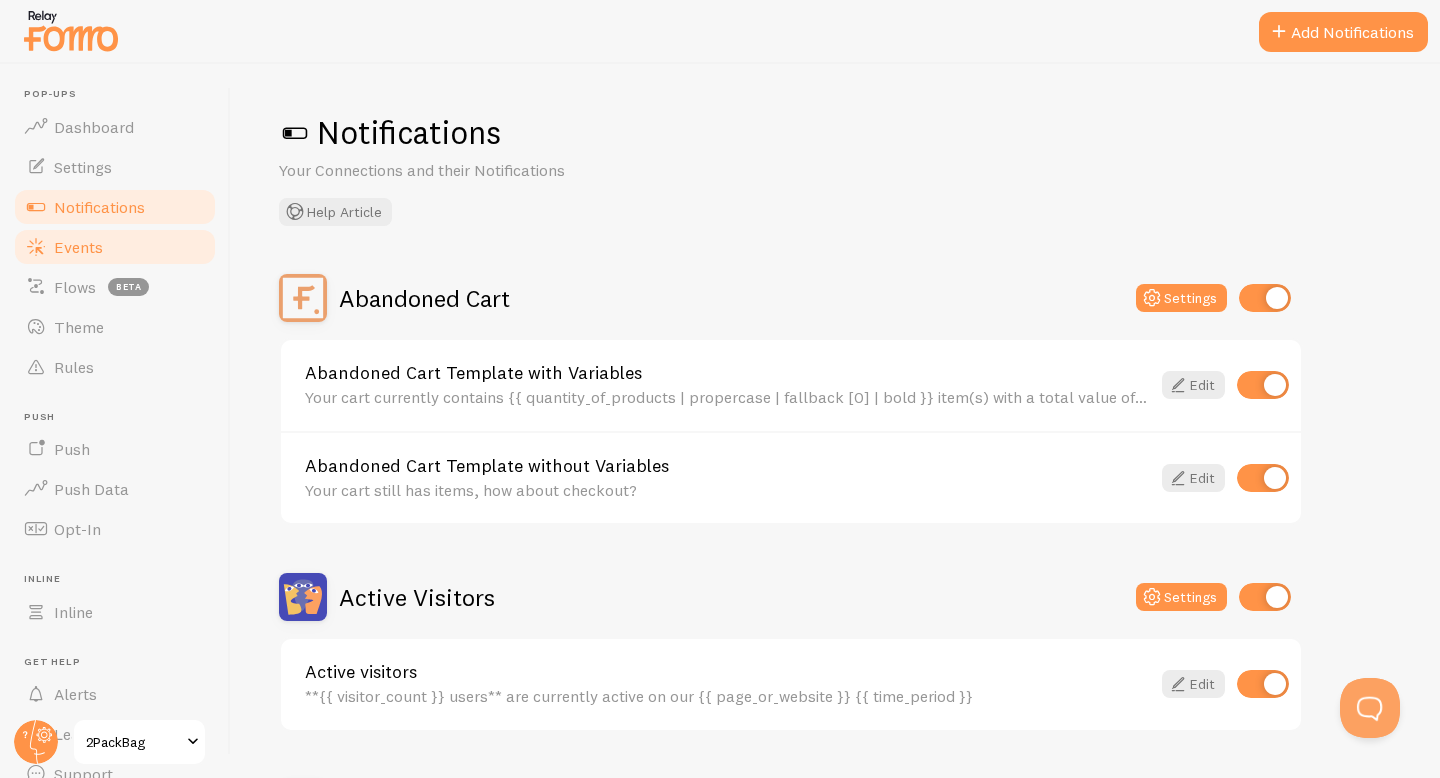 click on "Events" at bounding box center [78, 247] 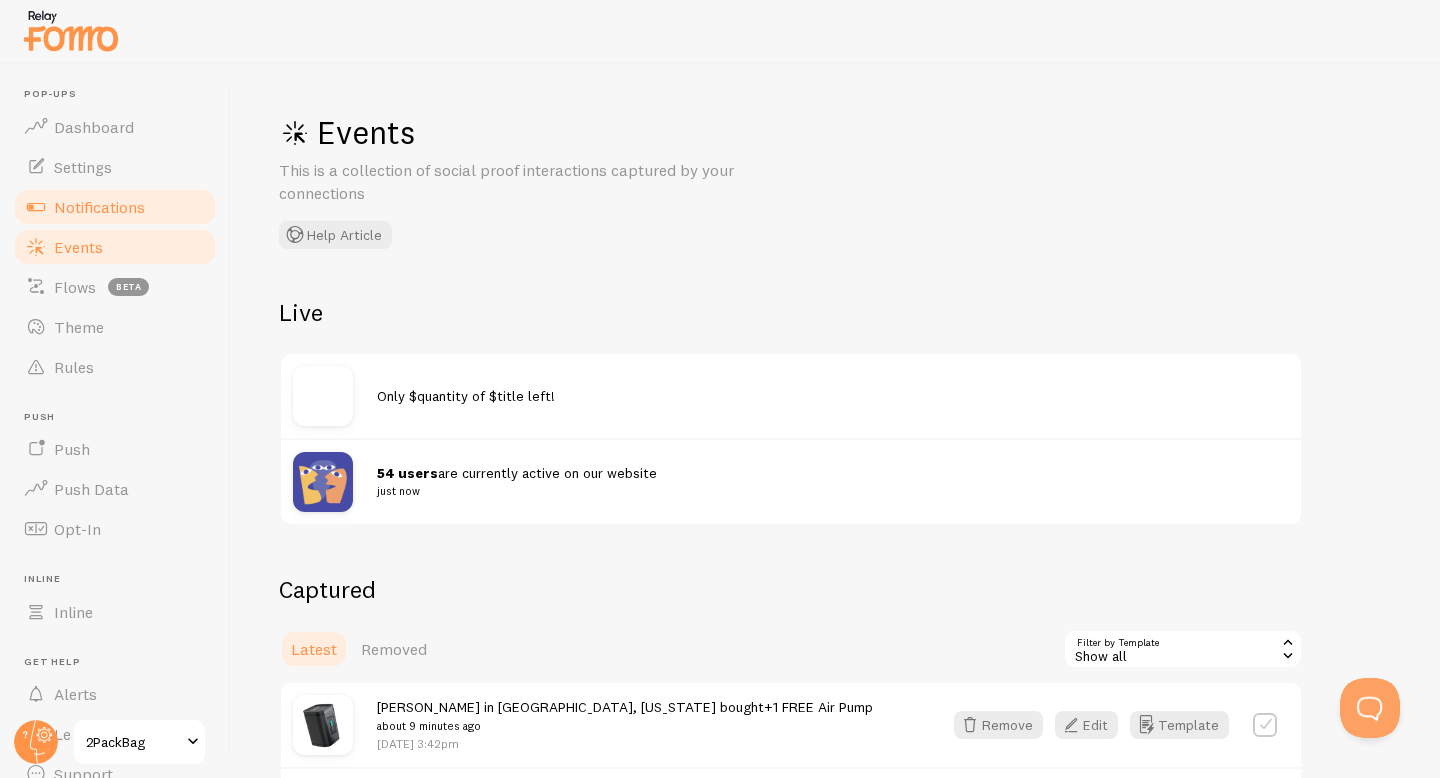 click on "Notifications" at bounding box center [99, 207] 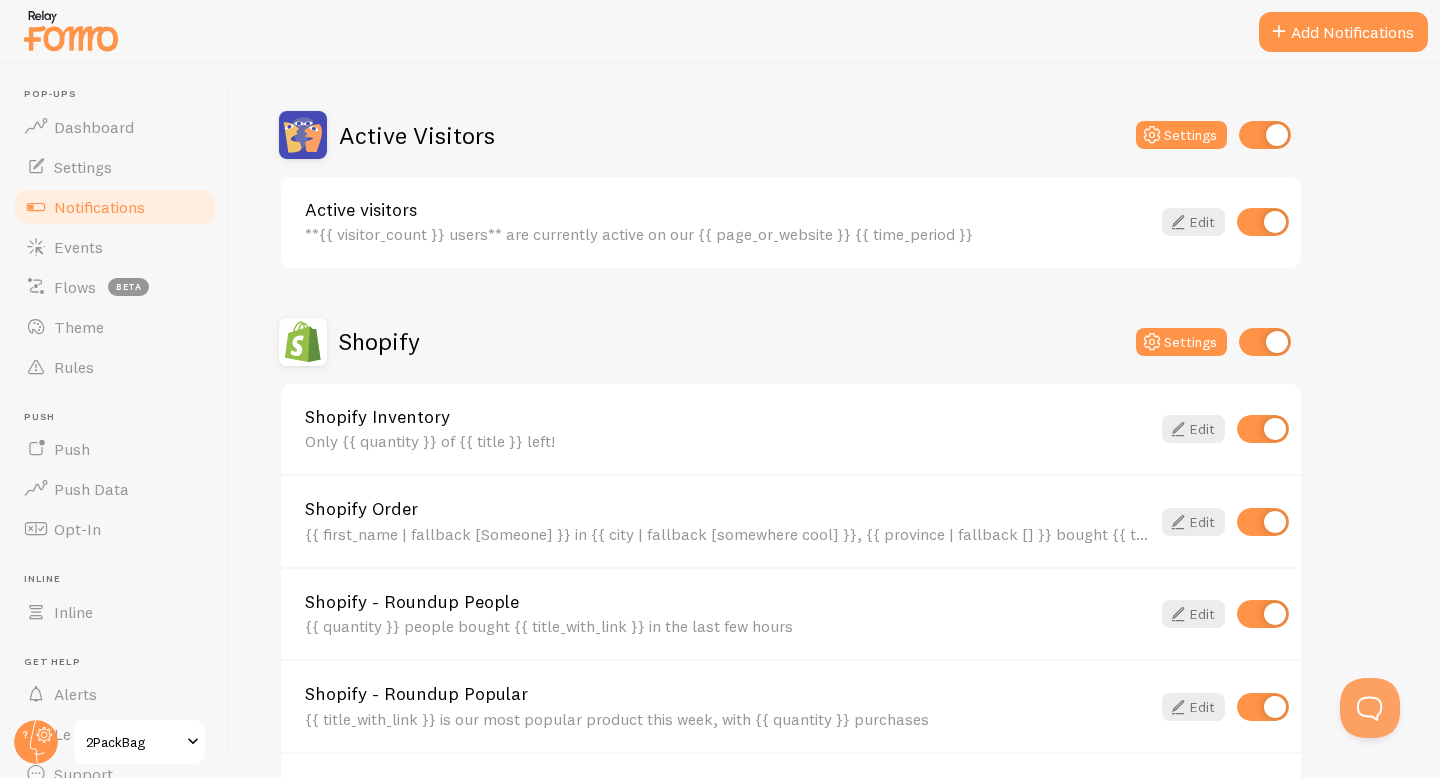 scroll, scrollTop: 172, scrollLeft: 0, axis: vertical 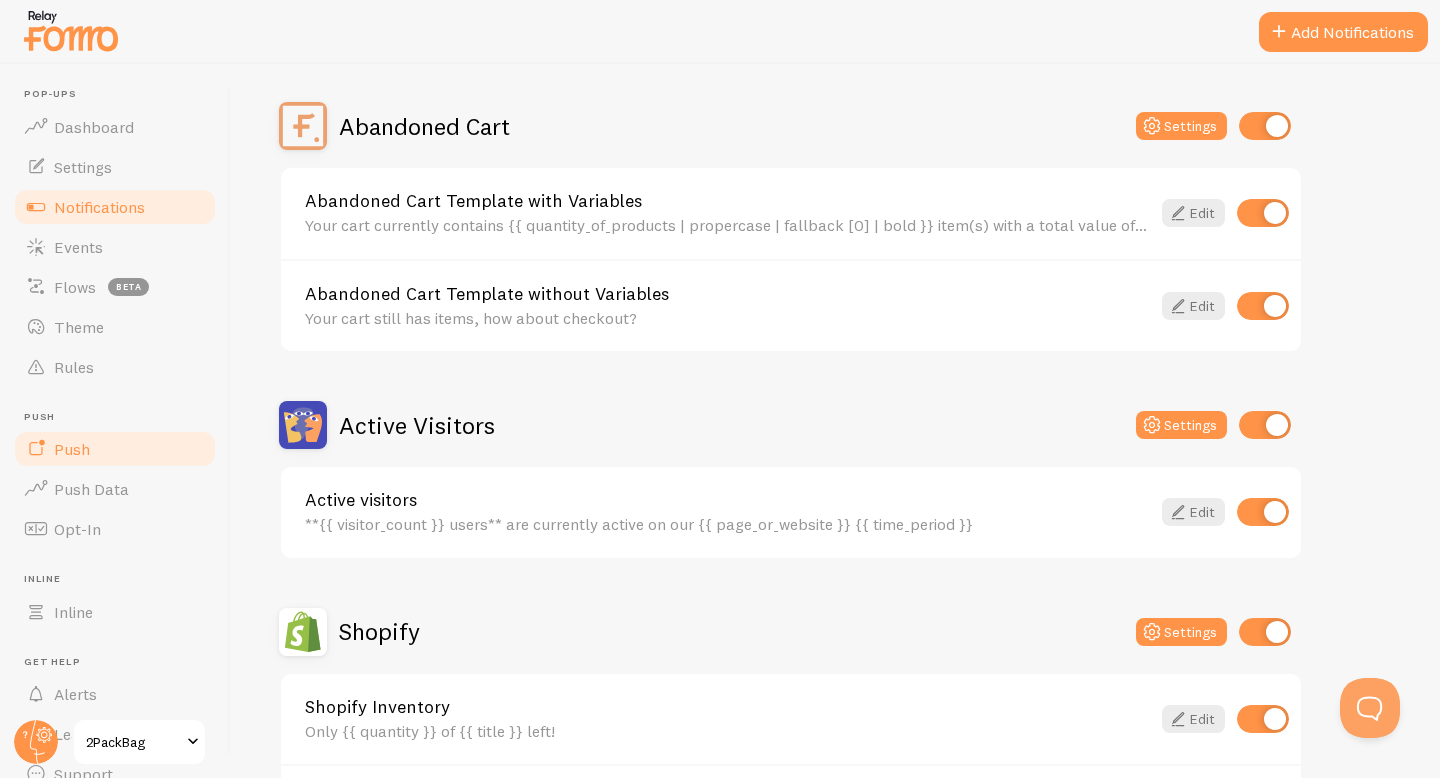click on "Push" at bounding box center [72, 449] 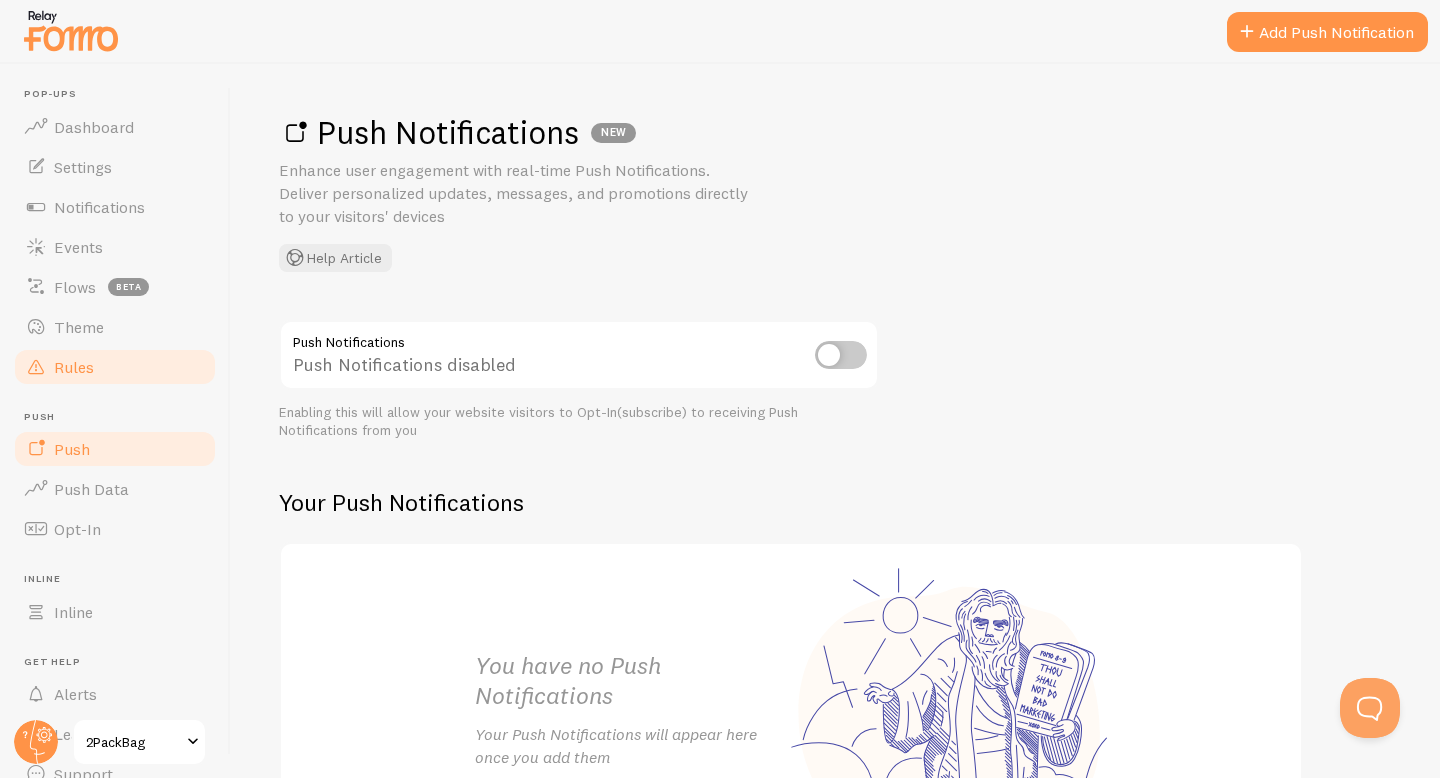 click on "Rules" at bounding box center [74, 367] 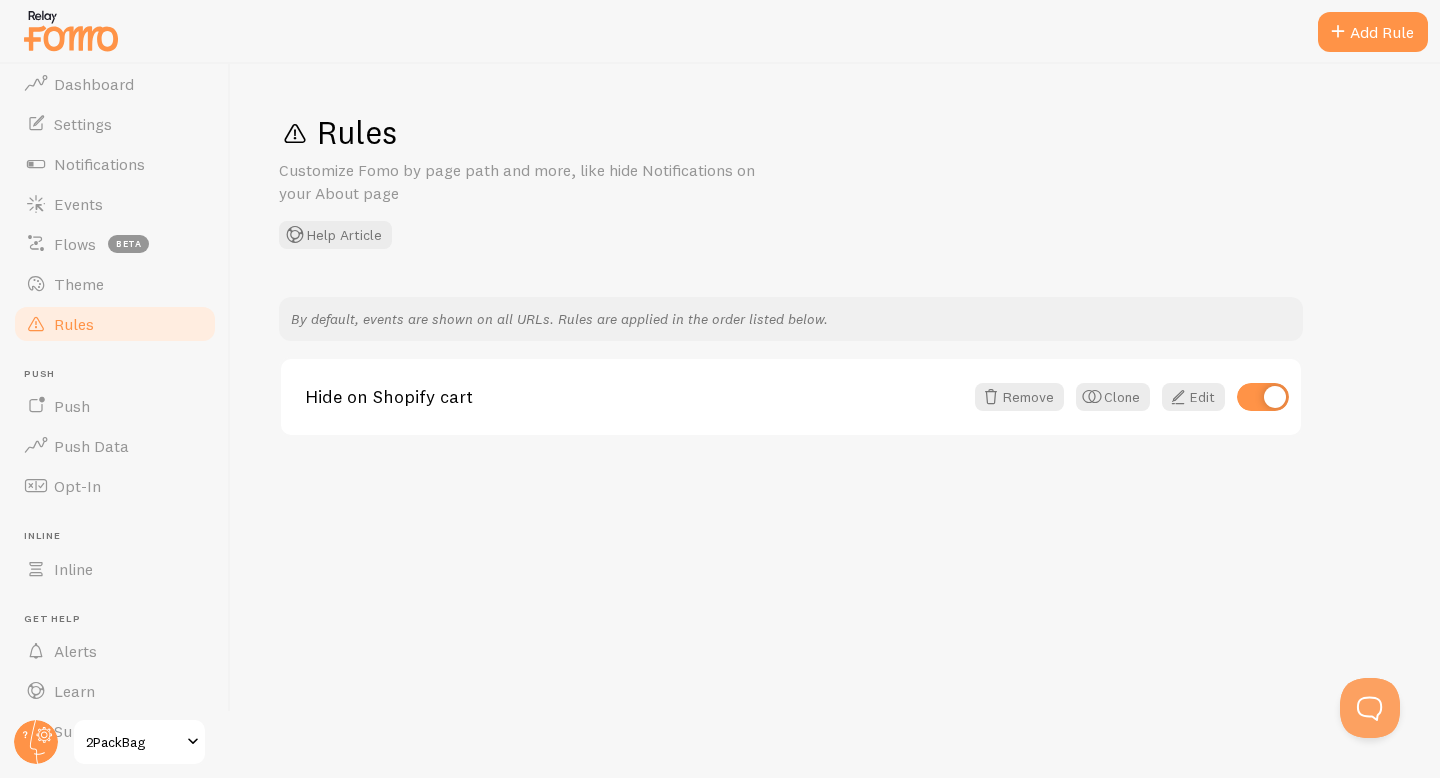 scroll, scrollTop: 88, scrollLeft: 0, axis: vertical 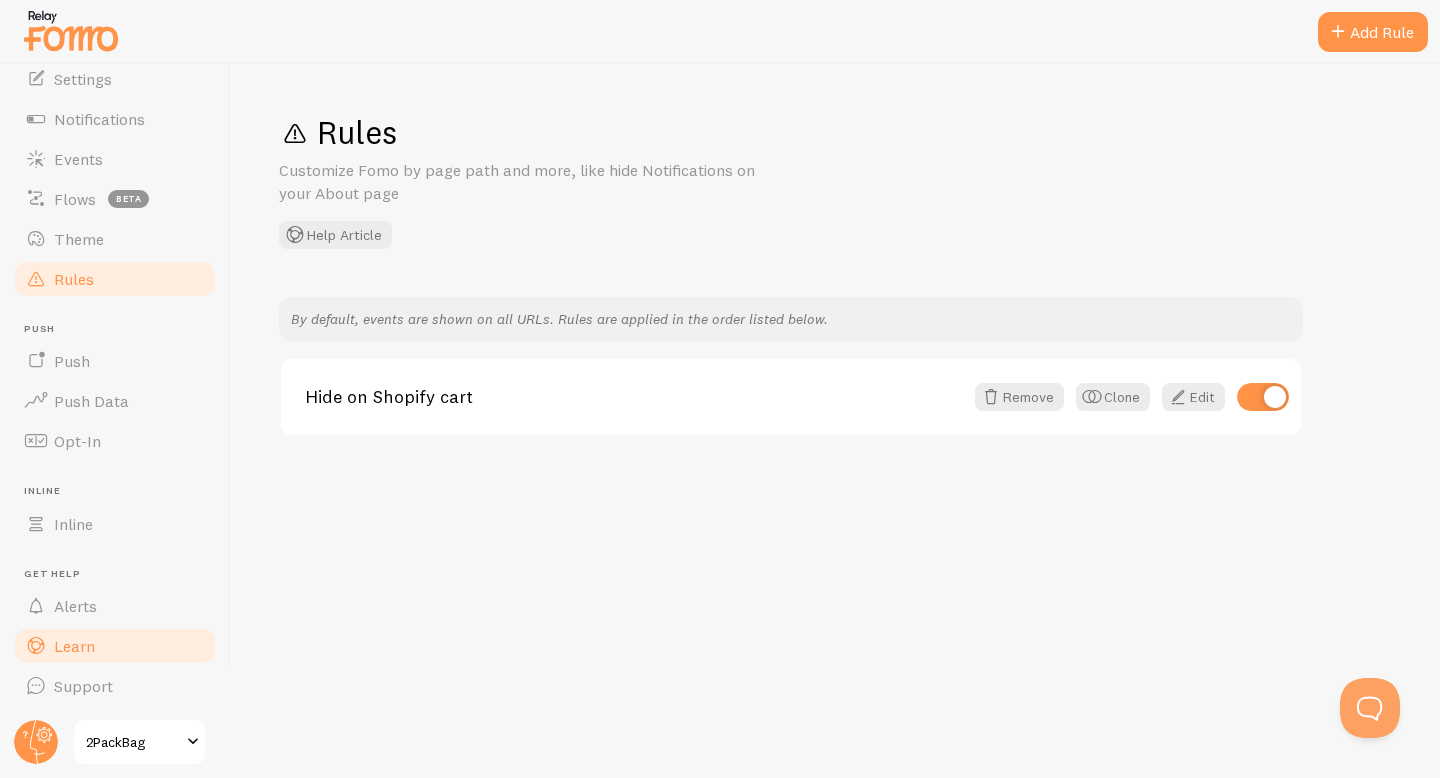 click on "Learn" at bounding box center (74, 646) 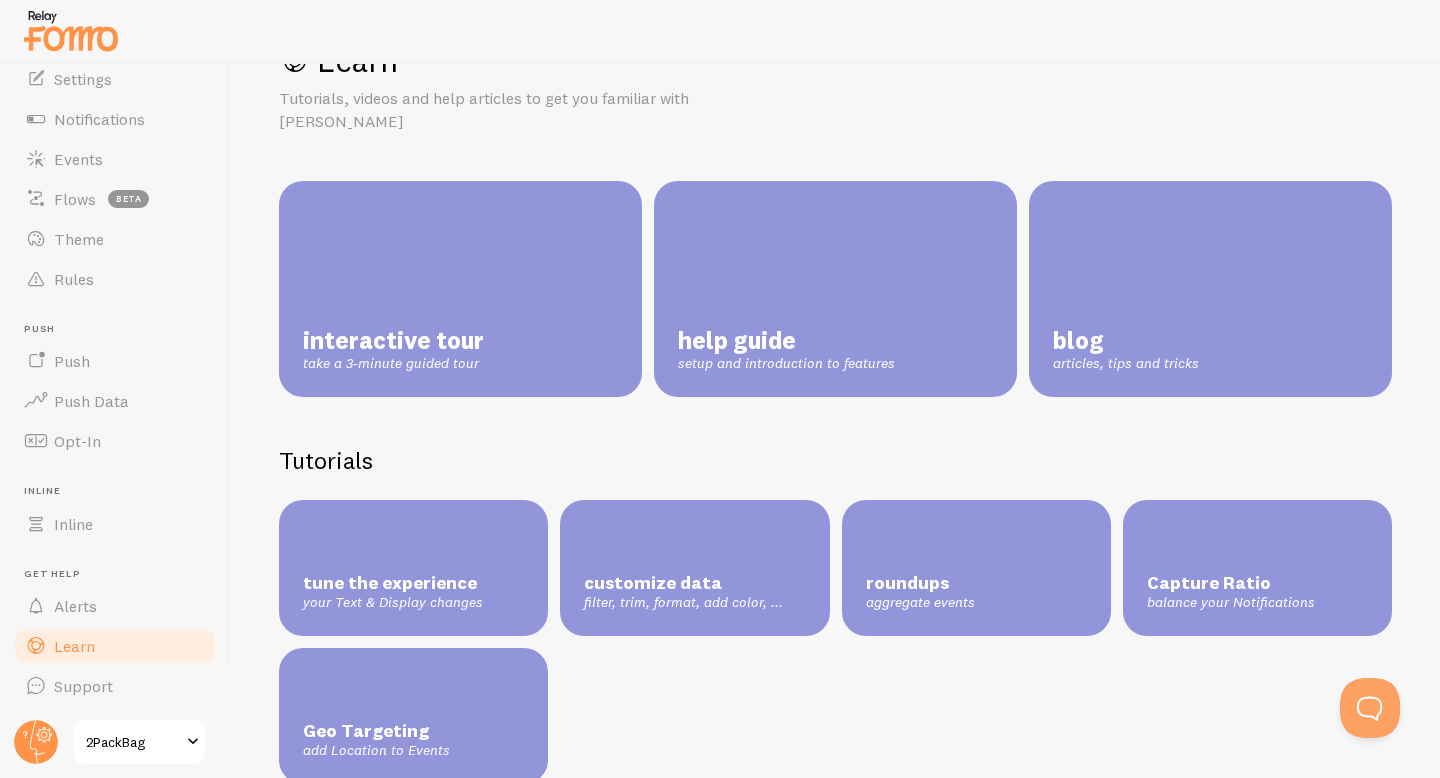 scroll, scrollTop: 127, scrollLeft: 0, axis: vertical 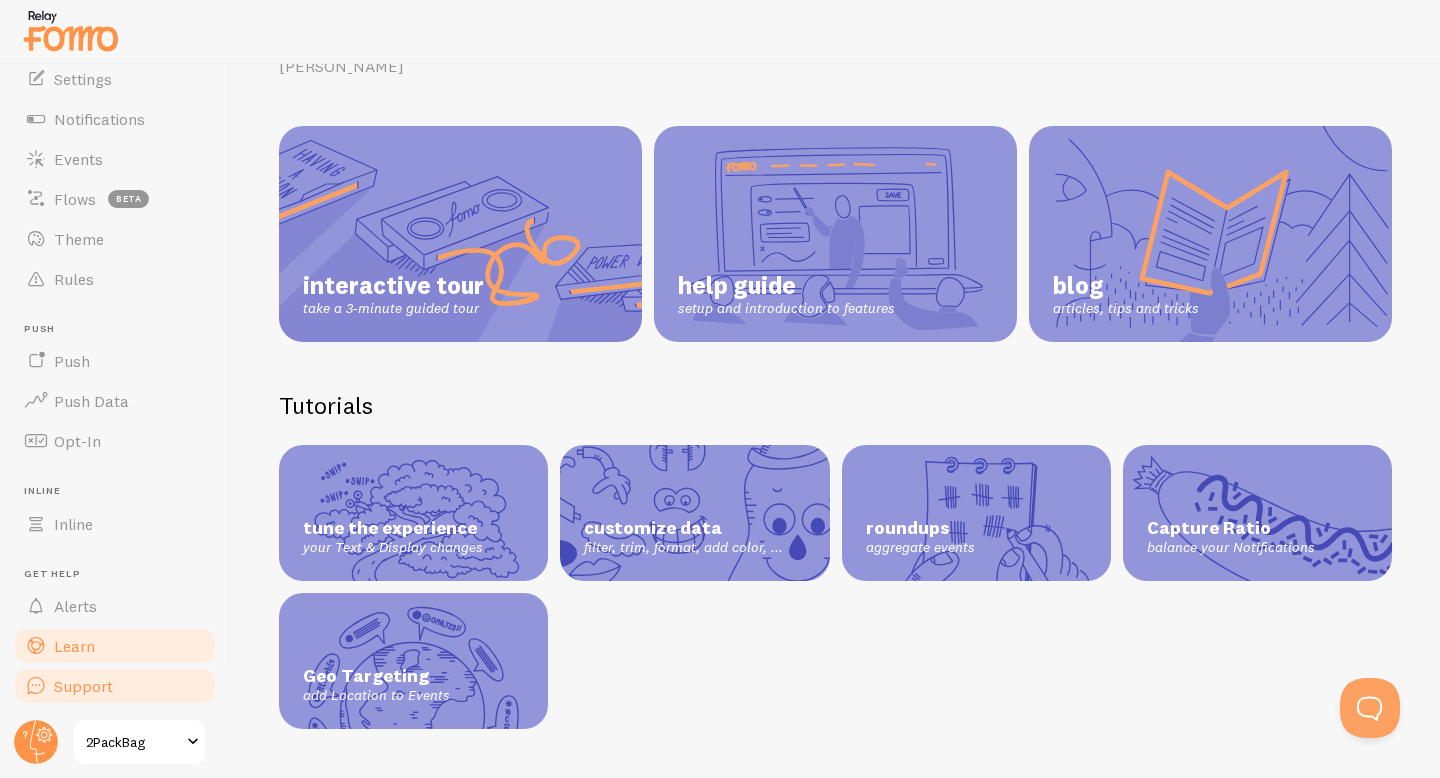 click on "Support" at bounding box center (115, 686) 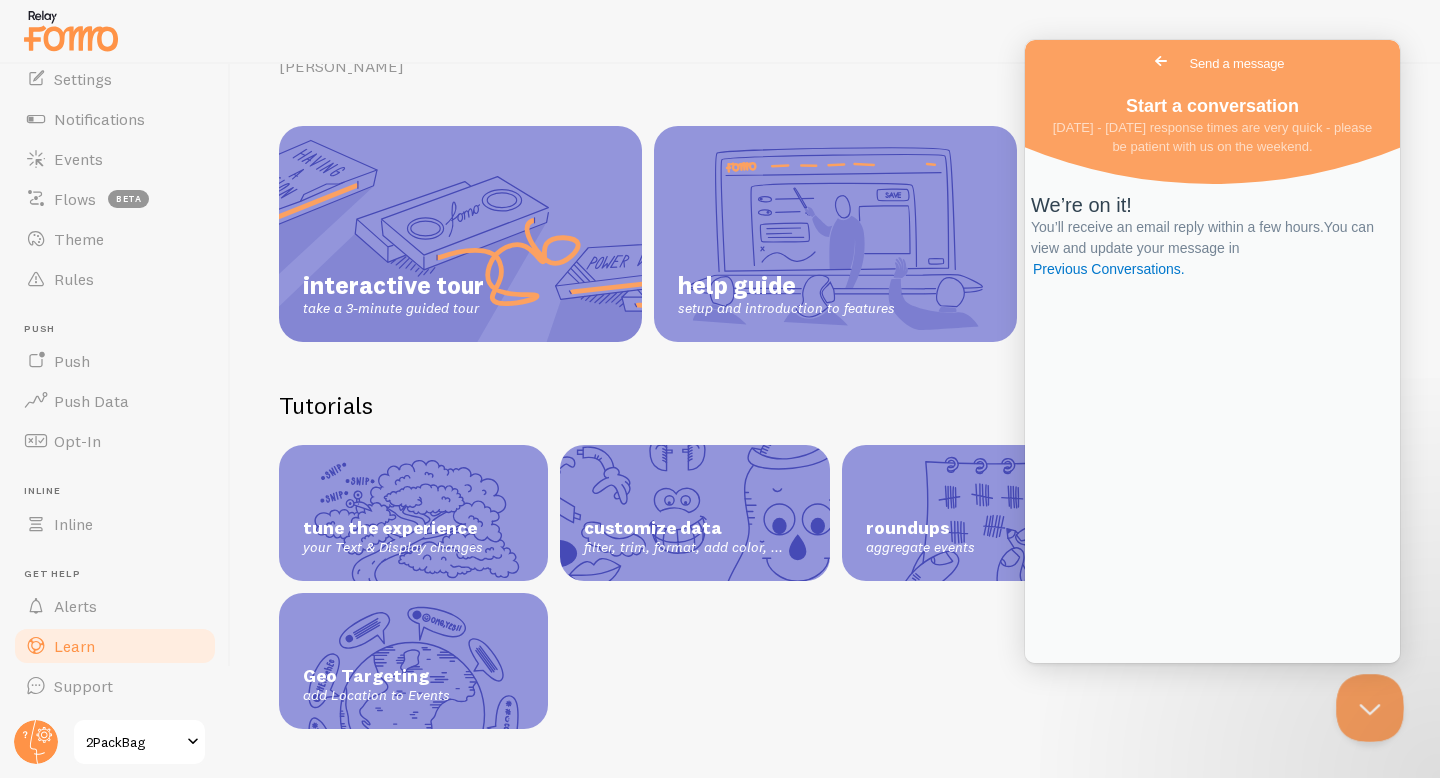 click at bounding box center (1366, 704) 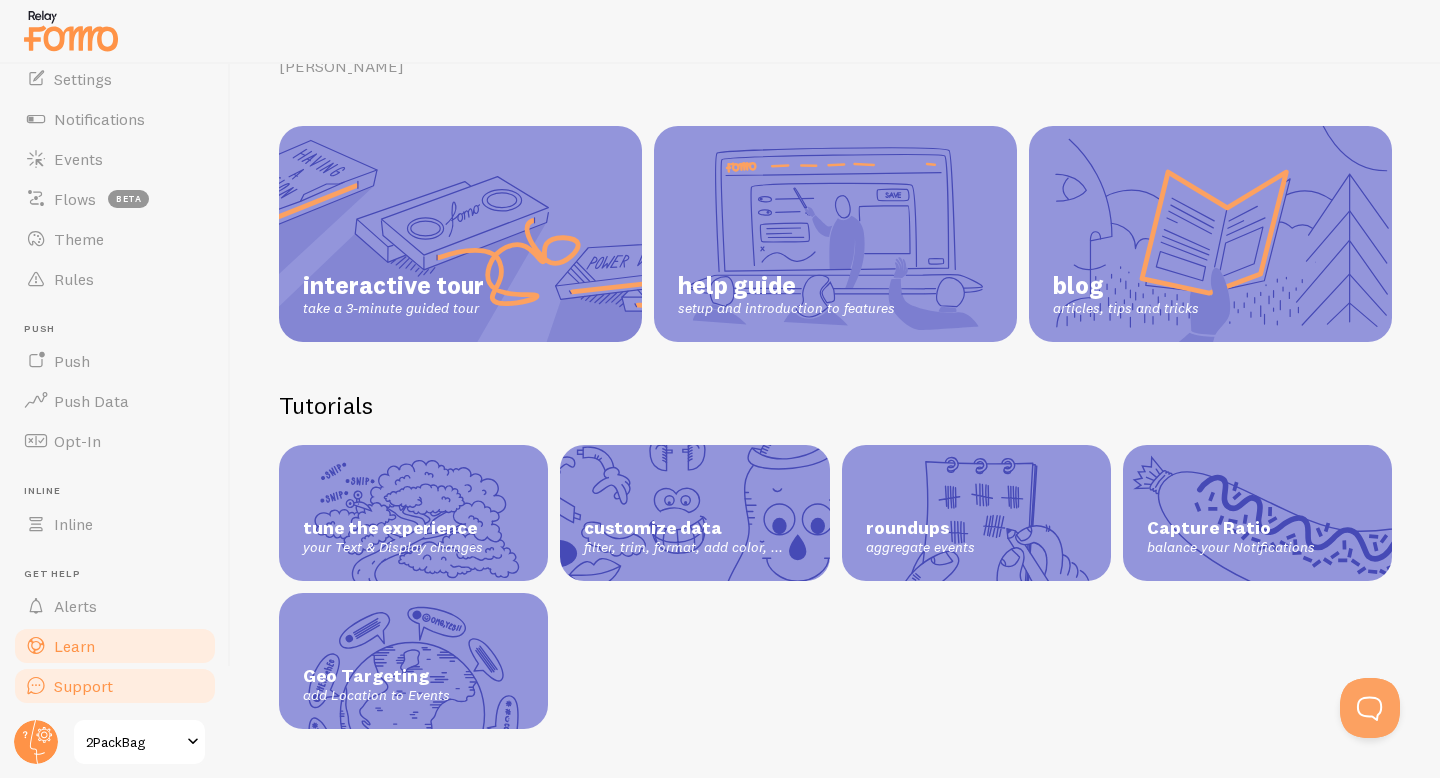 click on "Support" at bounding box center [83, 686] 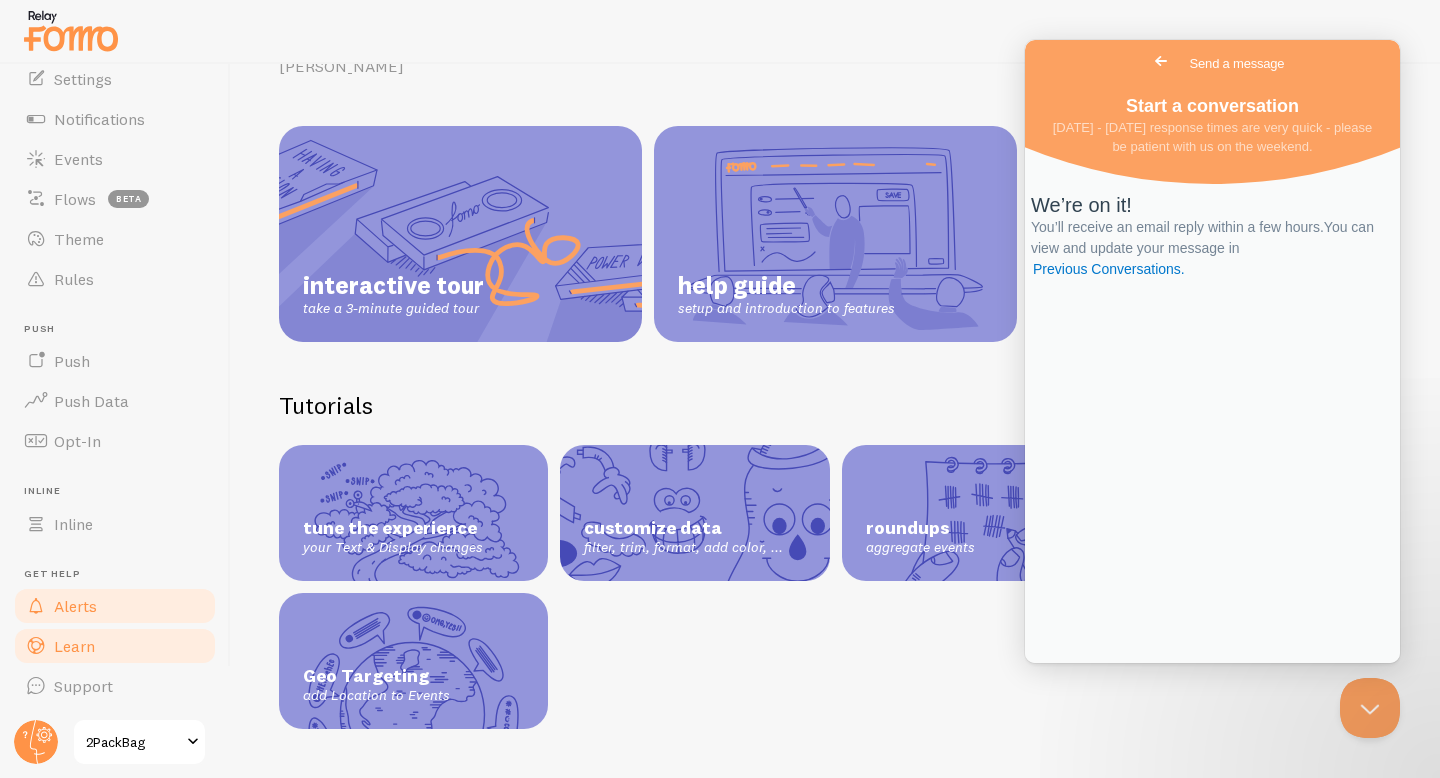 click on "Alerts" at bounding box center (75, 606) 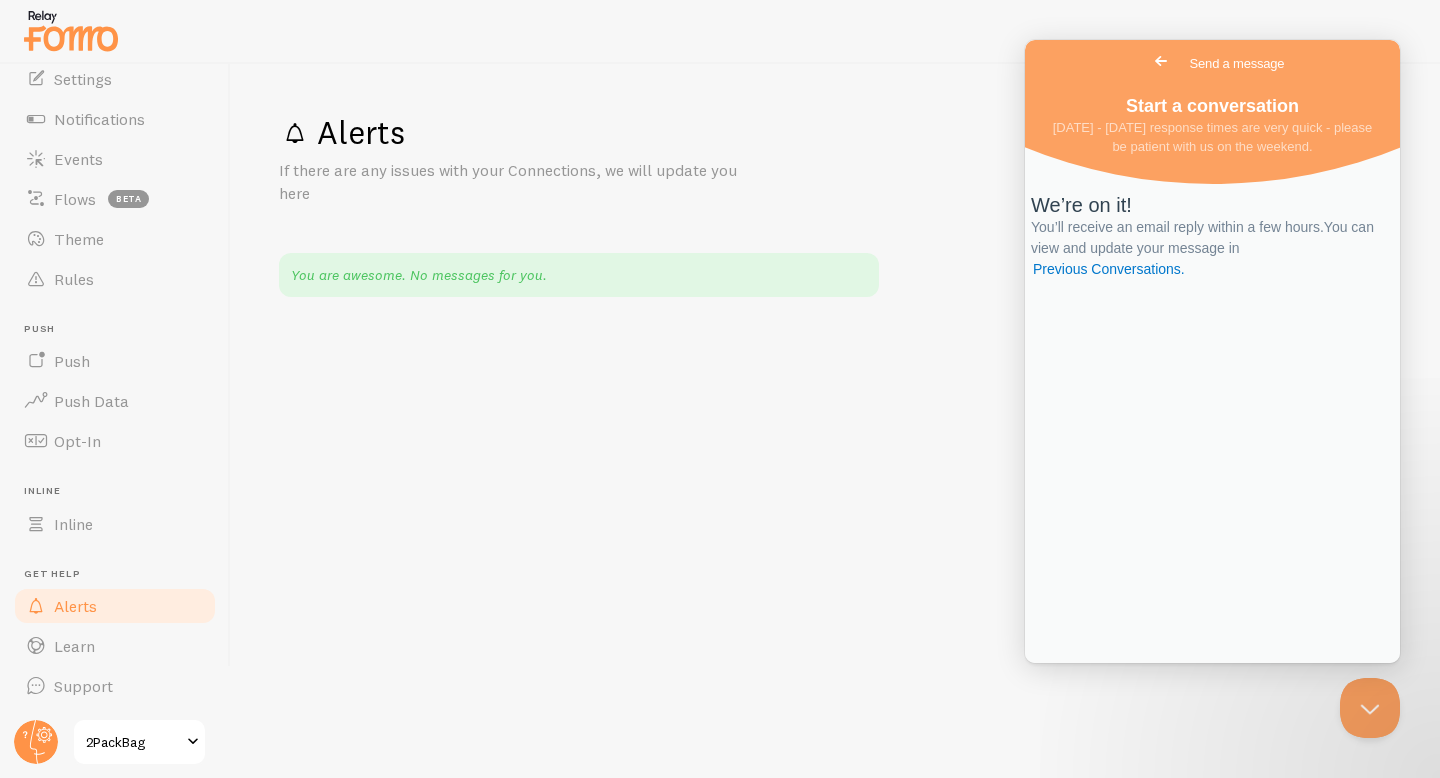 click on "2PackBag" at bounding box center [133, 742] 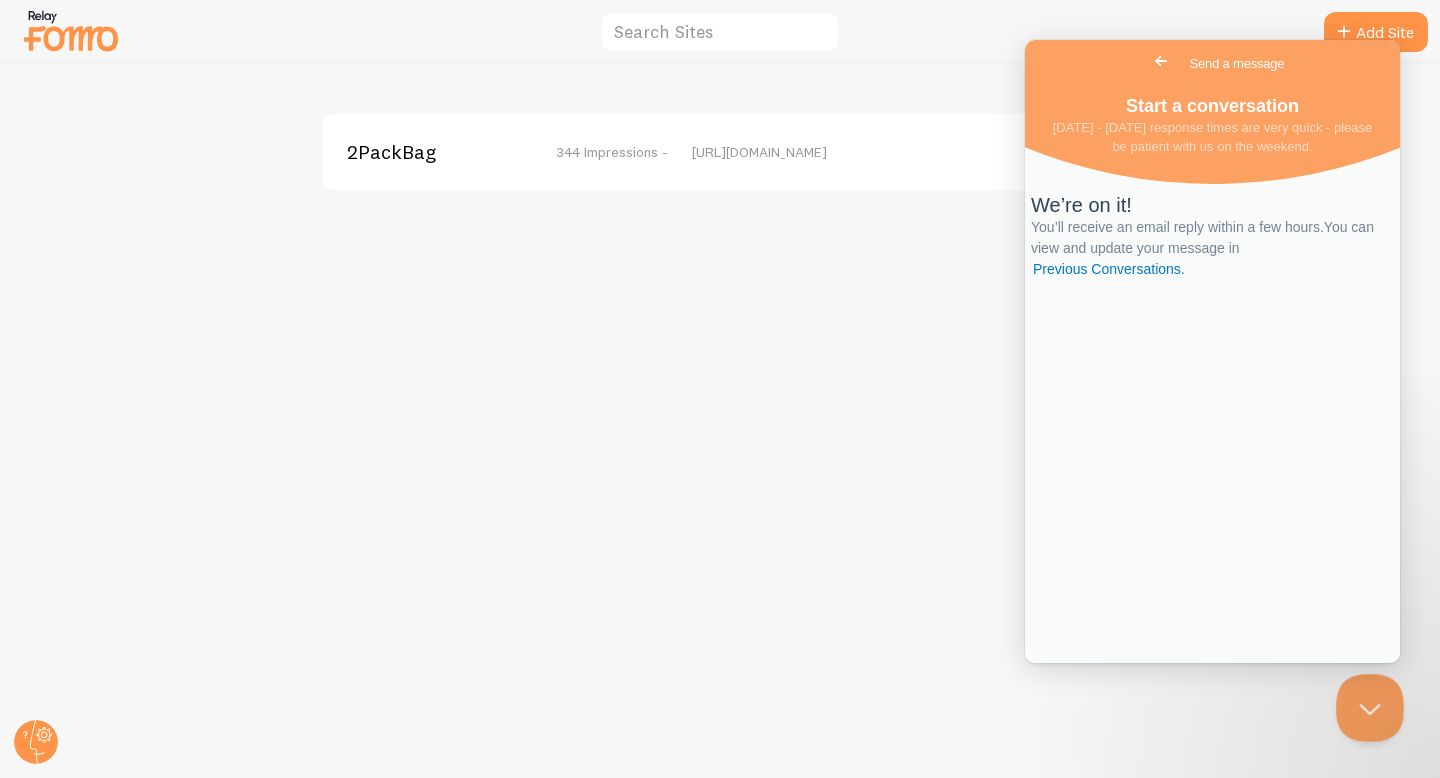 click at bounding box center [1366, 704] 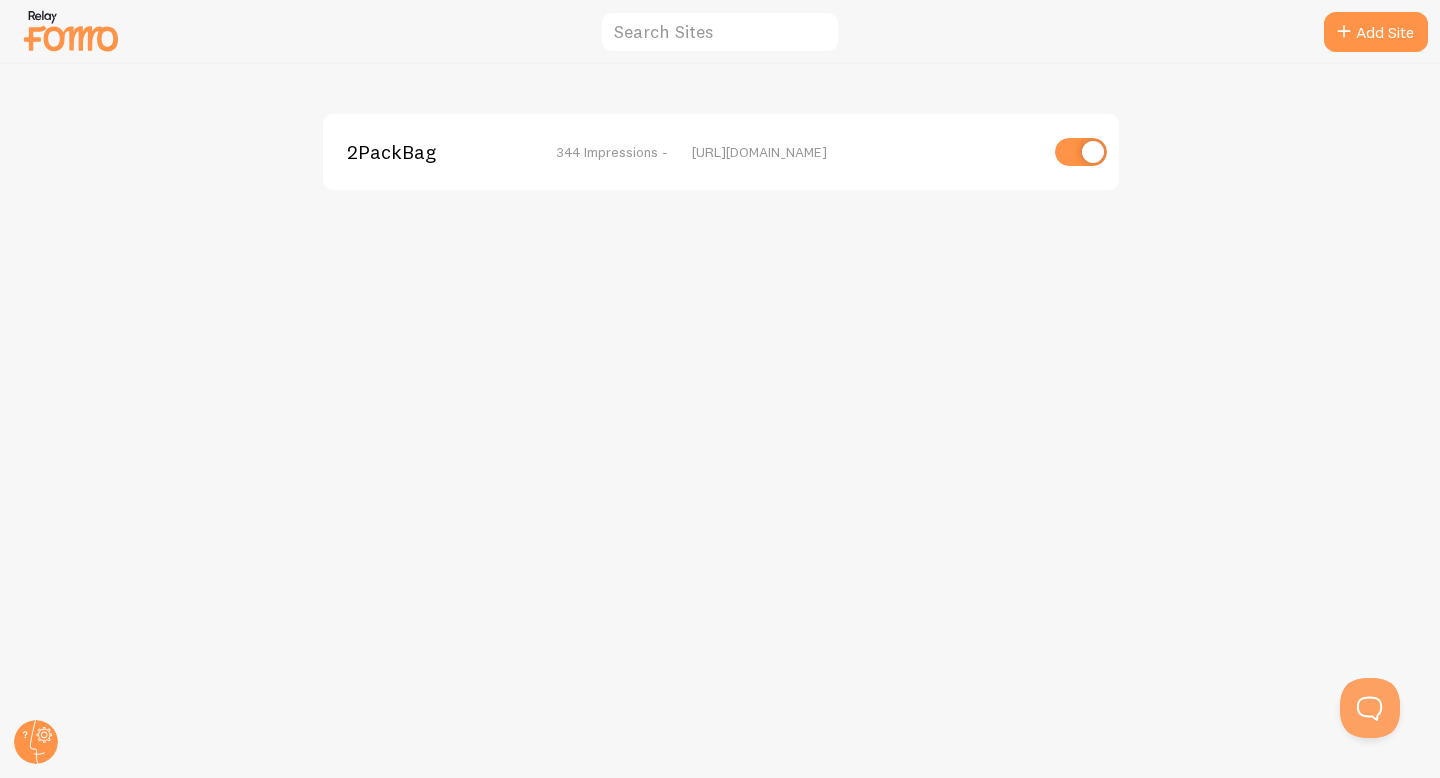 click at bounding box center (1081, 152) 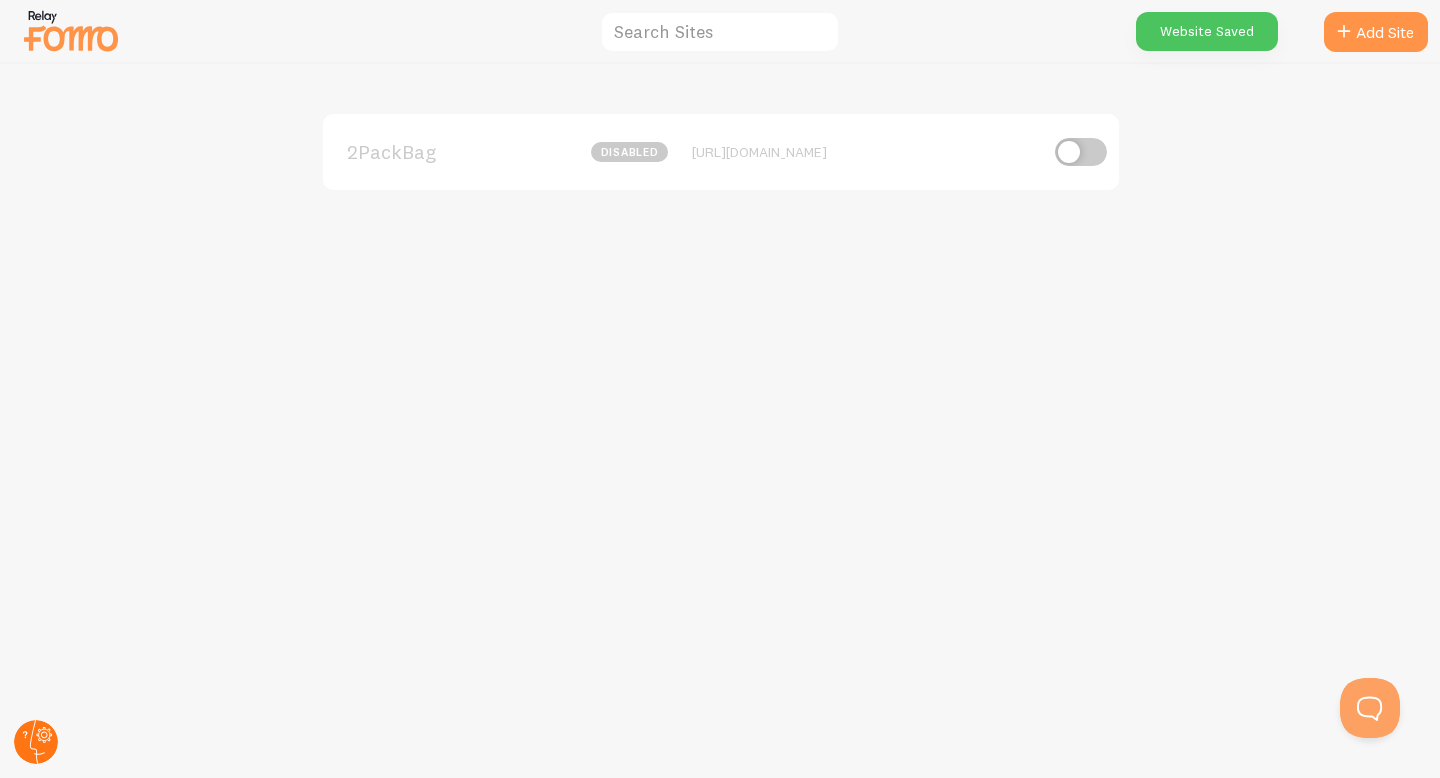 click 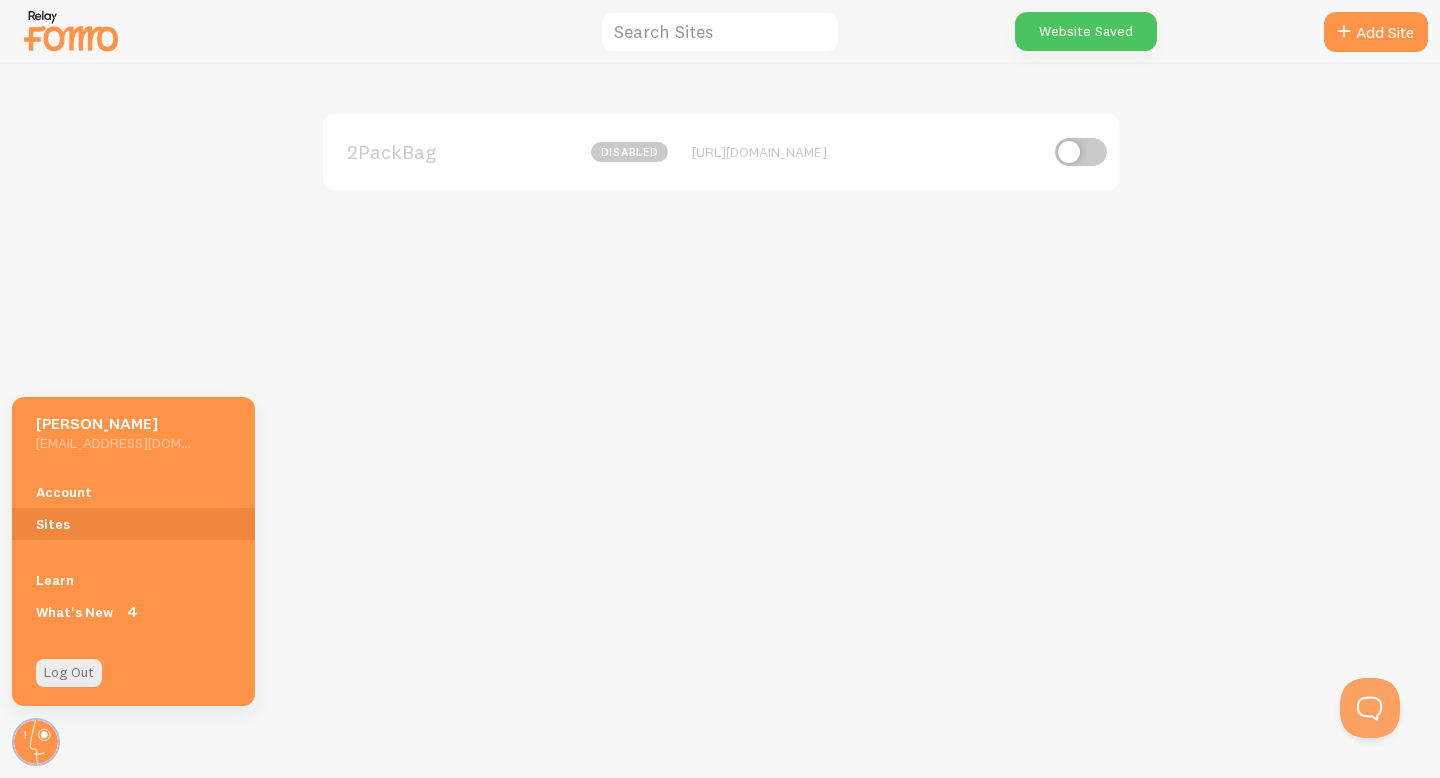 click on "2PackBag   disabled   [URL][DOMAIN_NAME]" at bounding box center (720, 421) 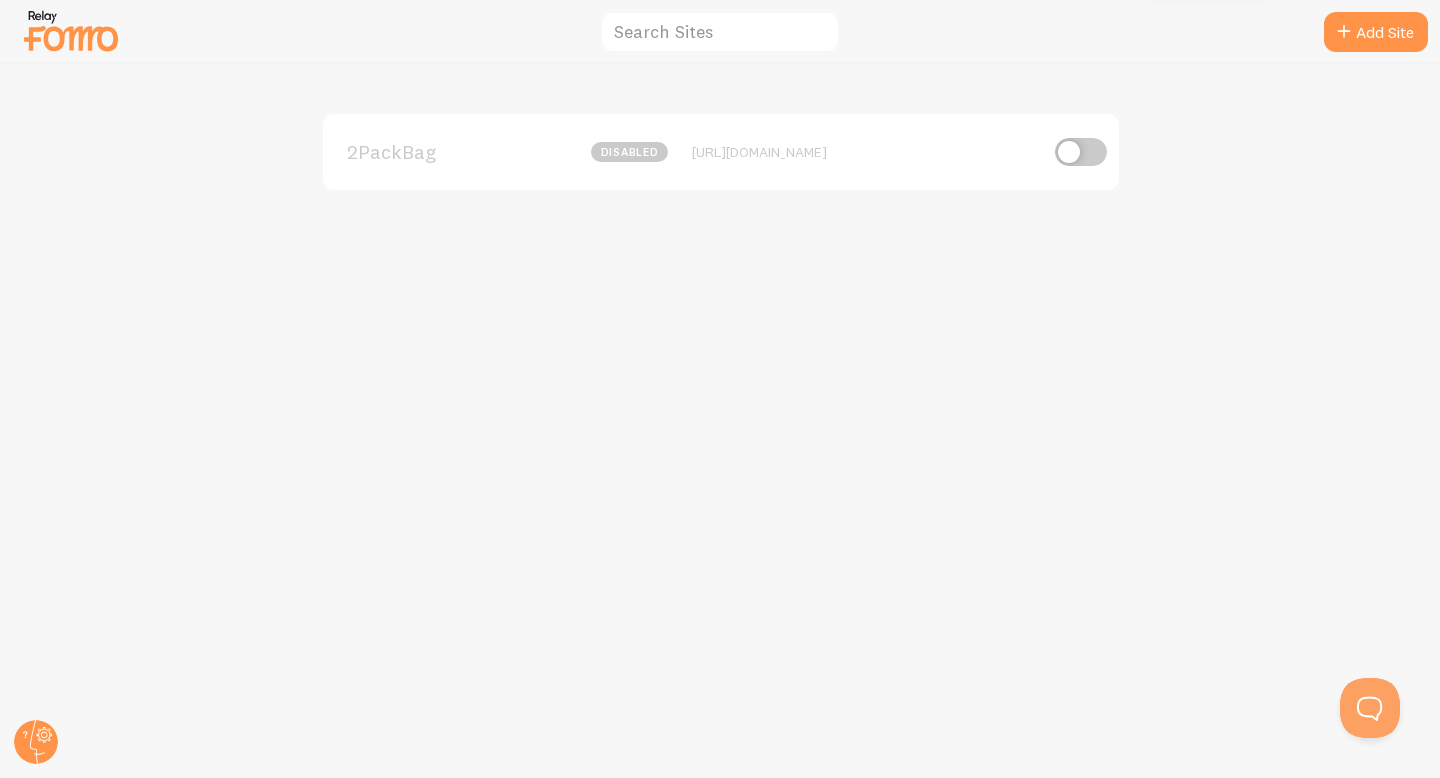 click at bounding box center (71, 30) 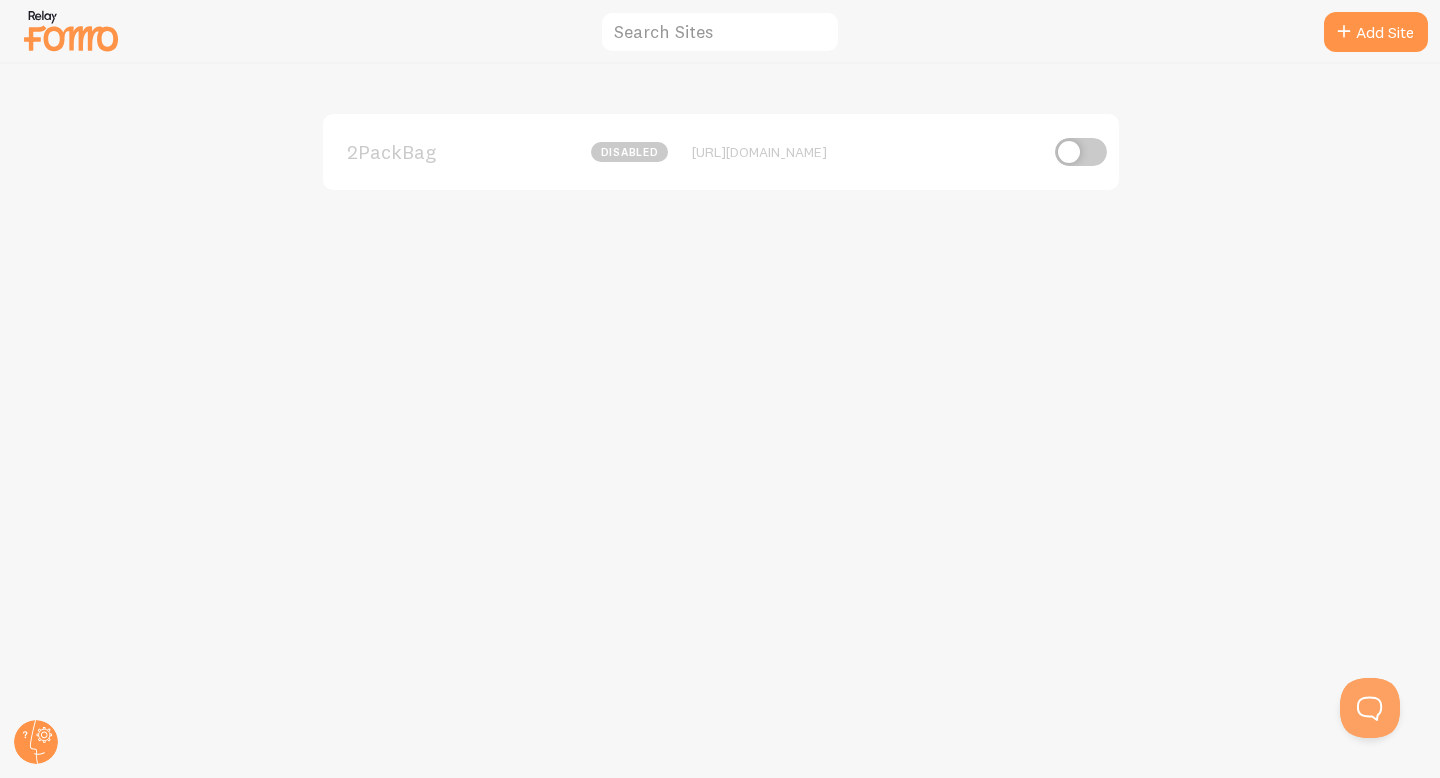 click at bounding box center (71, 30) 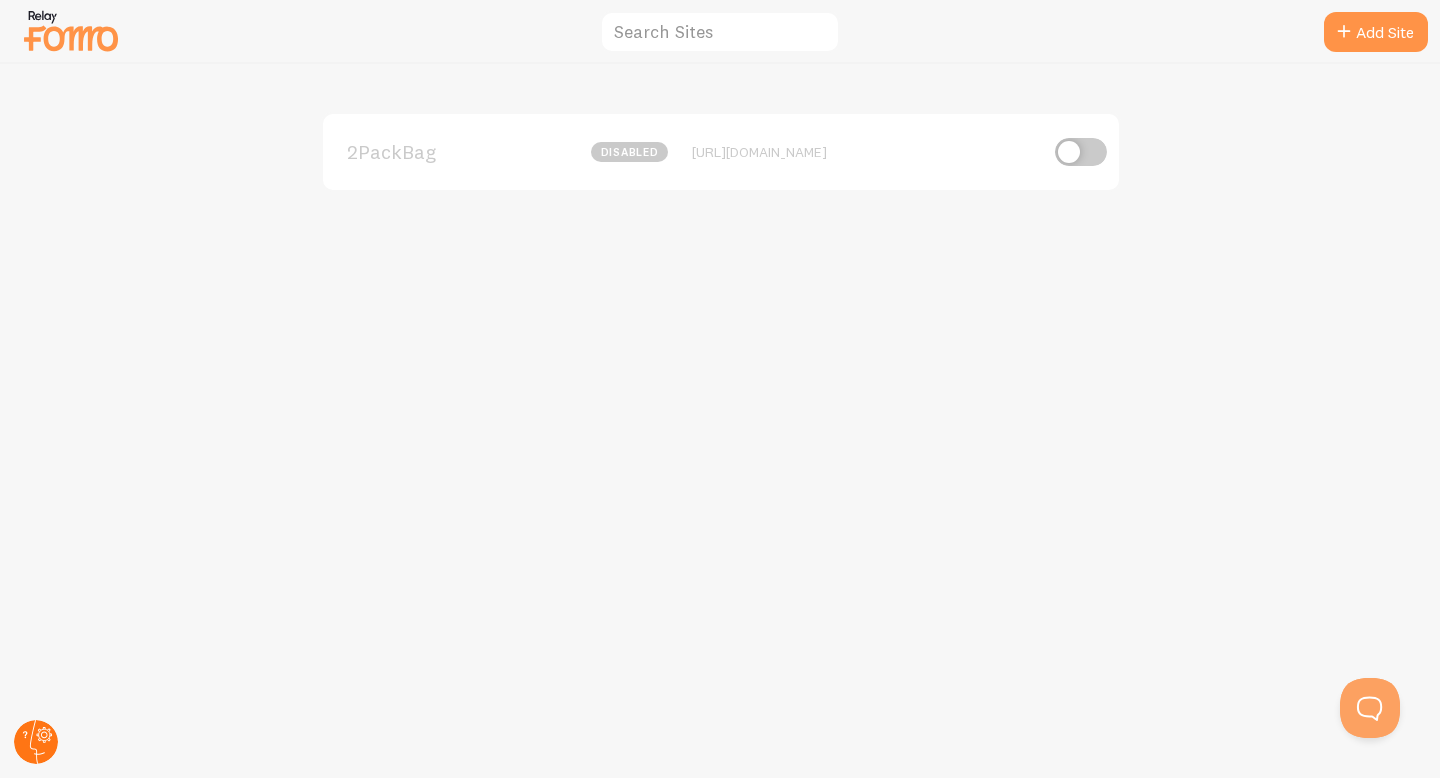 click 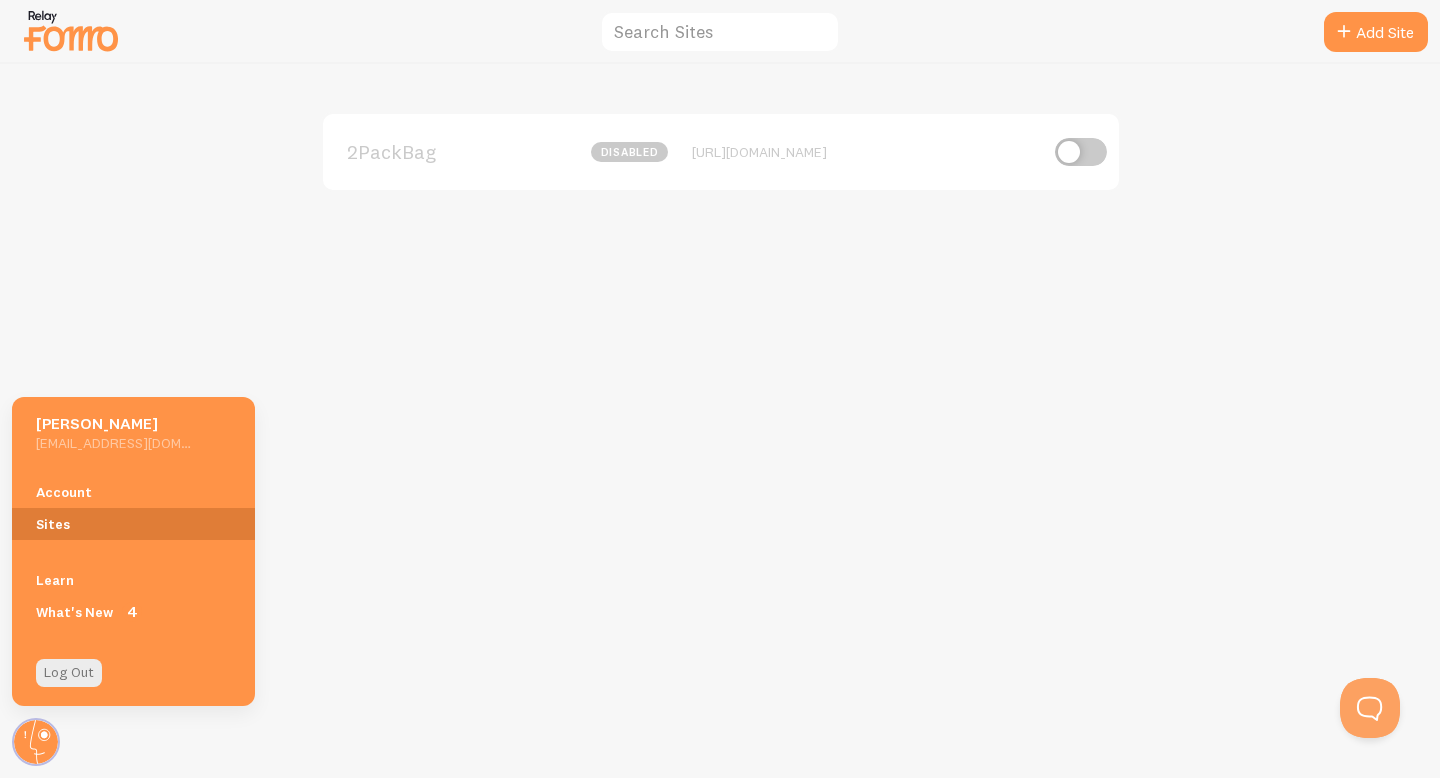 click on "Sites" at bounding box center [133, 524] 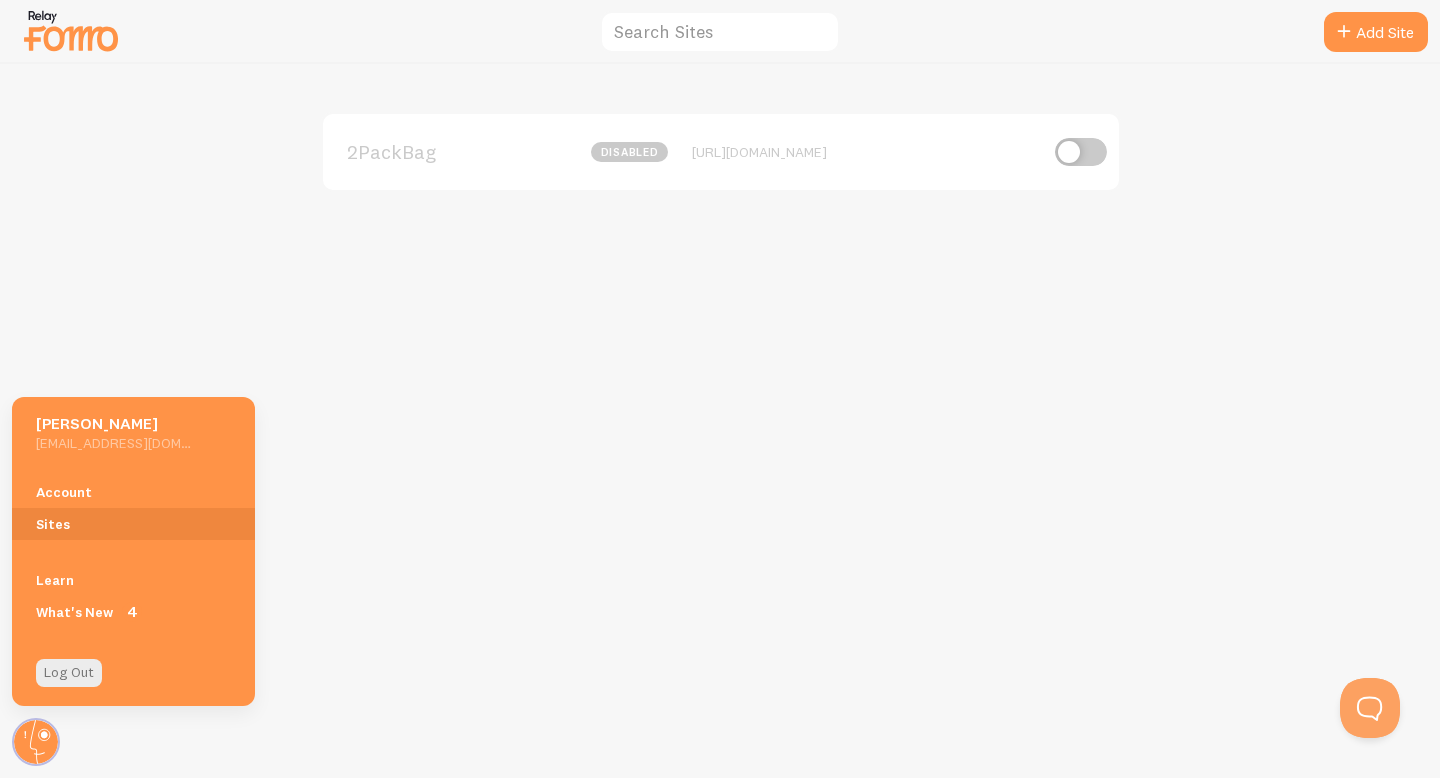 click on "2PackBag   disabled   [URL][DOMAIN_NAME]" at bounding box center [720, 421] 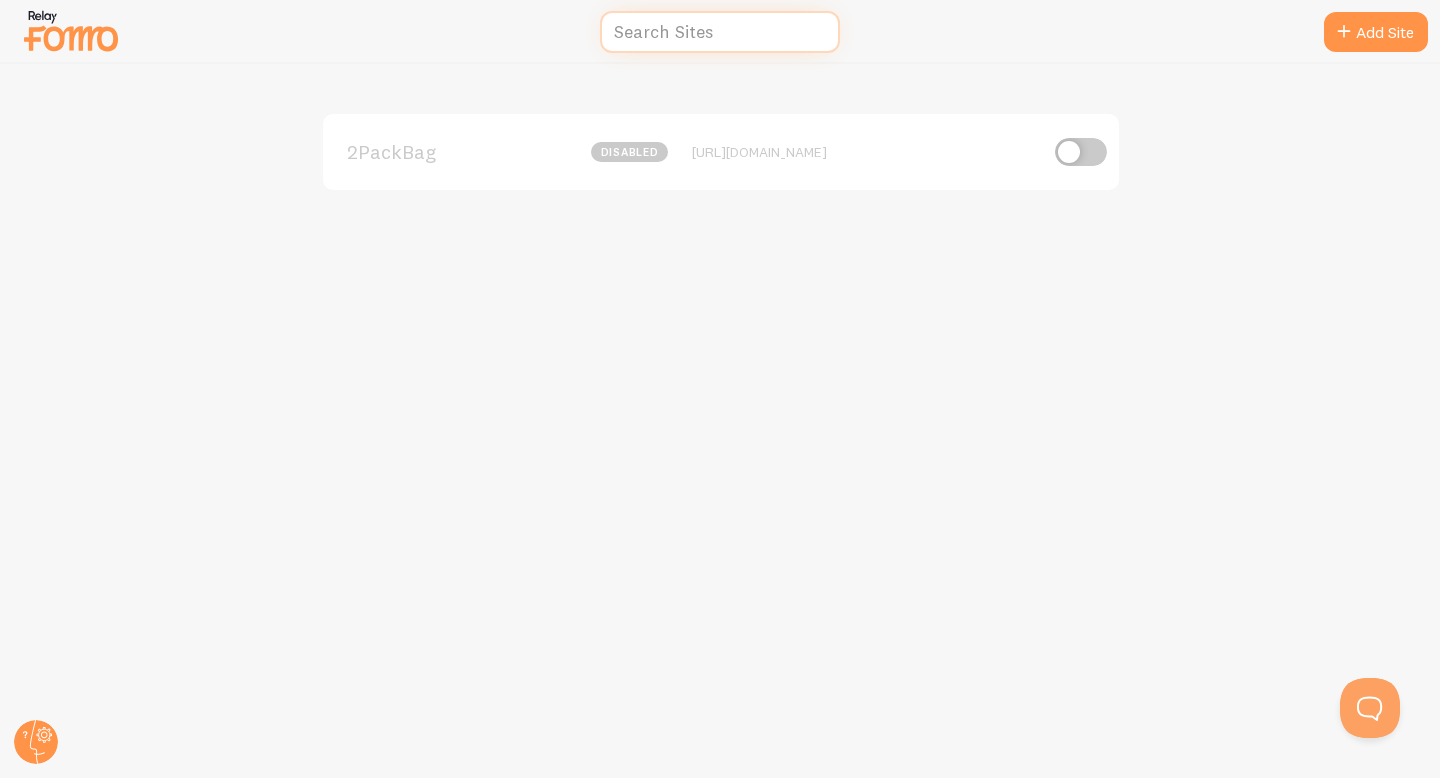 click at bounding box center (720, 32) 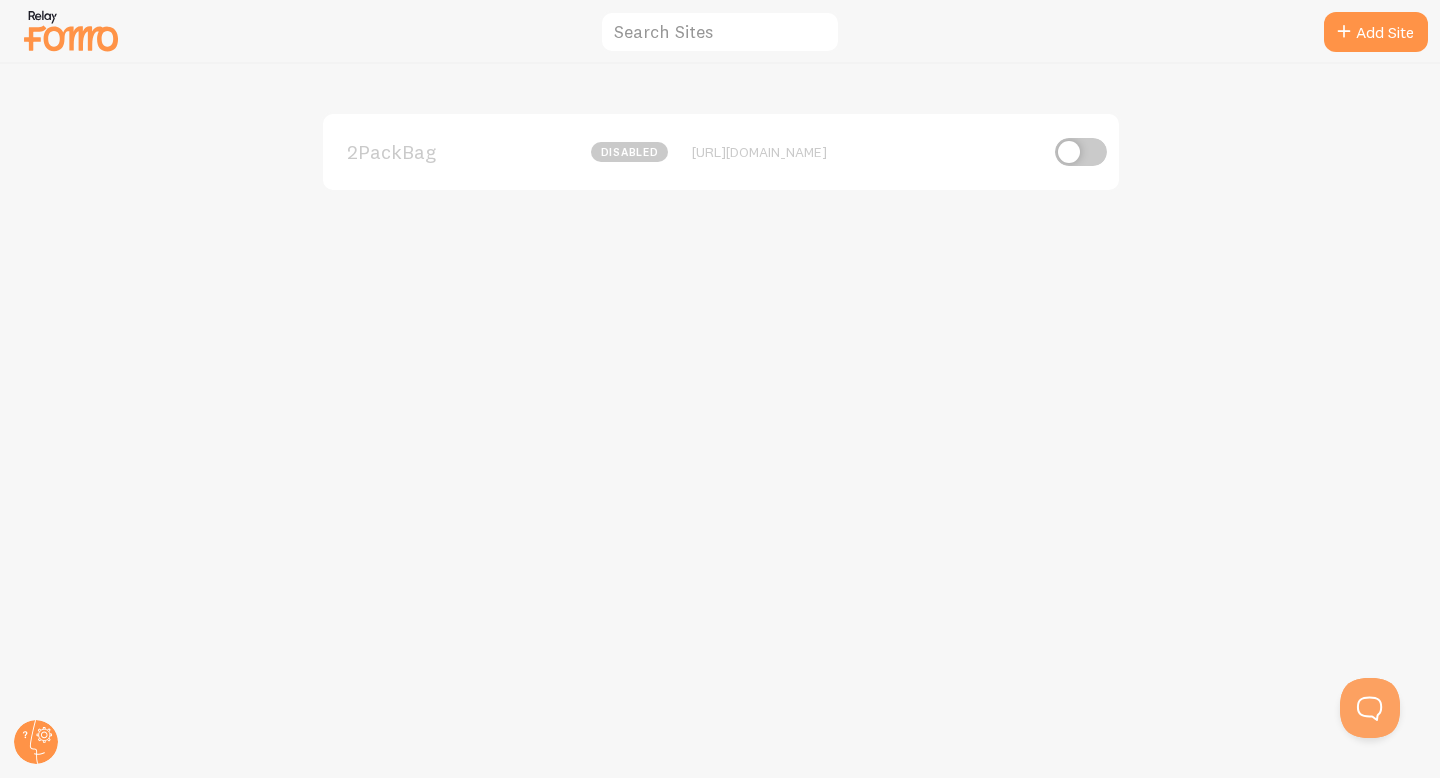 click on "2PackBag" at bounding box center (427, 152) 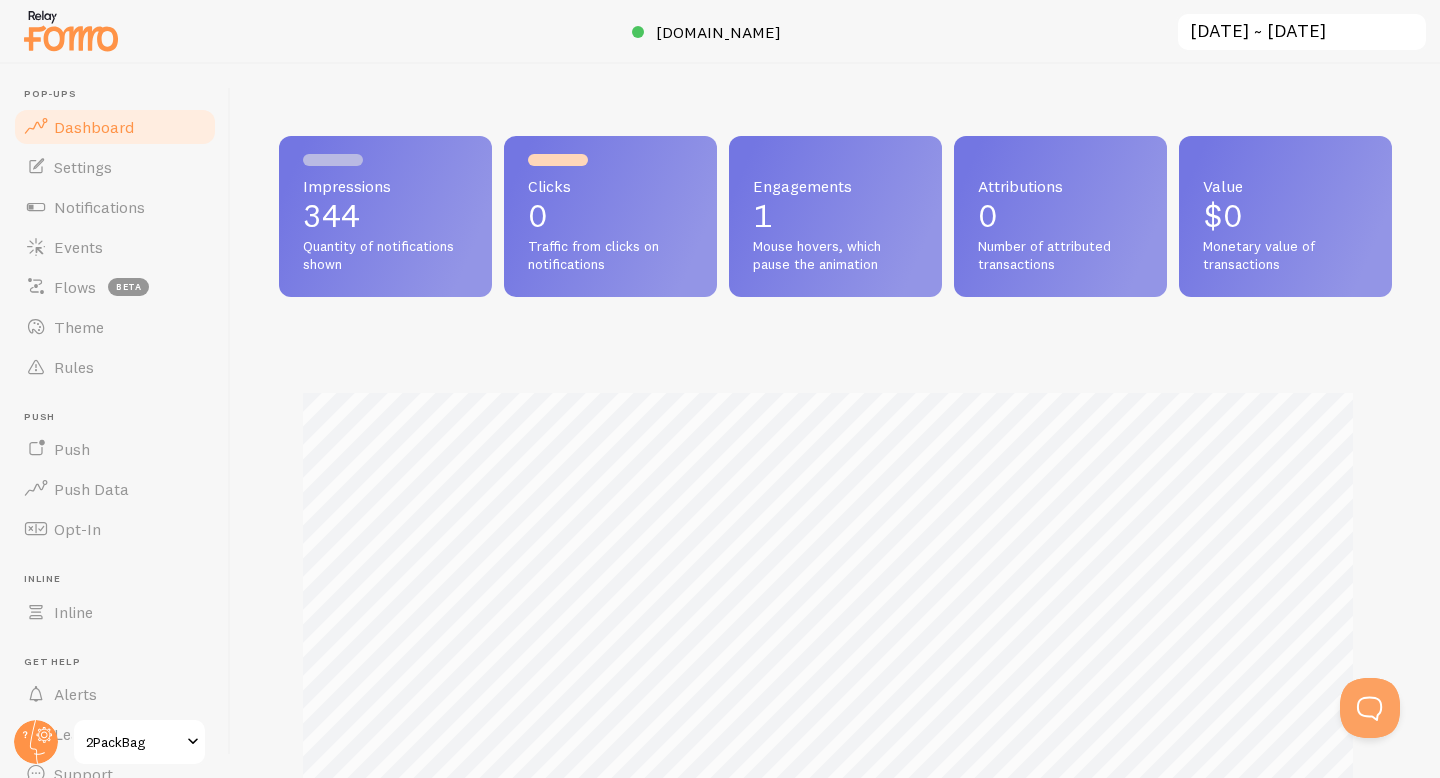 scroll, scrollTop: 999474, scrollLeft: 998902, axis: both 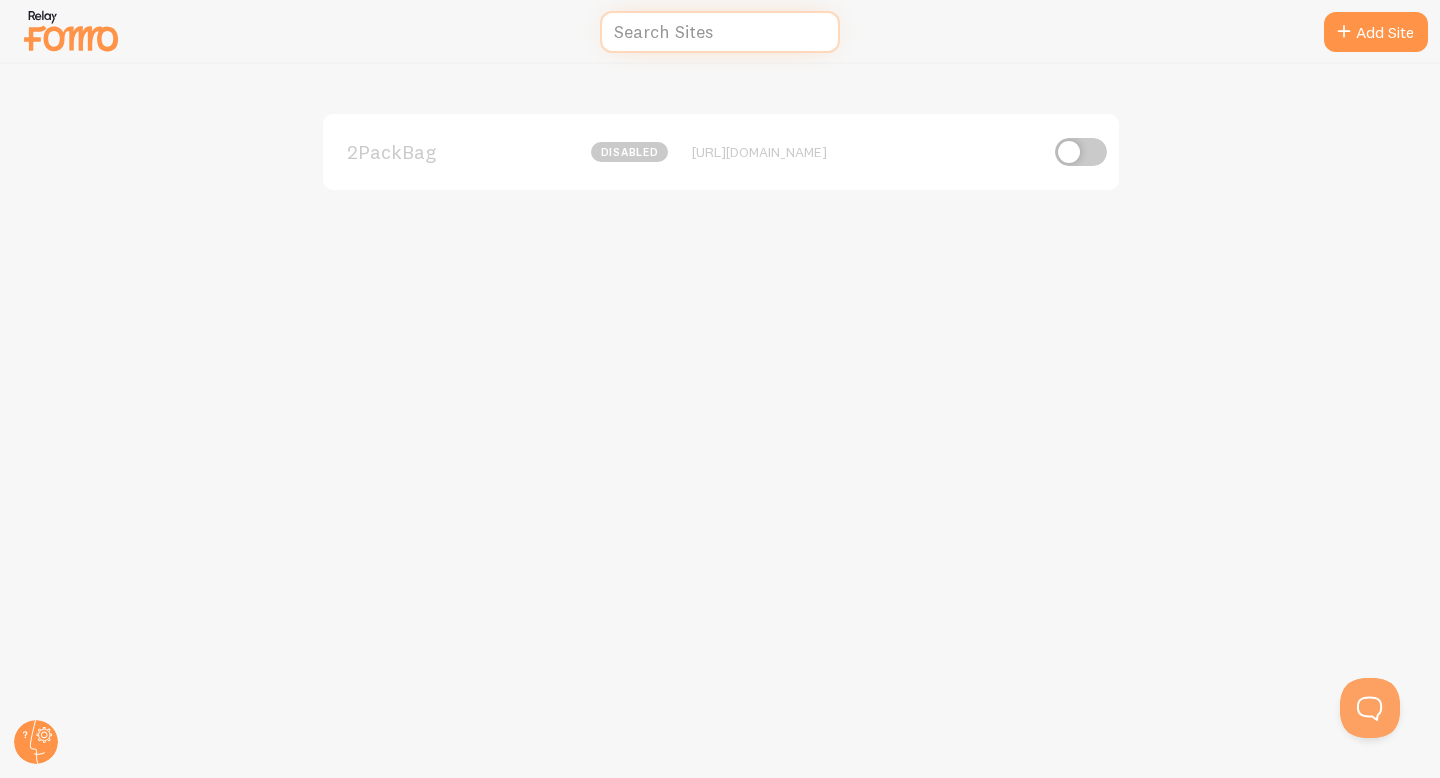 click at bounding box center (720, 32) 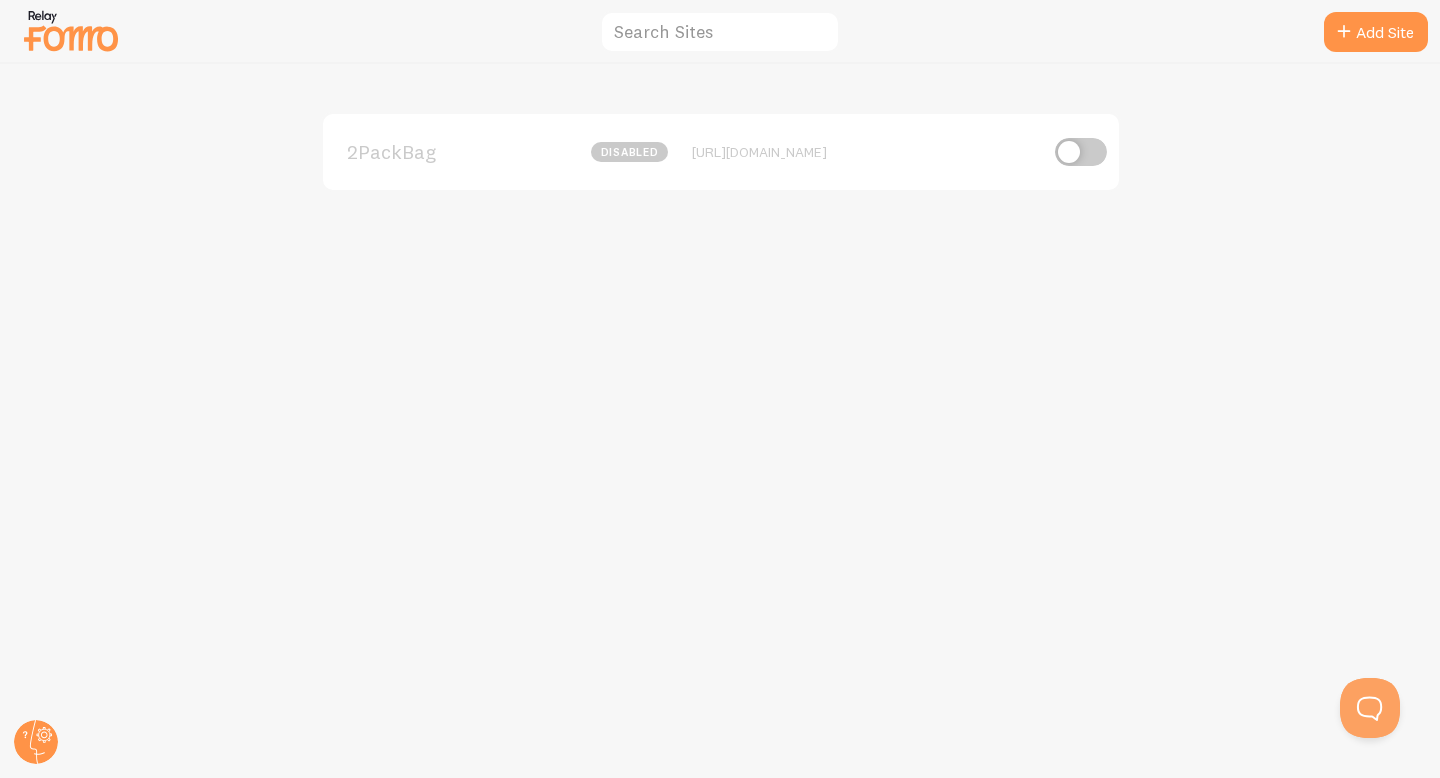 click on "2PackBag" at bounding box center [427, 152] 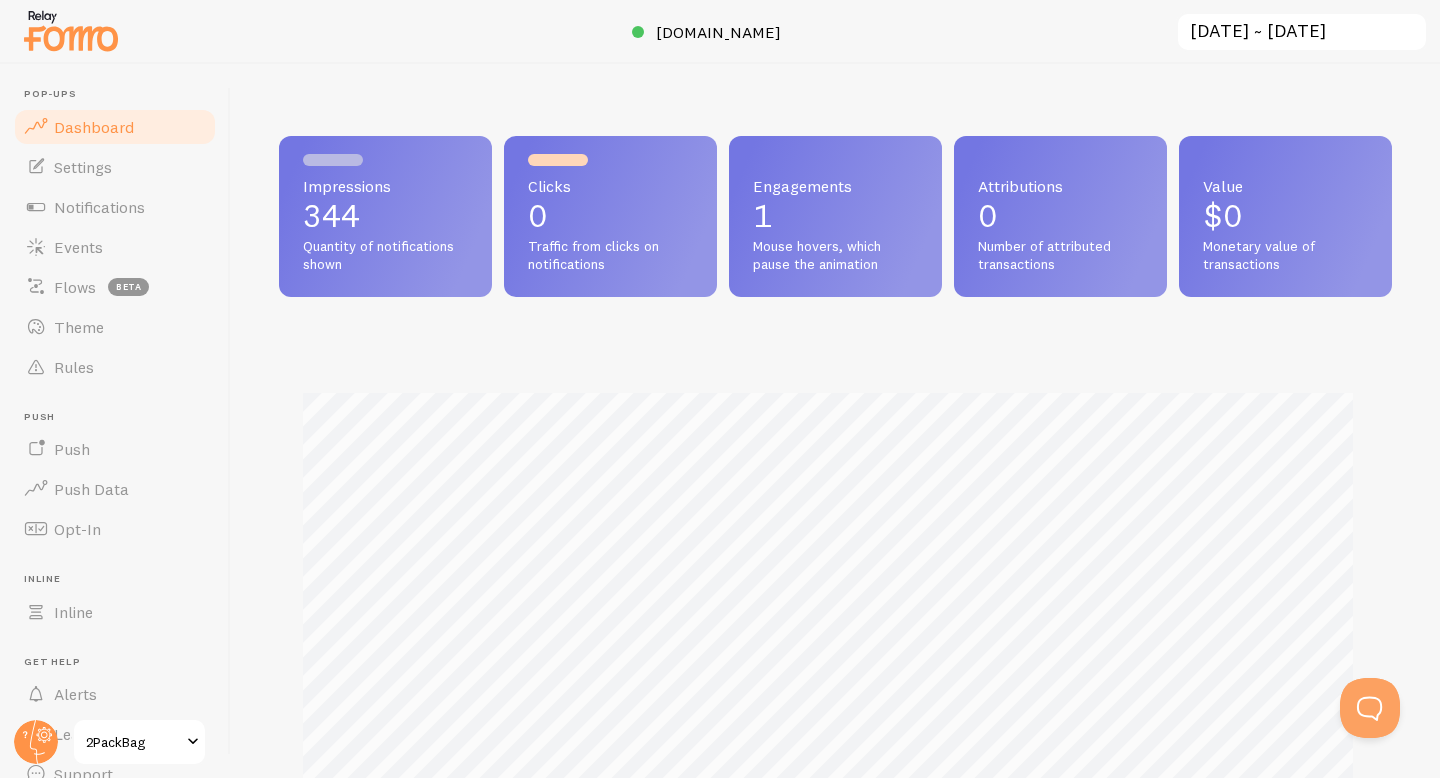 scroll, scrollTop: 999474, scrollLeft: 998902, axis: both 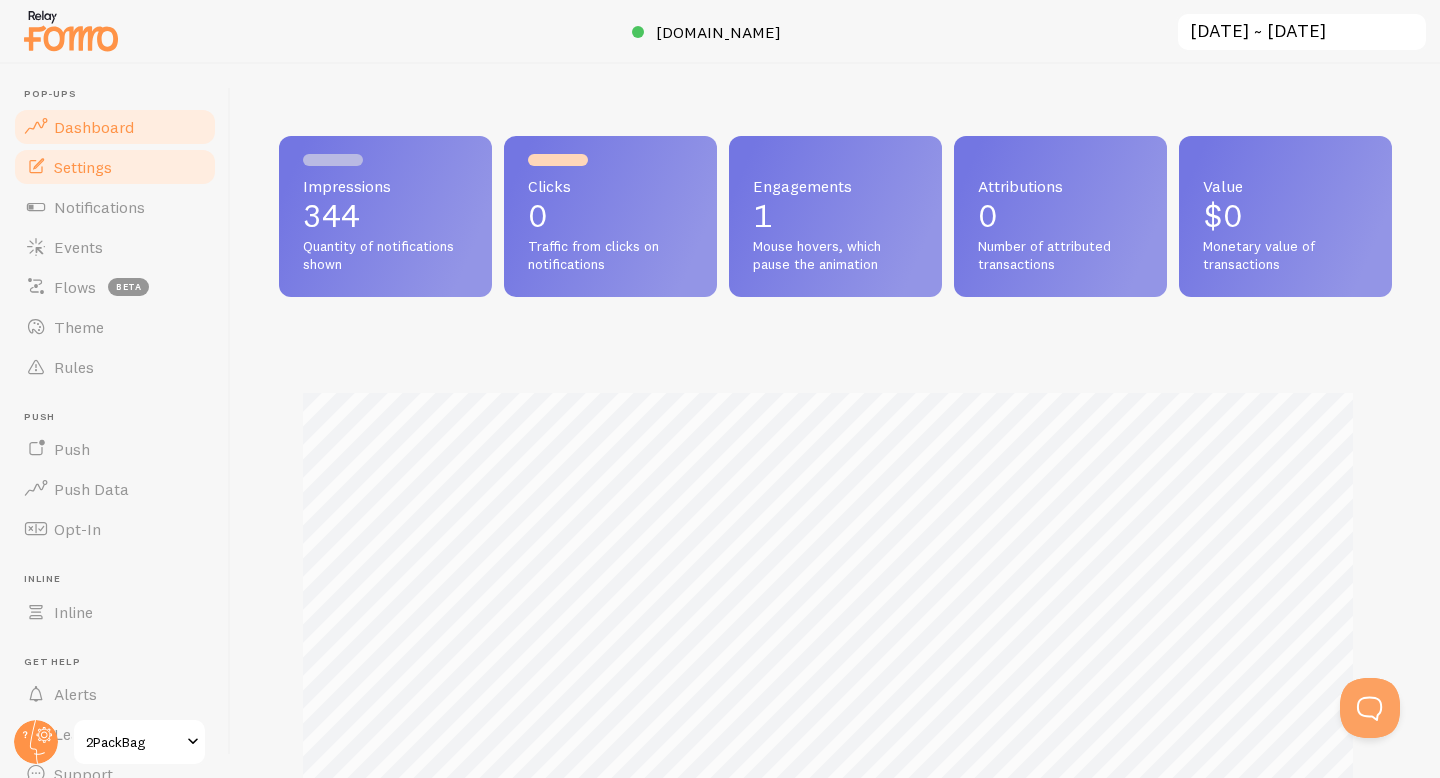 click on "Settings" at bounding box center [115, 167] 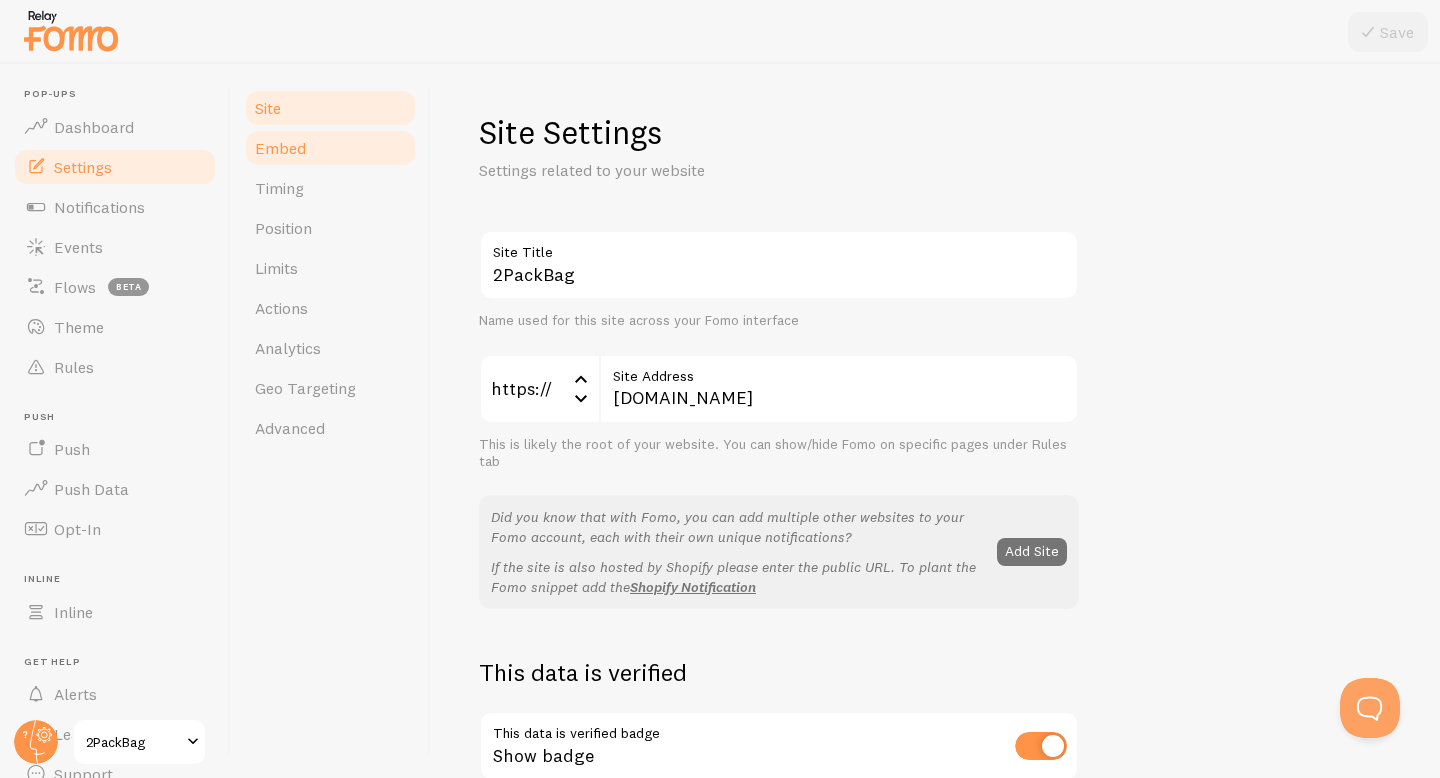 click on "Embed" at bounding box center [330, 148] 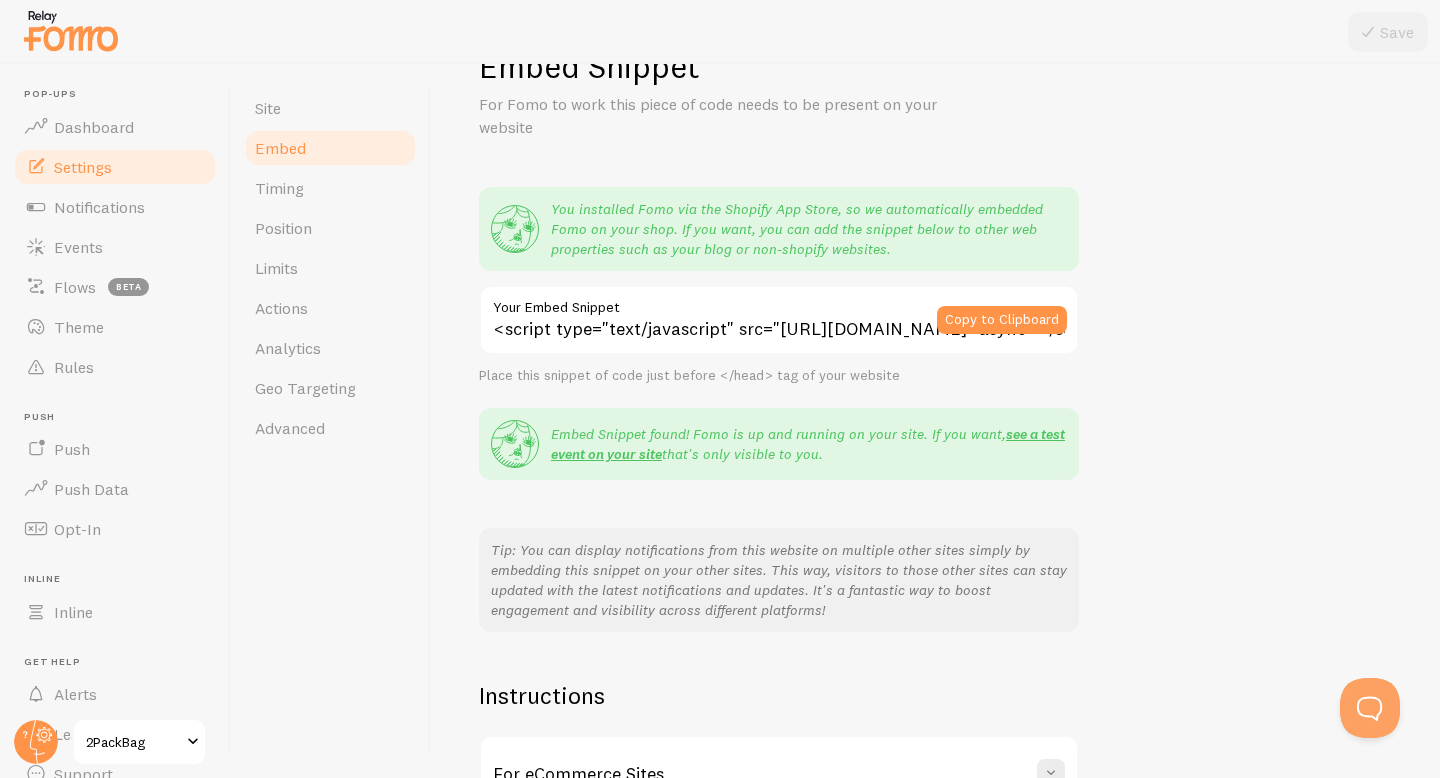 scroll, scrollTop: 295, scrollLeft: 0, axis: vertical 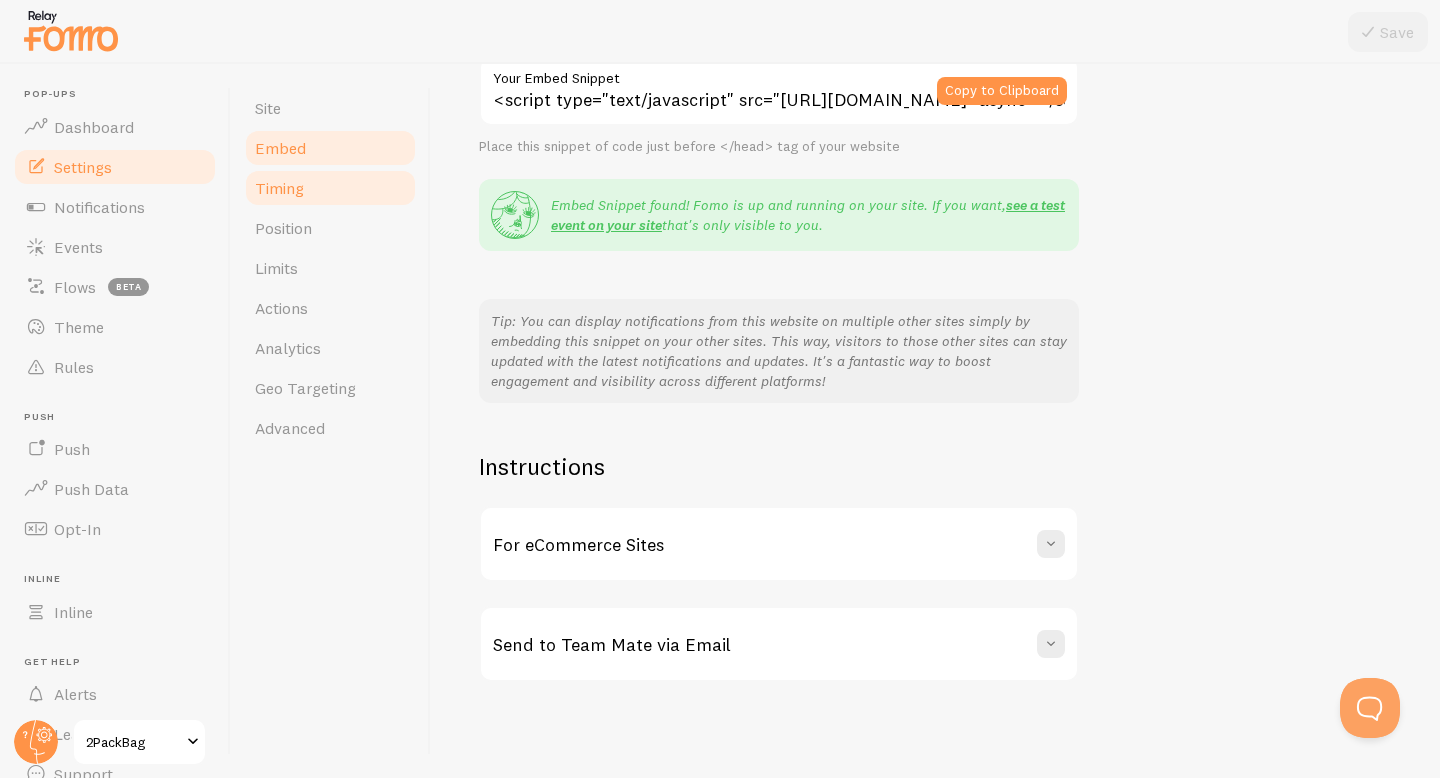 click on "Timing" at bounding box center [330, 188] 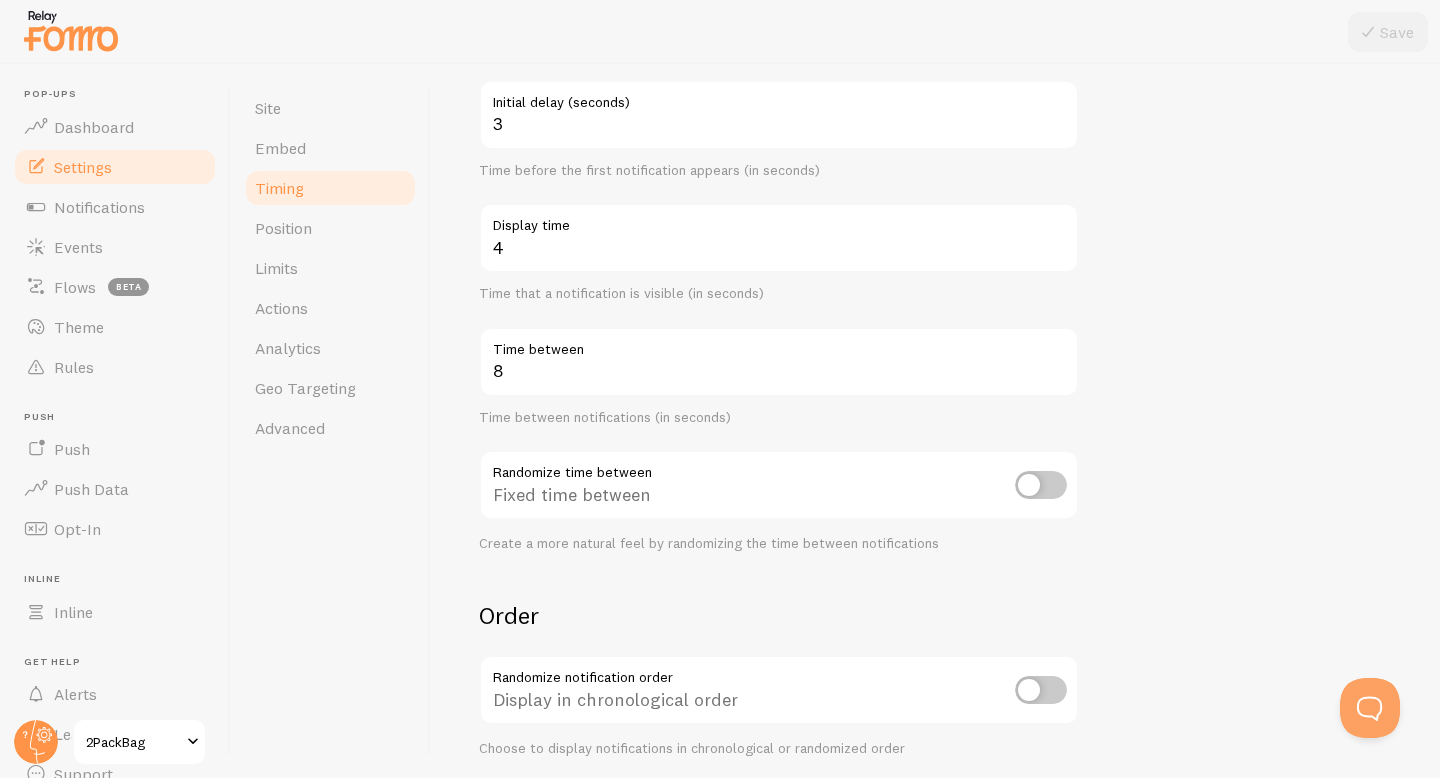 scroll, scrollTop: 288, scrollLeft: 0, axis: vertical 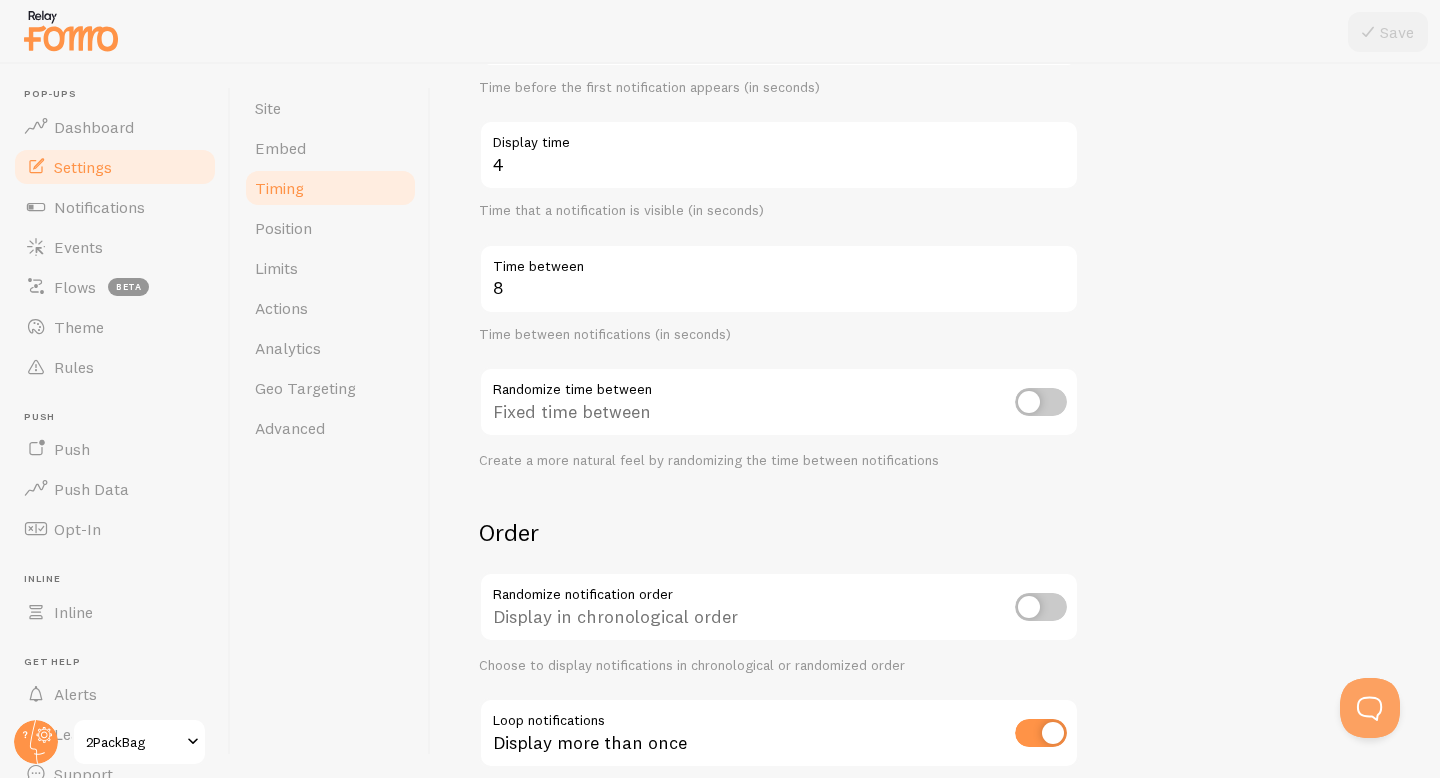 click at bounding box center [1041, 402] 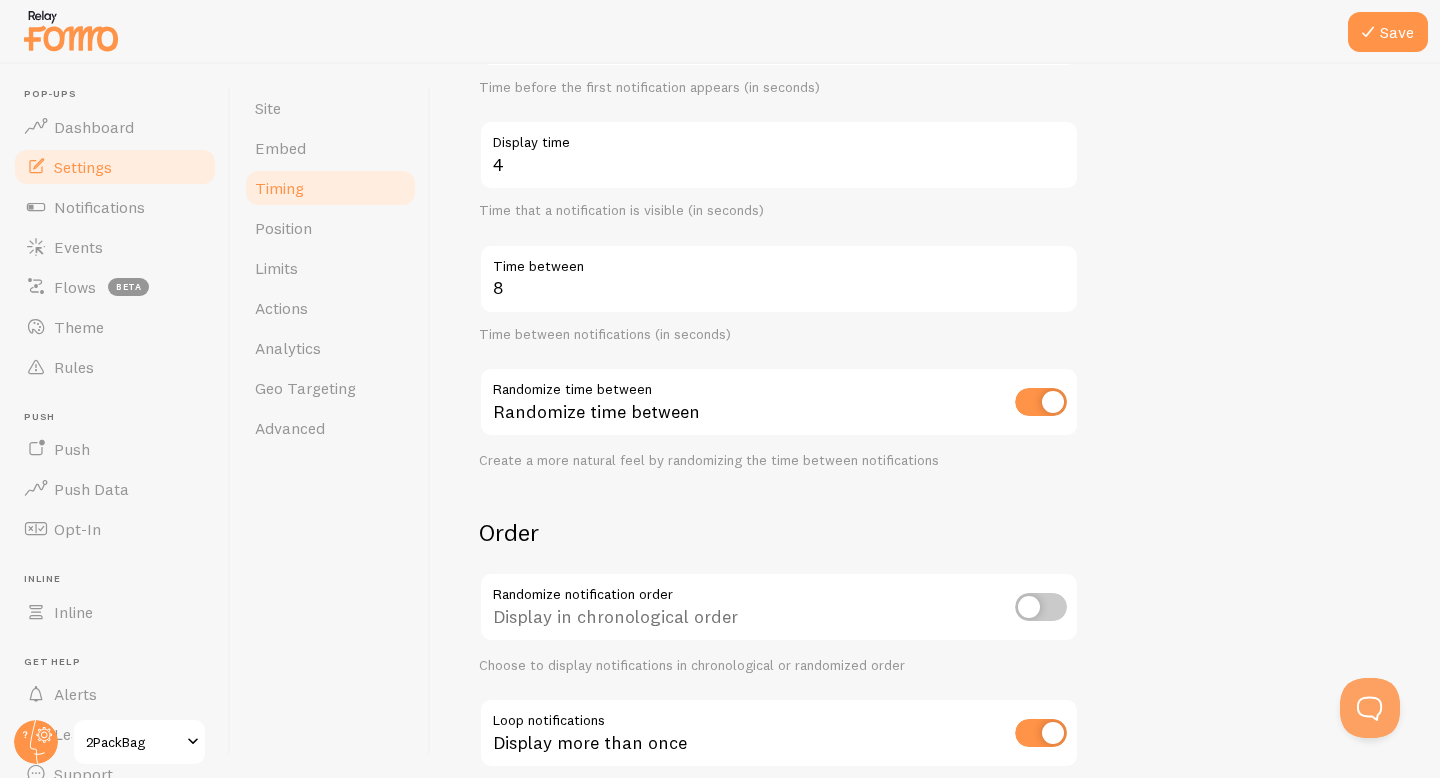 click at bounding box center [1041, 402] 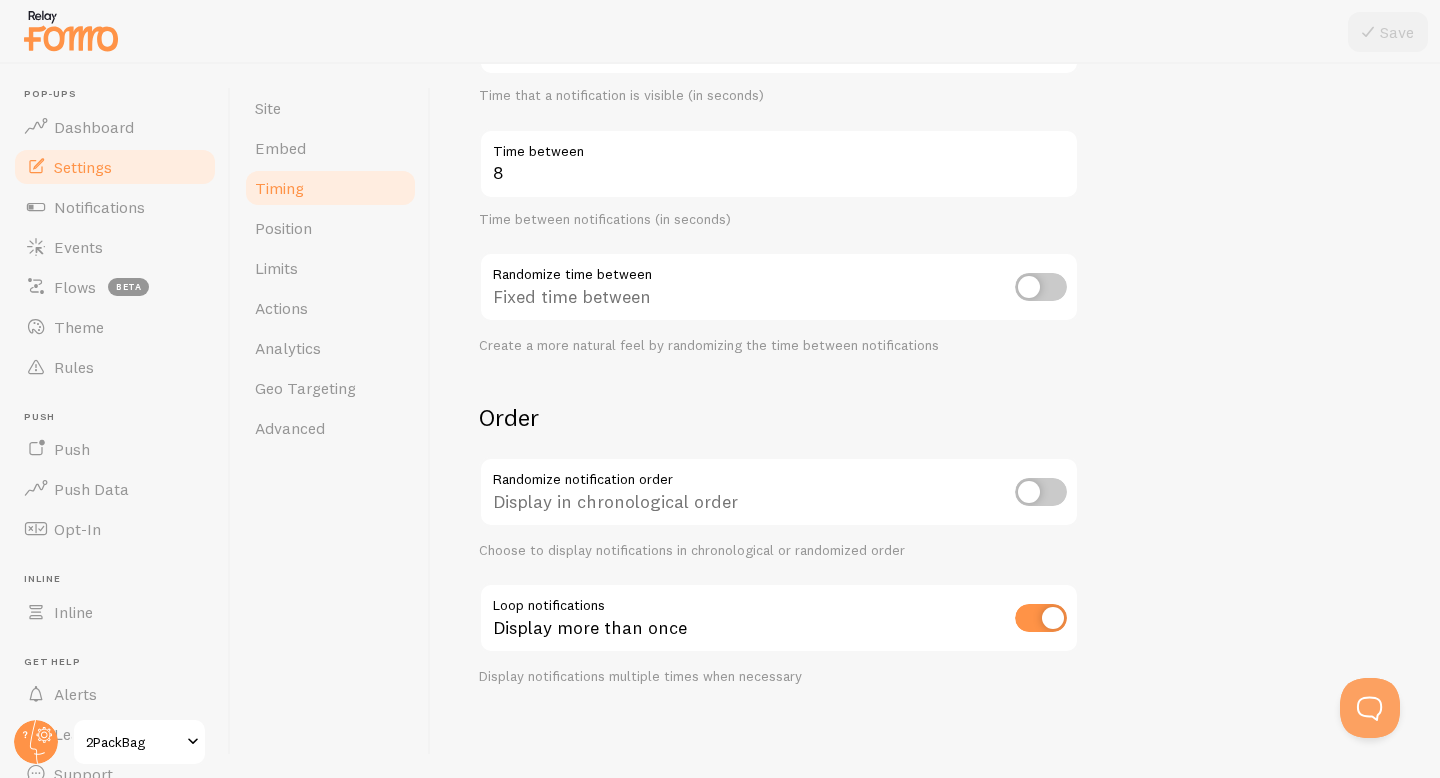 scroll, scrollTop: 406, scrollLeft: 0, axis: vertical 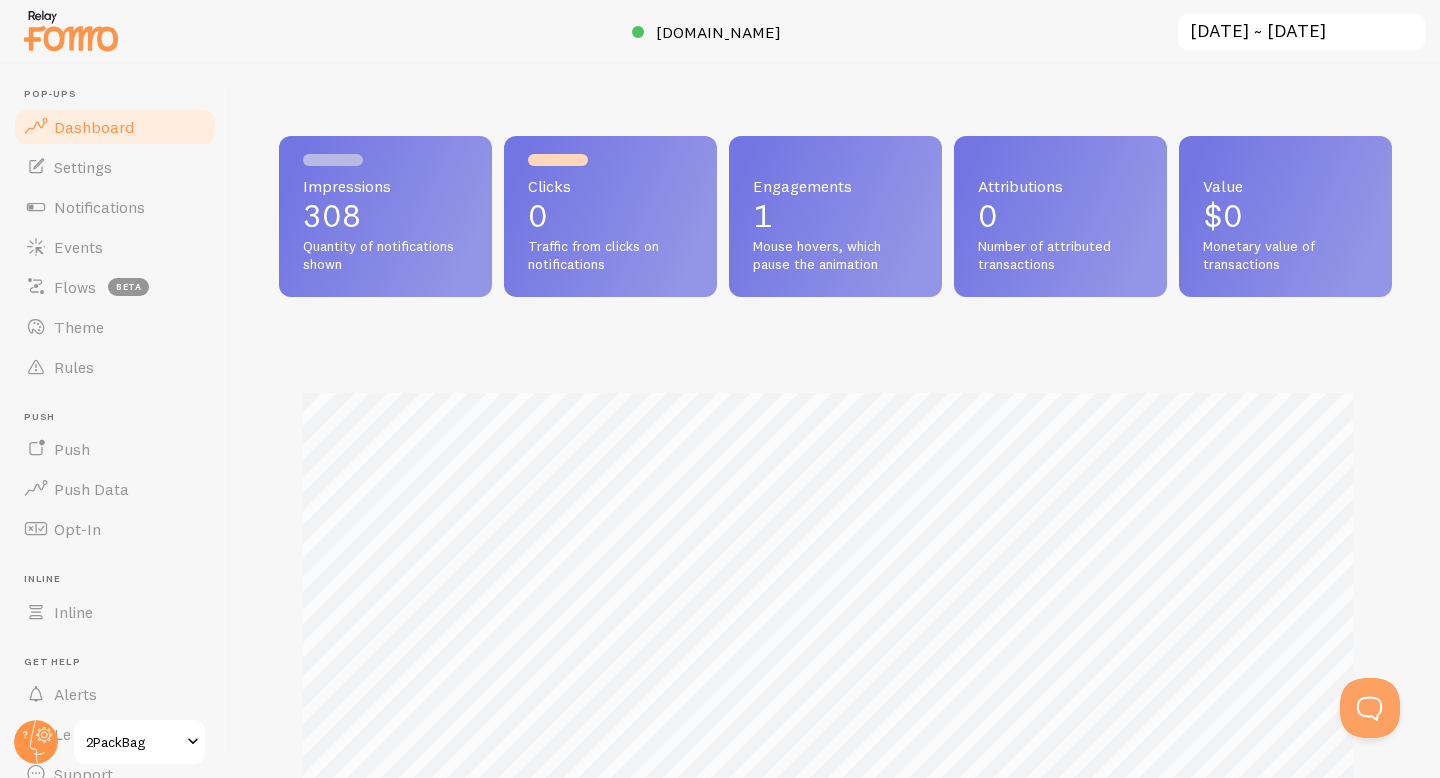 click on "2PackBag" at bounding box center [139, 742] 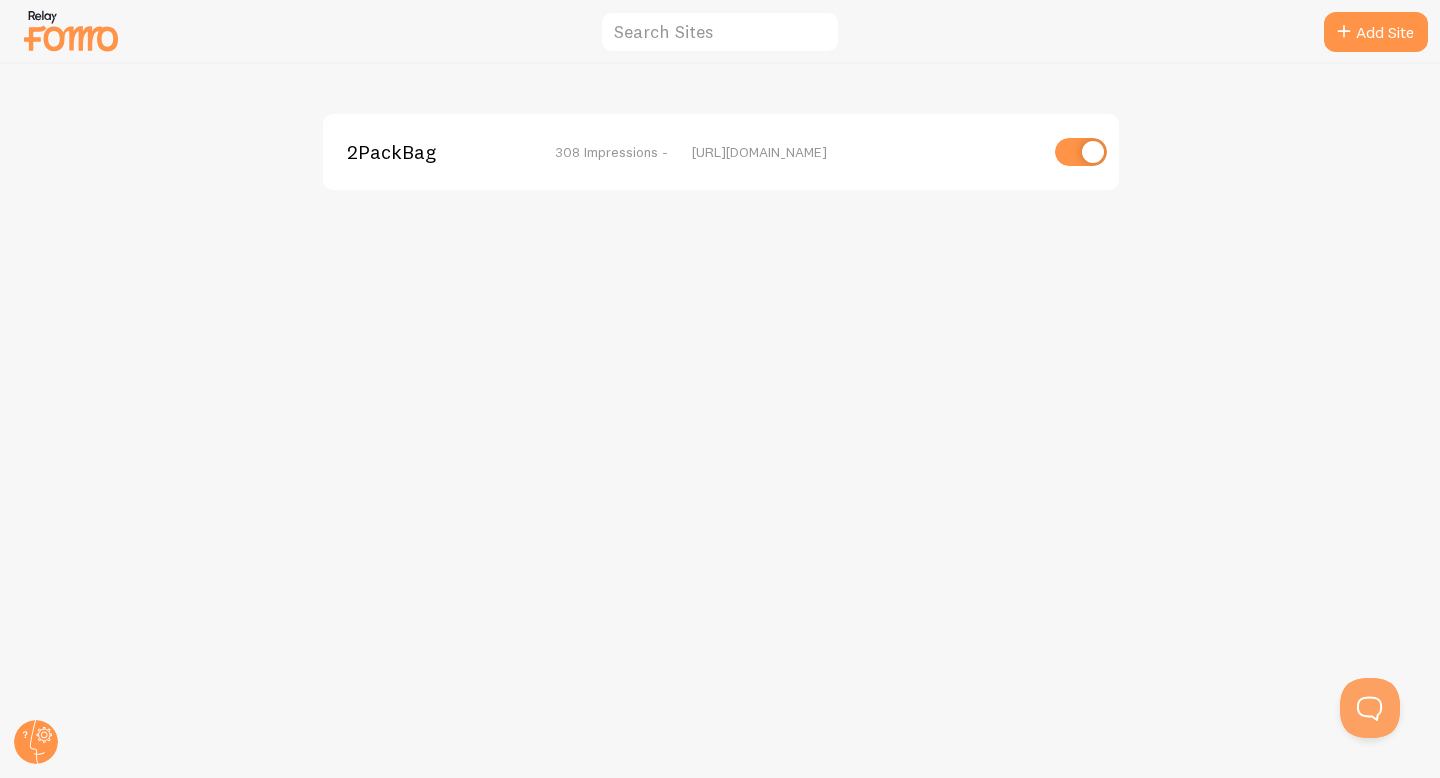 click at bounding box center [1081, 152] 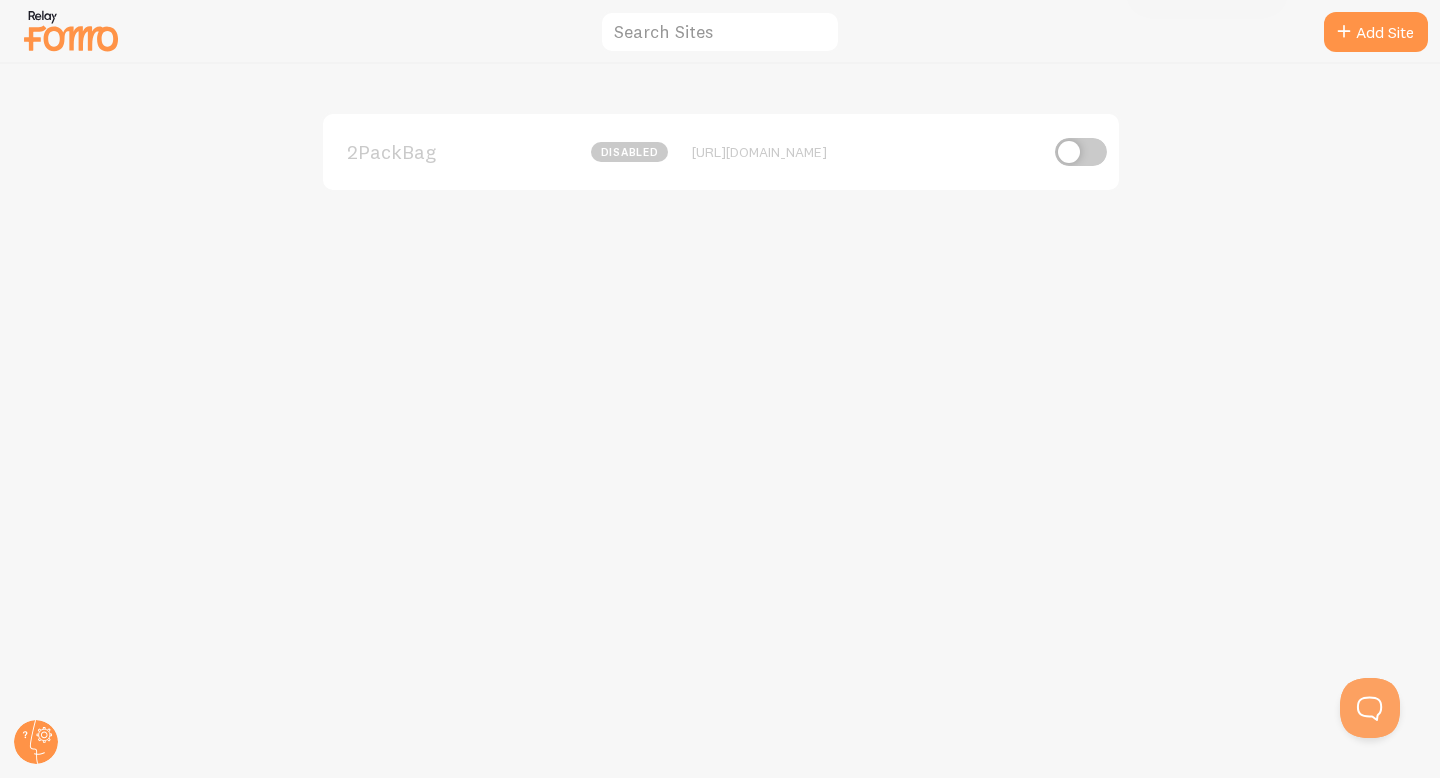 click at bounding box center (71, 30) 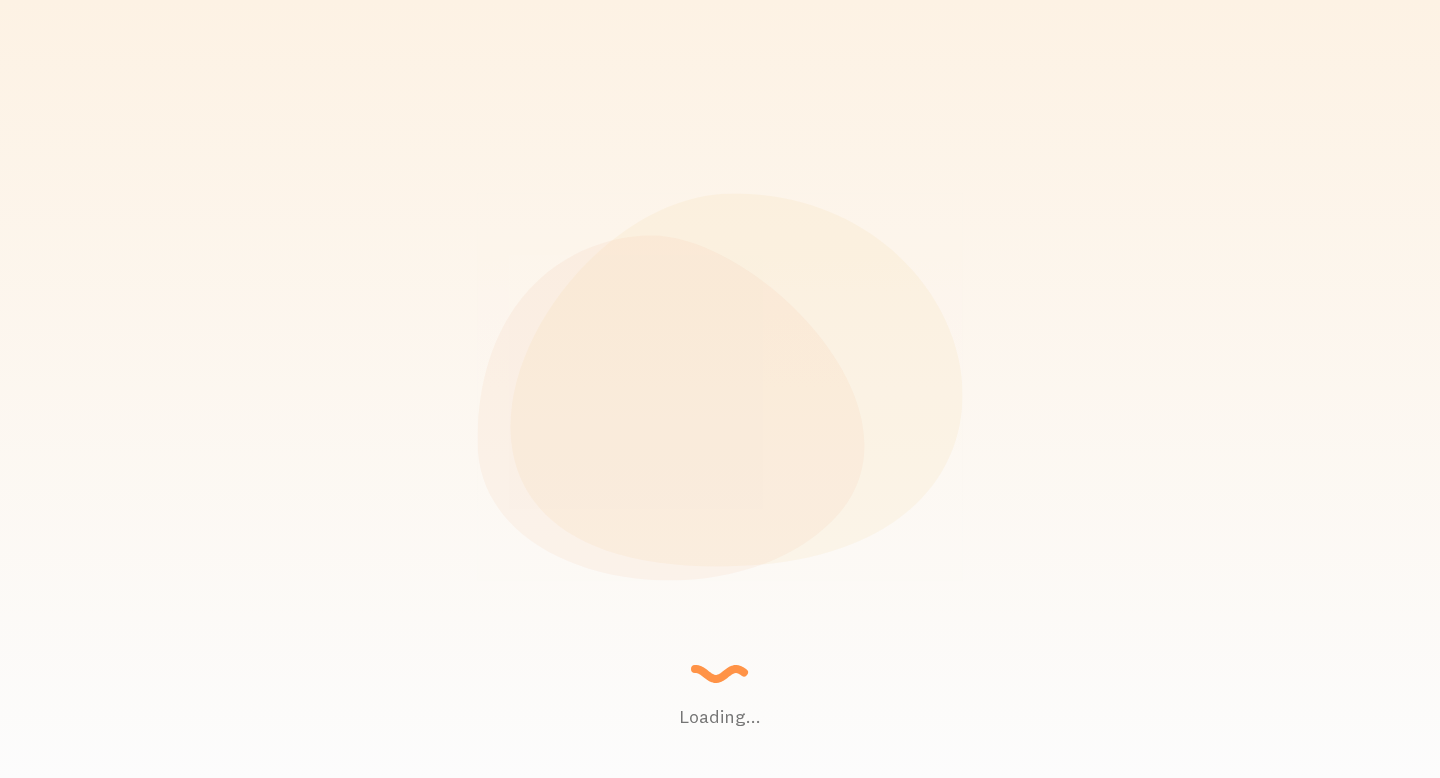 scroll, scrollTop: 0, scrollLeft: 0, axis: both 